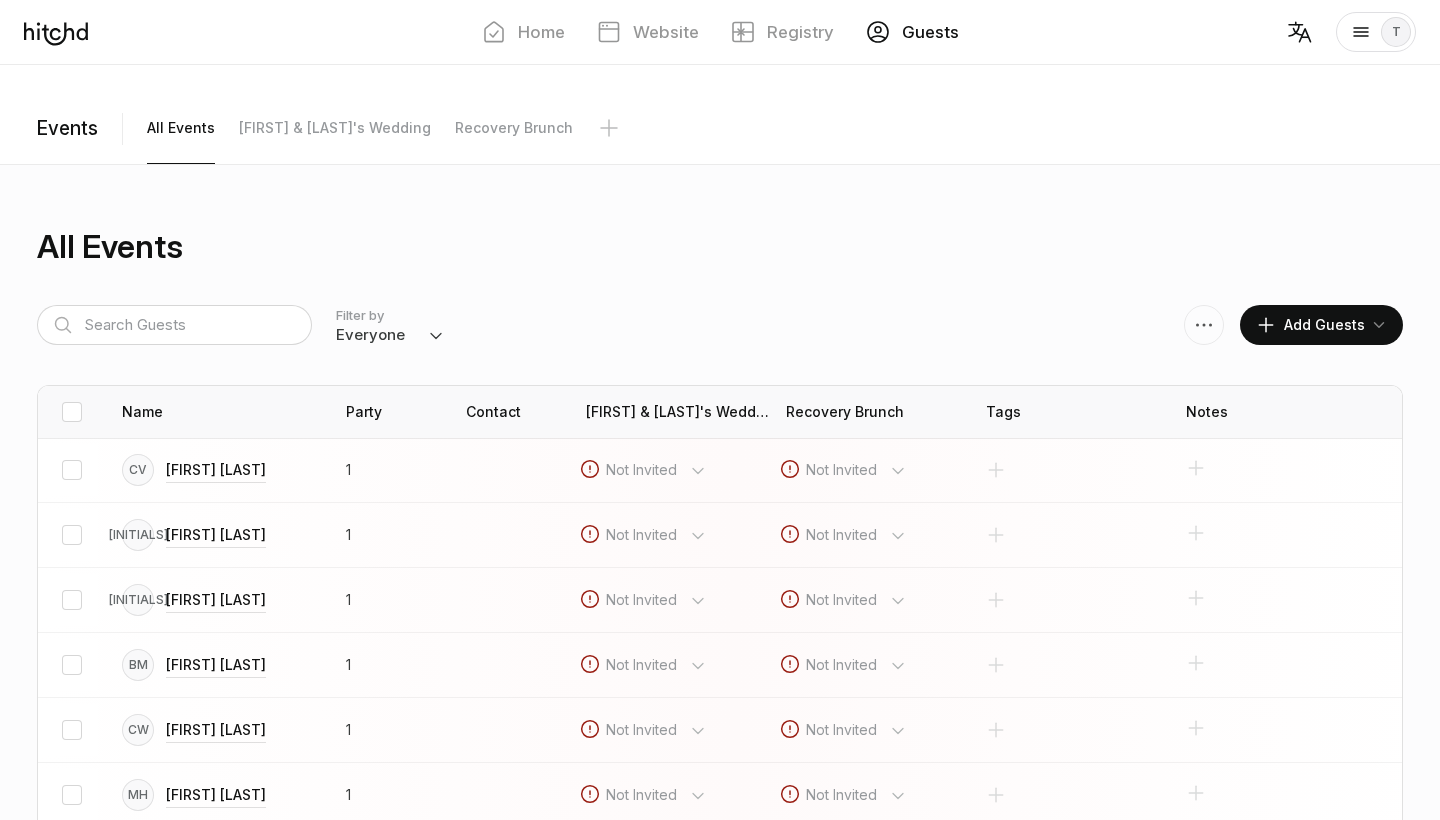 scroll, scrollTop: 0, scrollLeft: 0, axis: both 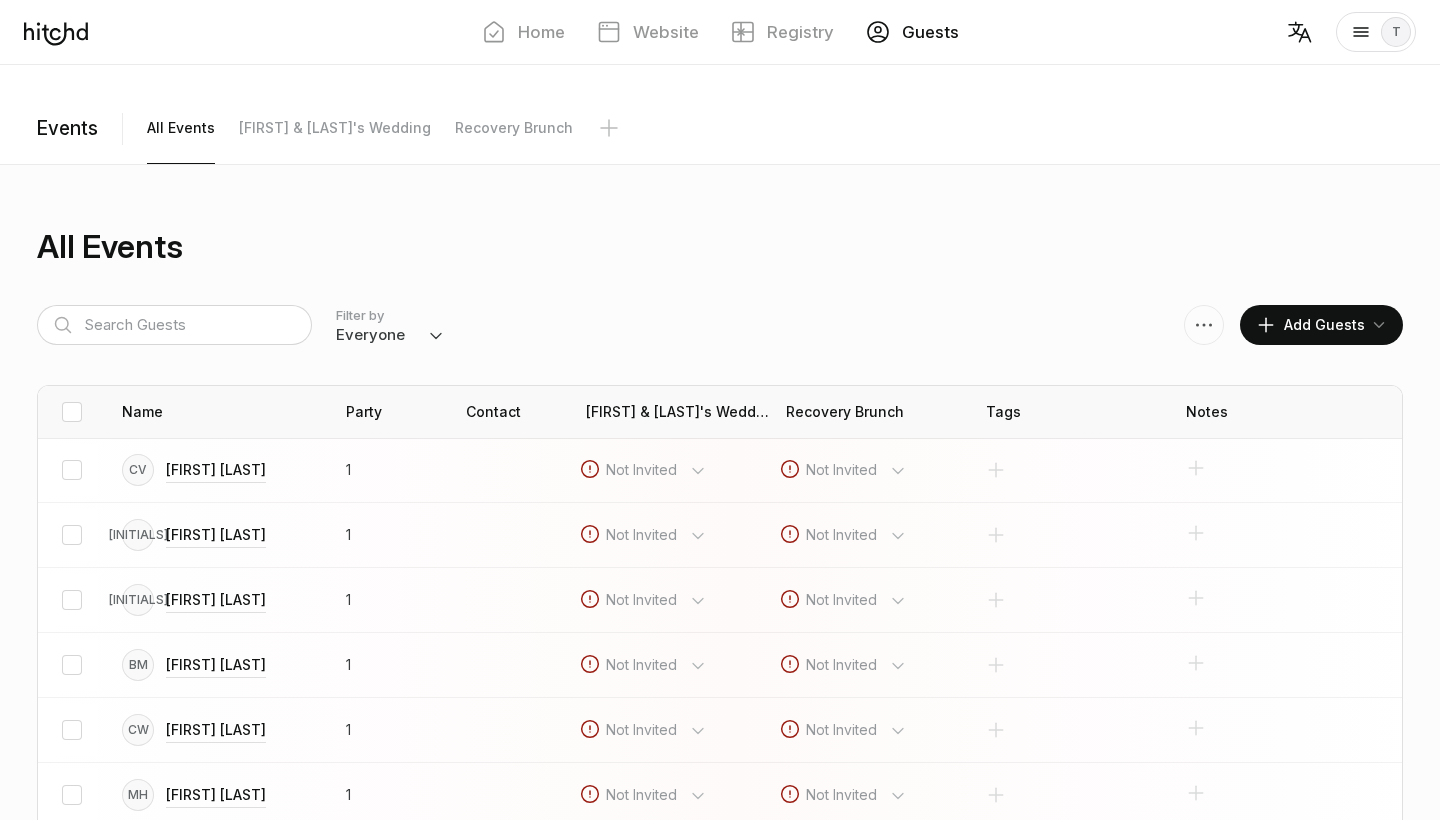 click at bounding box center [1204, 325] 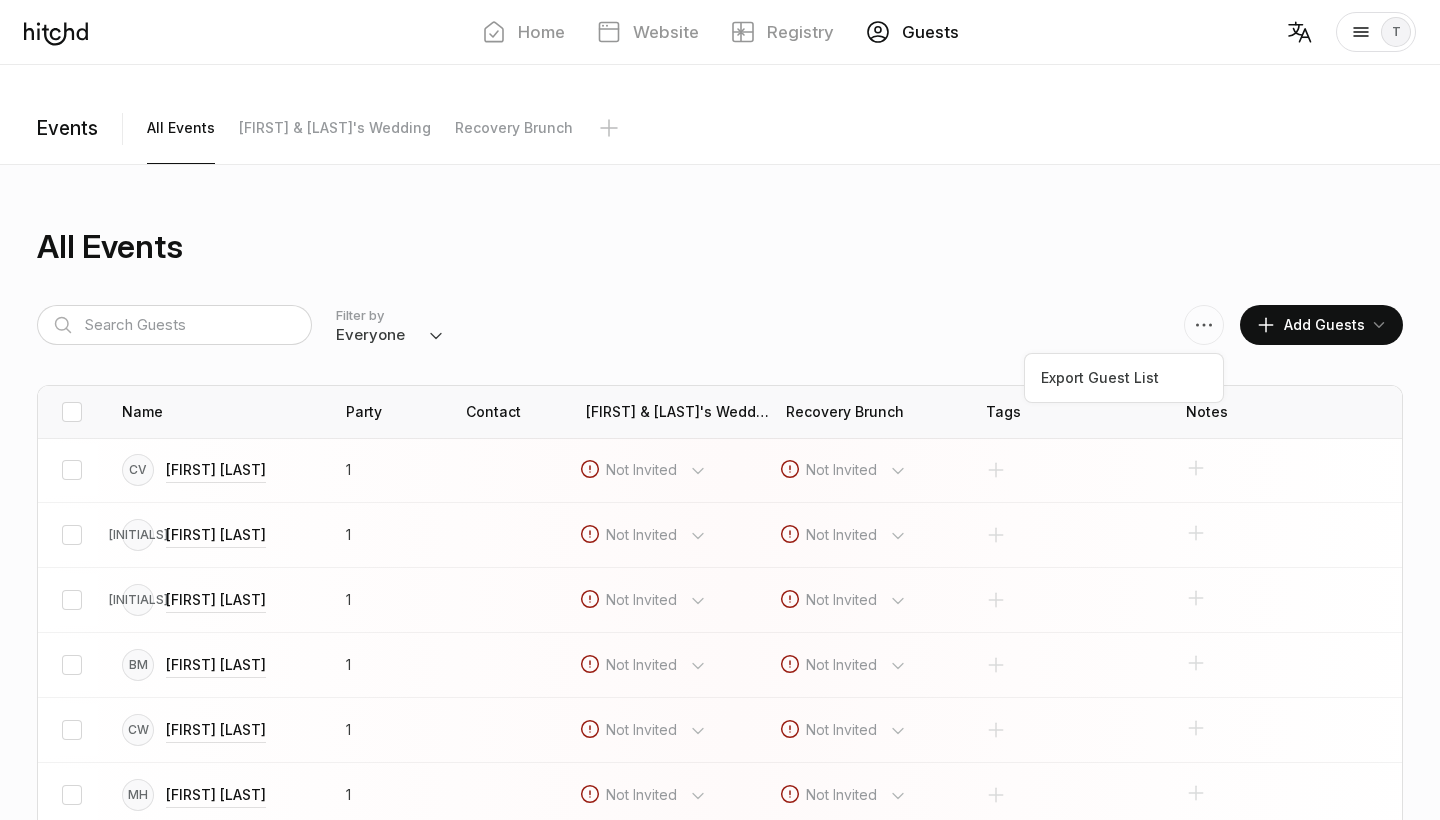 click on "Filter by
Everyone
Attending
Declined
Awaiting
Not Invited
Export Guest List
Add Guests" at bounding box center (720, 325) 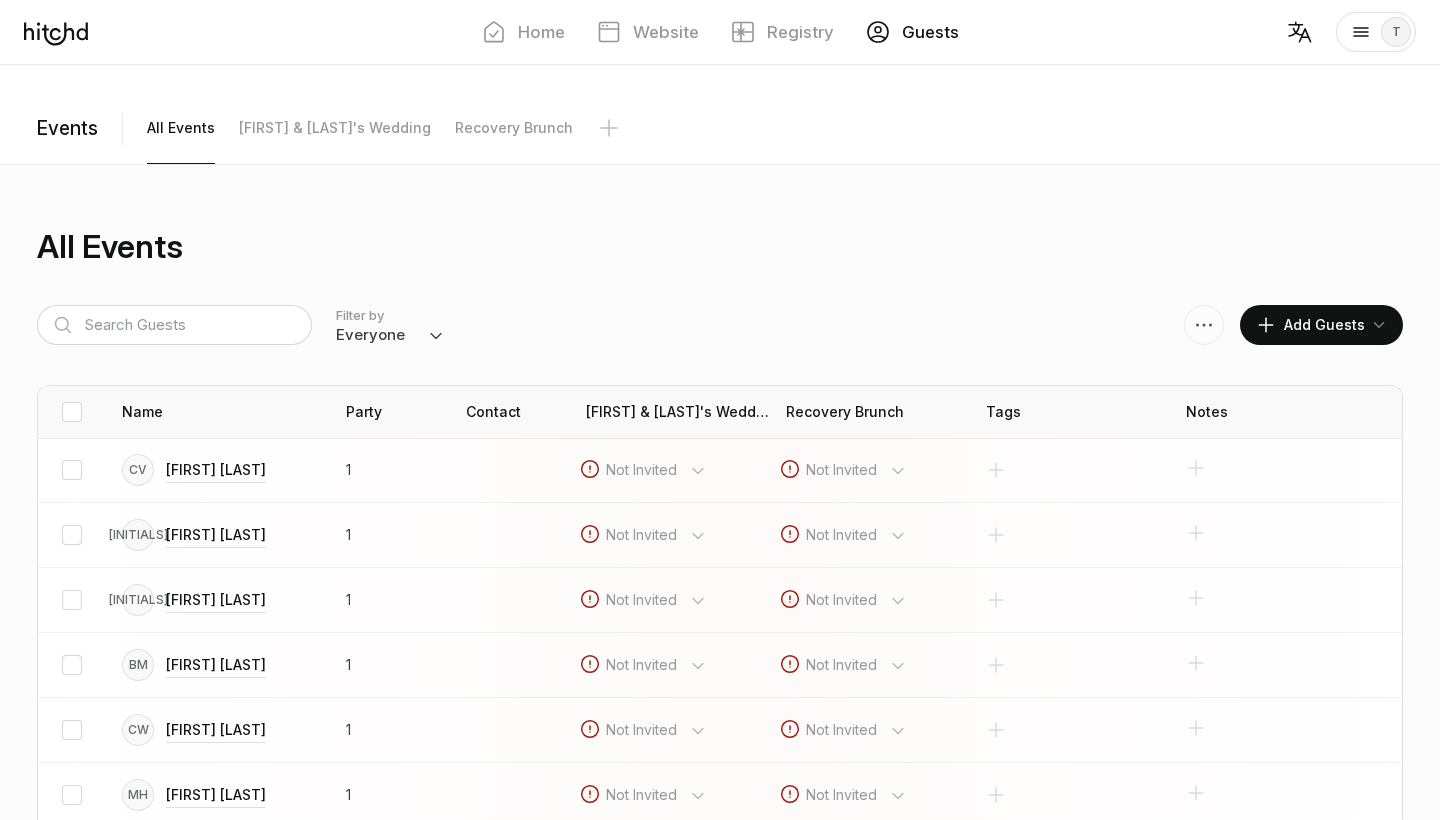 click at bounding box center [1379, 325] 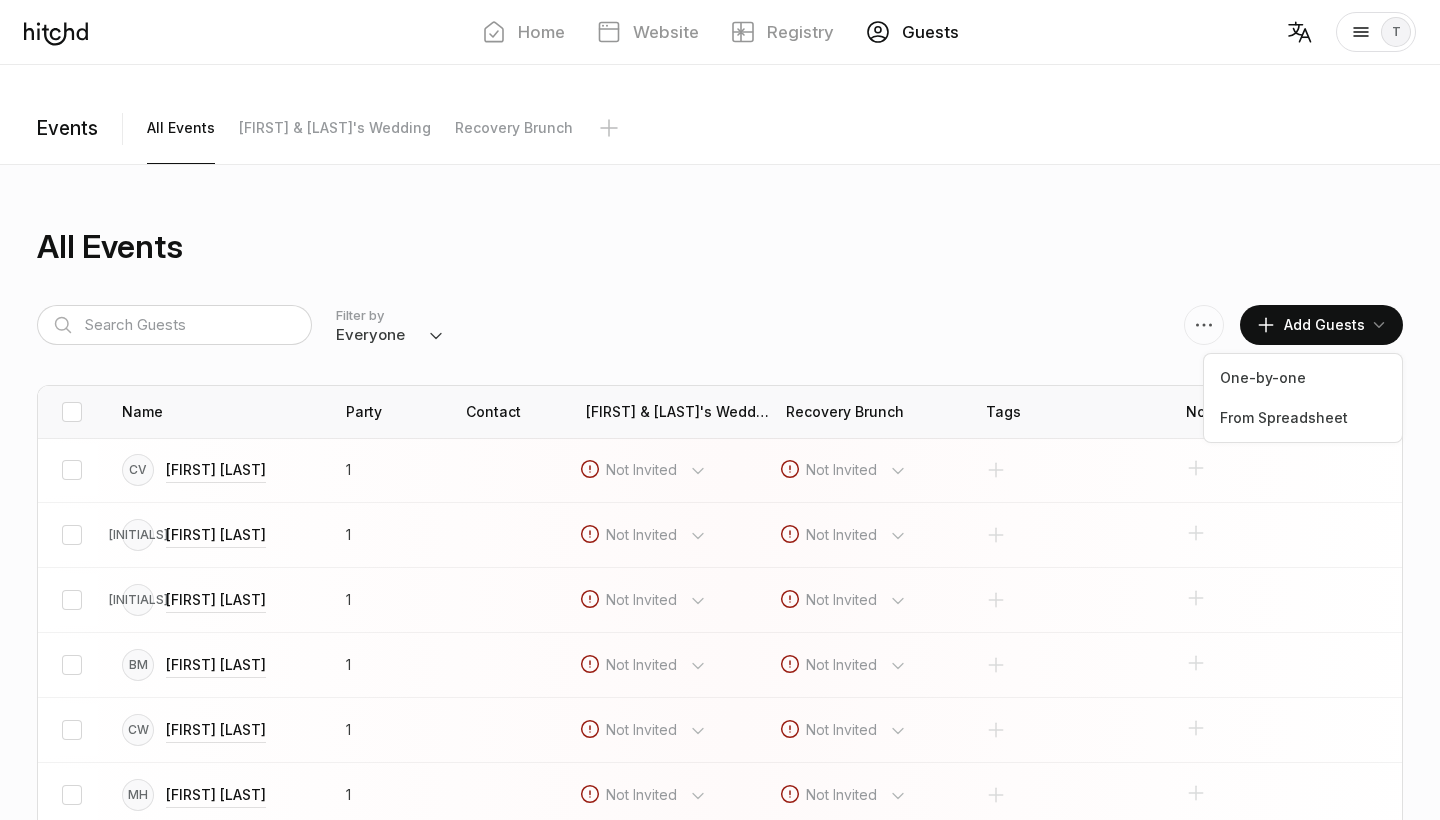 click on "Filter by
Everyone
Attending
Declined
Awaiting
Not Invited
Add Guests
One-by-one
From Spreadsheet" at bounding box center [720, 325] 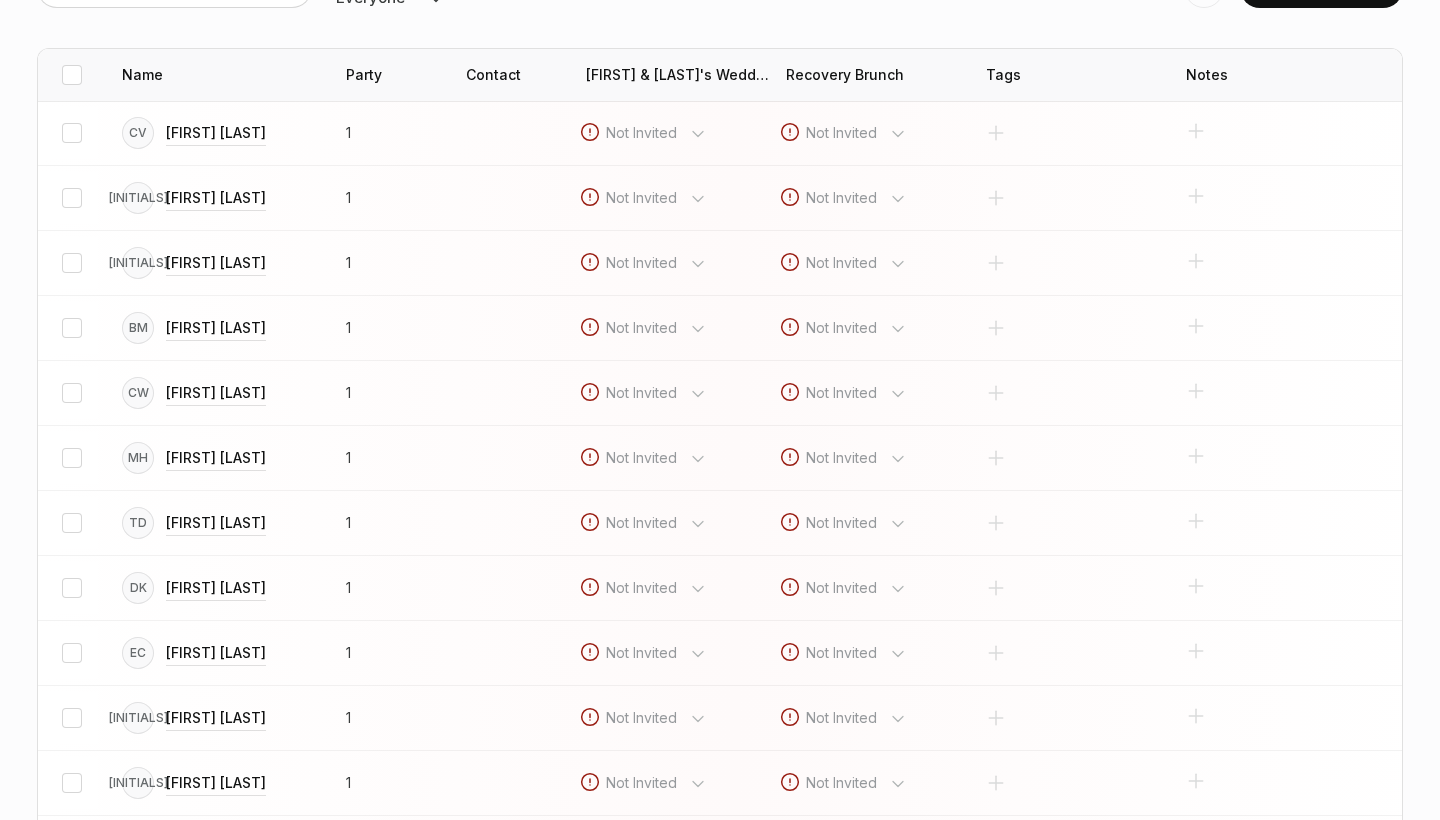 scroll, scrollTop: 393, scrollLeft: 0, axis: vertical 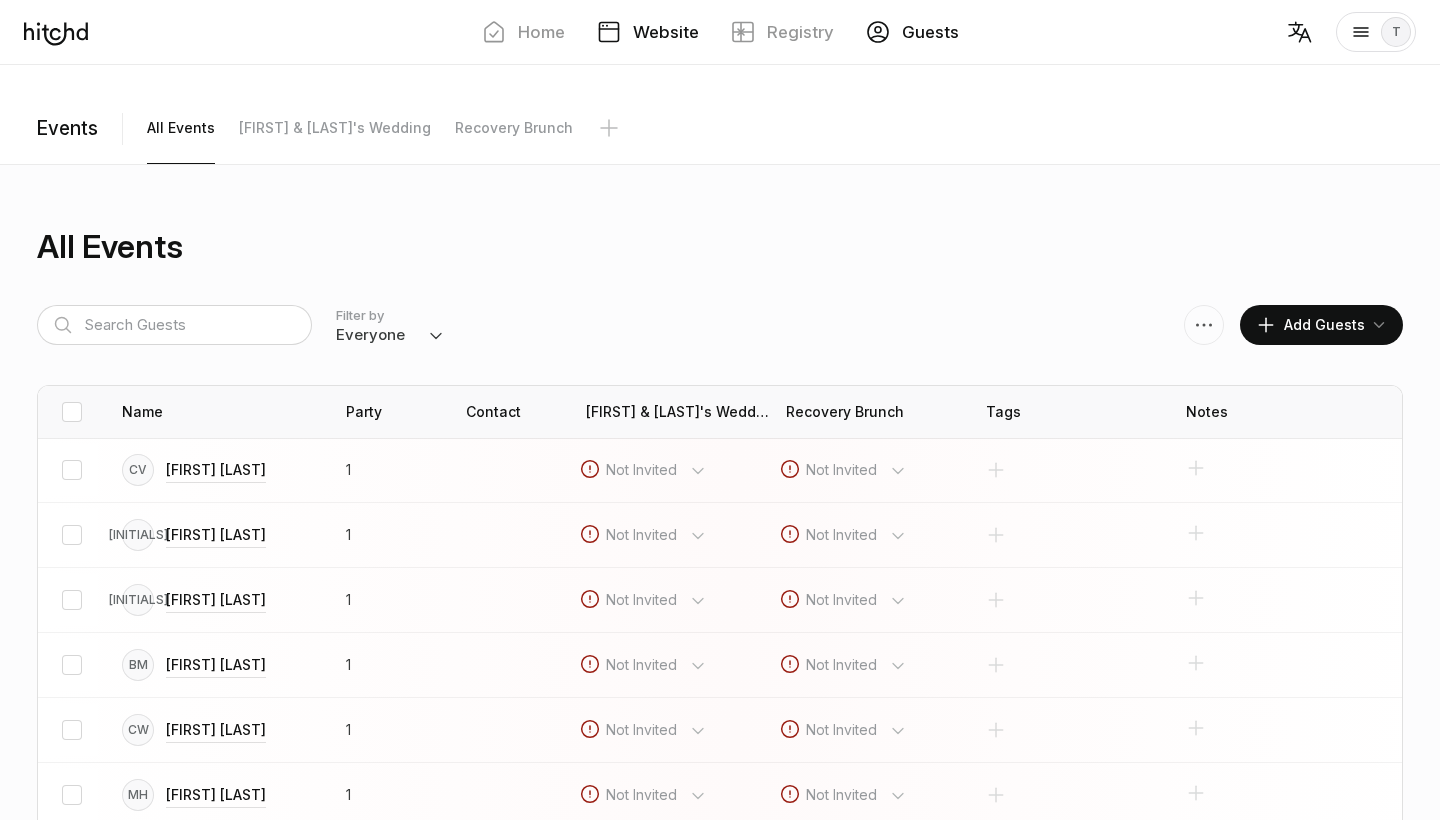 click on "Website" at bounding box center [666, 32] 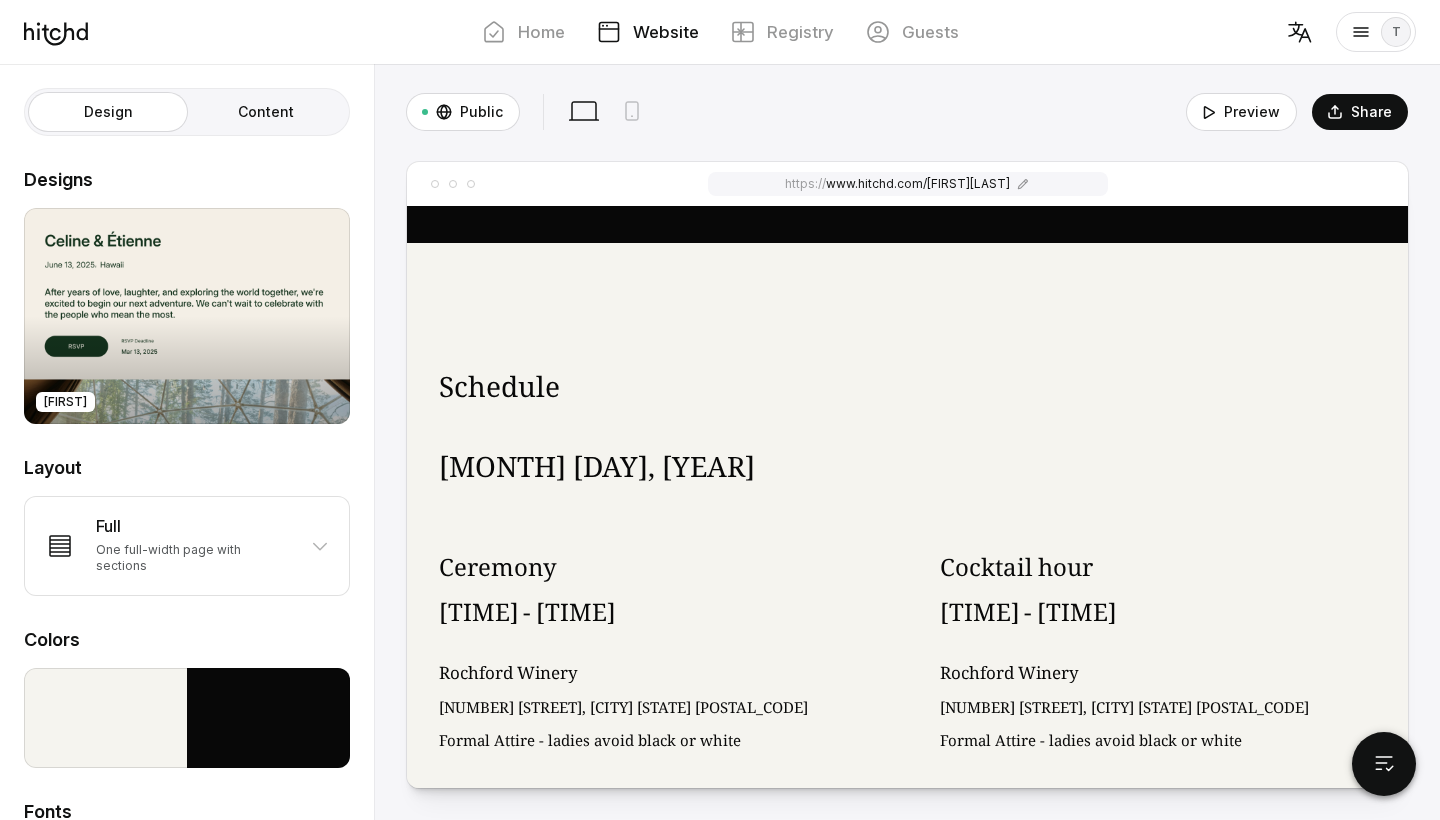 scroll, scrollTop: 1118, scrollLeft: 0, axis: vertical 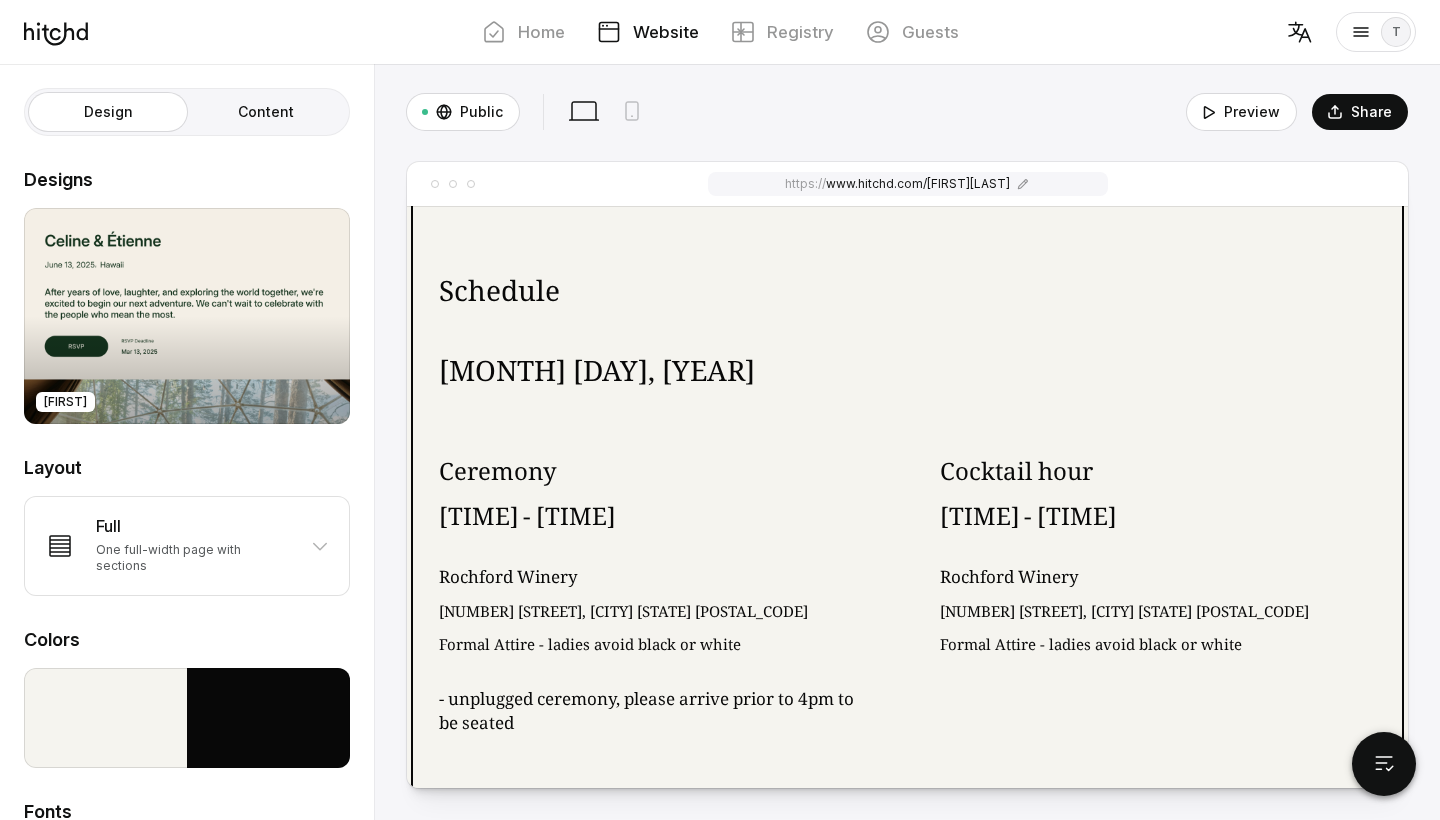 click on "- [TIME]" at bounding box center (569, 515) 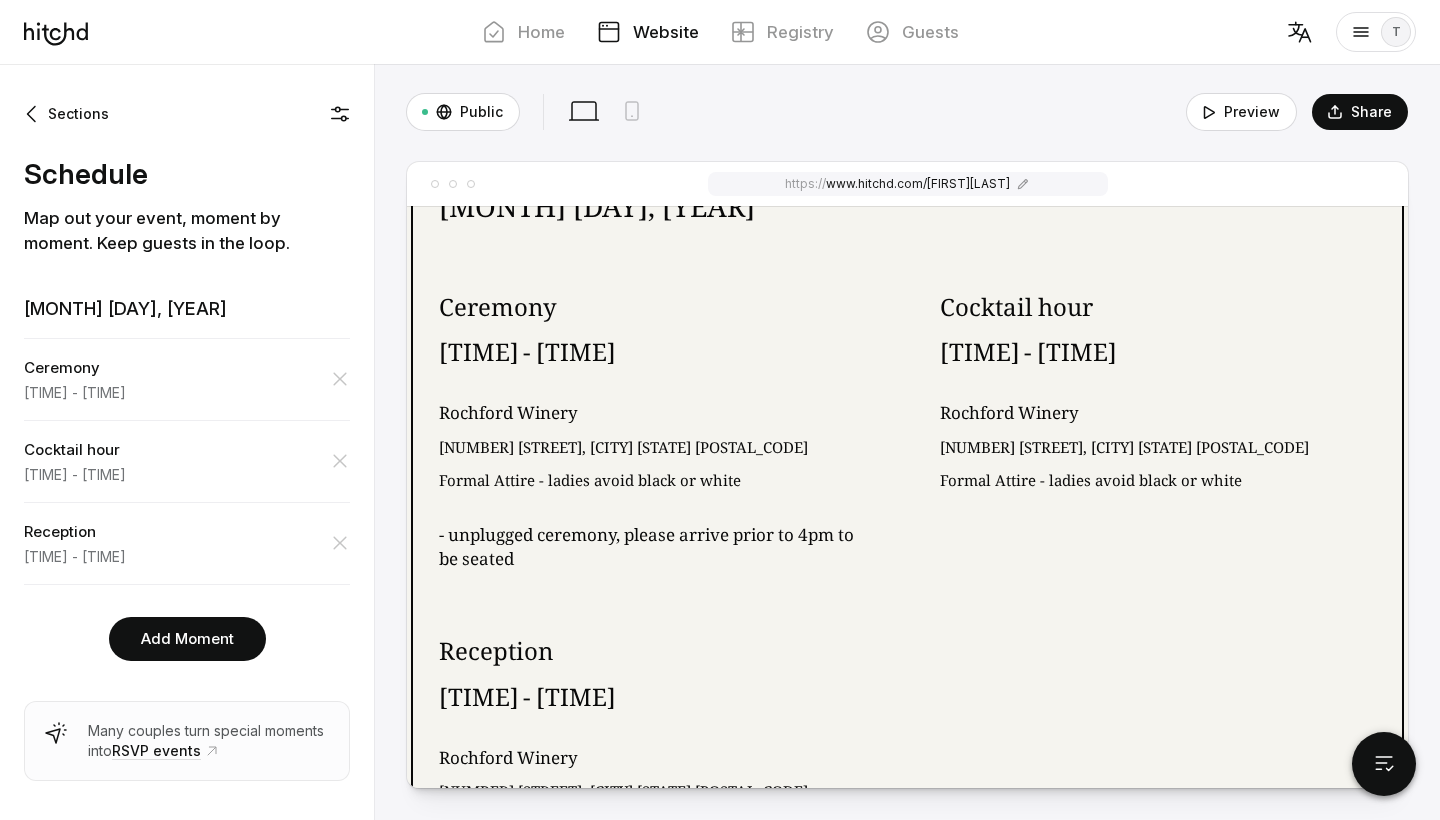 scroll, scrollTop: 1381, scrollLeft: 0, axis: vertical 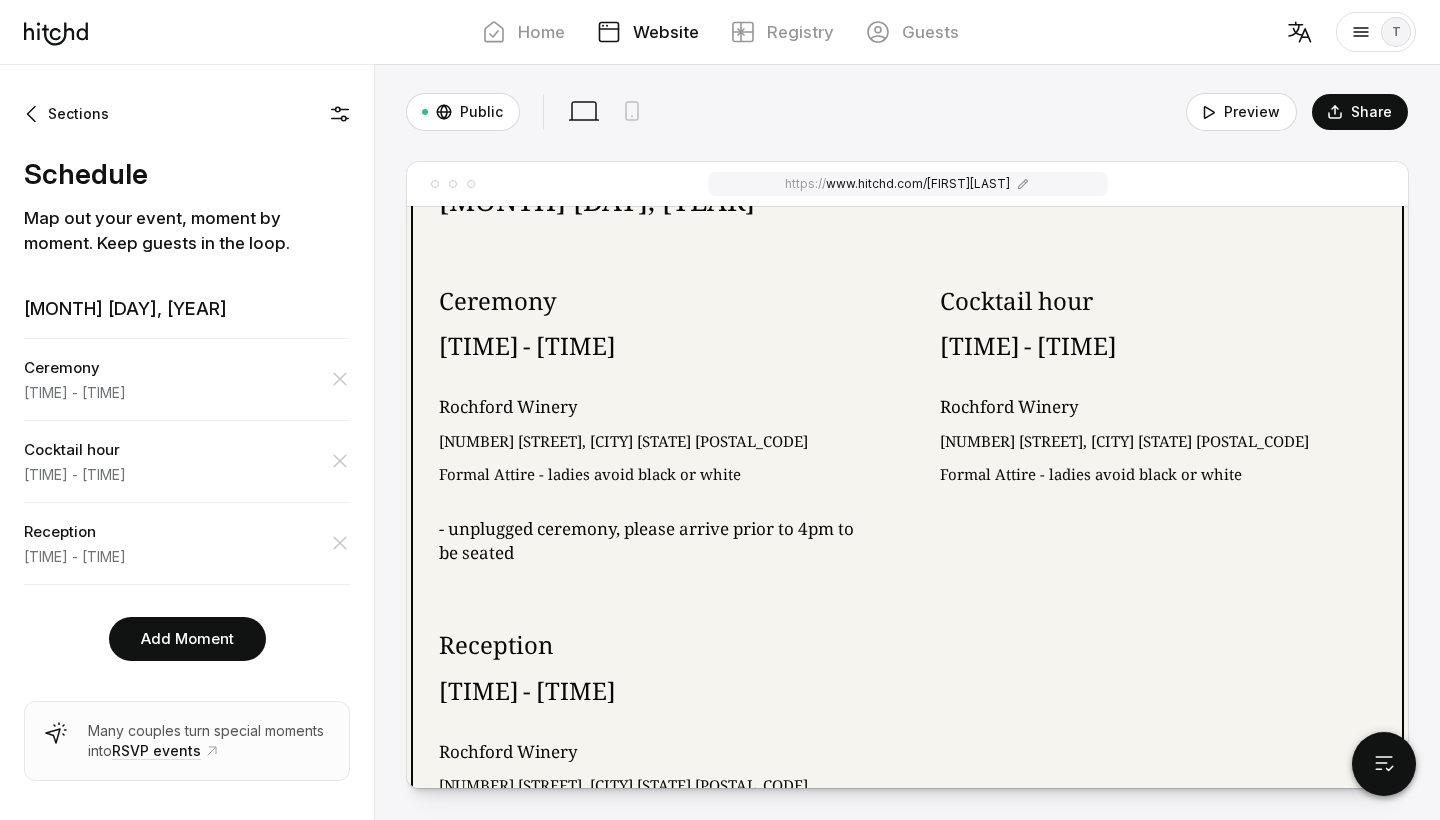 click on "Formal Attire - ladies avoid black or white" at bounding box center (590, 474) 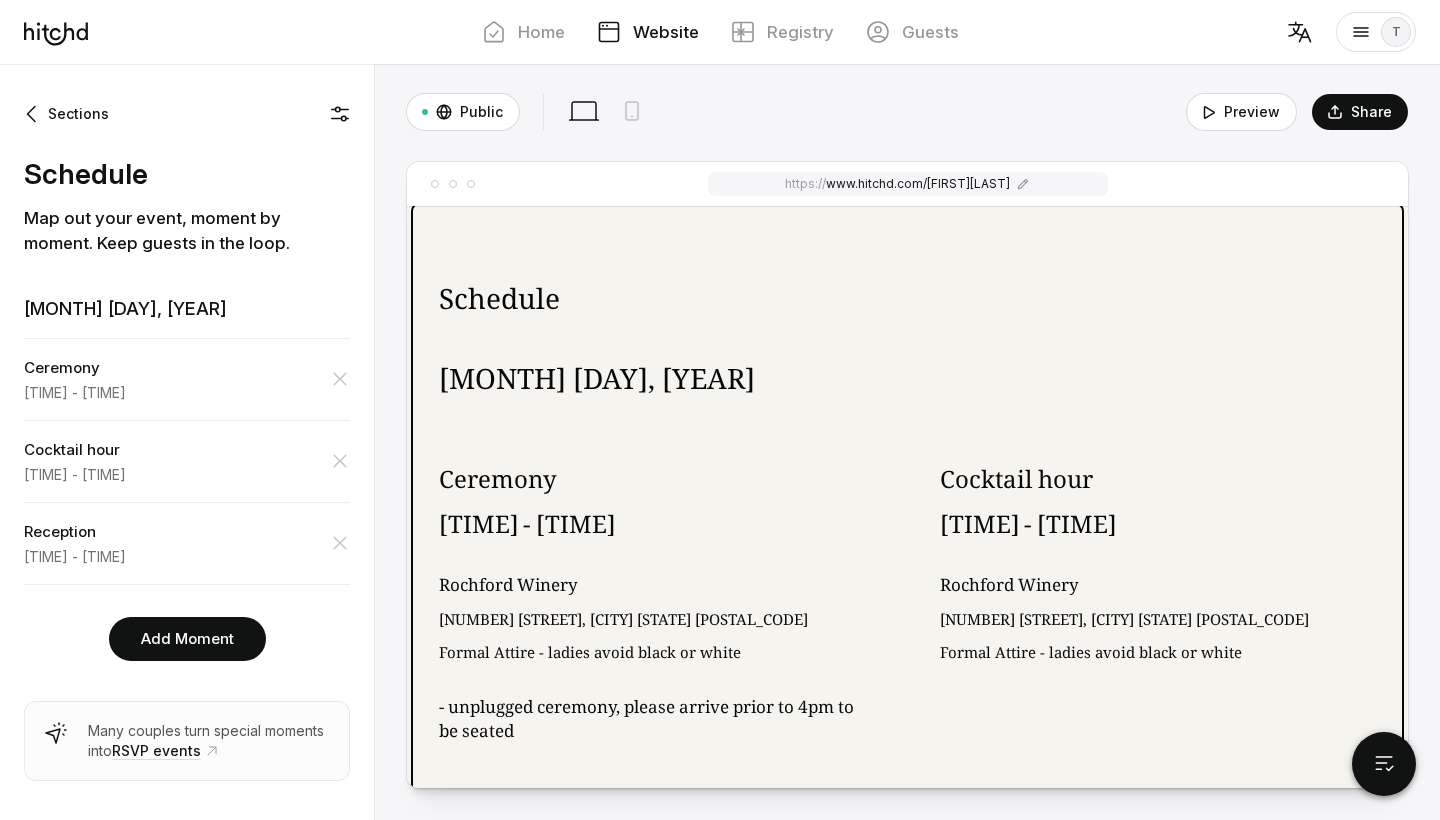 click on "Ceremony
4:00 PM
- 4:30 PM
Rochford Winery
878-880 Maroondah Hwy, Coldstream VIC 3770
Formal Attire - ladies avoid black or white
- unplugged ceremony, please arrive prior to 4pm to be seated" at bounding box center [657, 602] 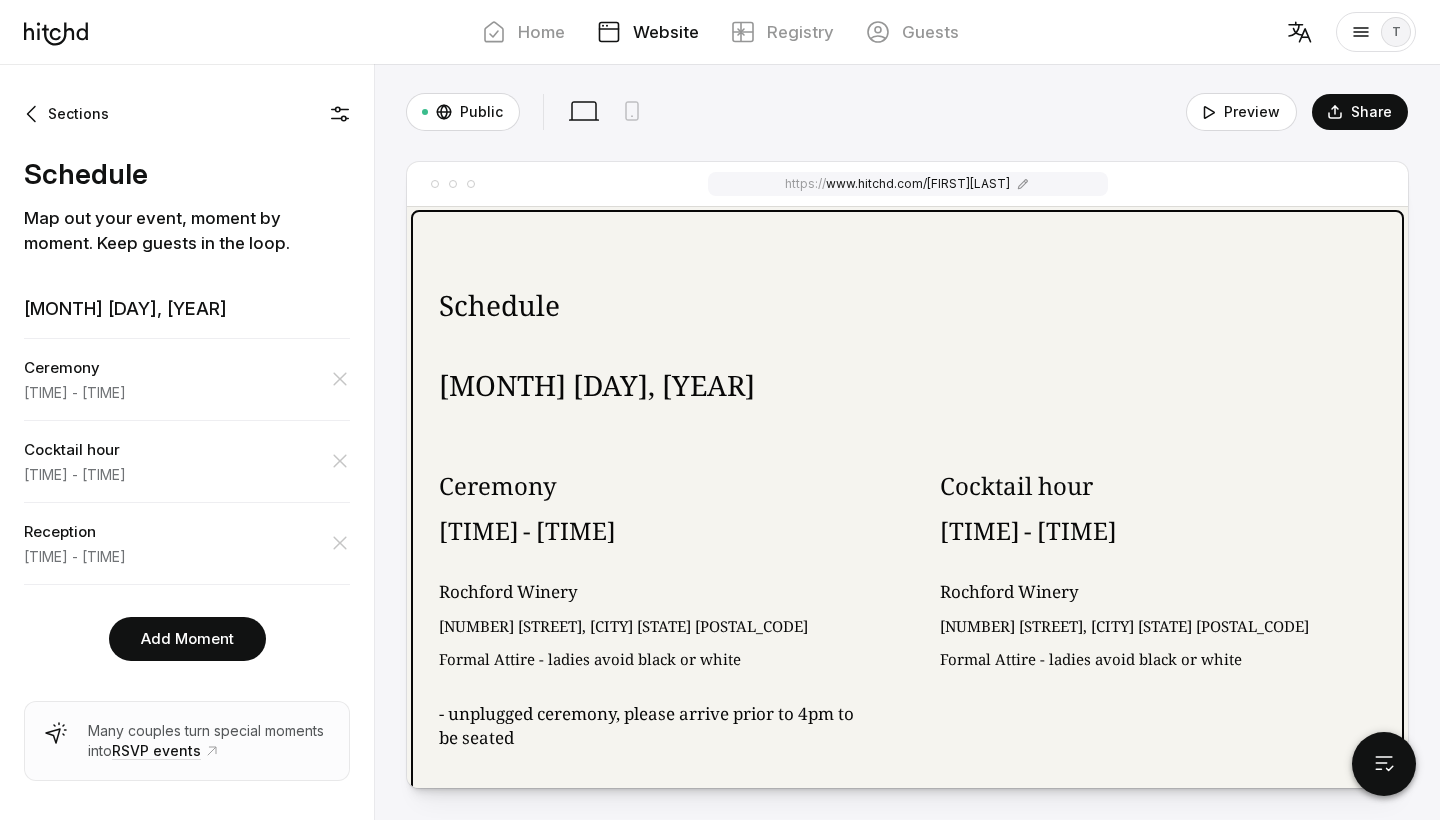 click on "Ceremony" at bounding box center [657, 486] 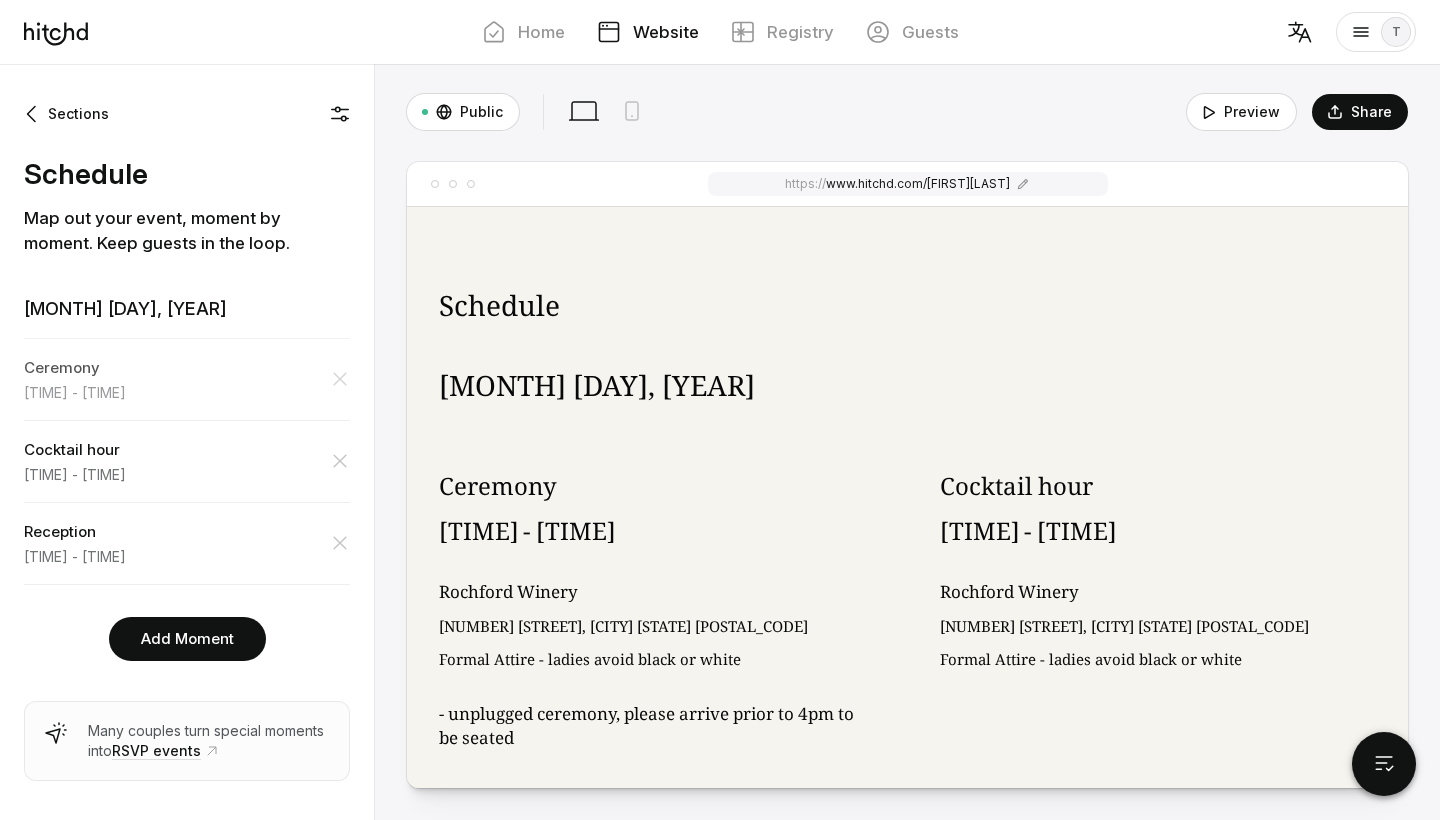 click on "Ceremony
[TIME]    - [TIME]" at bounding box center [187, 379] 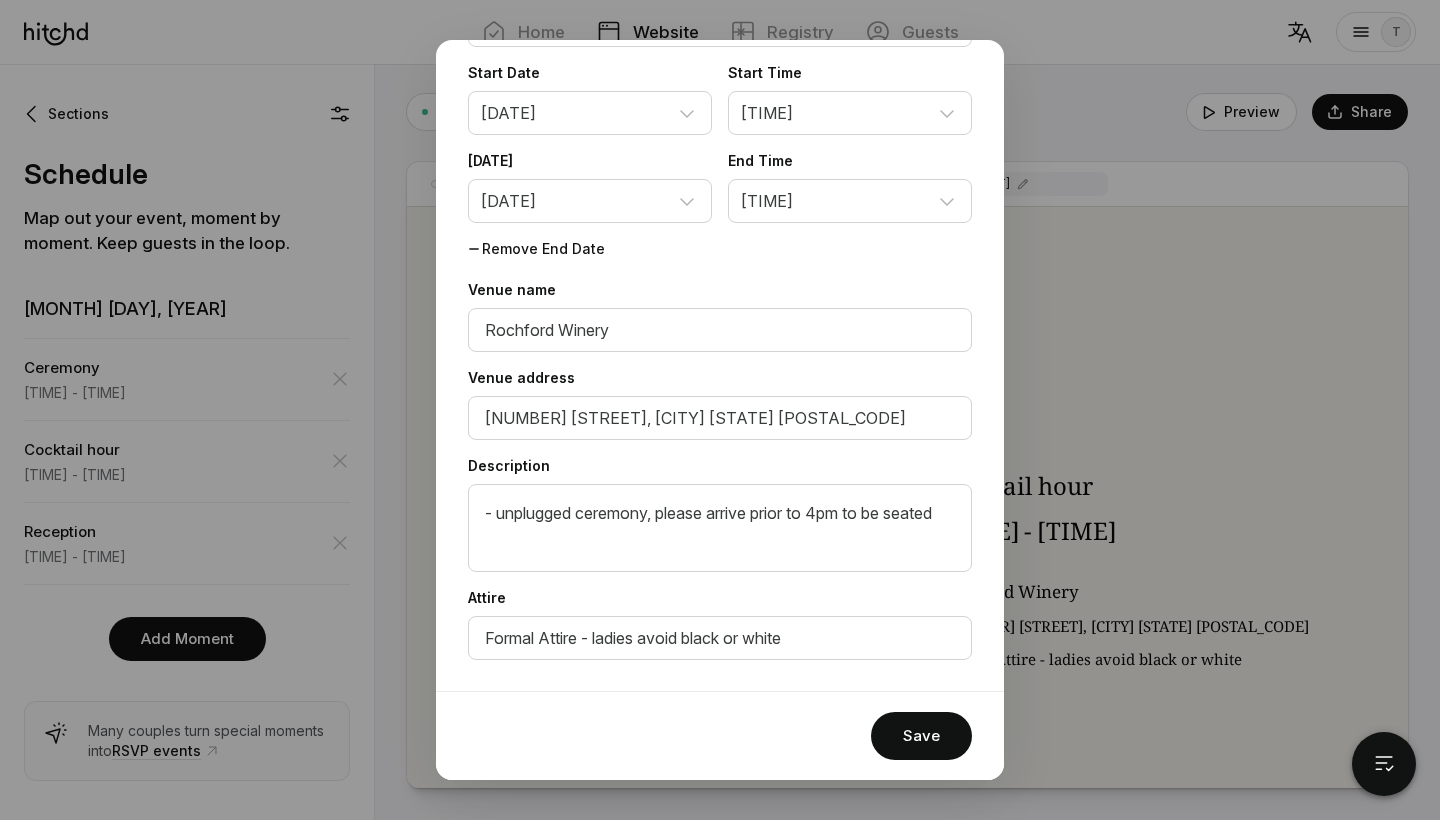 scroll, scrollTop: 161, scrollLeft: 0, axis: vertical 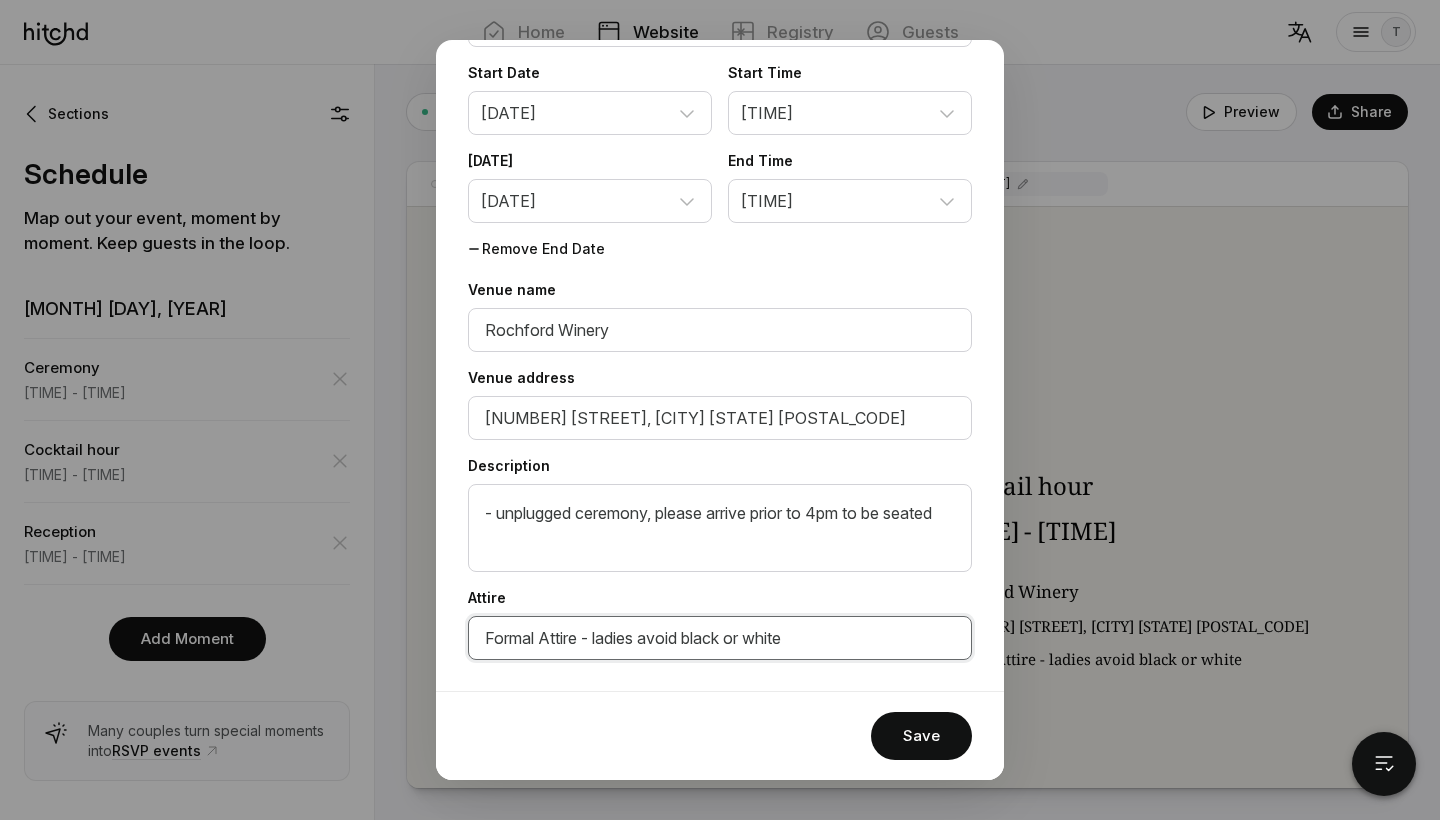 click on "Formal Attire - ladies avoid black or white" at bounding box center [720, 330] 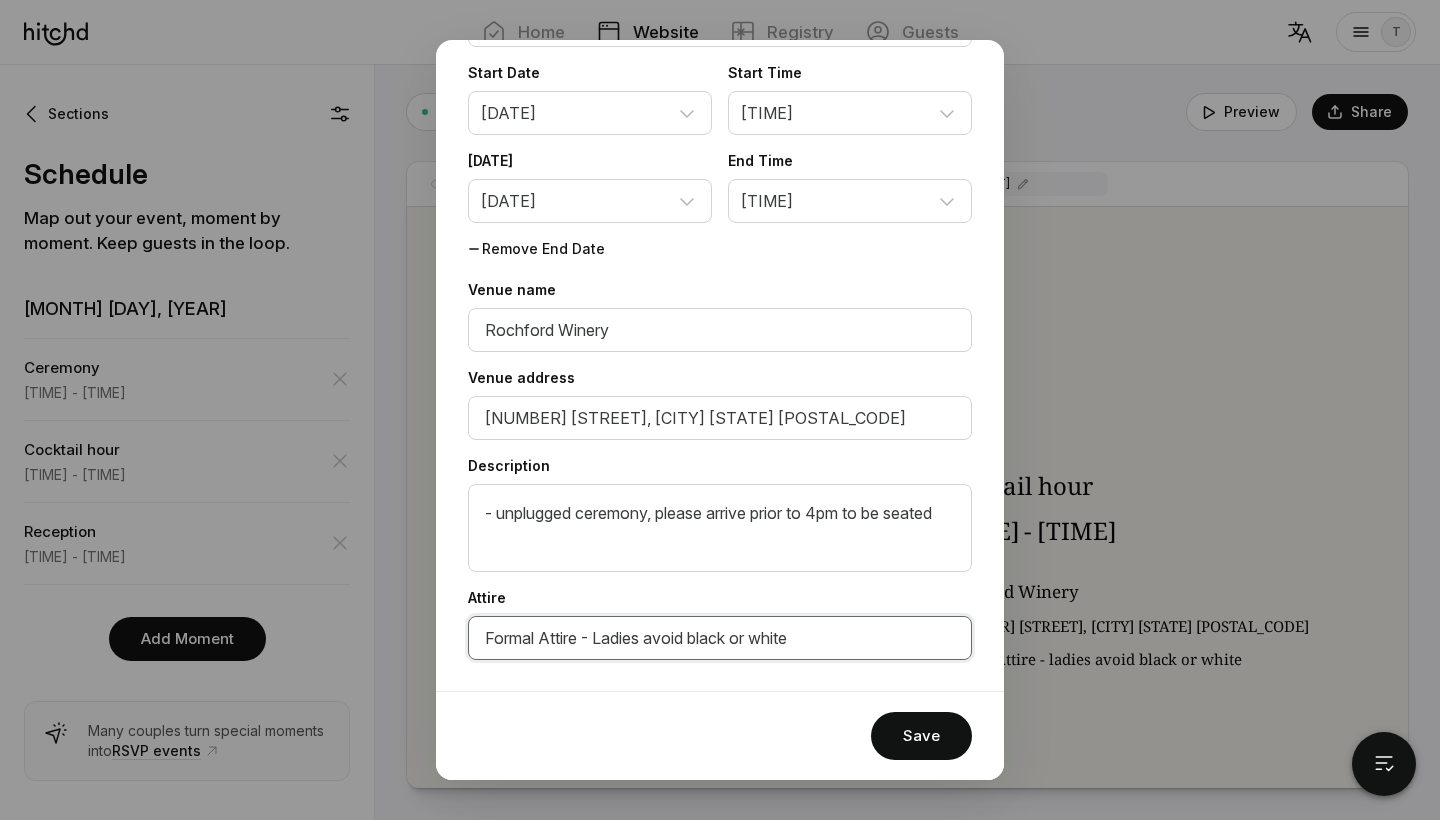 click on "Formal Attire - Ladies avoid black or white" at bounding box center (720, 638) 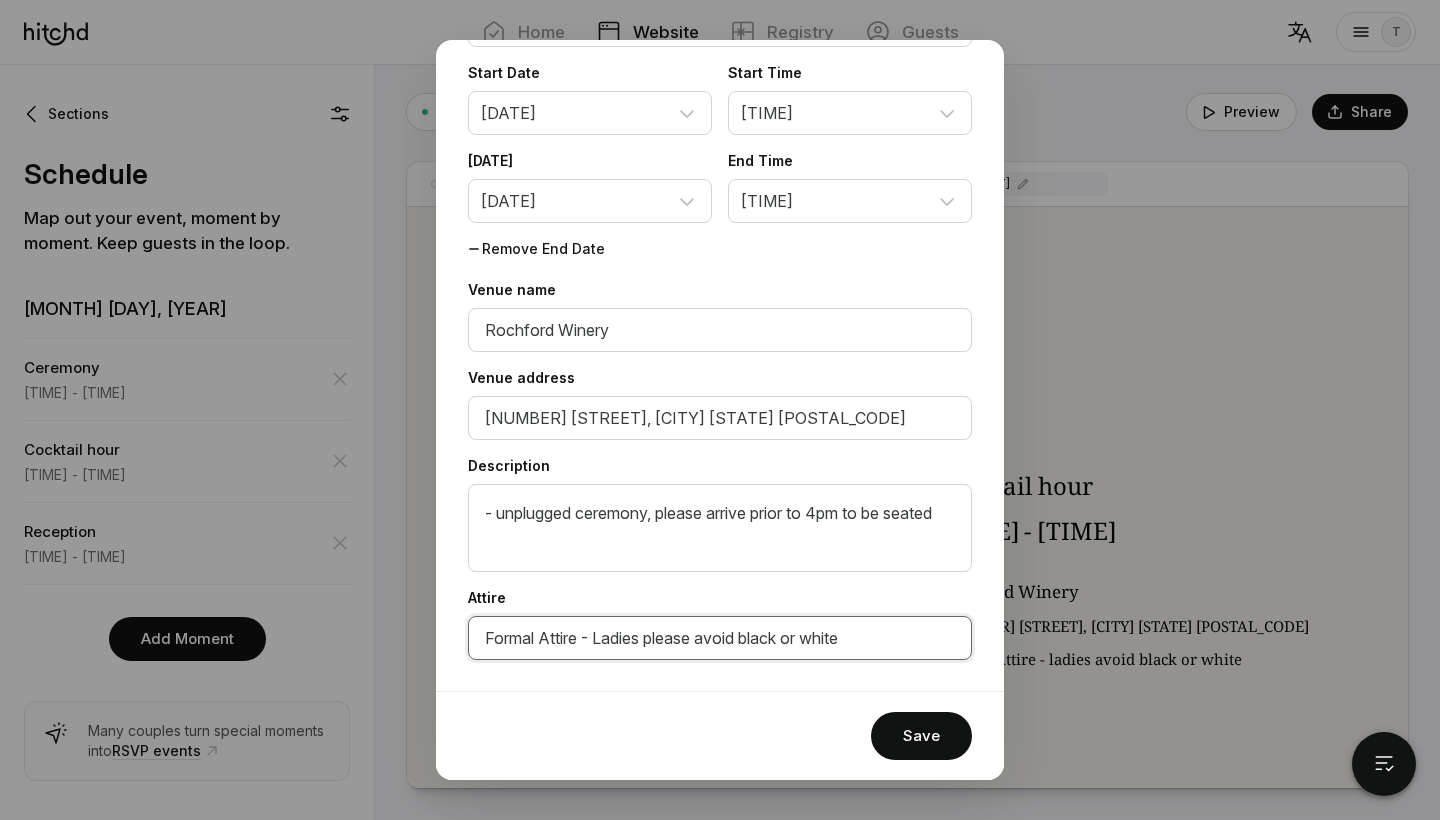 click on "Formal Attire - Ladies please avoid black or white" at bounding box center (720, 638) 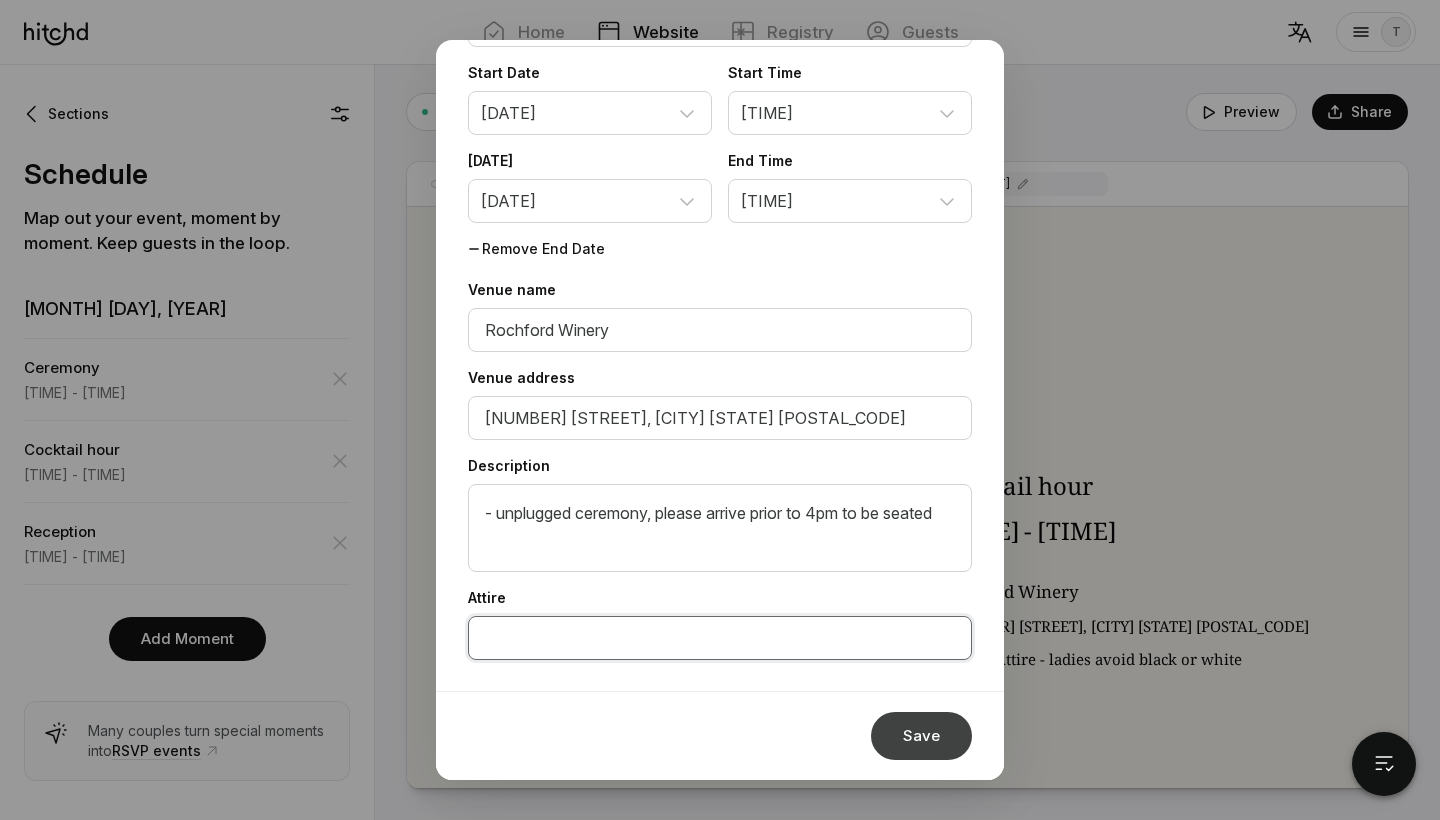 type 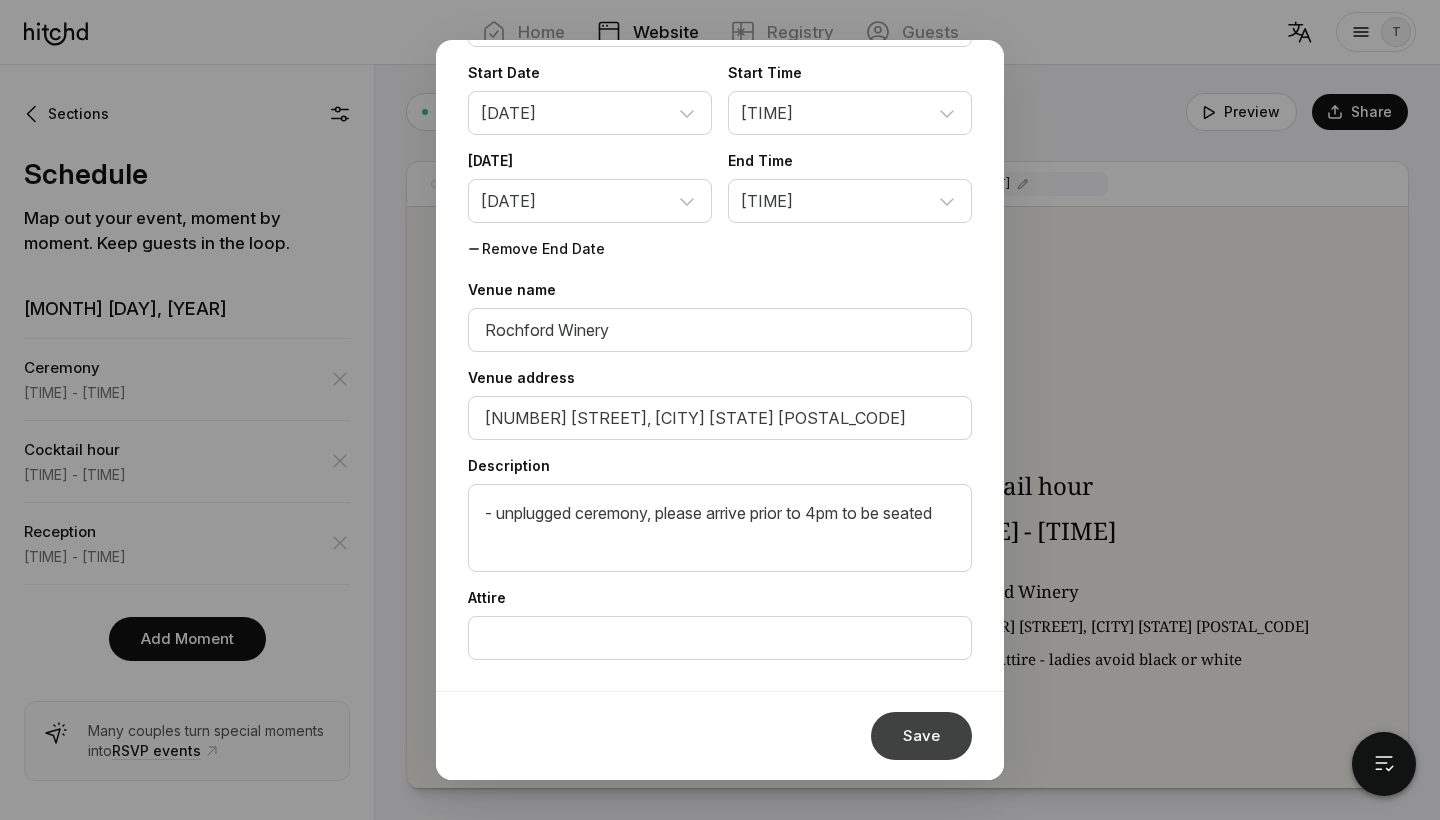 click on "Save" at bounding box center [921, 736] 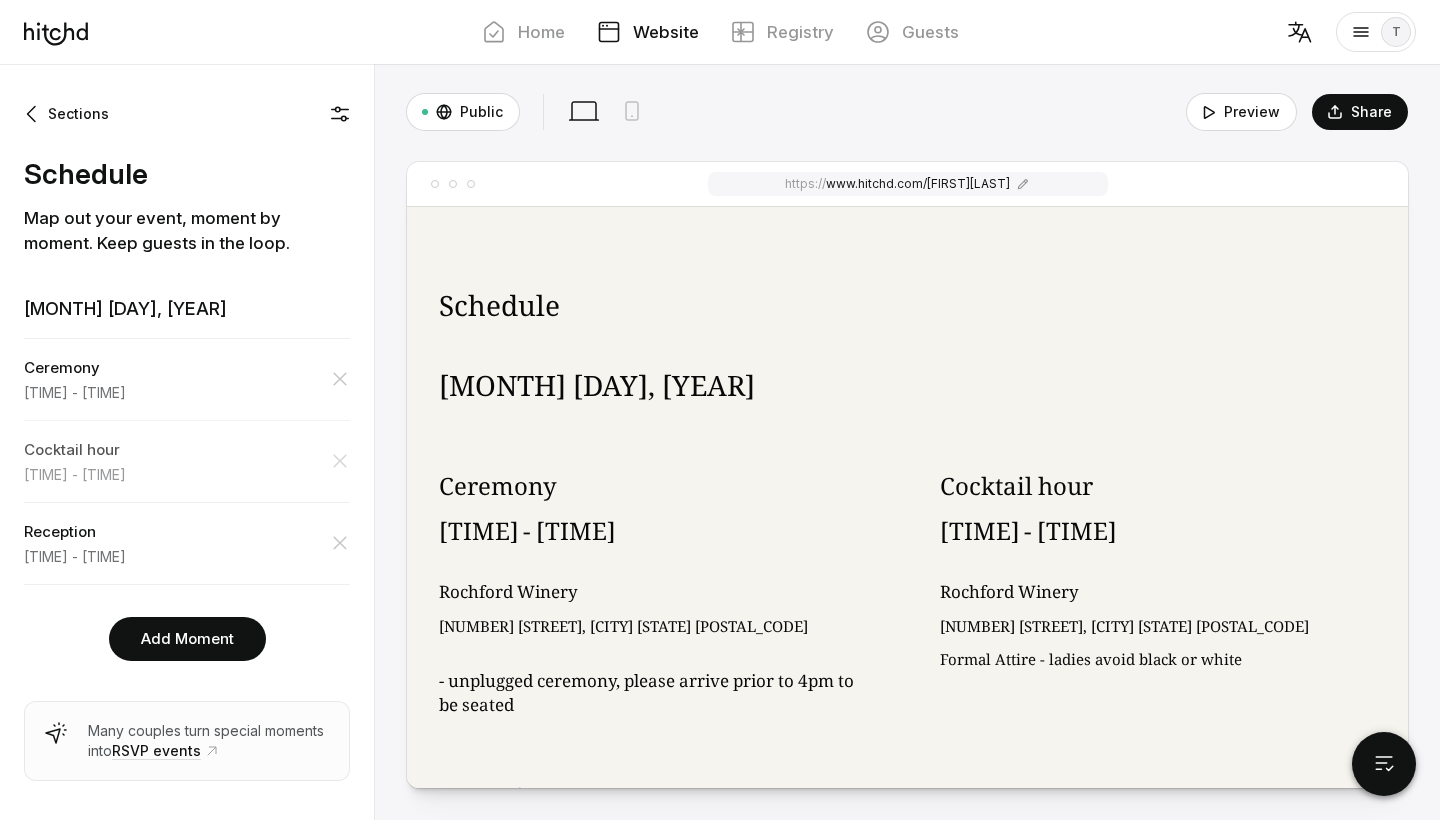 click on "Cocktail hour" at bounding box center [187, 368] 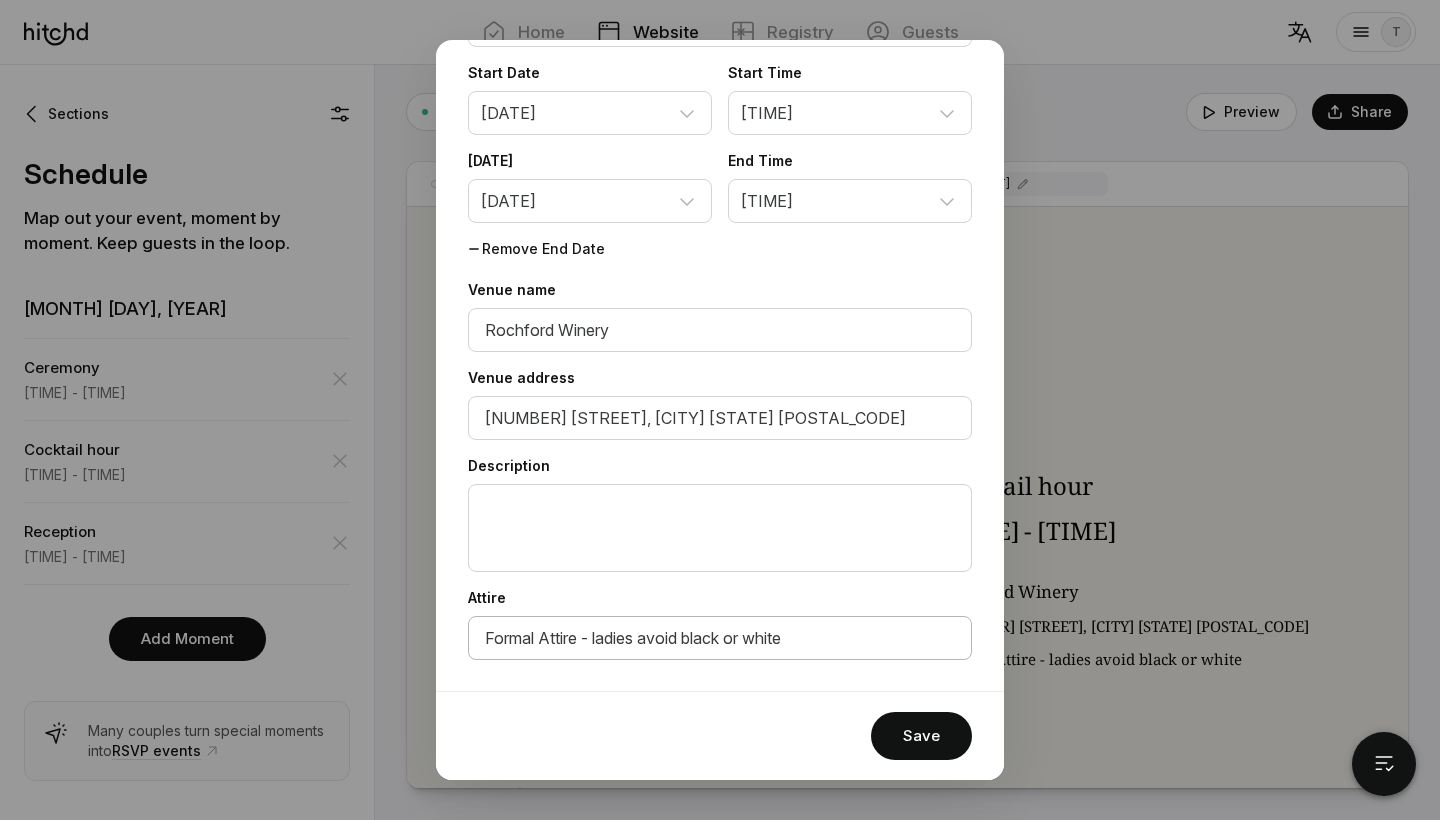 scroll, scrollTop: 161, scrollLeft: 0, axis: vertical 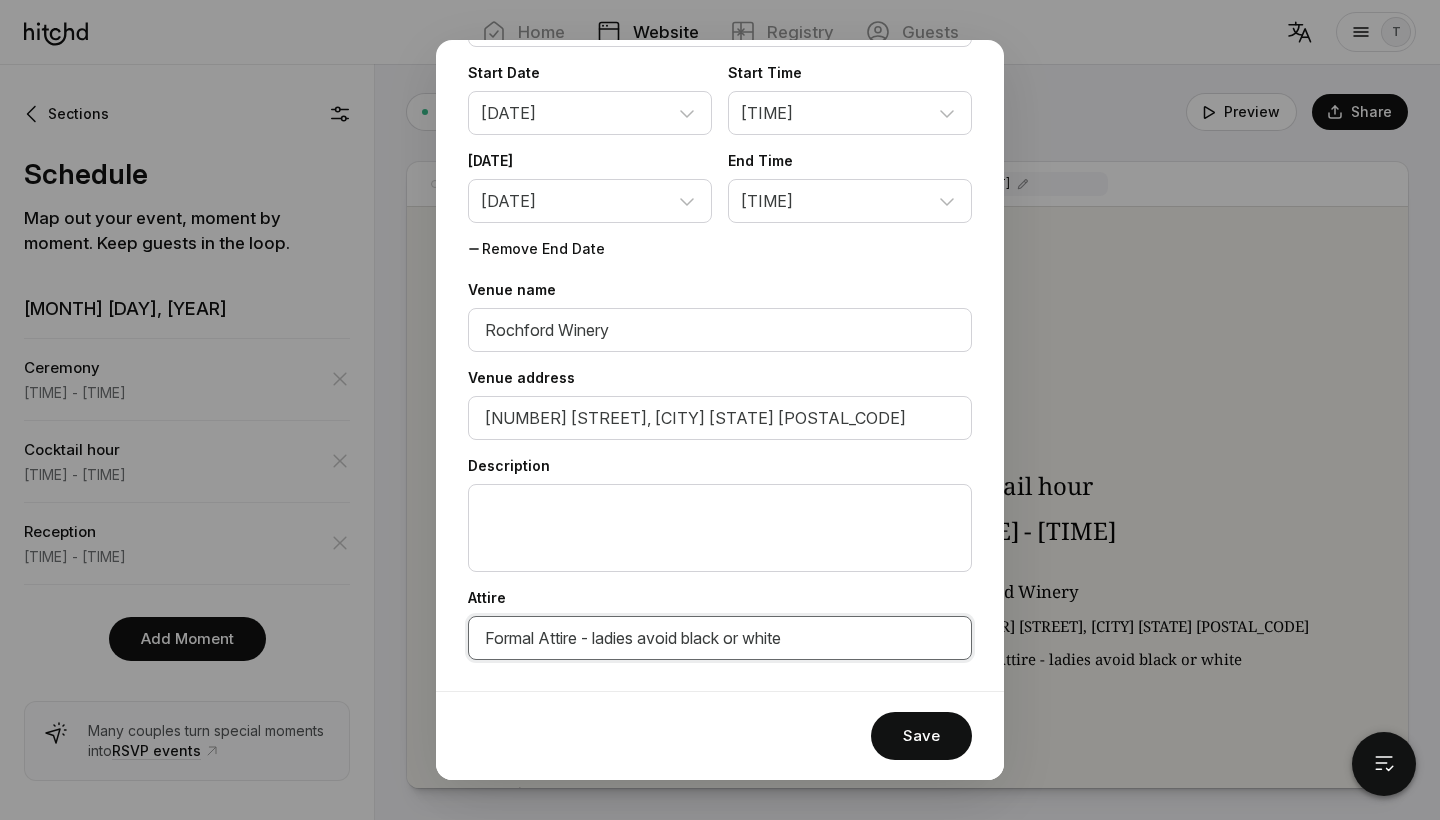 click on "Formal Attire - ladies avoid black or white" at bounding box center [720, 330] 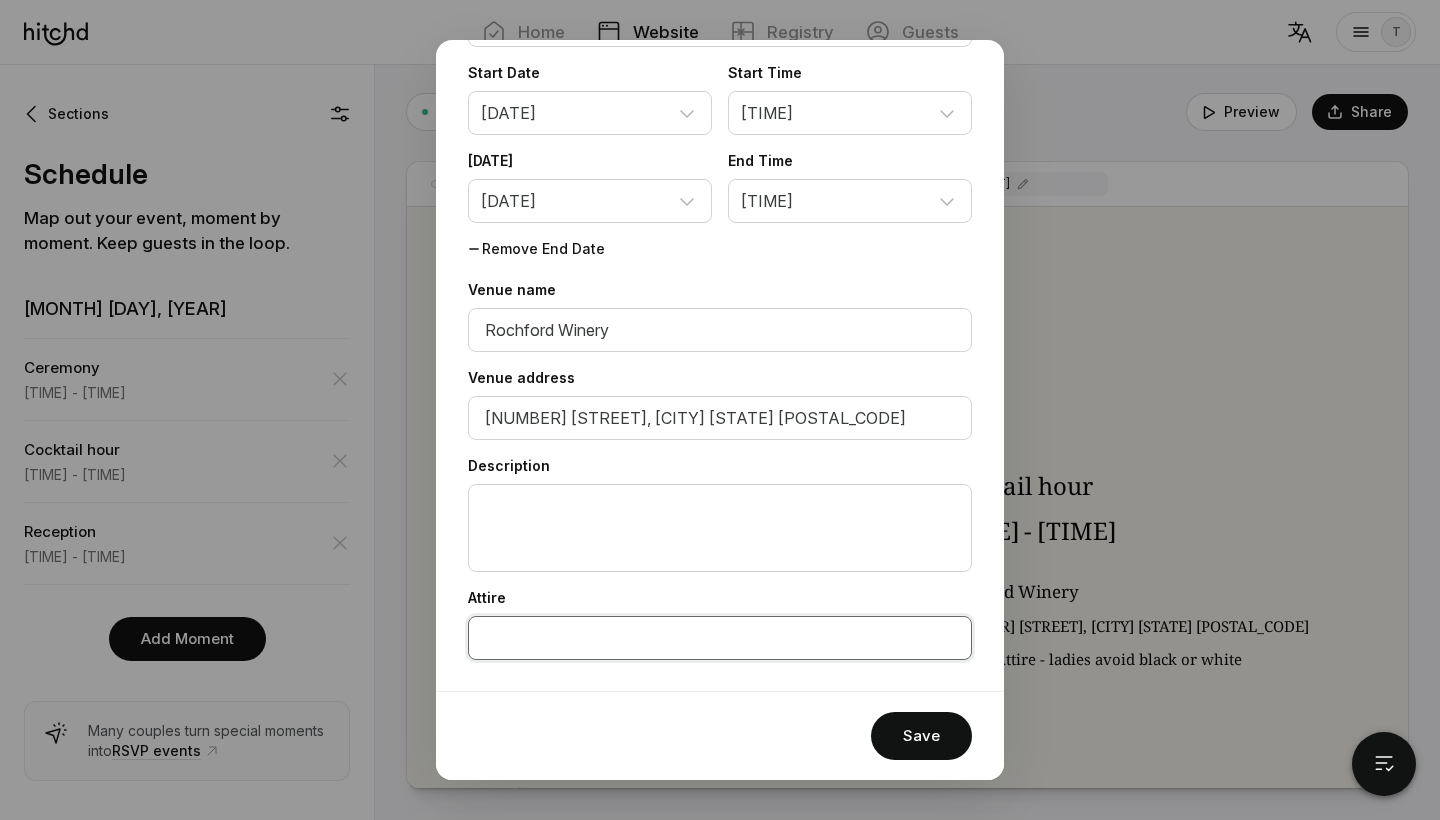 type 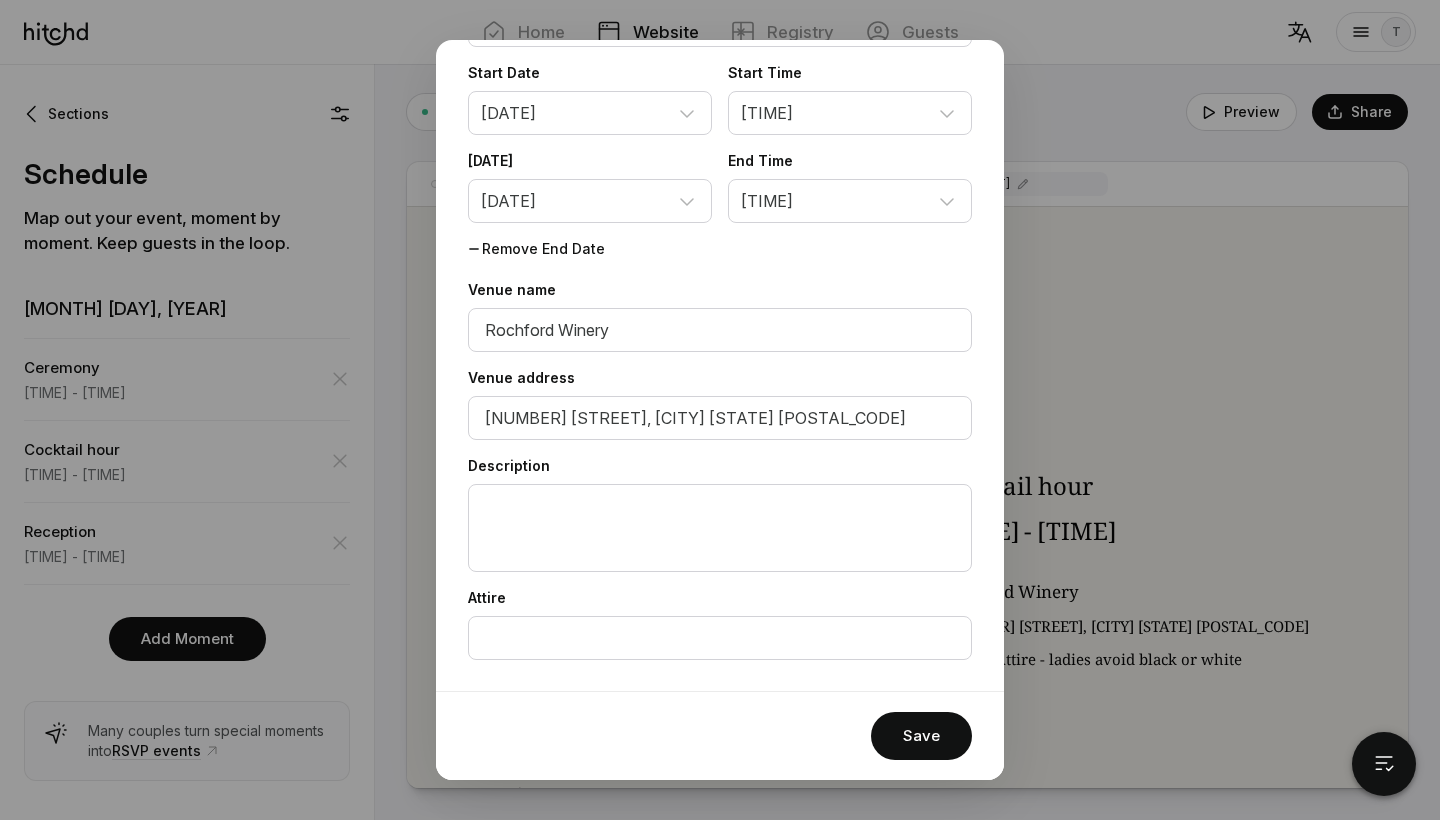 click on "Save" at bounding box center [720, 736] 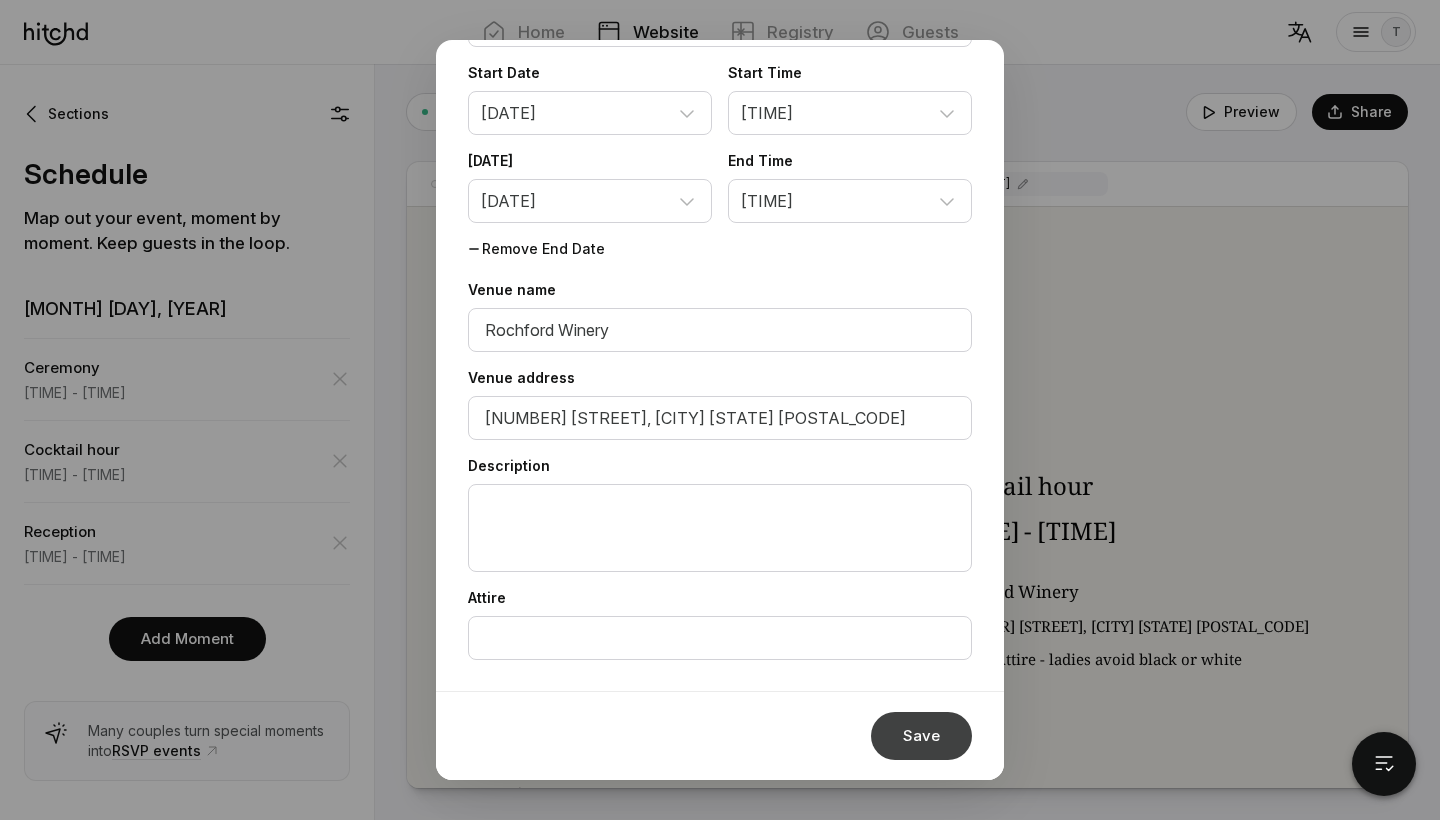 click on "Save" at bounding box center (921, 736) 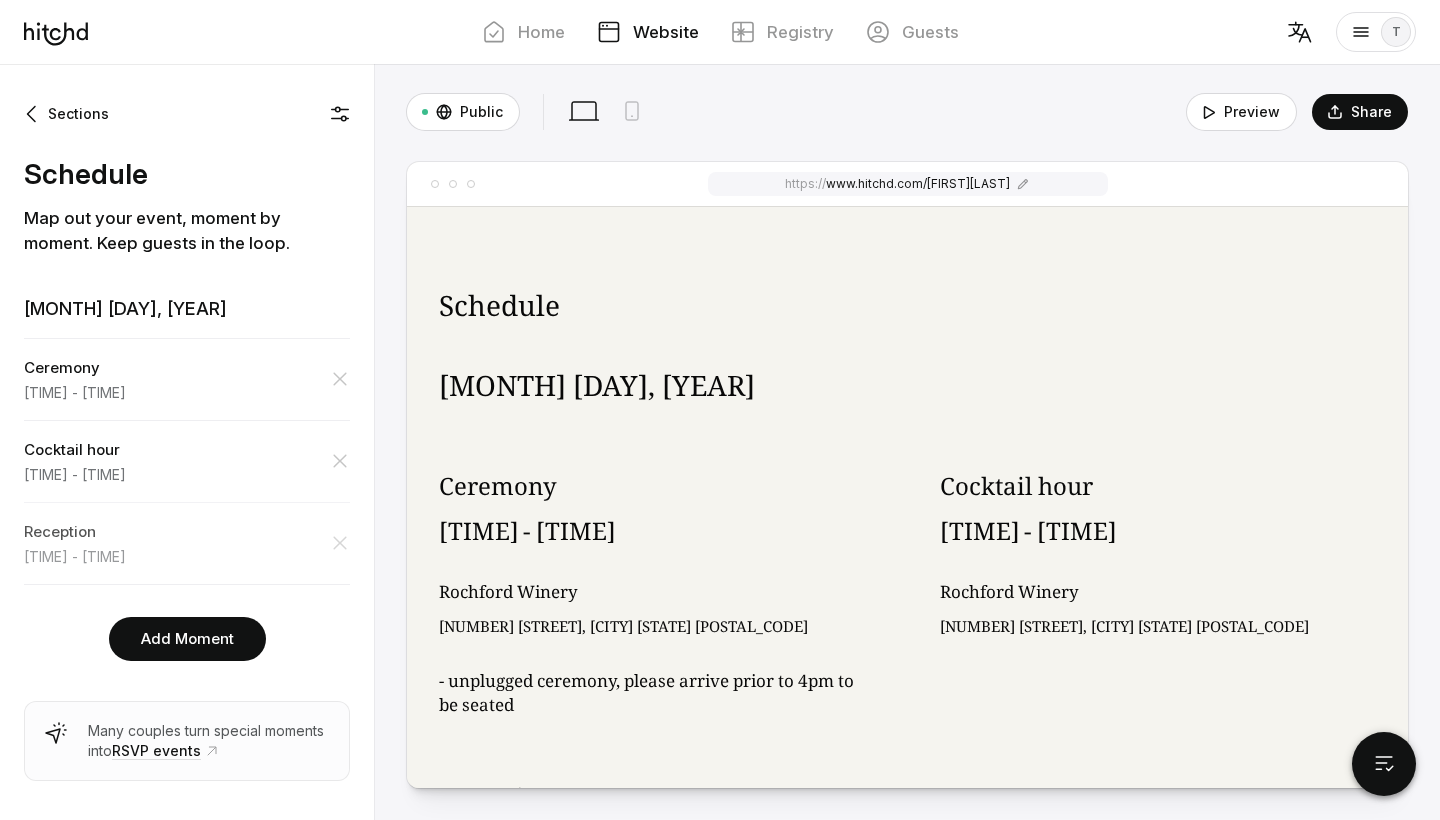 click on "Reception
[TIME]    - [TIME]" at bounding box center (187, 543) 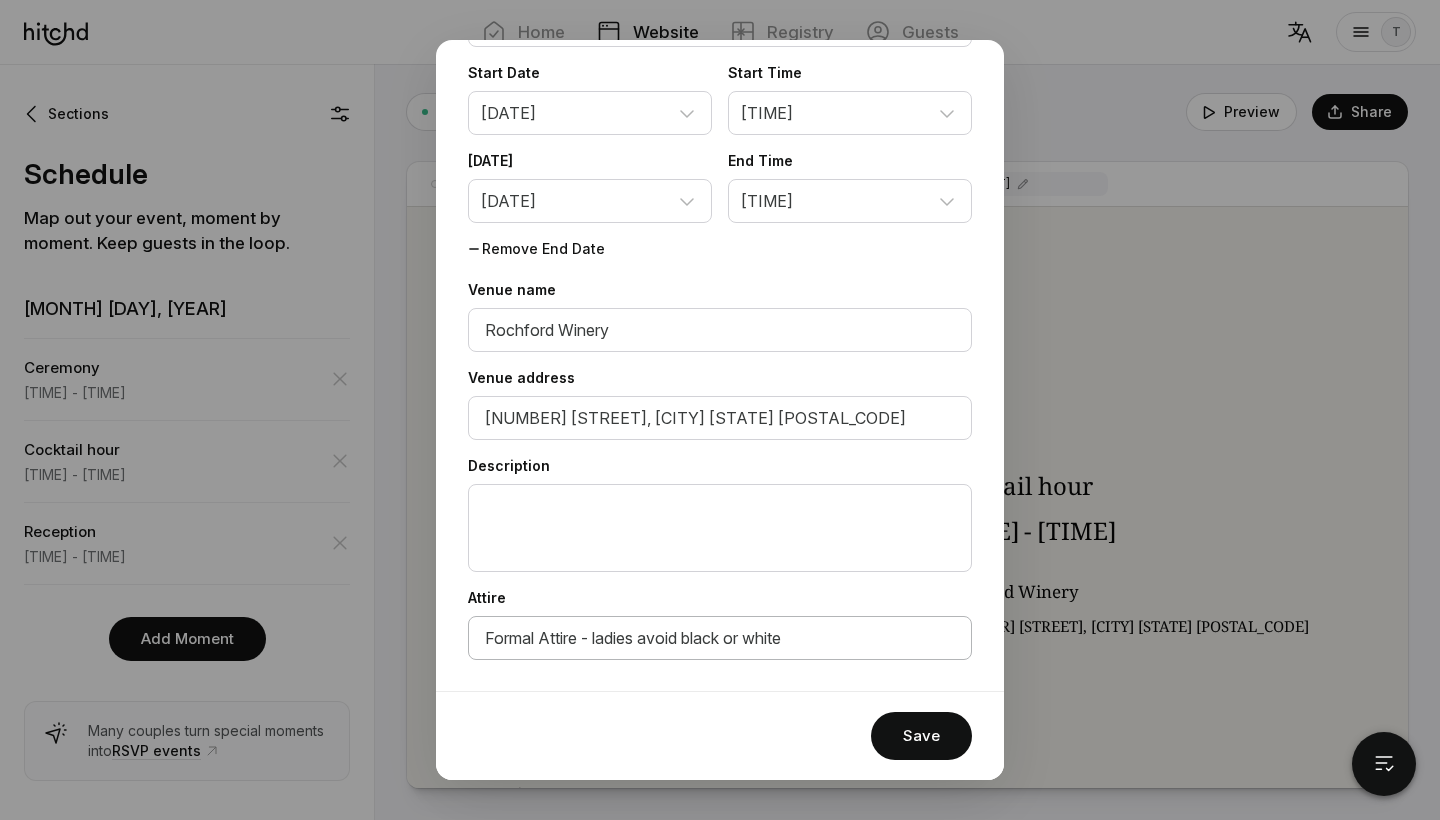 scroll, scrollTop: 161, scrollLeft: 0, axis: vertical 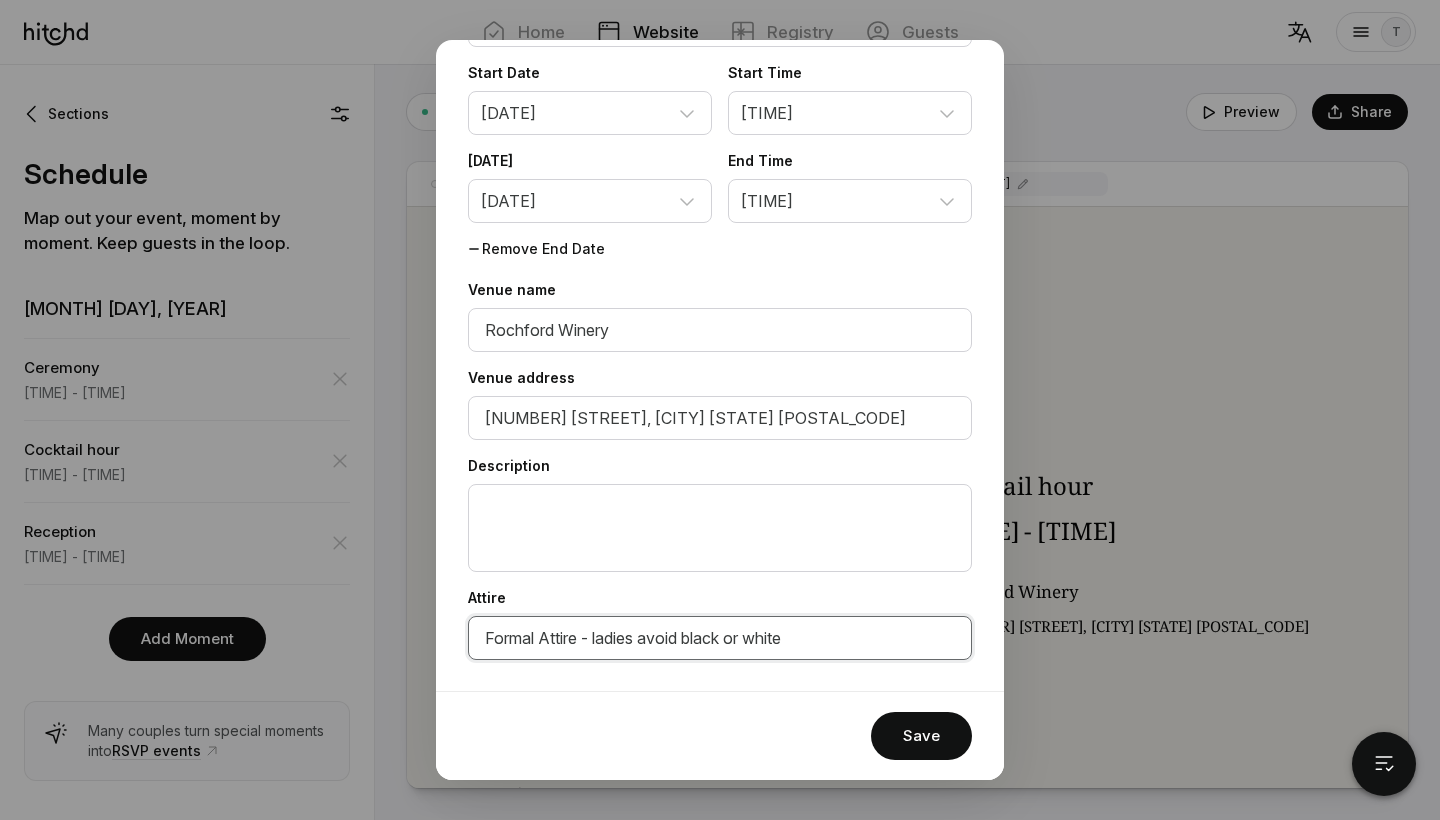 click on "Formal Attire - ladies avoid black or white" at bounding box center (720, 330) 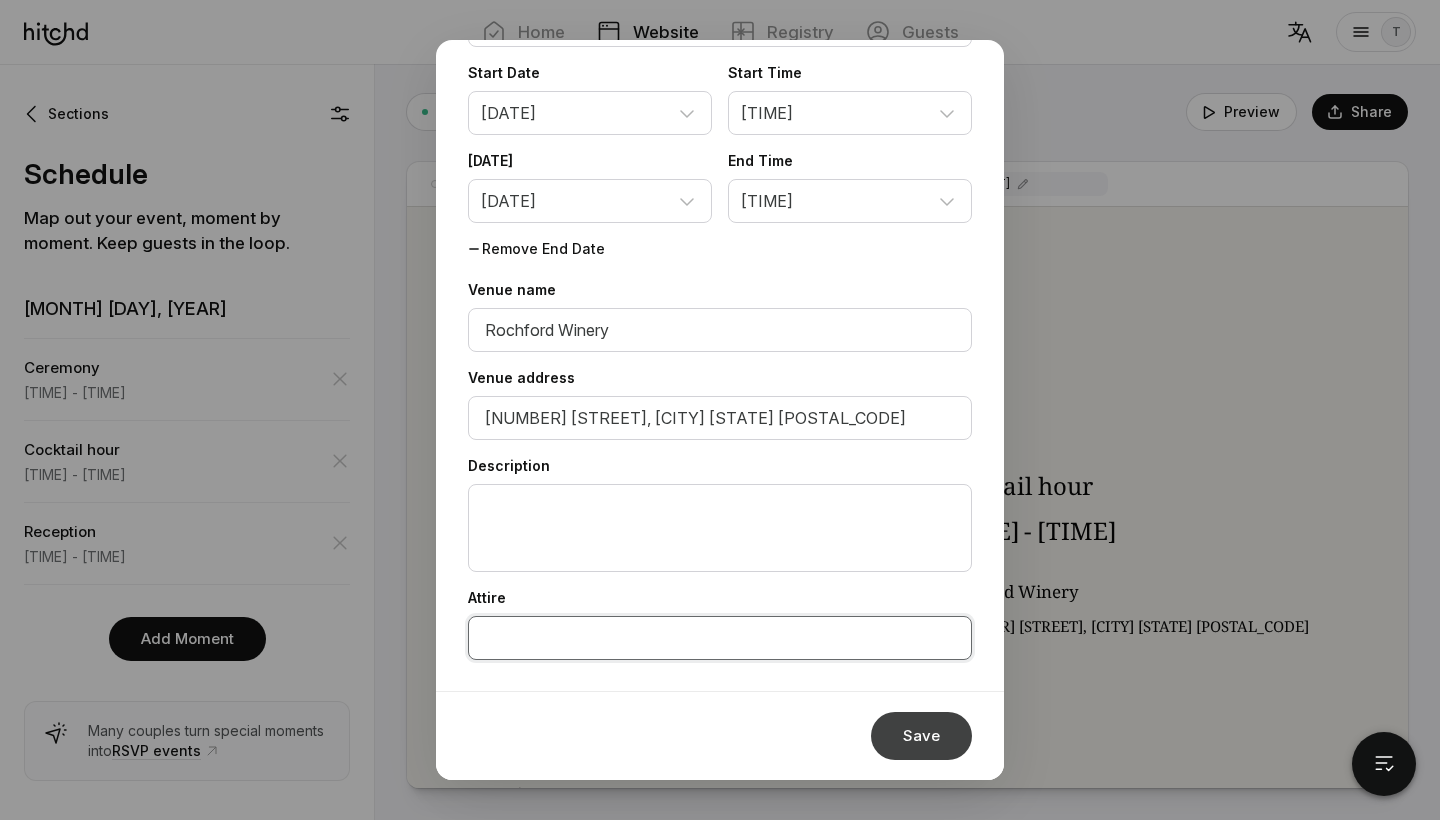 type 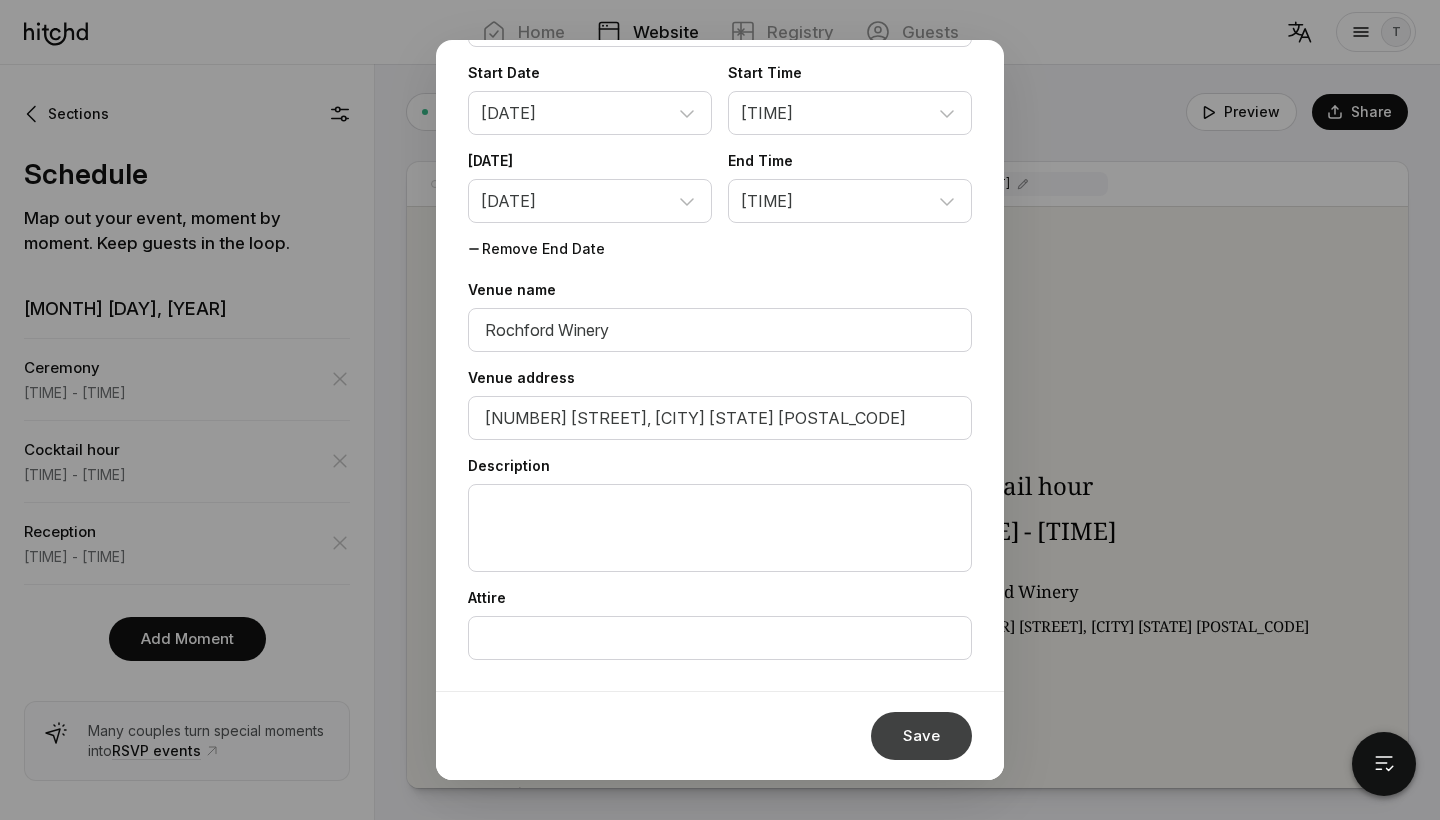 click on "Save" at bounding box center [921, 736] 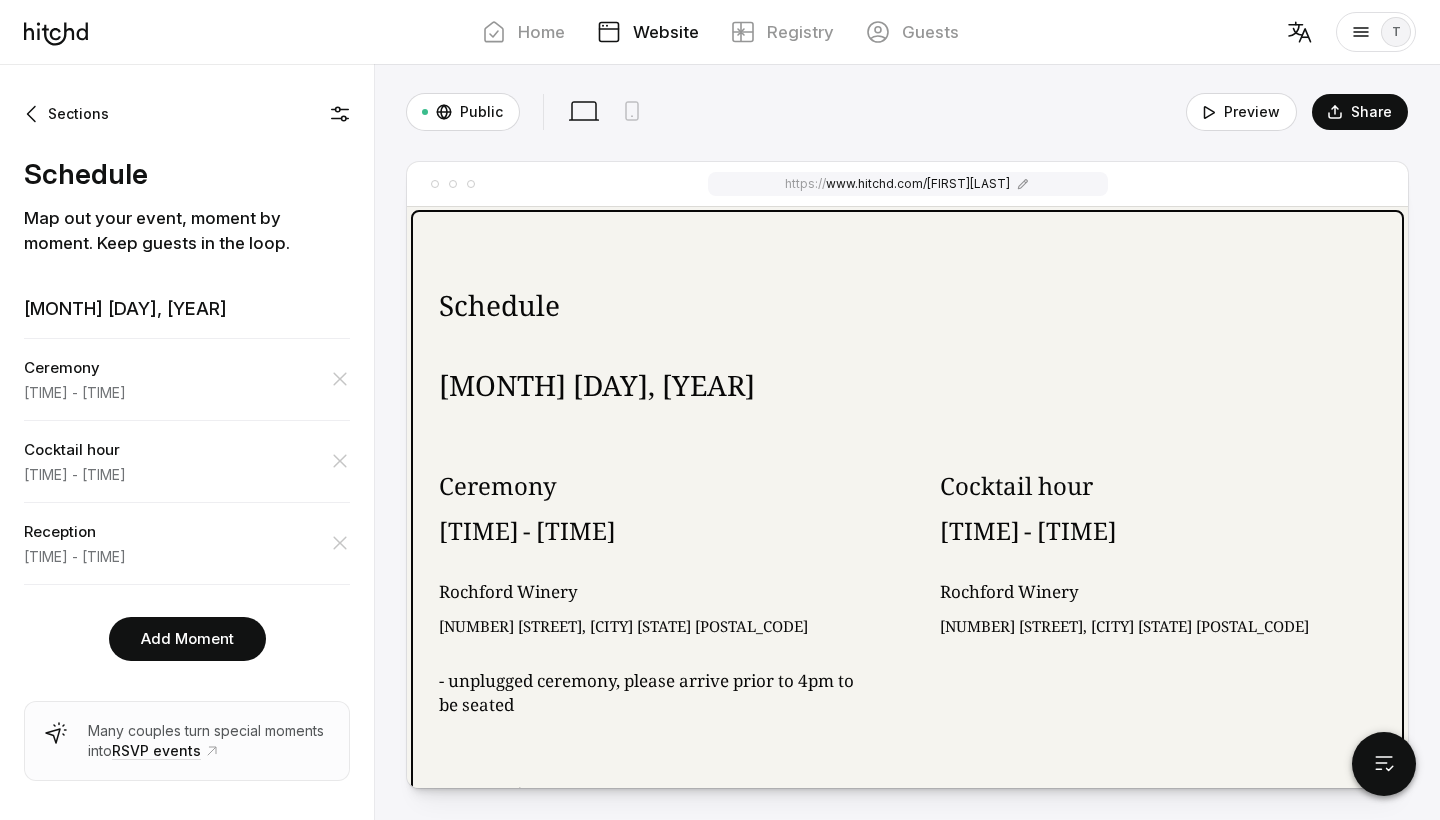 scroll, scrollTop: 1380, scrollLeft: 0, axis: vertical 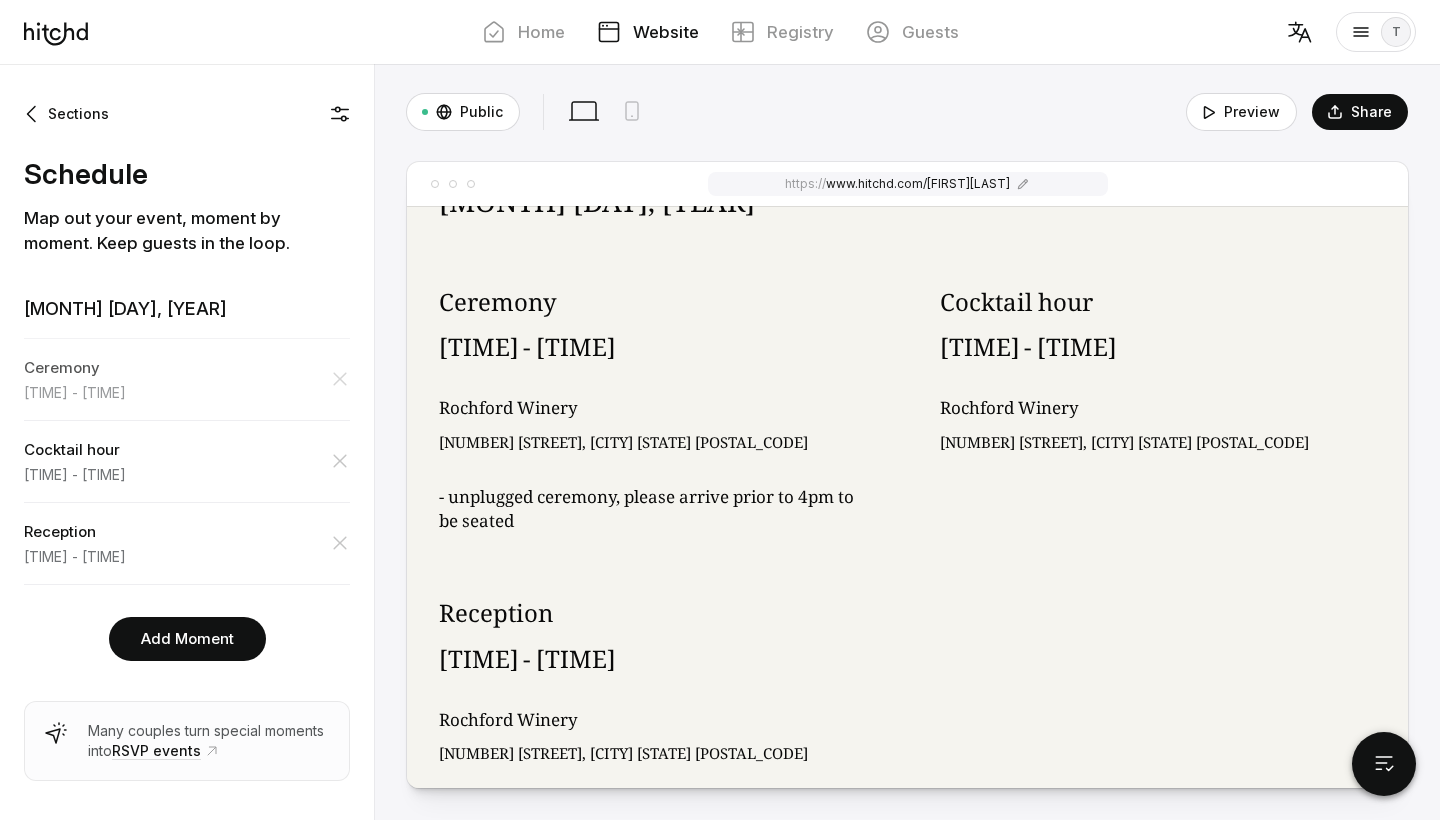 click on "Ceremony
[TIME]    - [TIME]" at bounding box center (187, 379) 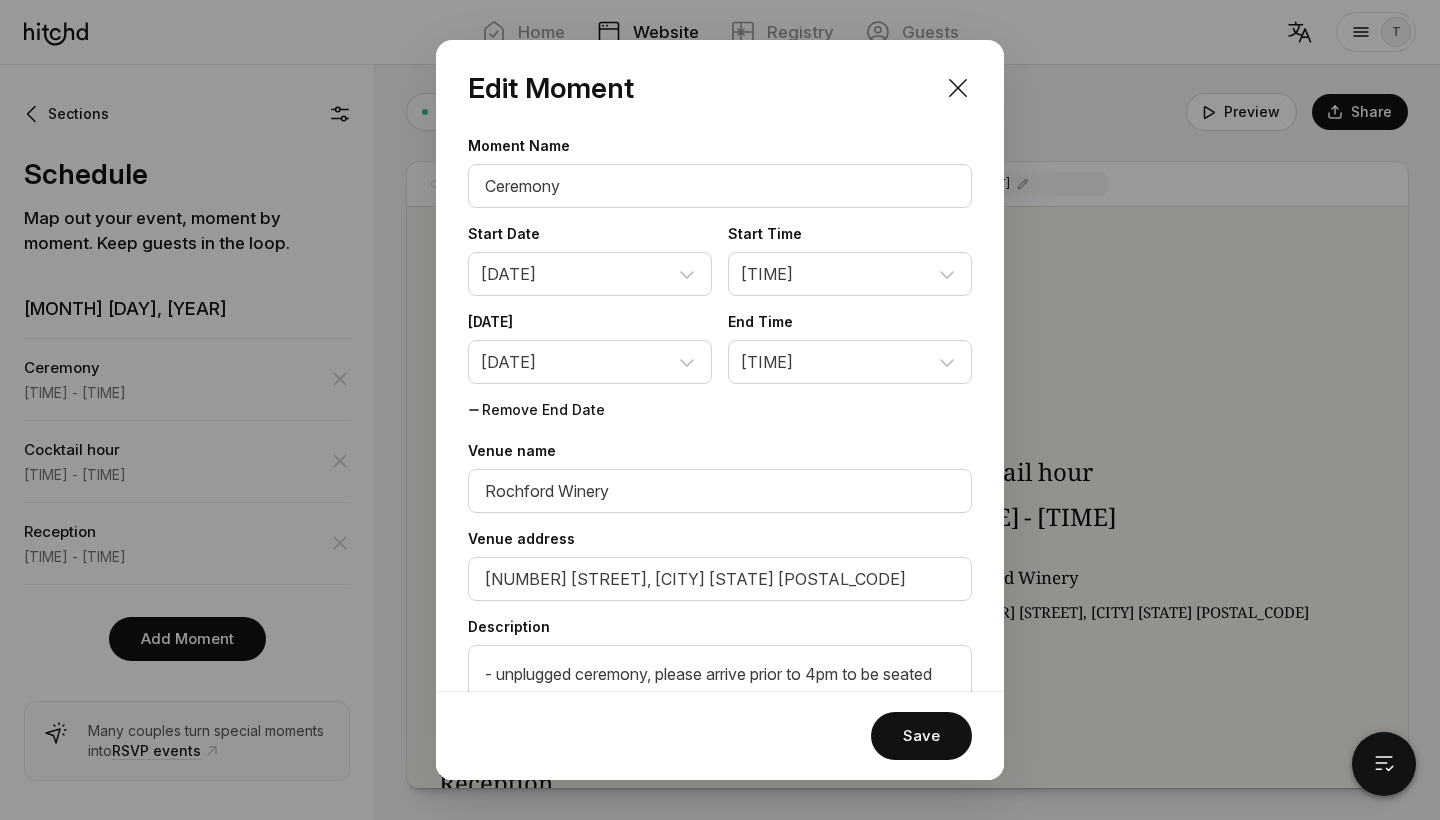 scroll, scrollTop: 1196, scrollLeft: 0, axis: vertical 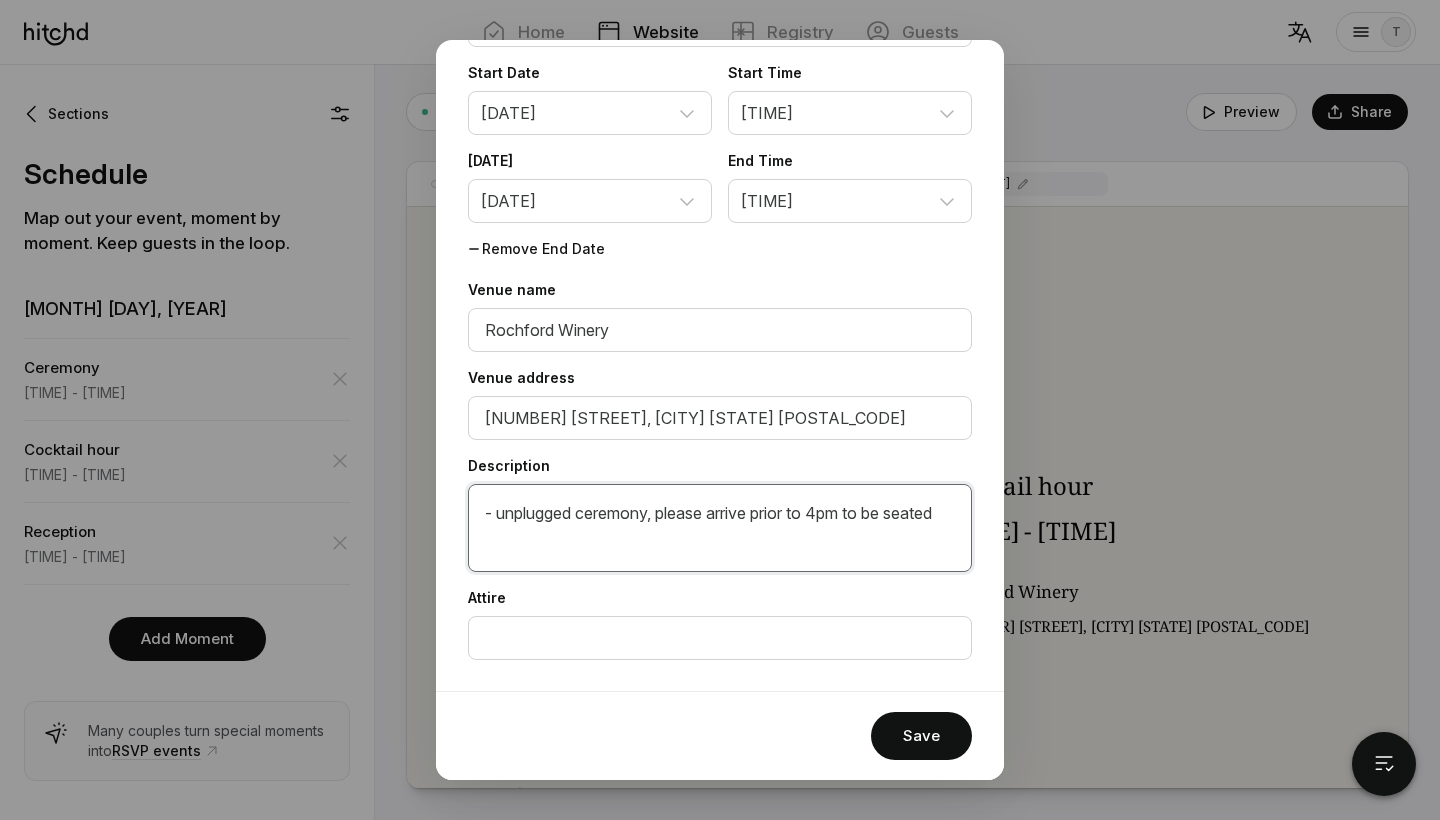 click on "- unplugged ceremony, please arrive prior to 4pm to be seated" at bounding box center (720, 528) 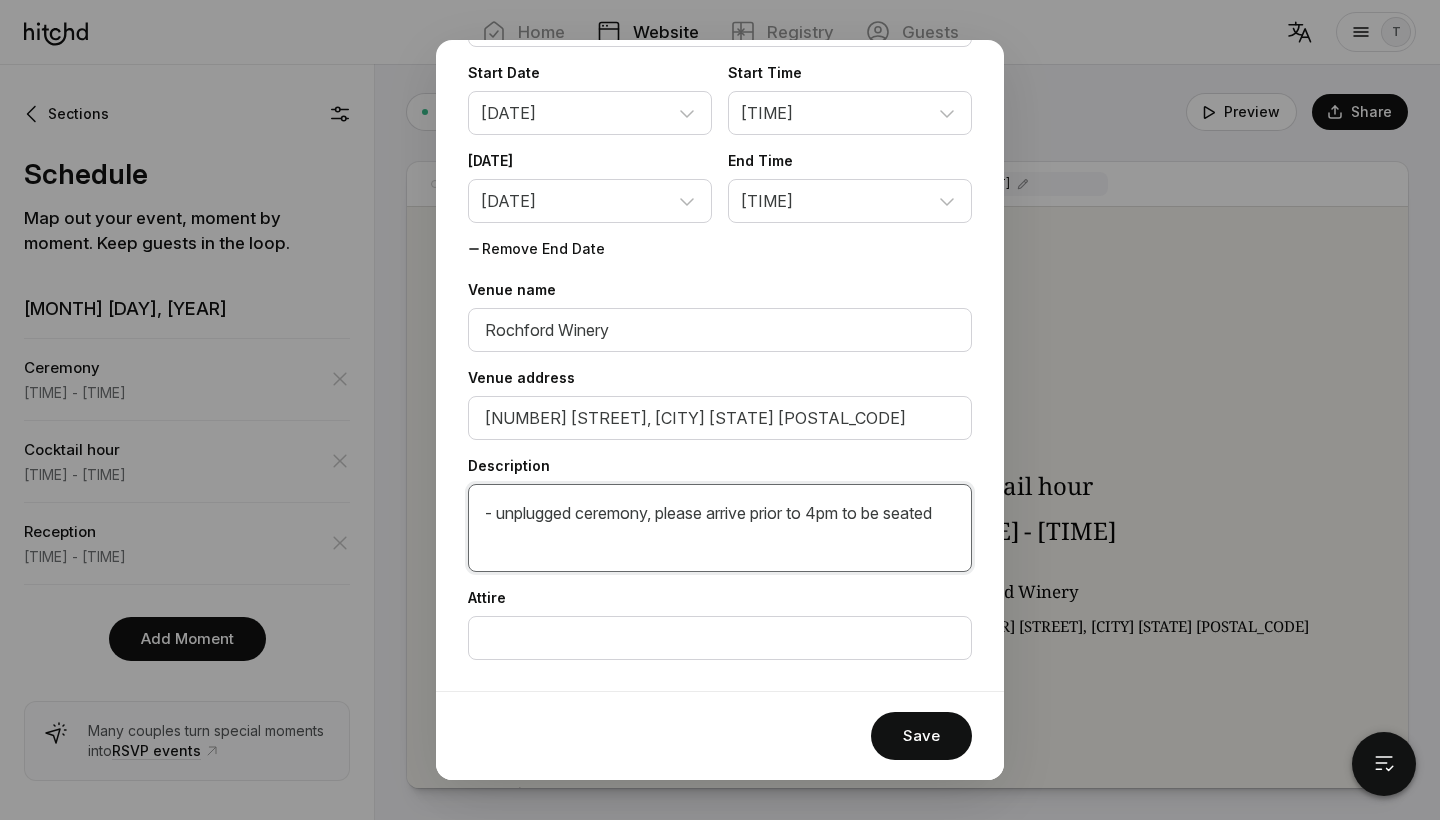 click on "- unplugged ceremony, please arrive prior to 4pm to be seated" at bounding box center [720, 528] 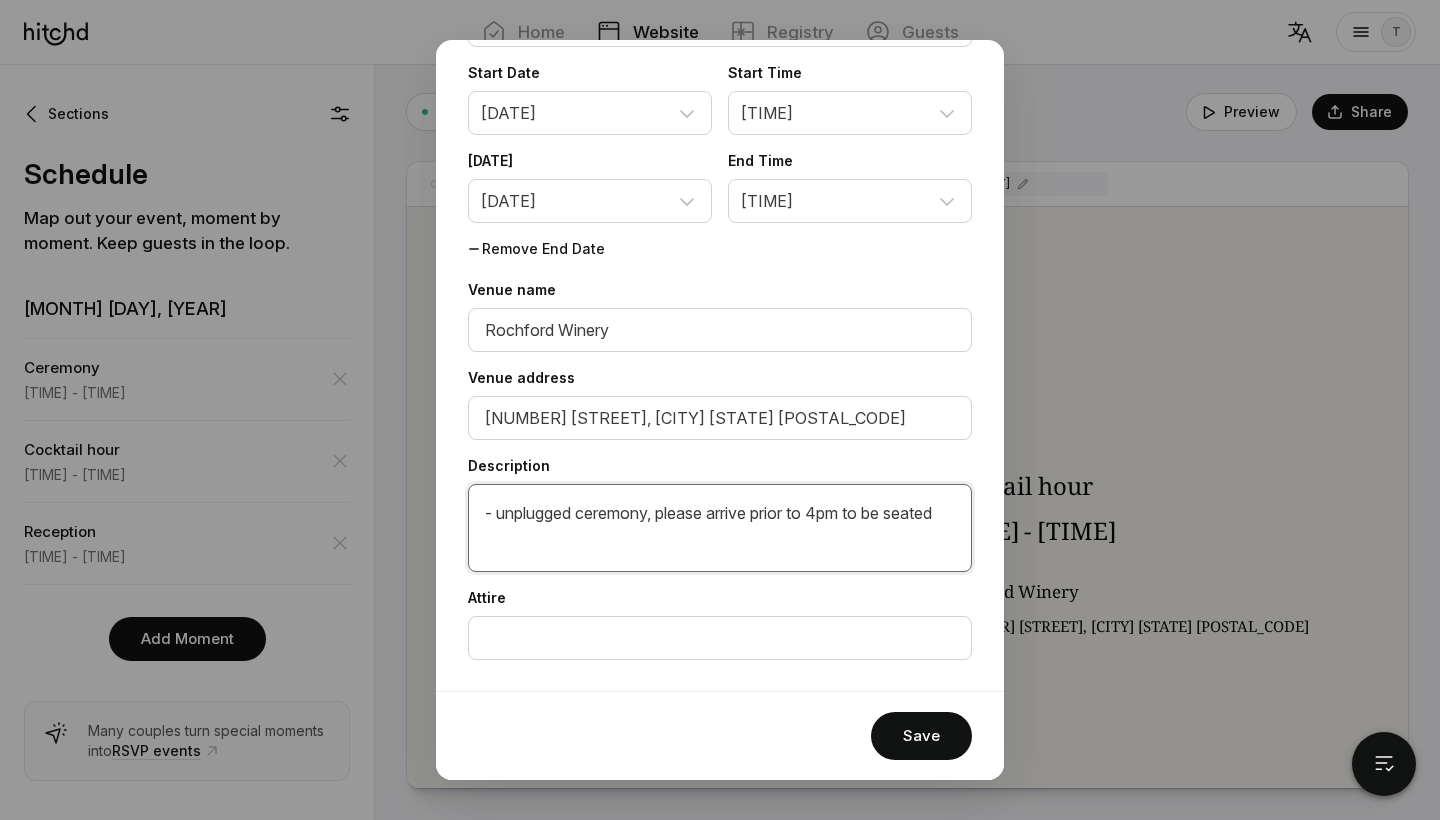 click on "- unplugged ceremony, please arrive prior to 4pm to be seated" at bounding box center (720, 528) 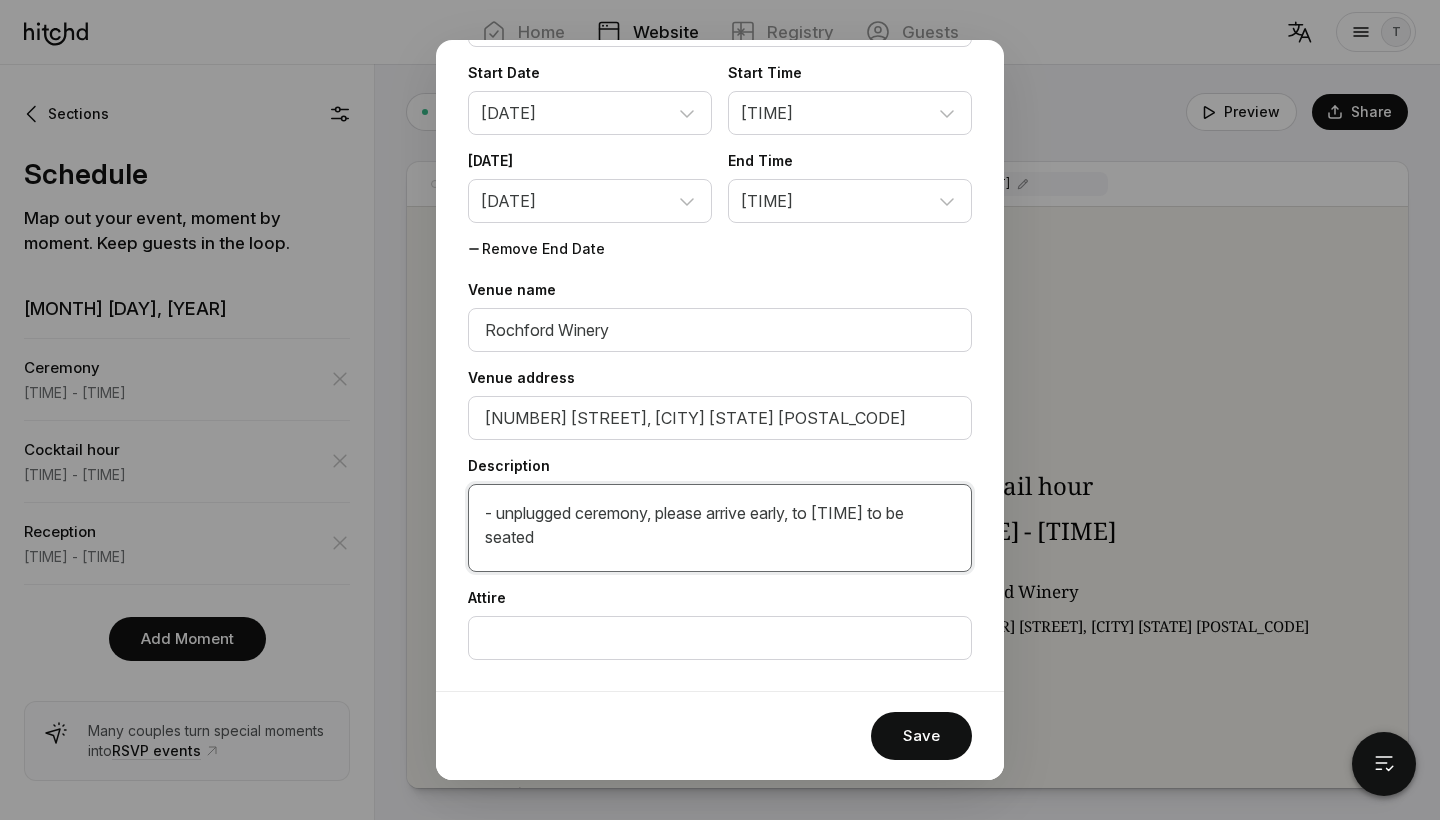 click on "- unplugged ceremony, please arrive early, to [TIME] to be seated" at bounding box center [720, 528] 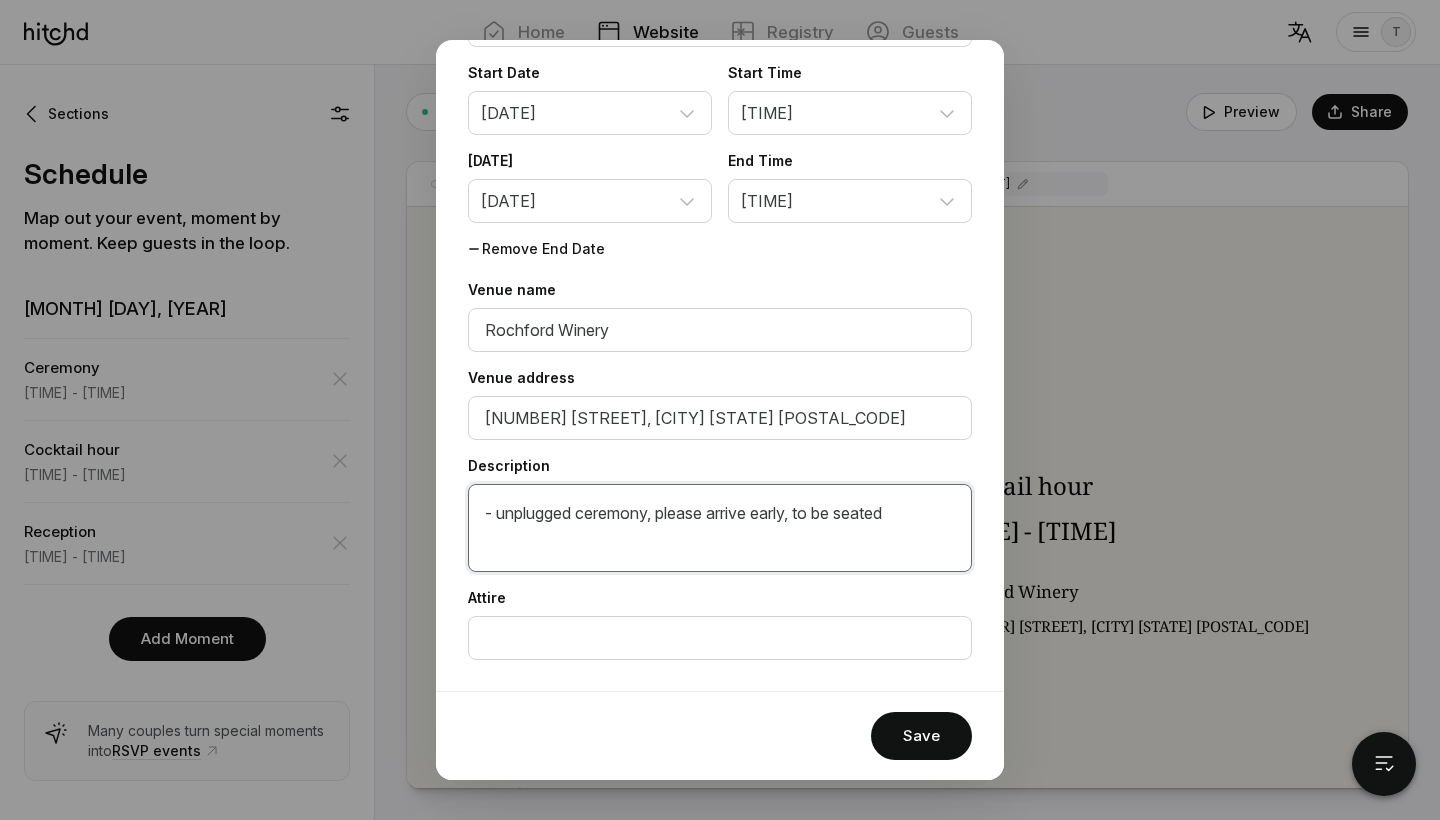click on "- unplugged ceremony, please arrive early, to be seated" at bounding box center [720, 528] 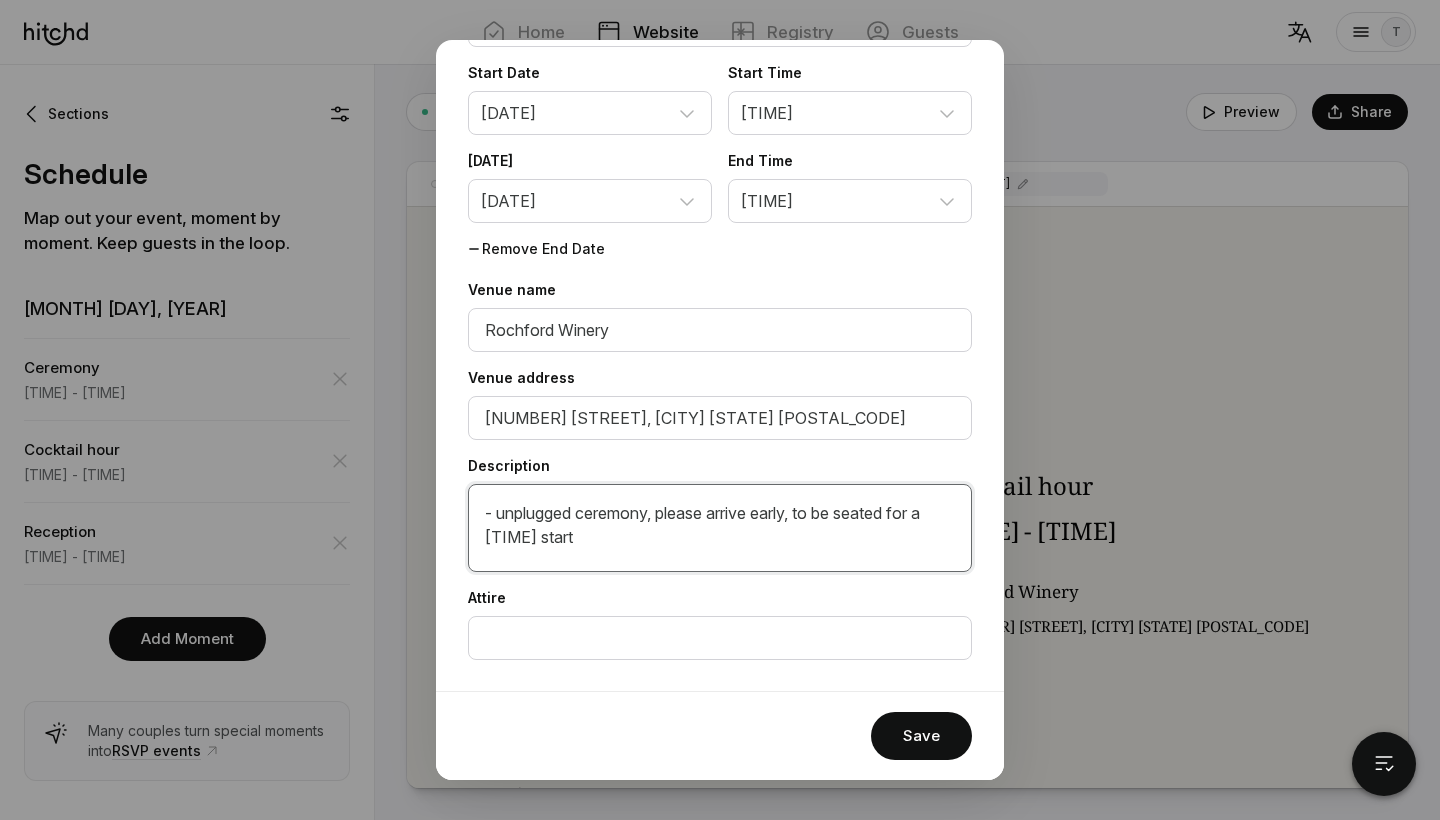 click on "- unplugged ceremony, please arrive early, to be seated for a [TIME] start" at bounding box center [720, 528] 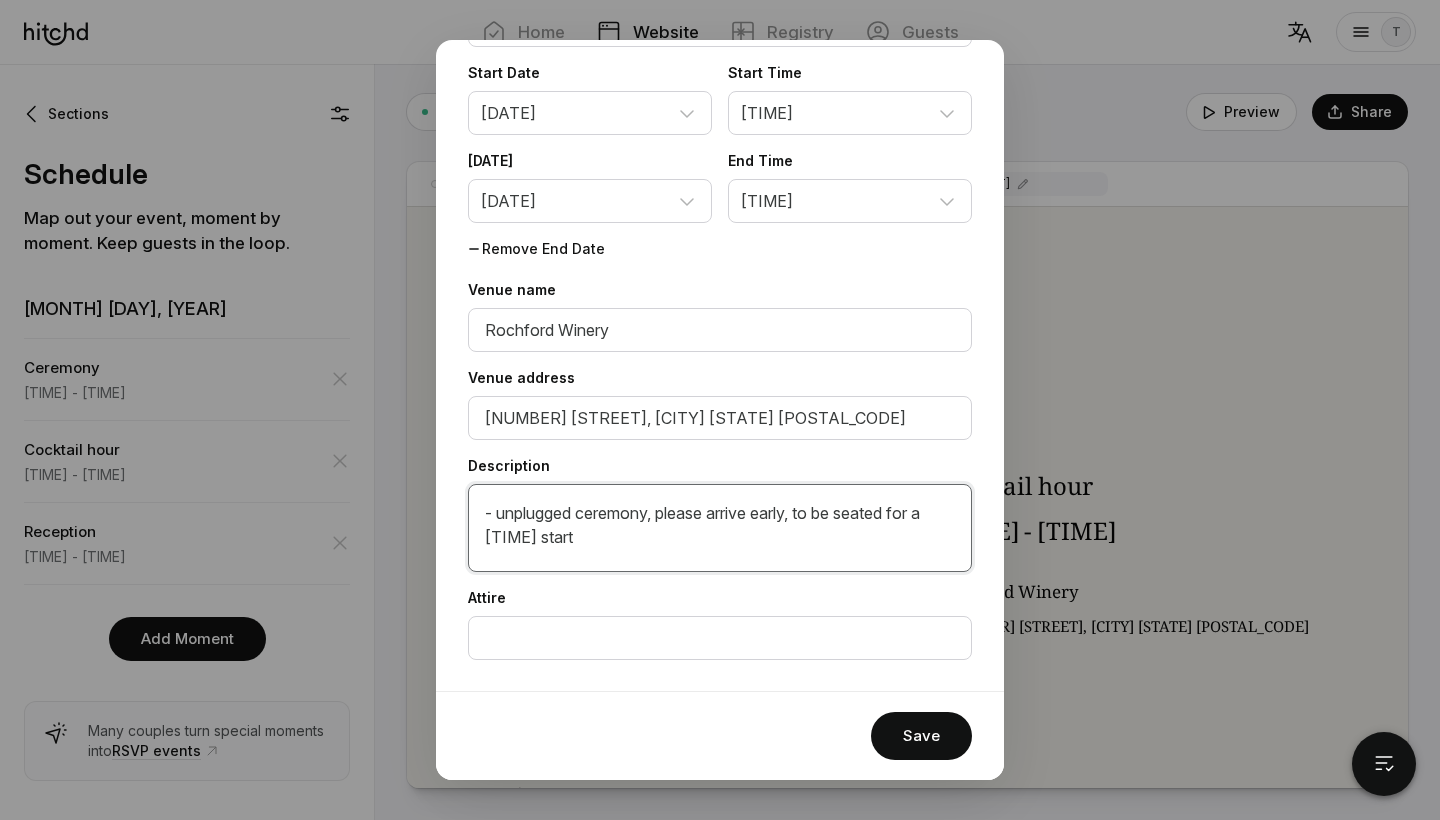 click on "- unplugged ceremony, please arrive early, to be seated for a [TIME] start" at bounding box center (720, 528) 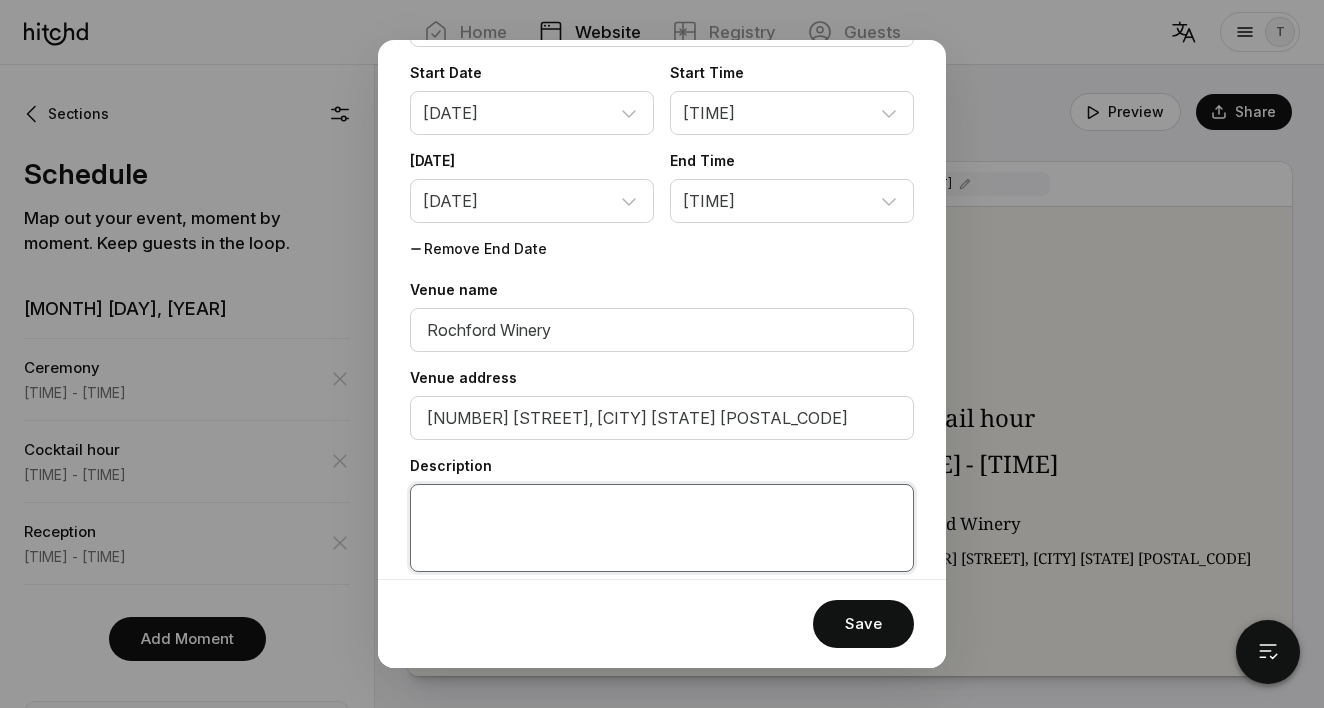 paste on "Ceremony Details
We kindly ask that our ceremony be an unplugged one — no phones, cameras, or other devices. We’ve hired a wonderful photographer to capture every moment, and we’d love for them to do so without any distractions or phones in the way.
We also ask that no photos be shared on social media until after the ceremony, so we can enjoy this moment first as a couple.
Please ensure you are seated by 3:50pm, as the ceremony will begin promptly at 4:00pm.
Thank you for understanding and being part of our day!" 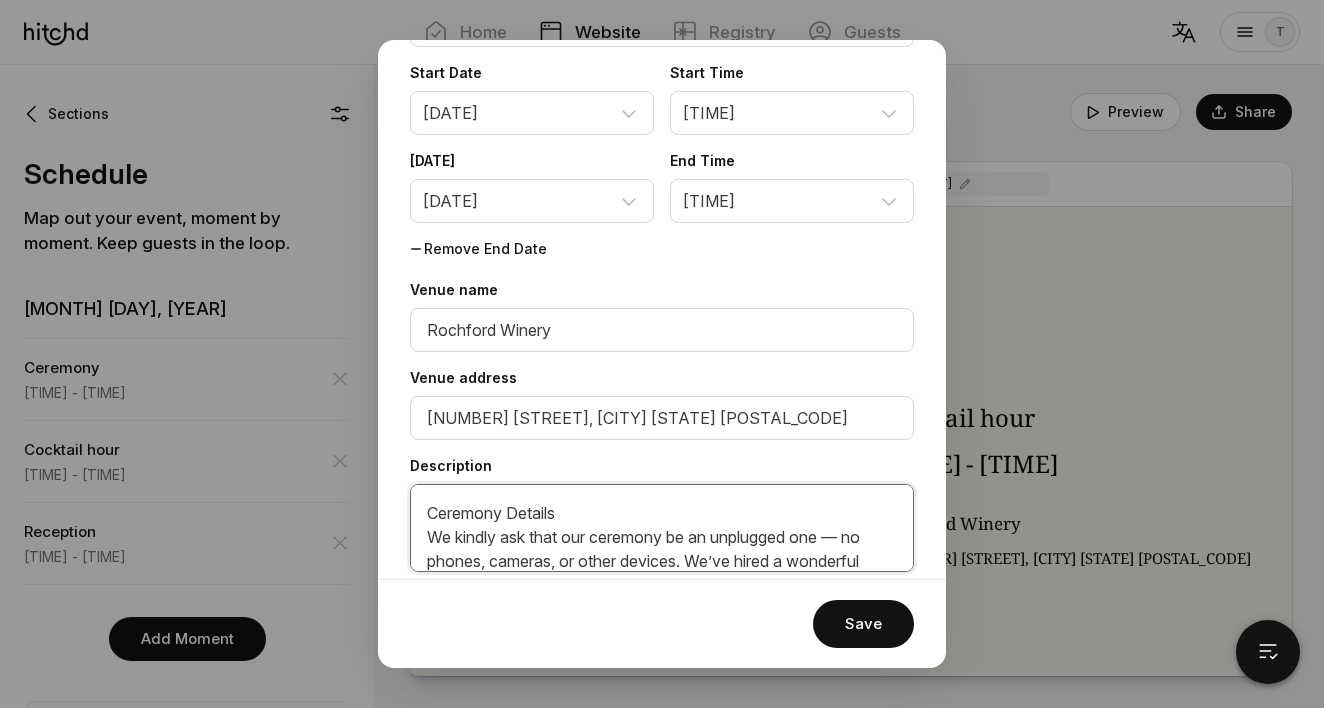 scroll, scrollTop: 0, scrollLeft: 0, axis: both 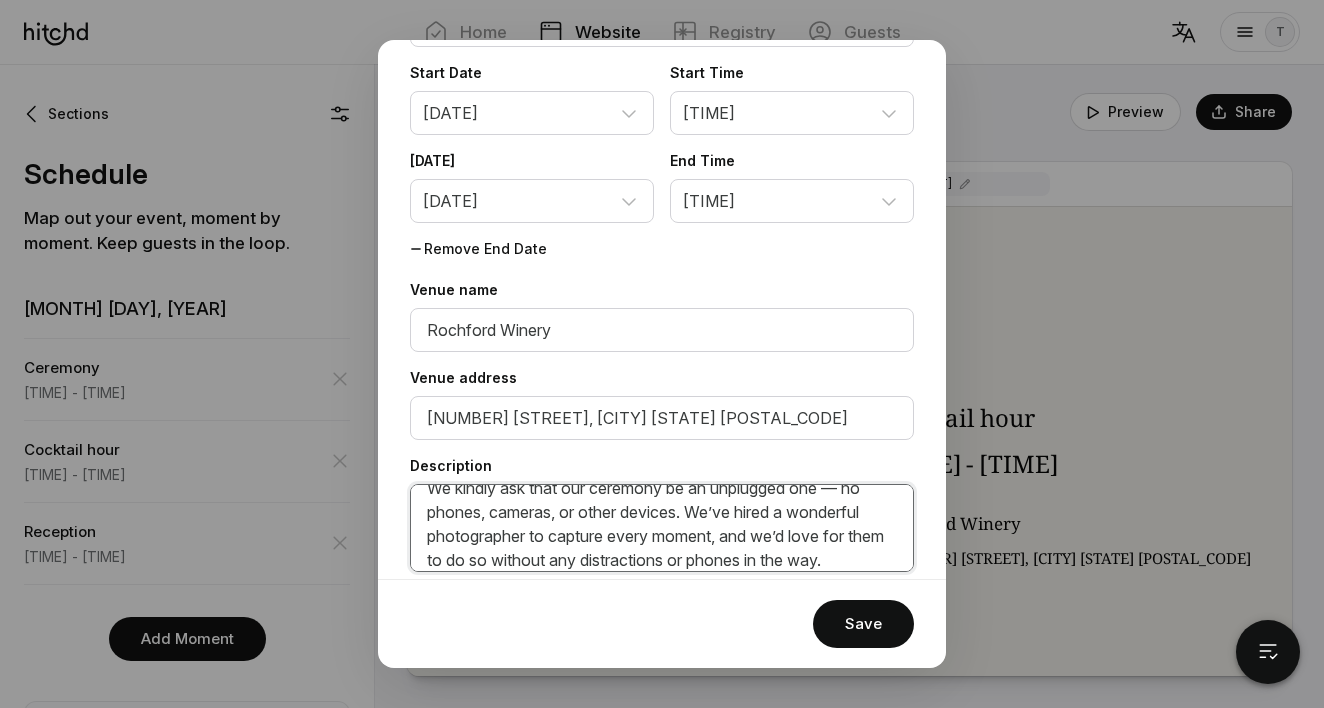 click on "Ceremony Details:
We kindly ask that our ceremony be an unplugged one — no phones, cameras, or other devices. We’ve hired a wonderful photographer to capture every moment, and we’d love for them to do so without any distractions or phones in the way.
We also ask that no photos be shared on social media until after the ceremony, so we can enjoy this moment first as a couple.
Please ensure you are seated by [TIME], as the ceremony will begin promptly at [TIME].
Thank you for understanding and being part of our day!" at bounding box center (662, 528) 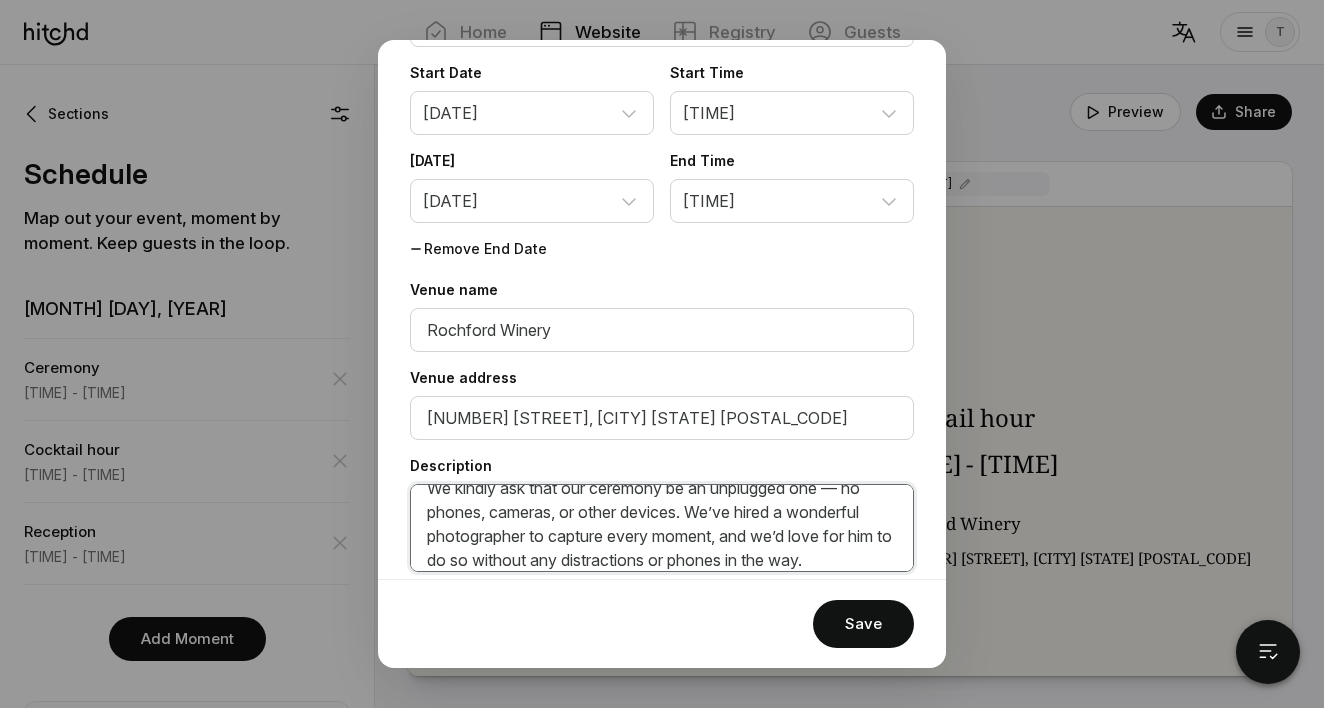 click on "Ceremony Details:
We kindly ask that our ceremony be an unplugged one — no phones, cameras, or other devices. We’ve hired a wonderful photographer to capture every moment, and we’d love for him to do so without any distractions or phones in the way.
We also ask that no photos be shared on social media until after the ceremony, so we can enjoy this moment first as a couple.
Please ensure you are seated by [TIME], as the ceremony will begin promptly at [TIME].
Thank you for understanding and being part of our day!" at bounding box center (662, 528) 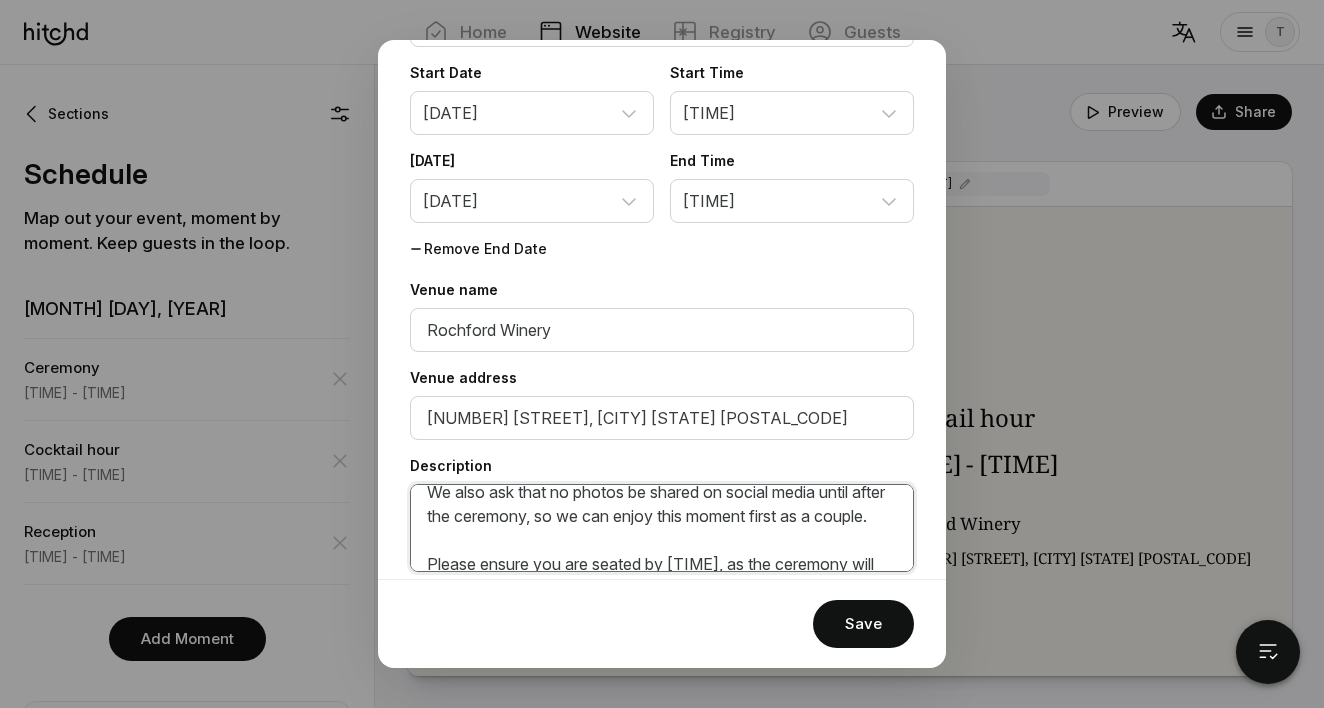 scroll, scrollTop: 164, scrollLeft: 0, axis: vertical 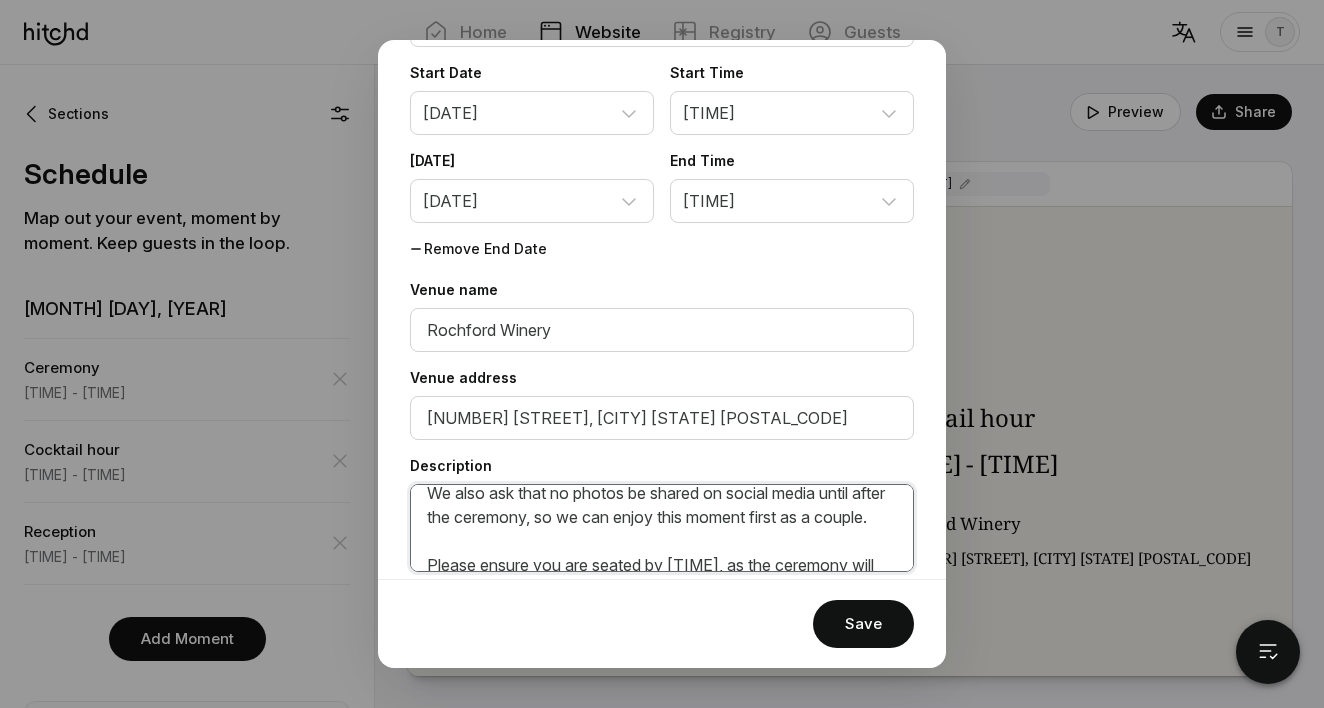 click on "Ceremony Details:
We kindly ask that our ceremony be an unplugged one — no phones, cameras, or other devices. We’ve hired a wonderful photographer to capture every moment, and we’d love for him to do so without any distractions or phones in the way.
We also ask that no photos be shared on social media until after the ceremony, so we can enjoy this moment first as a couple.
Please ensure you are seated by [TIME], as the ceremony will begin promptly at [TIME].
Thank you for understanding and being part of our day!" at bounding box center (662, 528) 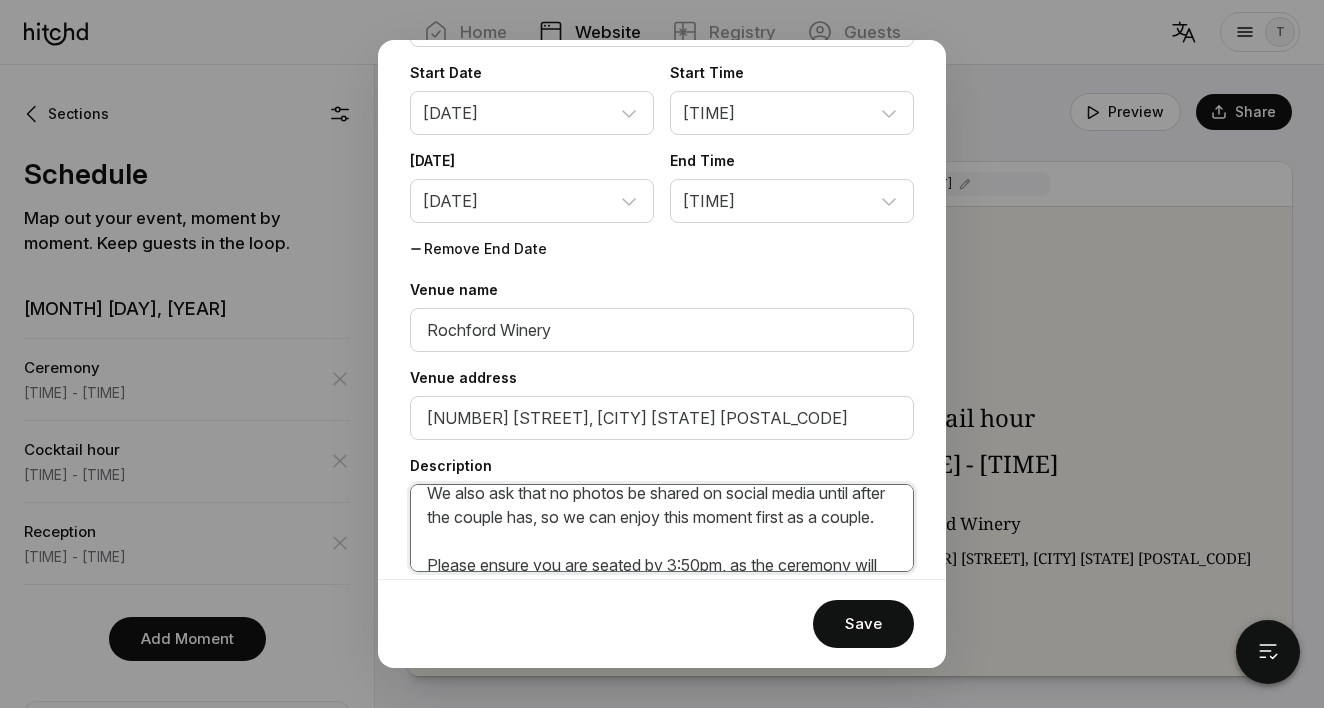 click on "Ceremony Details:
We kindly ask that our ceremony be an unplugged one — no phones, cameras, or other devices. We’ve hired a wonderful photographer to capture every moment, and we’d love for him to do so without any distractions or phones in the way.
We also ask that no photos be shared on social media until after the couple has, so we can enjoy this moment first as a couple.
Please ensure you are seated by 3:50pm, as the ceremony will begin promptly at 4:00pm.
Thank you for understanding and being part of our day!" at bounding box center (662, 528) 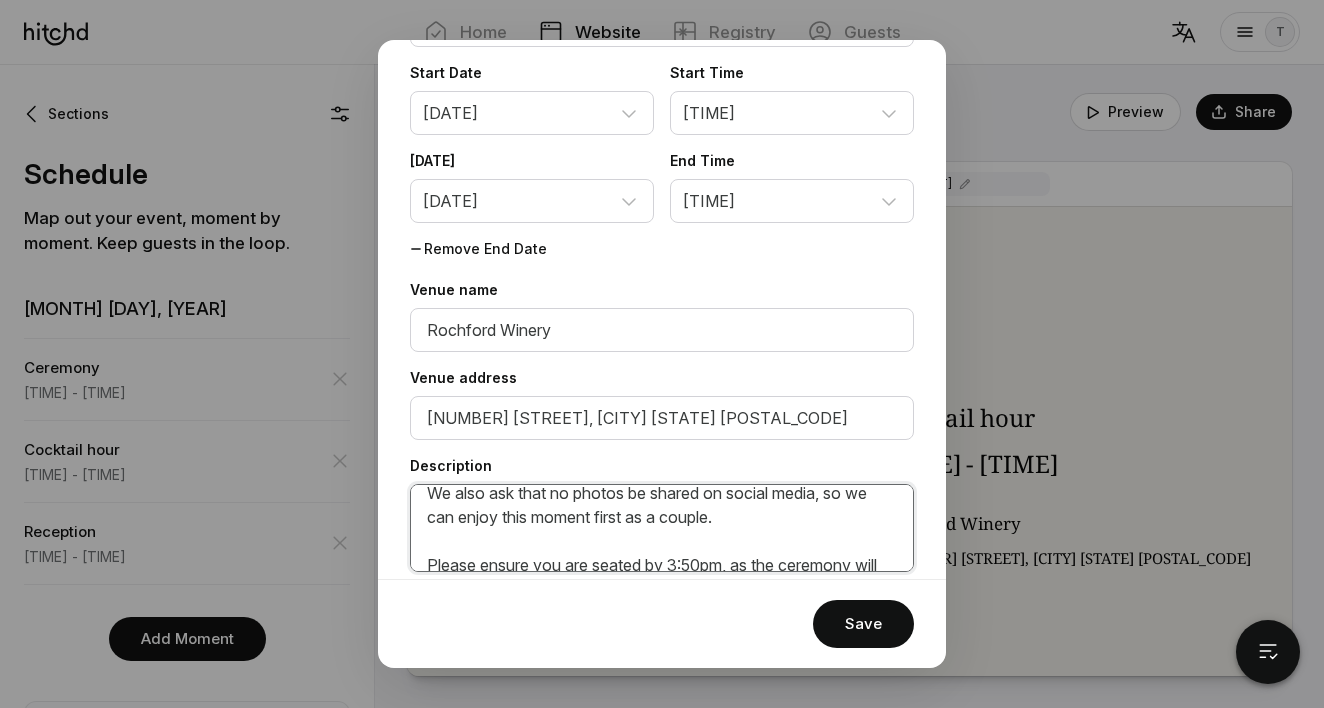 scroll, scrollTop: 158, scrollLeft: 0, axis: vertical 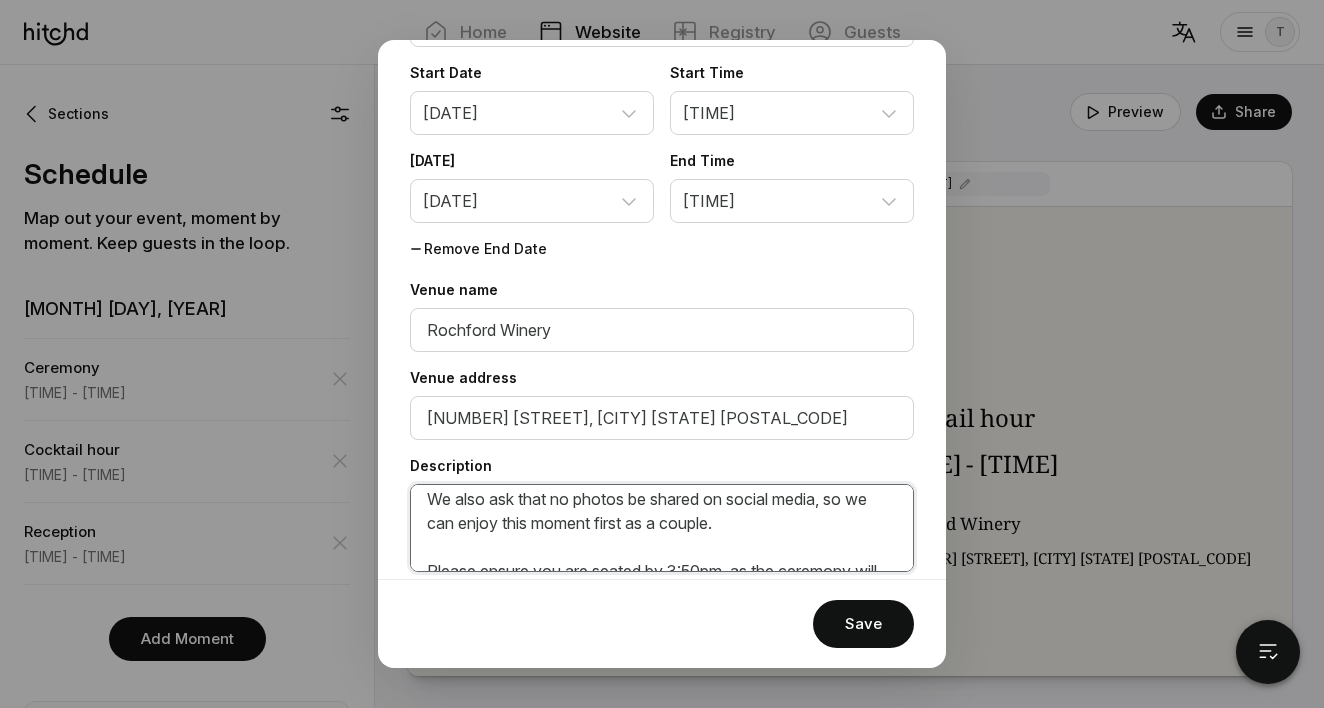 click on "Ceremony Details:
We kindly ask that our ceremony be an unplugged one — no phones, cameras, or other devices. We’ve hired a wonderful photographer to capture every moment, and we’d love for him to do so without any distractions or phones in the way.
We also ask that no photos be shared on social media, so we can enjoy this moment first as a couple.
Please ensure you are seated by 3:50pm, as the ceremony will begin promptly at 4:00pm.
Thank you for understanding and being part of our day!" at bounding box center (662, 528) 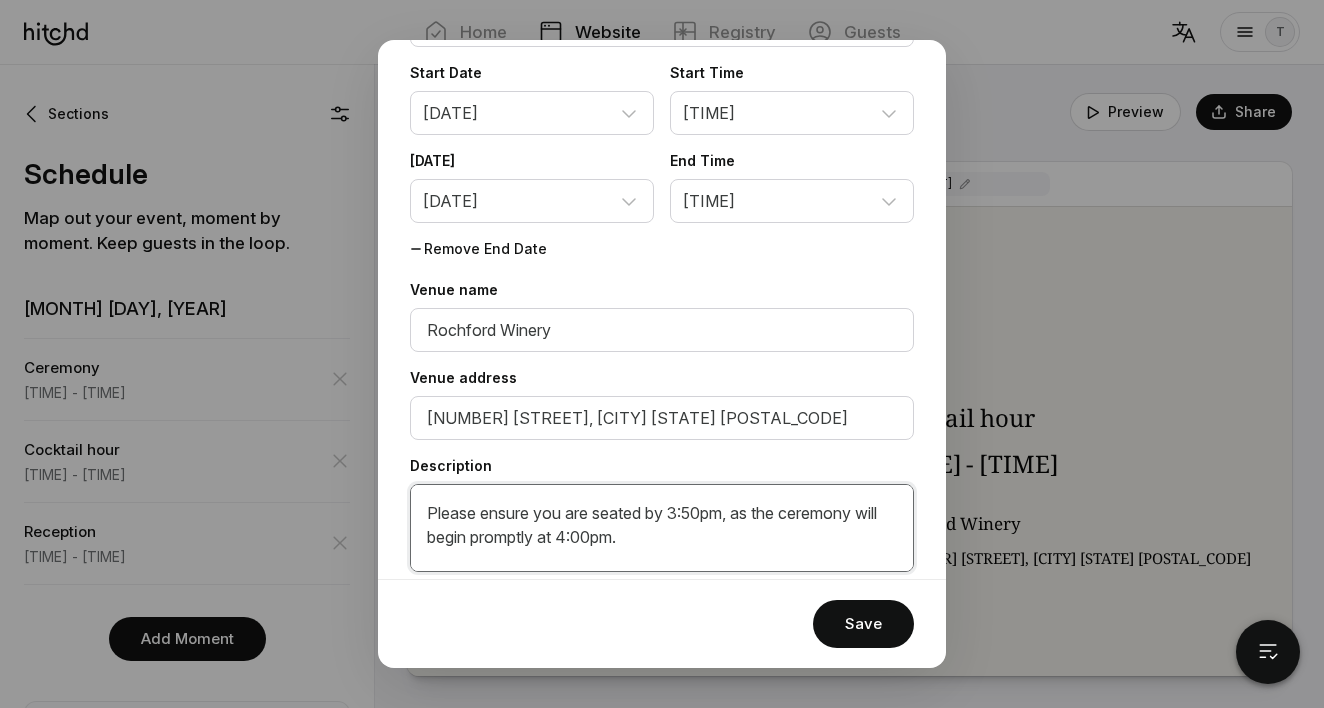 scroll, scrollTop: 220, scrollLeft: 0, axis: vertical 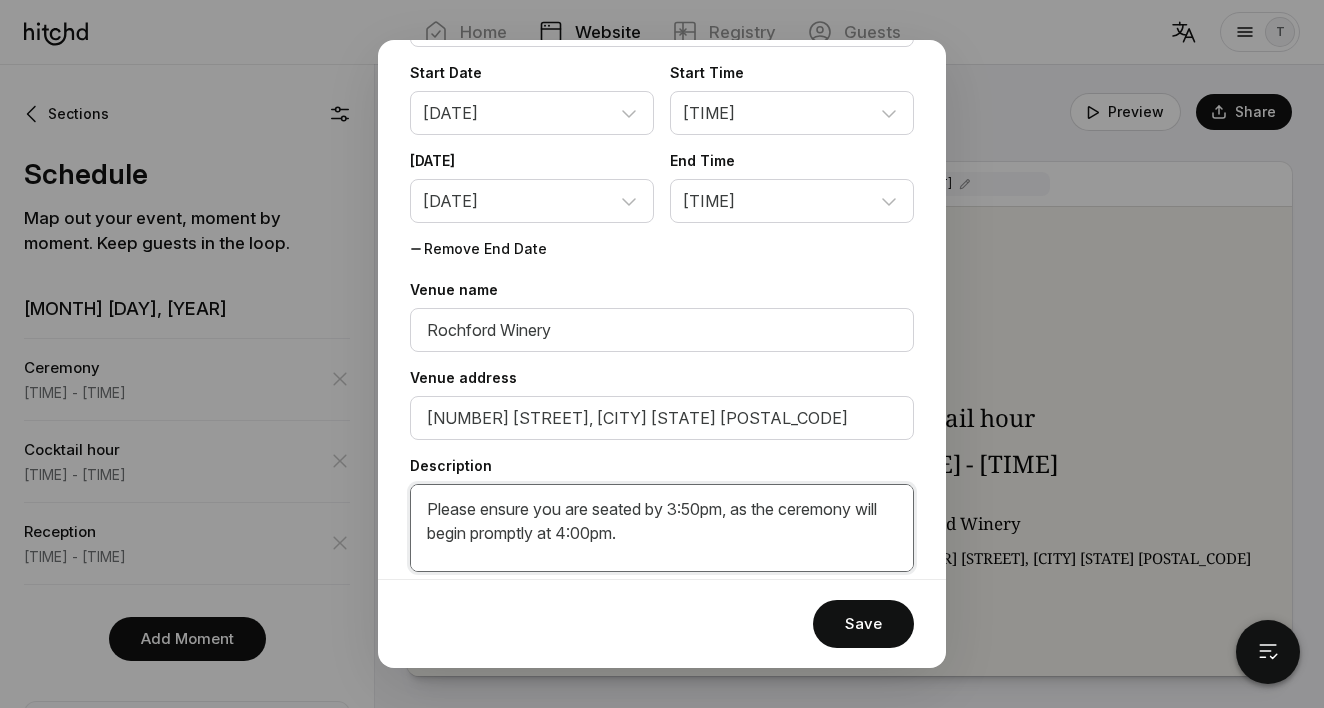 click on "Ceremony Details:
We kindly ask that our ceremony be an unplugged one — no phones, cameras, or other devices. We’ve hired a wonderful photographer to capture every moment, and we’d love for him to do so without any distractions or phones in the way.
We also ask that no photos be shared on social media, so we can enjoy this moment first as a couple.
Please ensure you are seated by 3:50pm, as the ceremony will begin promptly at 4:00pm.
Thank you for understanding and being part of our day!" at bounding box center [662, 528] 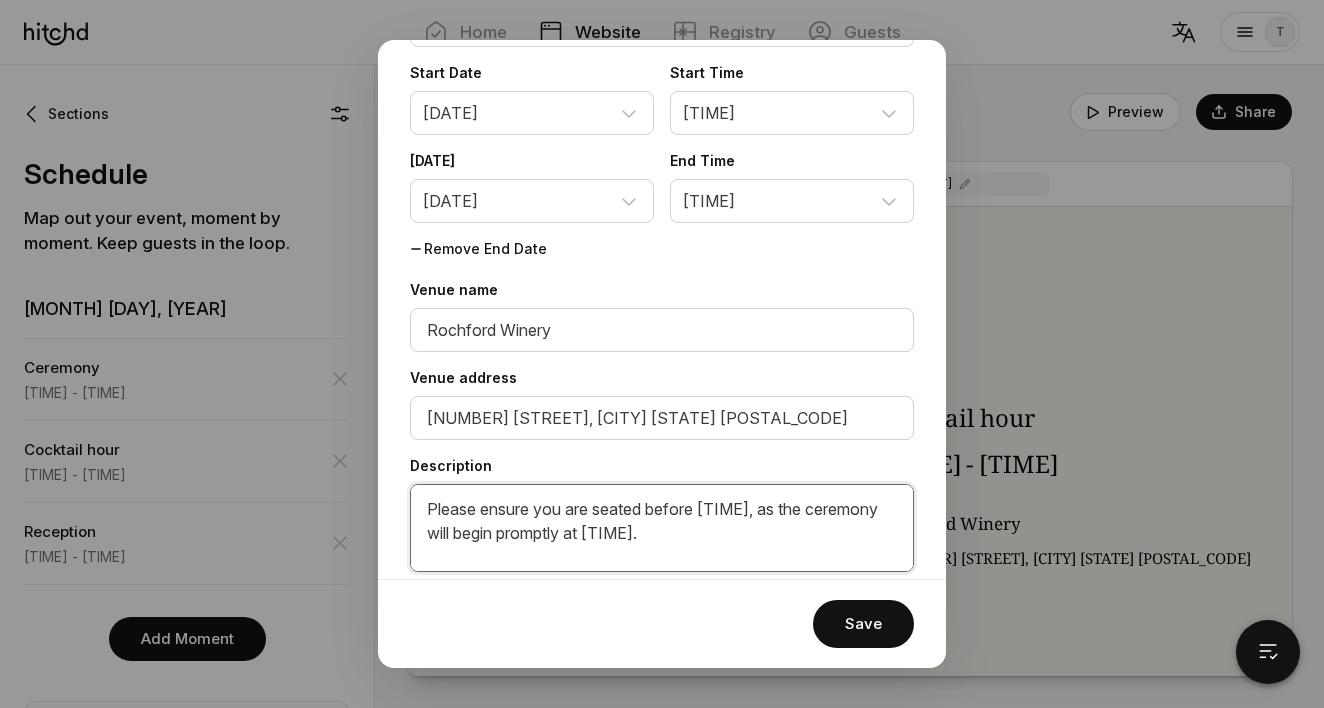 drag, startPoint x: 654, startPoint y: 535, endPoint x: 566, endPoint y: 529, distance: 88.20431 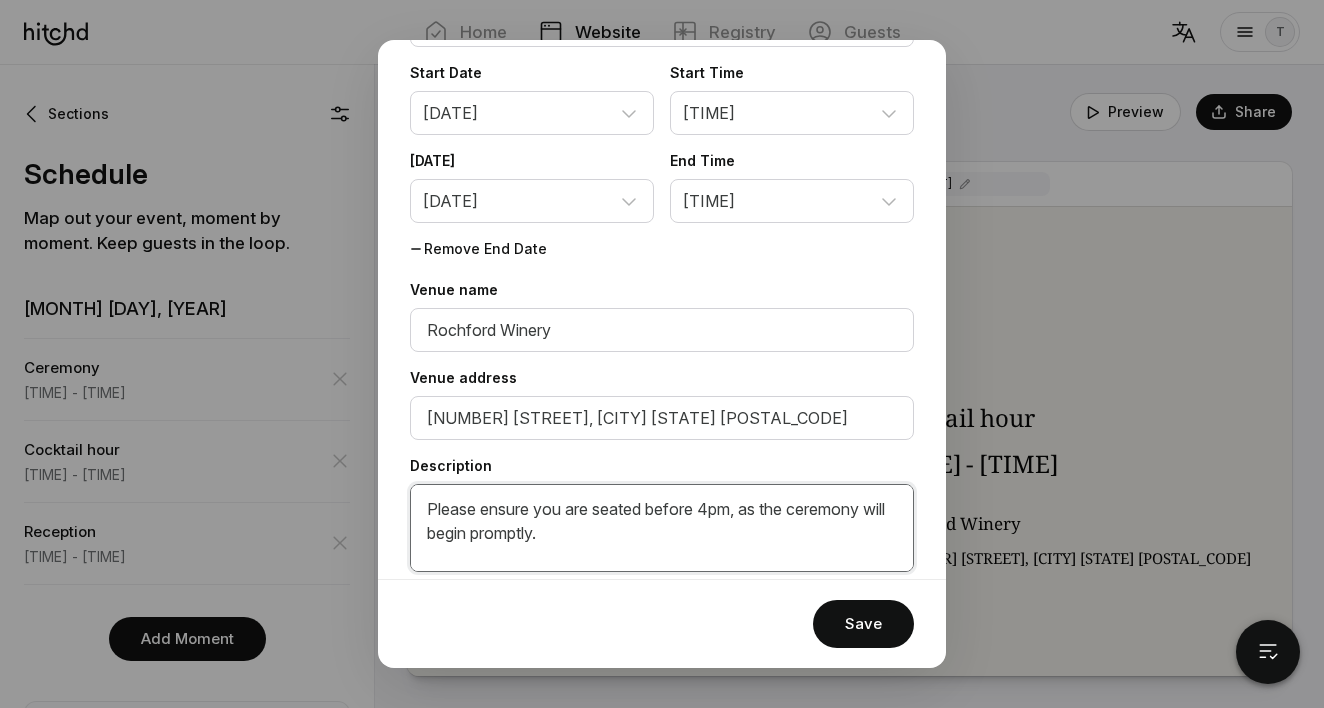 click on "Ceremony Details:
We kindly ask that our ceremony be an unplugged one — no phones, cameras, or other devices. We’ve hired a wonderful photographer to capture every moment, and we’d love for him to do so without any distractions or phones in the way.
We also ask that no photos be shared on social media, so we can enjoy this moment first as a couple.
Please ensure you are seated before 4pm, as the ceremony will begin promptly.
Thank you for understanding and being part of our day!" at bounding box center (662, 528) 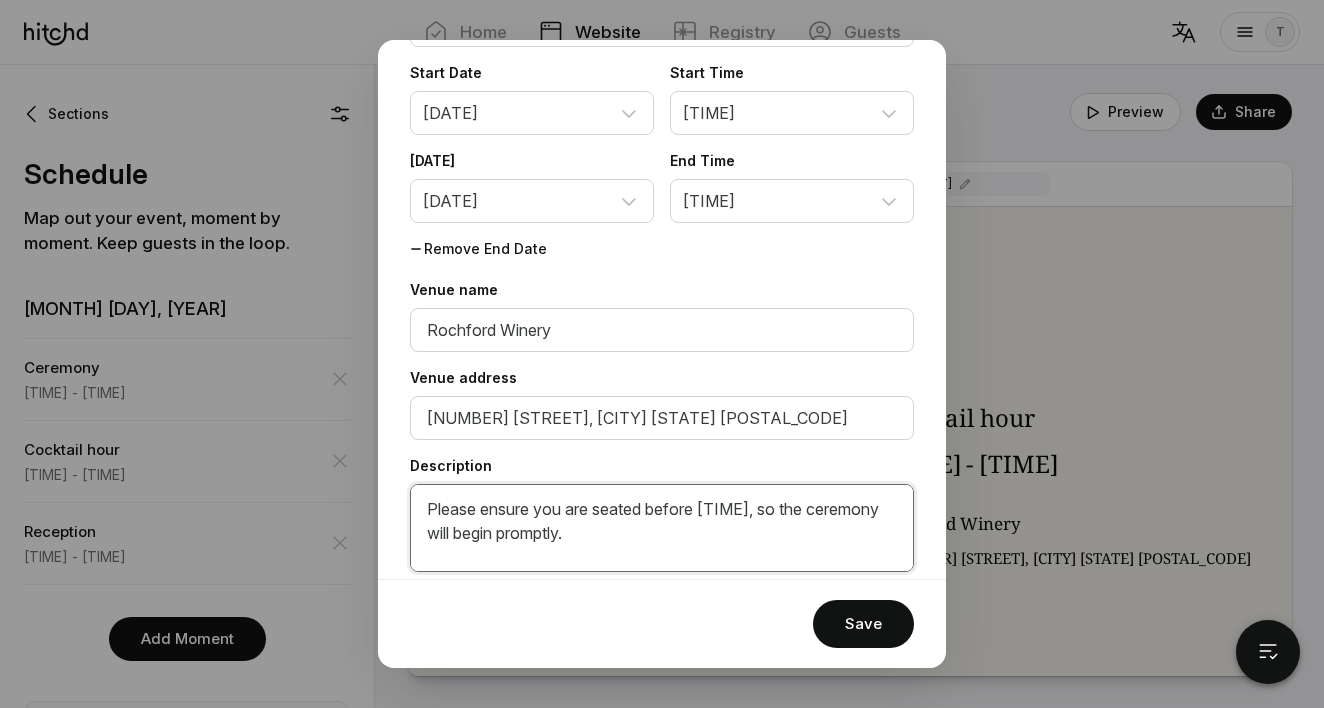 click on "Ceremony Details:
We kindly ask that our ceremony be an unplugged one — no phones, cameras, or other devices. We’ve hired a wonderful photographer to capture every moment, and we’d love for him to do so without any distractions or phones in the way.
We also ask that no photos be shared on social media, so we can enjoy this moment first as a couple.
Please ensure you are seated before [TIME], so the ceremony will begin promptly.
Thank you for understanding and being part of our day!" at bounding box center [662, 528] 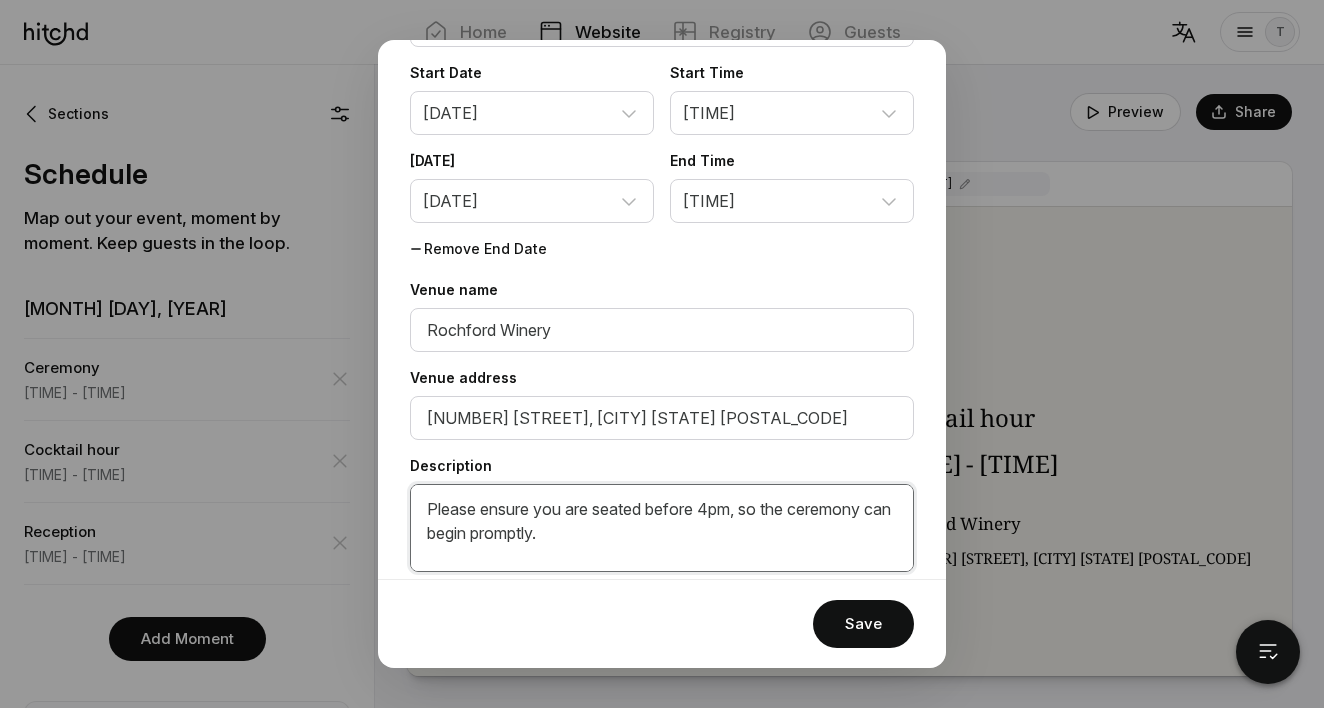 click on "Ceremony Details:
We kindly ask that our ceremony be an unplugged one — no phones, cameras, or other devices. We’ve hired a wonderful photographer to capture every moment, and we’d love for him to do so without any distractions or phones in the way.
We also ask that no photos be shared on social media, so we can enjoy this moment first as a couple.
Please ensure you are seated before 4pm, so the ceremony can begin promptly.
Thank you for understanding and being part of our day!" at bounding box center (662, 528) 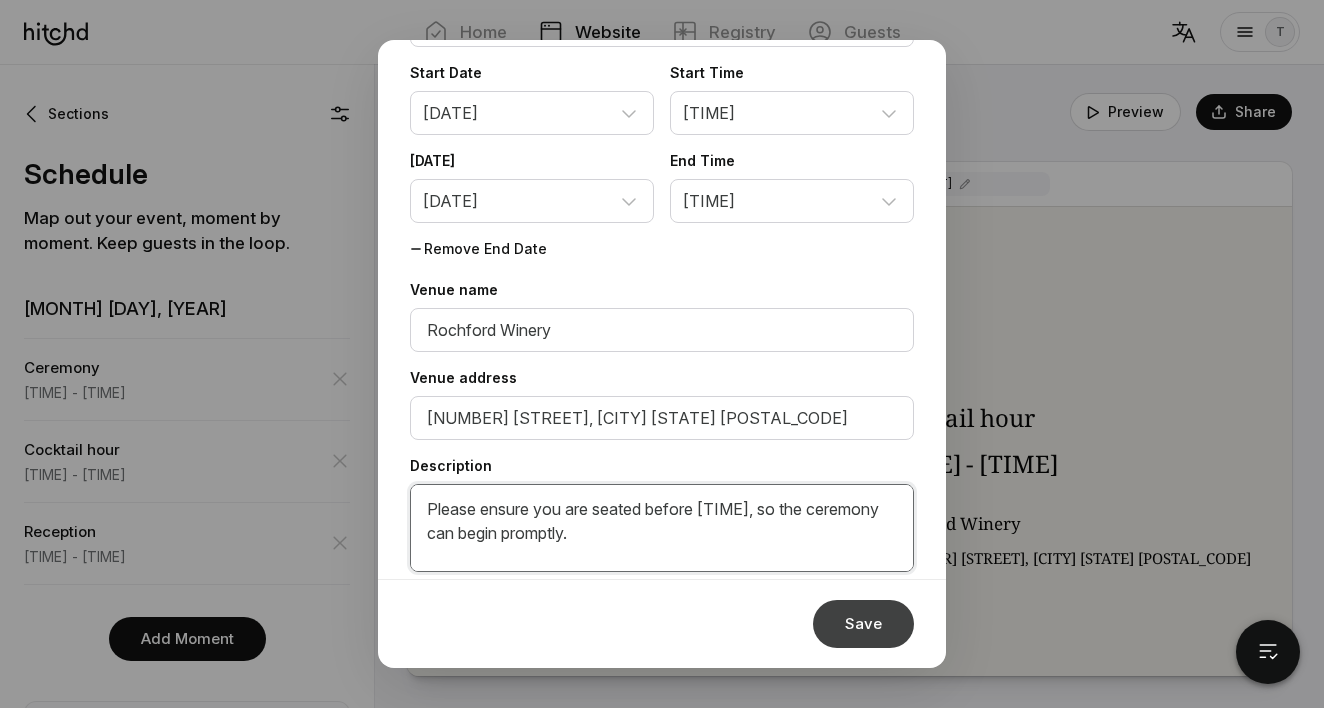 type on "Ceremony Details:
We kindly ask that our ceremony be an unplugged one — no phones, cameras, or other devices. We’ve hired a wonderful photographer to capture every moment, and we’d love for him to do so without any distractions or phones in the way.
We also ask that no photos be shared on social media, so we can enjoy this moment first as a couple.
Please ensure you are seated before [TIME], so the ceremony can begin promptly.
Thank you for understanding and being part of our day!" 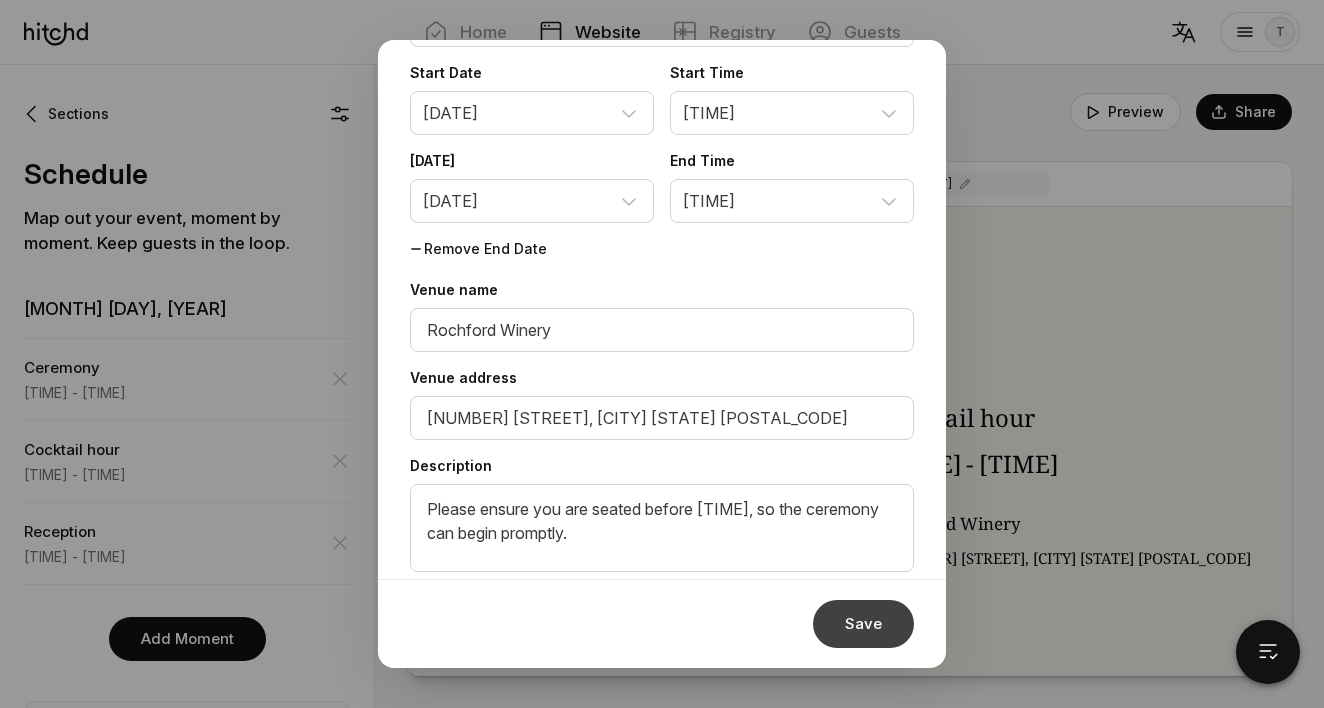 click on "Save" at bounding box center [863, 624] 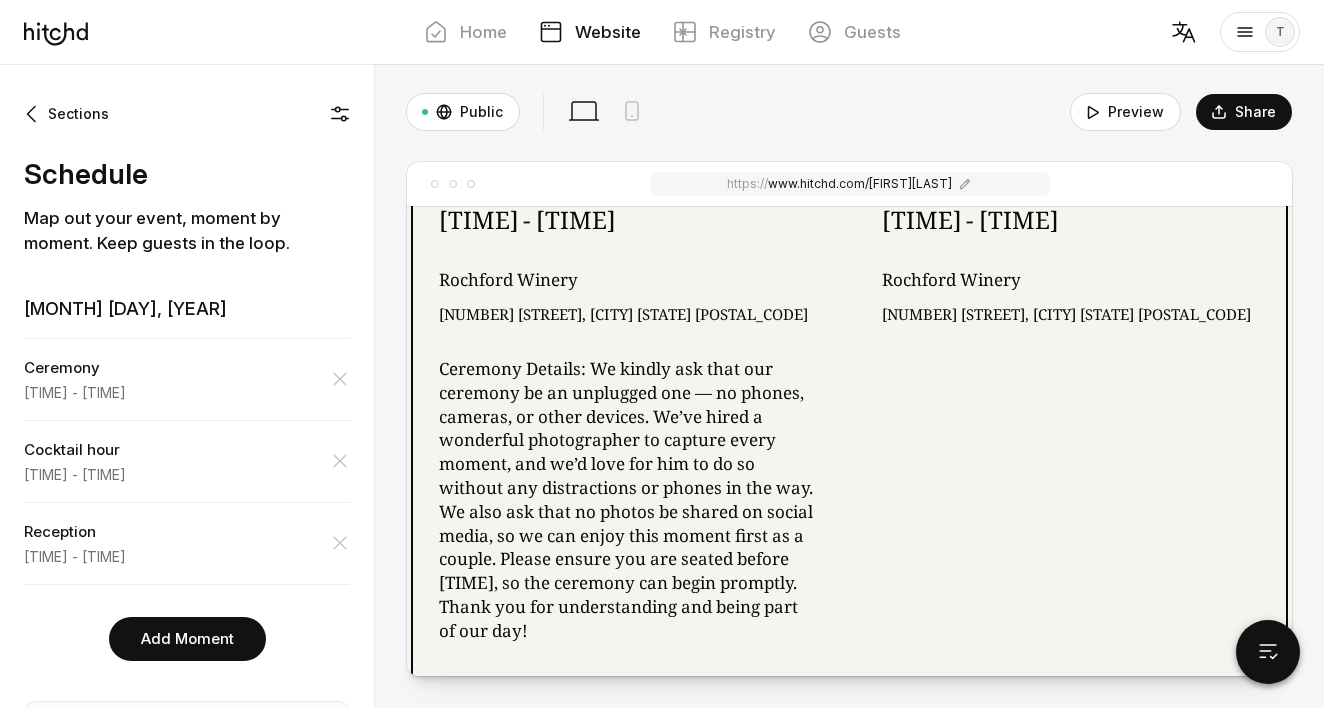 click on "Ceremony Details:
We kindly ask that our ceremony be an unplugged one — no phones, cameras, or other devices. We’ve hired a wonderful photographer to capture every moment, and we’d love for him to do so without any distractions or phones in the way.
We also ask that no photos be shared on social media, so we can enjoy this moment first as a couple.
Please ensure you are seated before [TIME], so the ceremony can begin promptly.
Thank you for understanding and being part of our day!" at bounding box center [628, 500] 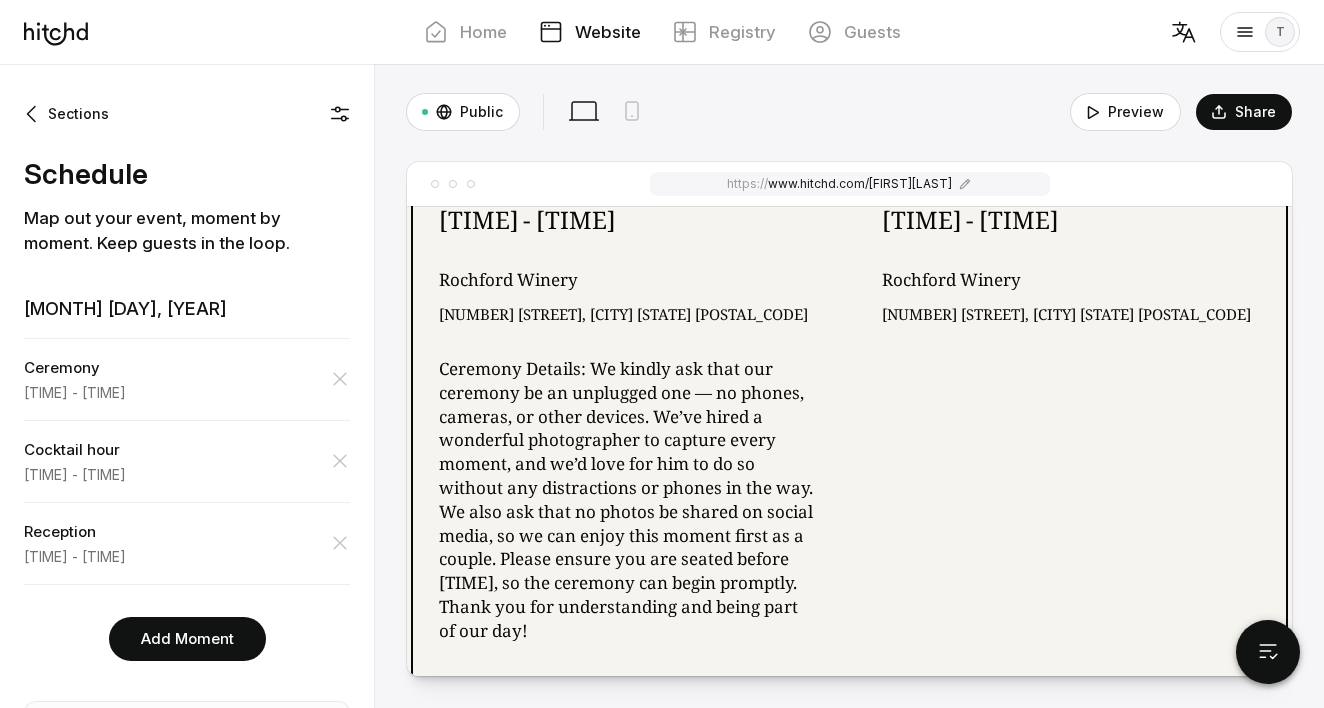 scroll, scrollTop: 1128, scrollLeft: 0, axis: vertical 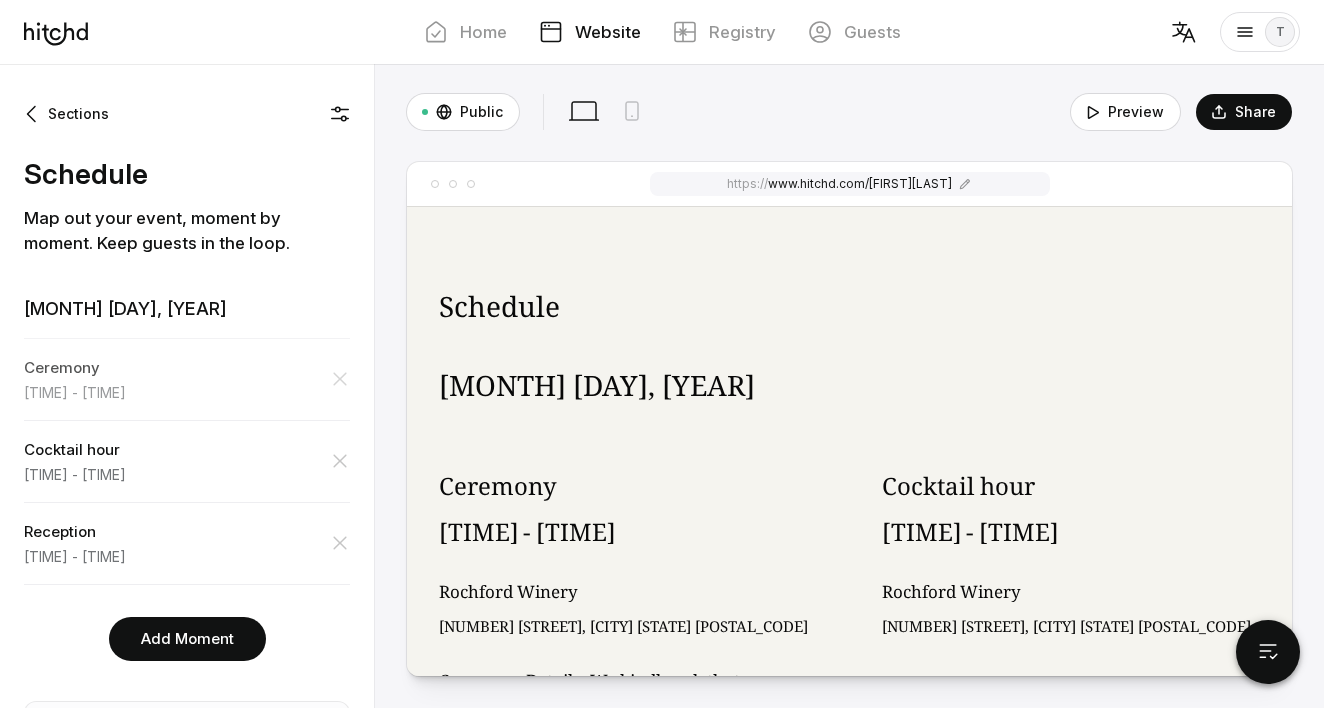 click on "Ceremony
[TIME]    - [TIME]" at bounding box center (187, 379) 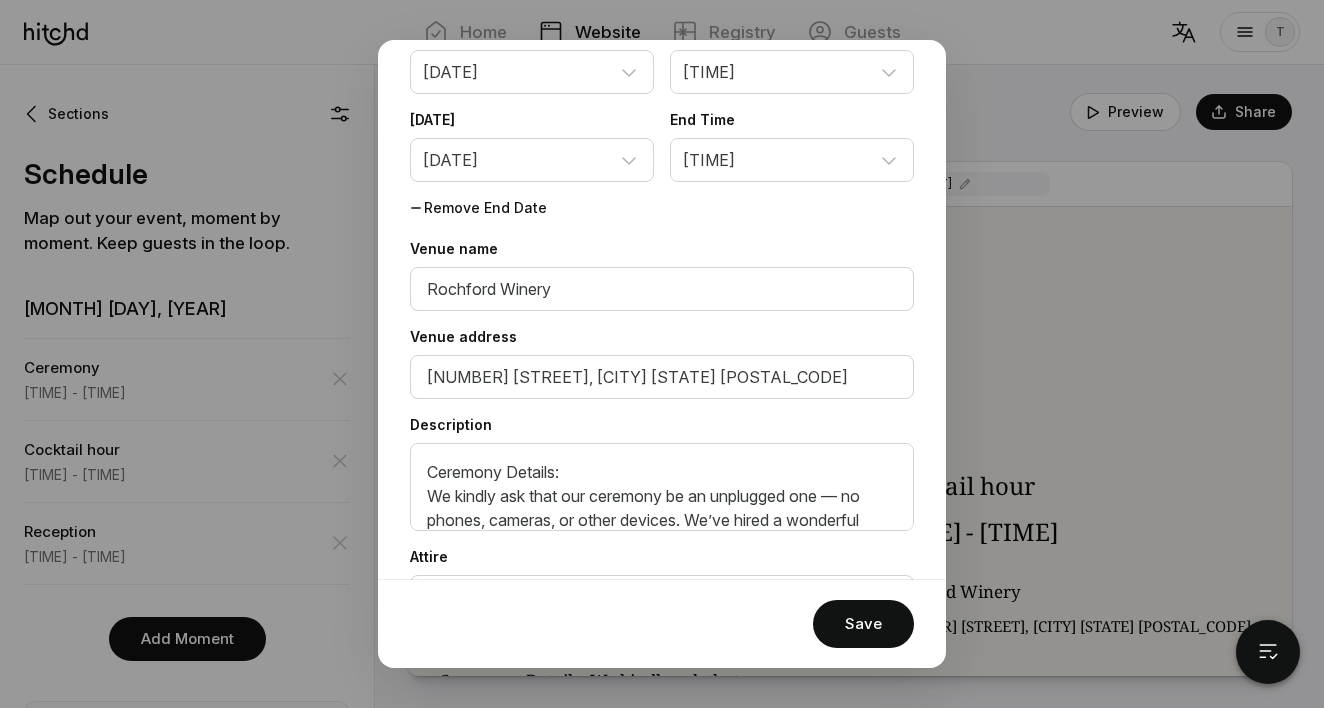 scroll, scrollTop: 256, scrollLeft: 0, axis: vertical 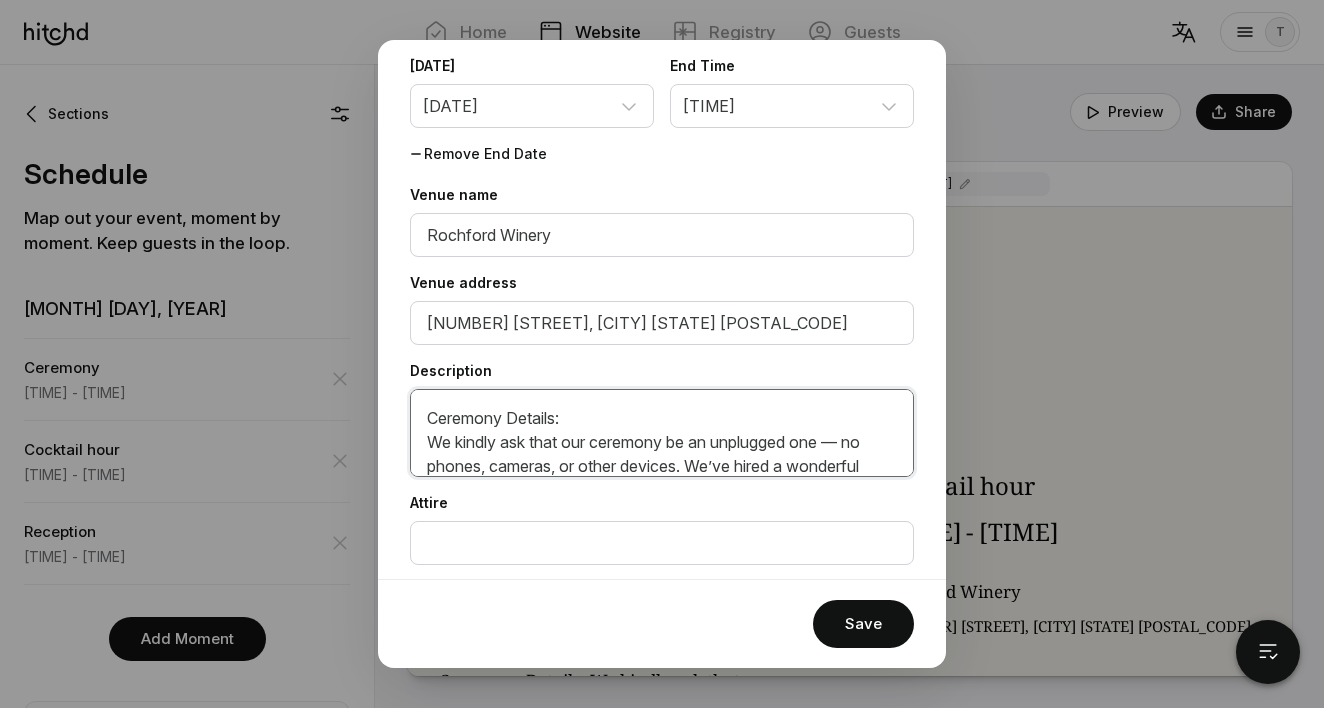 click on "Ceremony Details:
We kindly ask that our ceremony be an unplugged one — no phones, cameras, or other devices. We’ve hired a wonderful photographer to capture every moment, and we’d love for him to do so without any distractions or phones in the way.
We also ask that no photos be shared on social media, so we can enjoy this moment first as a couple.
Please ensure you are seated before [TIME], so the ceremony can begin promptly.
Thank you for understanding and being part of our day!" at bounding box center (662, 433) 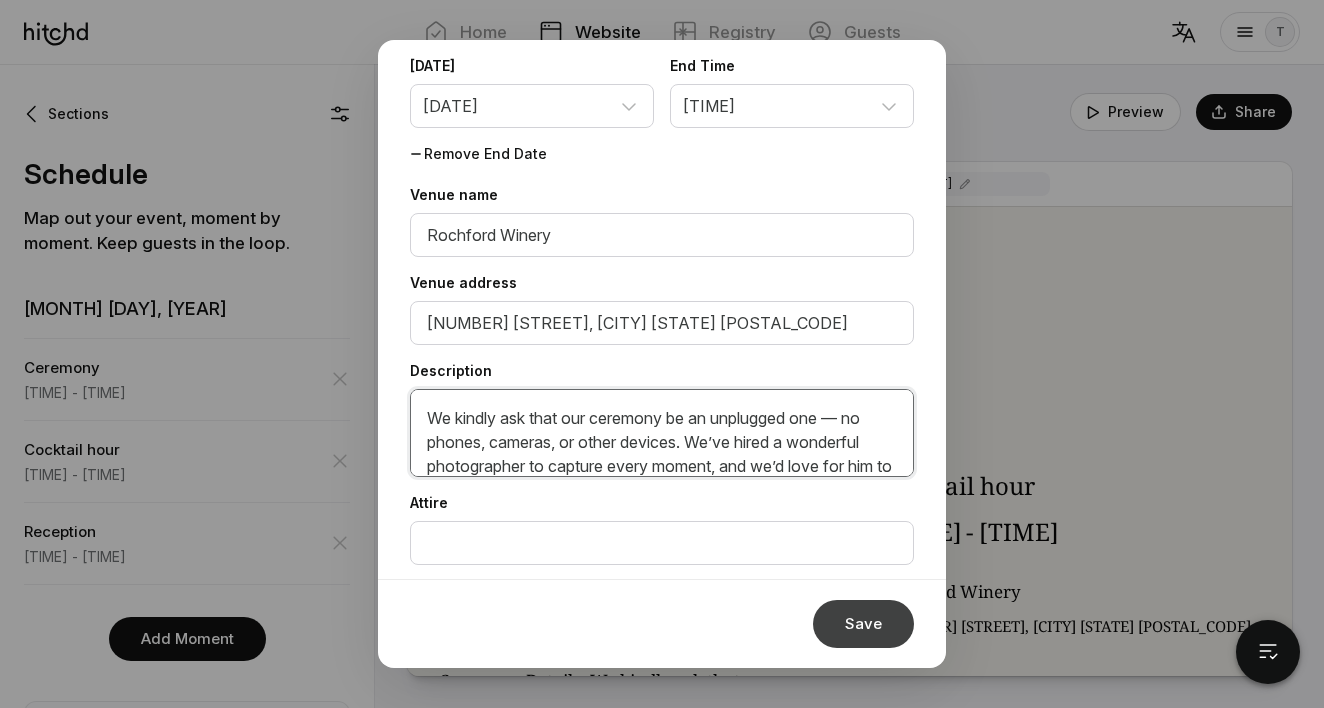 type on "We kindly ask that our ceremony be an unplugged one — no phones, cameras, or other devices. We’ve hired a wonderful photographer to capture every moment, and we’d love for him to do so without any distractions or phones in the way.
We also ask that no photos be shared on social media, so we can enjoy this moment first as a couple.
Please ensure you are seated before [TIME], so the ceremony can begin promptly.
Thank you for understanding and being part of our day!" 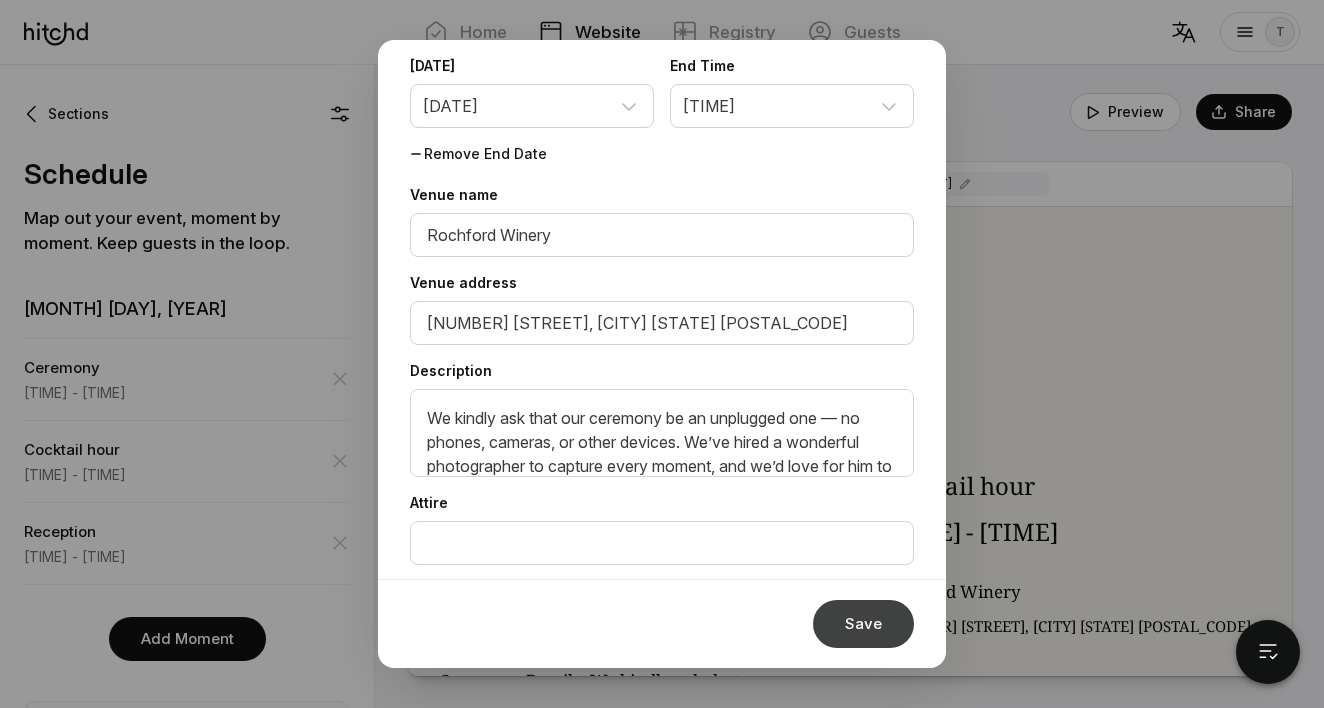 click on "Save" at bounding box center (863, 624) 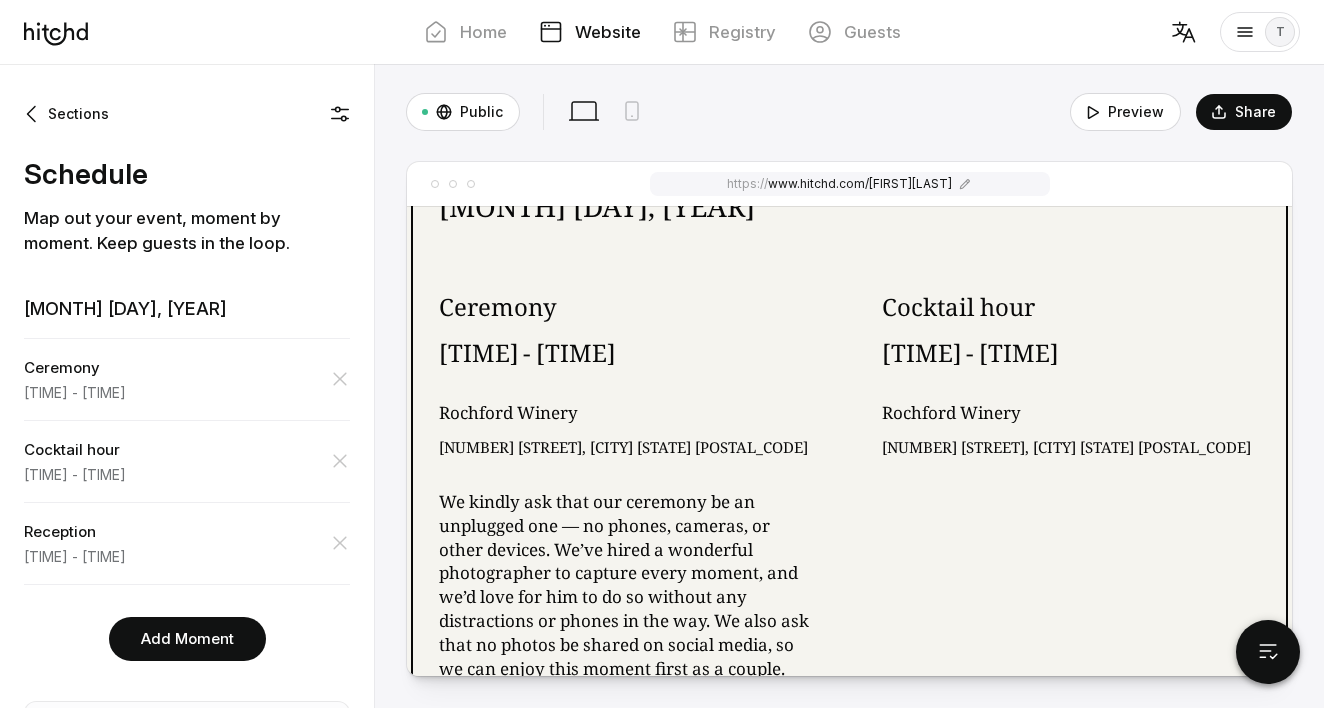 scroll, scrollTop: 1293, scrollLeft: 0, axis: vertical 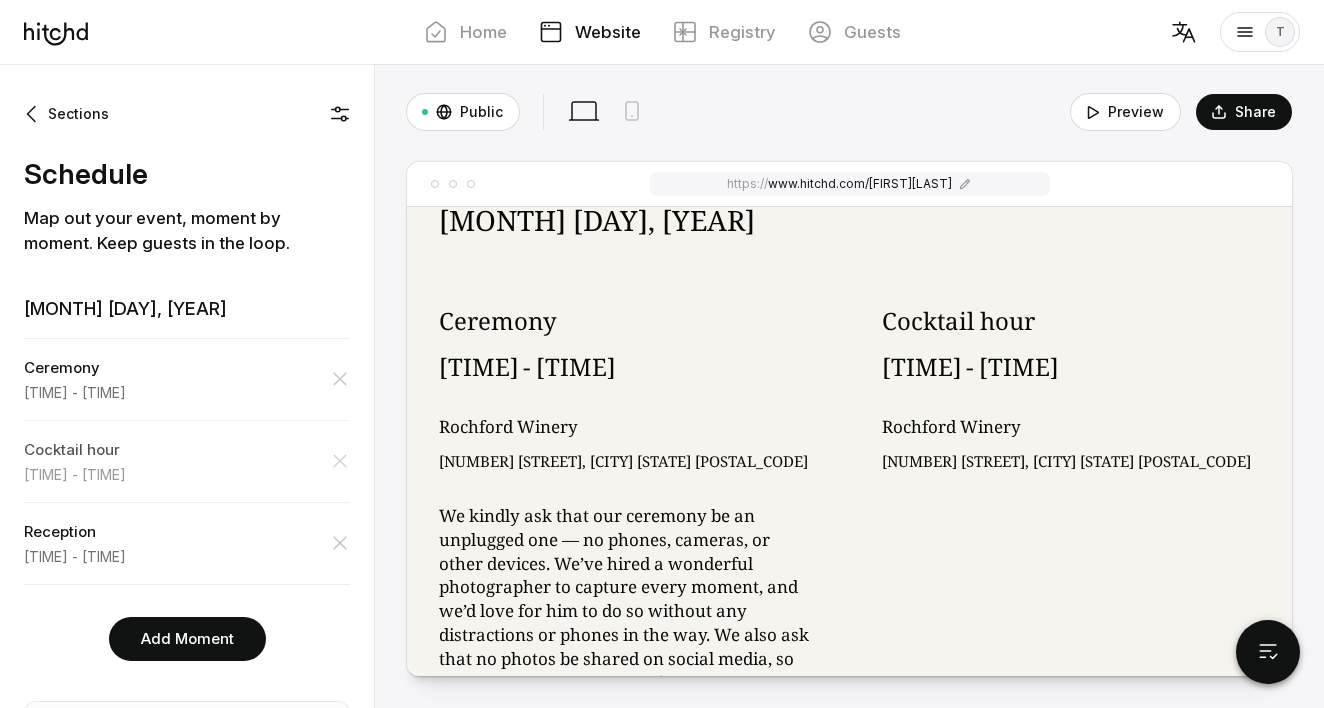 click on "Cocktail hour
[TIME]    - [TIME]" at bounding box center (187, 461) 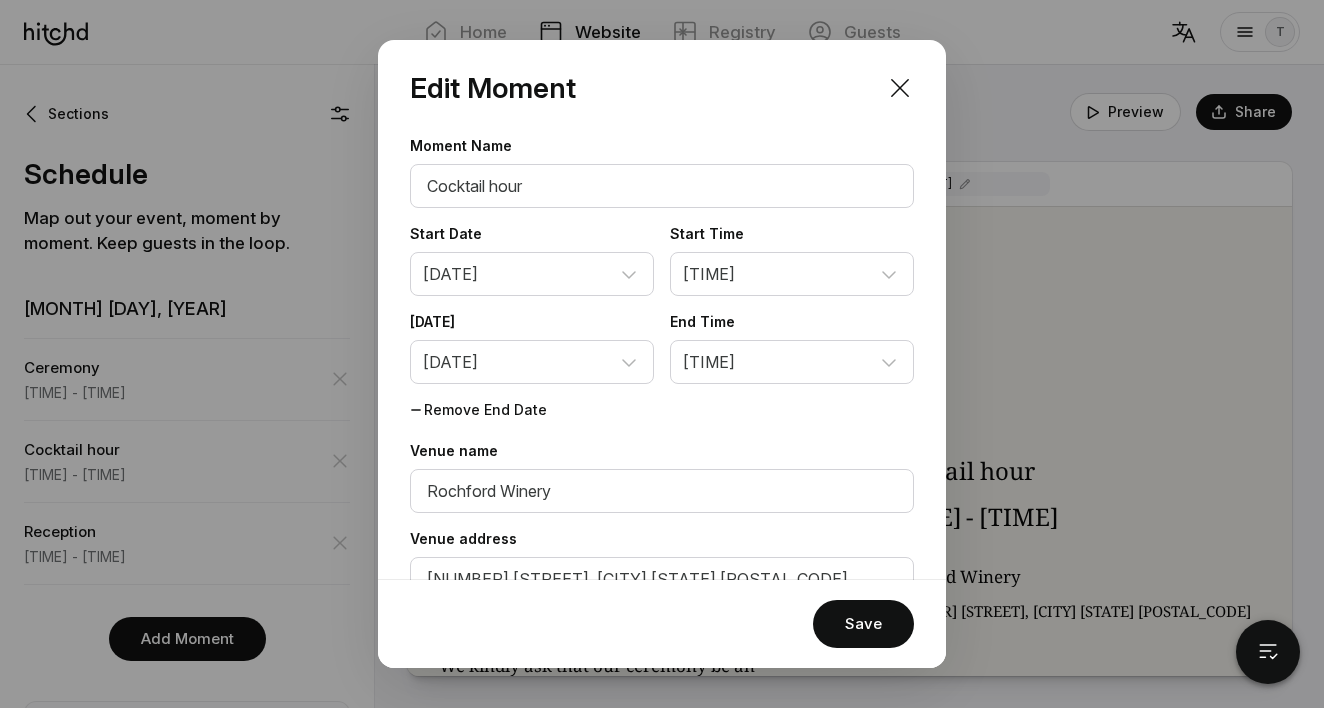 scroll, scrollTop: 1128, scrollLeft: 0, axis: vertical 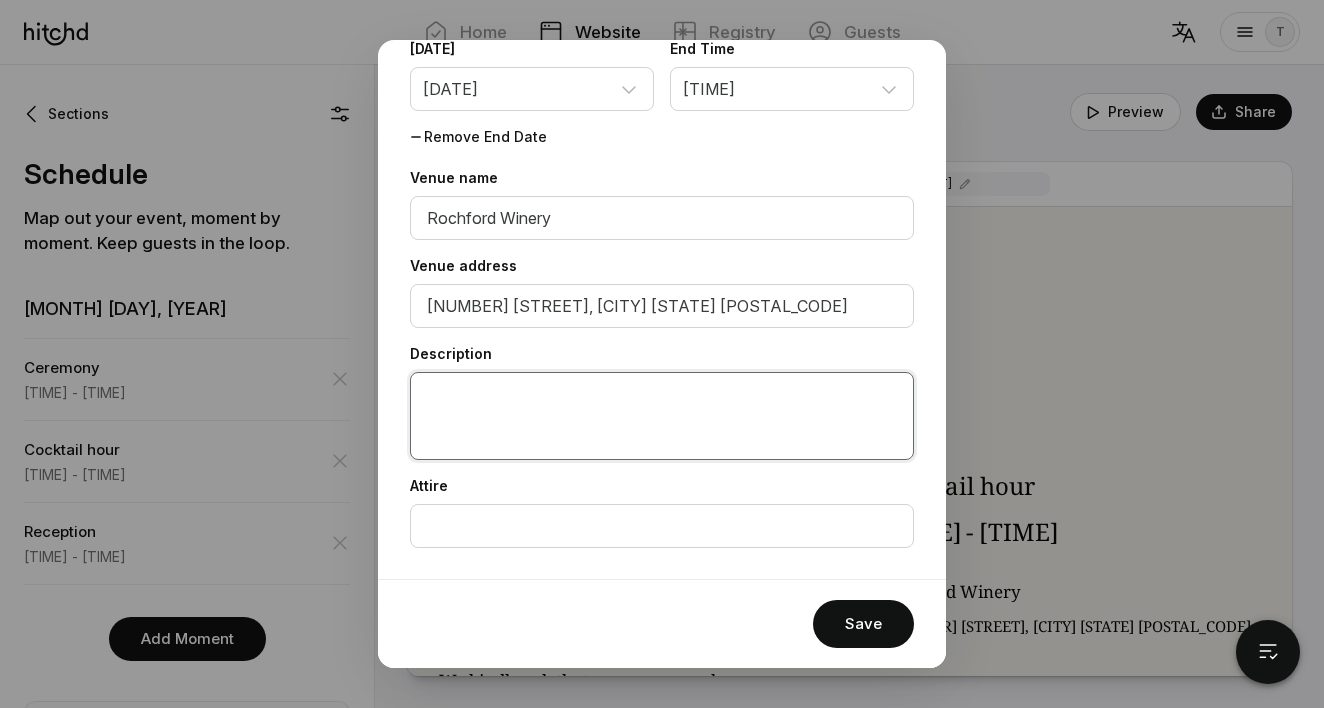 click at bounding box center (662, 416) 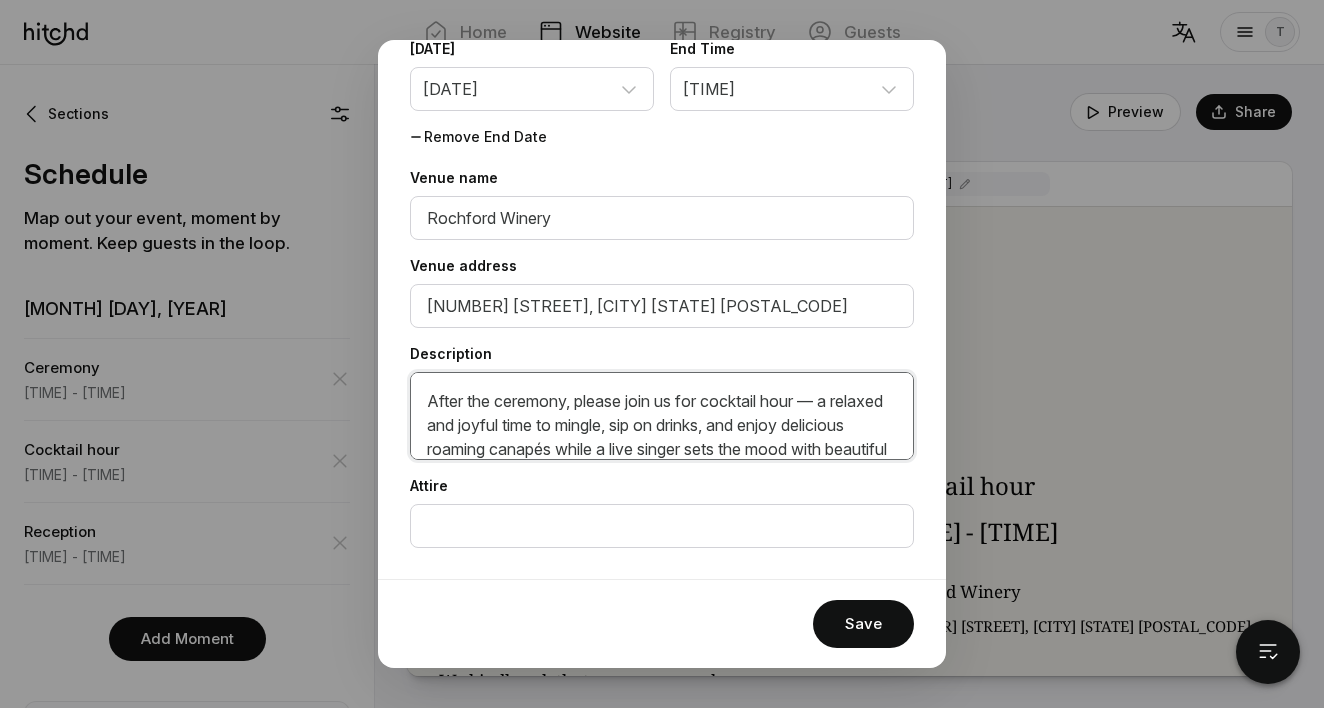 scroll, scrollTop: 0, scrollLeft: 0, axis: both 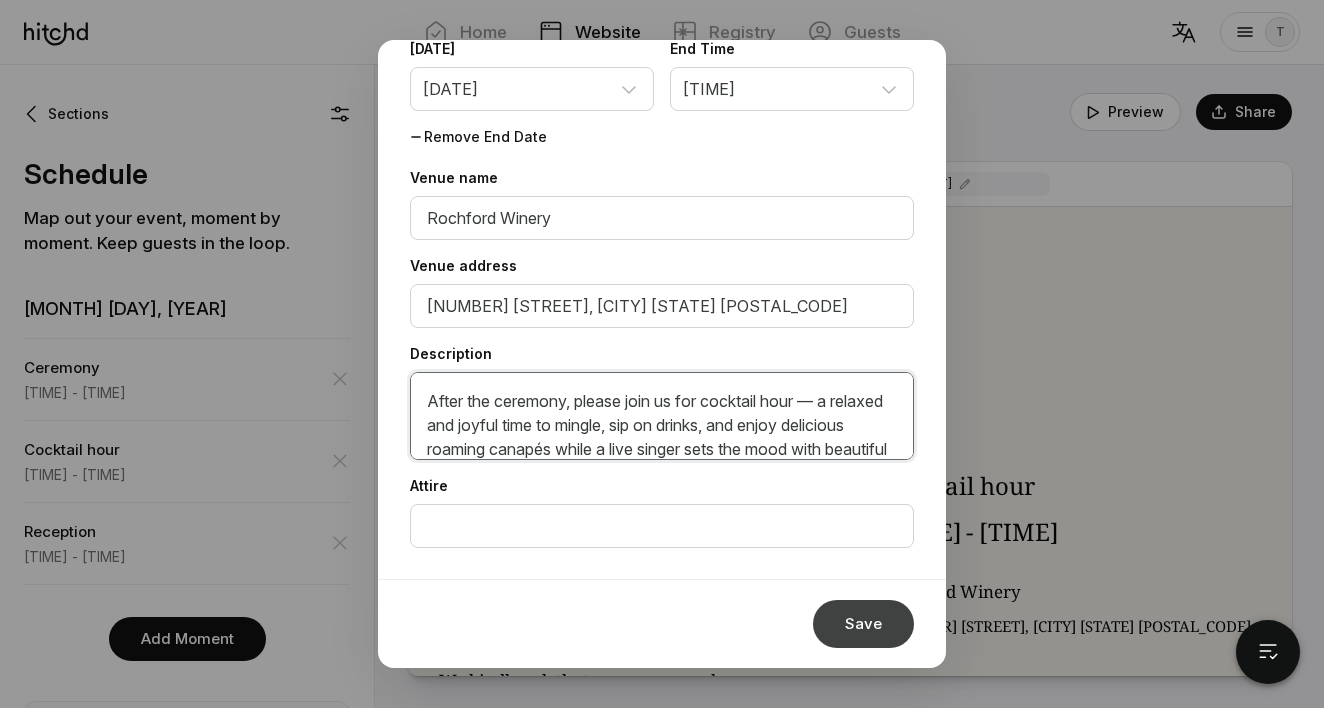 type on "After the ceremony, please join us for cocktail hour — a relaxed and joyful time to mingle, sip on drinks, and enjoy delicious roaming canapés while a live singer sets the mood with beautiful tunes.
During this time, our families will be invited to join us for some photos. Once we’ve captured those special moments, we’ll return to share our first dance under the open sky — a moment we can't wait to celebrate with you all." 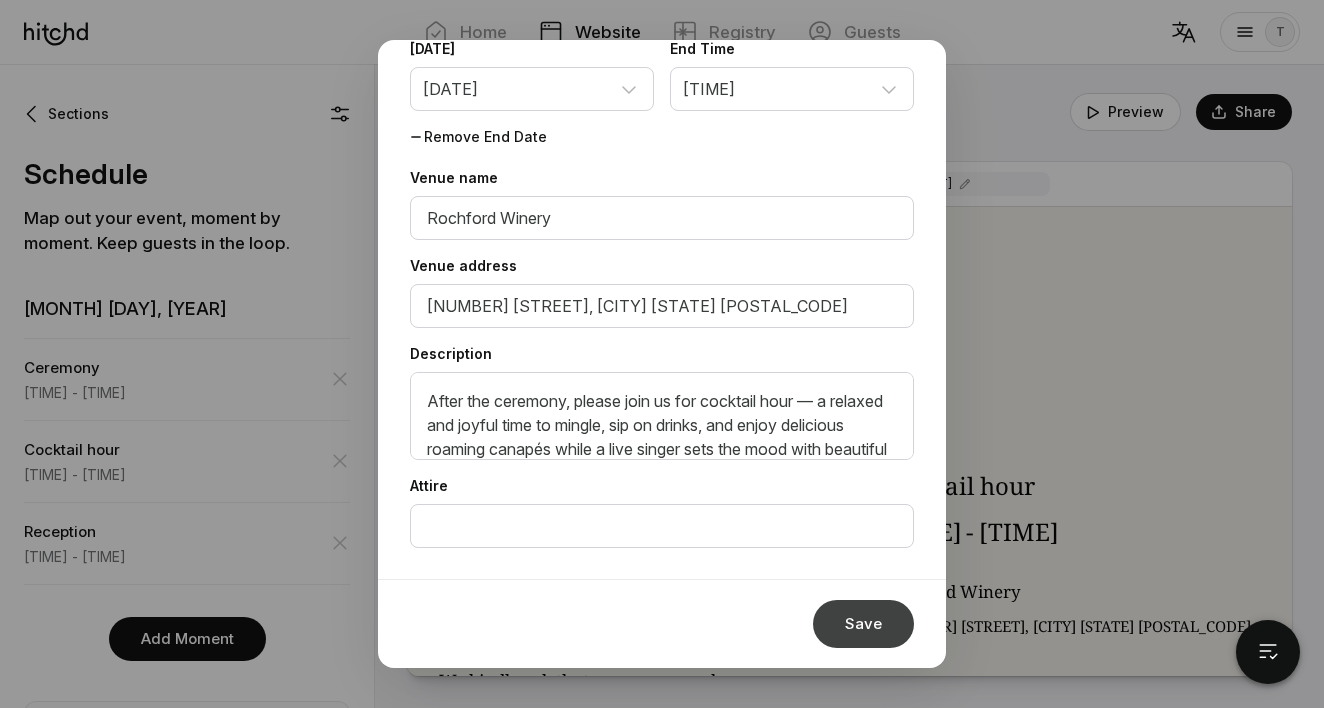 click on "Save" at bounding box center (863, 624) 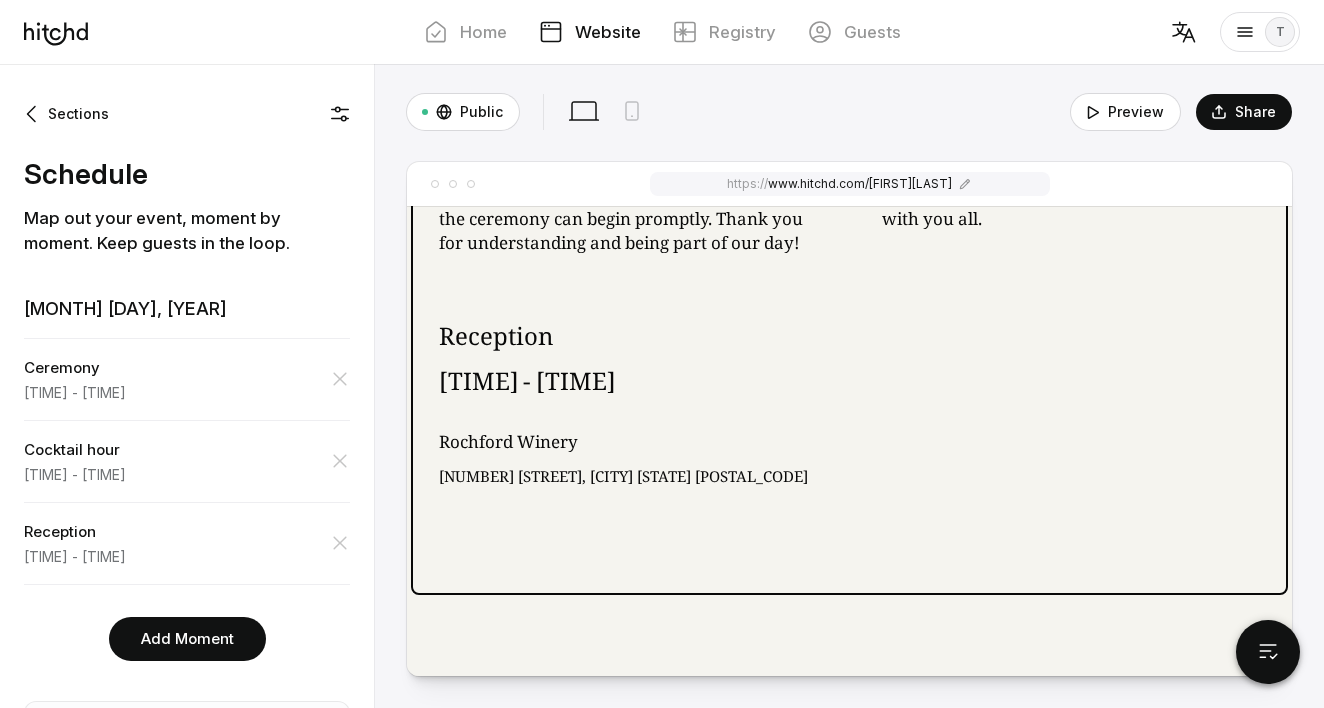 scroll, scrollTop: 1802, scrollLeft: 0, axis: vertical 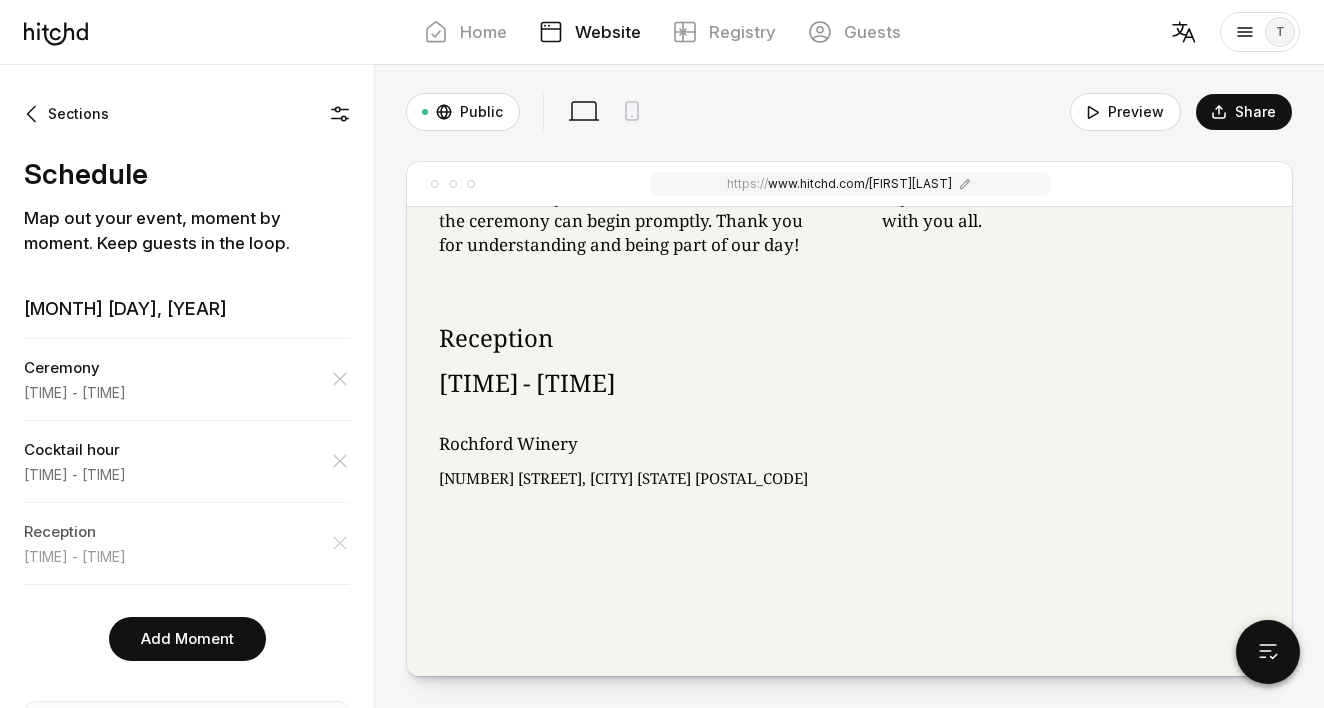 click on "Reception" at bounding box center [187, 368] 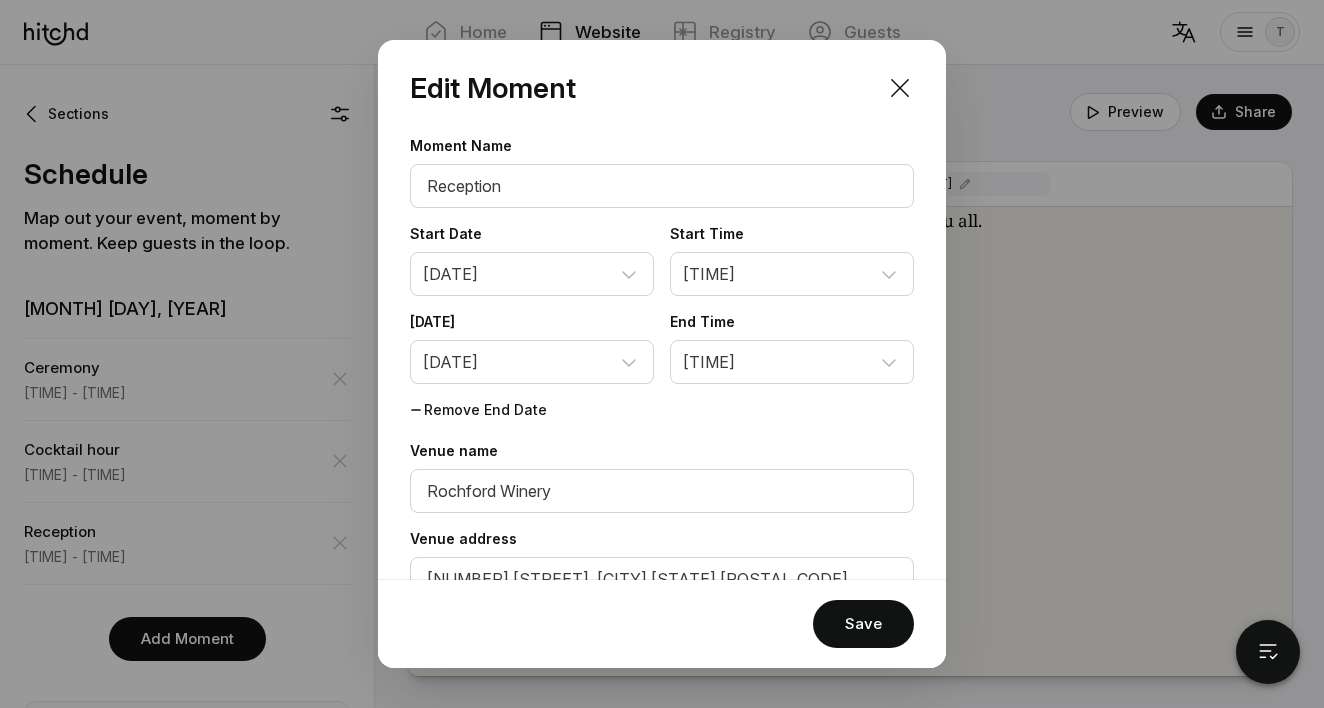 scroll, scrollTop: 1128, scrollLeft: 0, axis: vertical 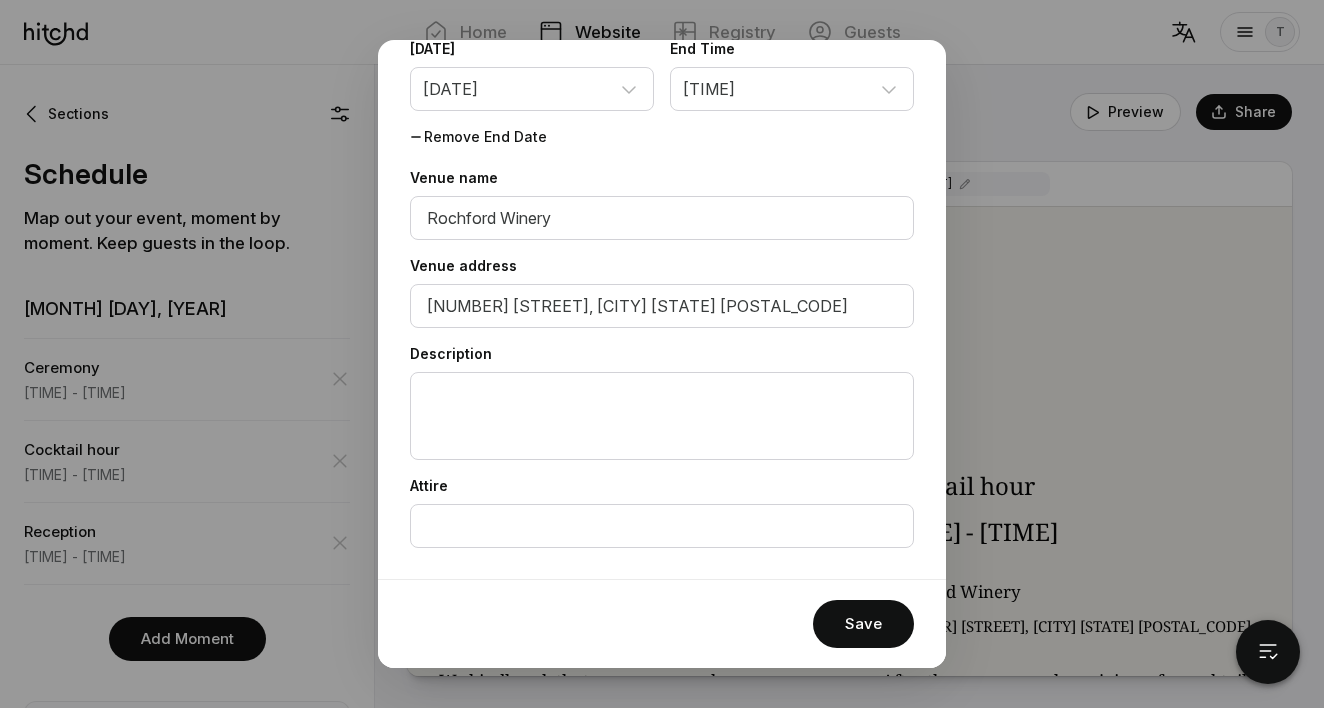 click on "Description" at bounding box center (662, 182) 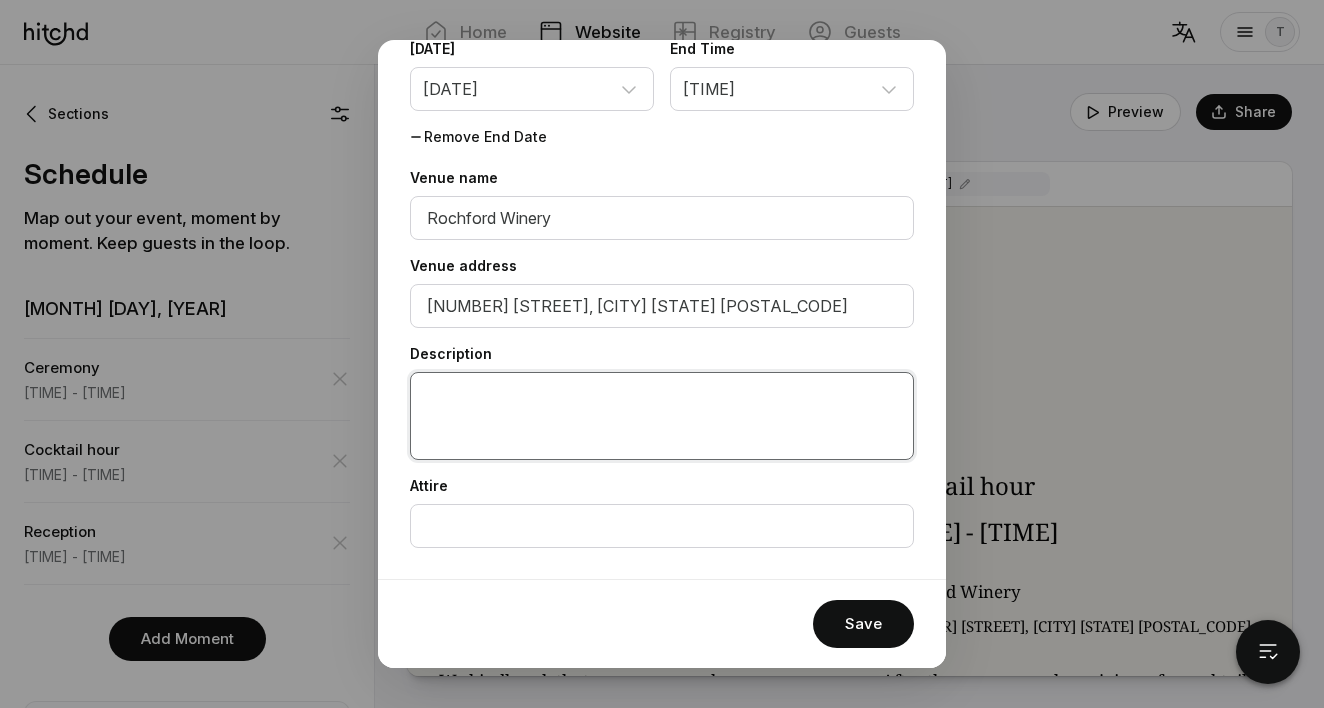 click at bounding box center (662, 416) 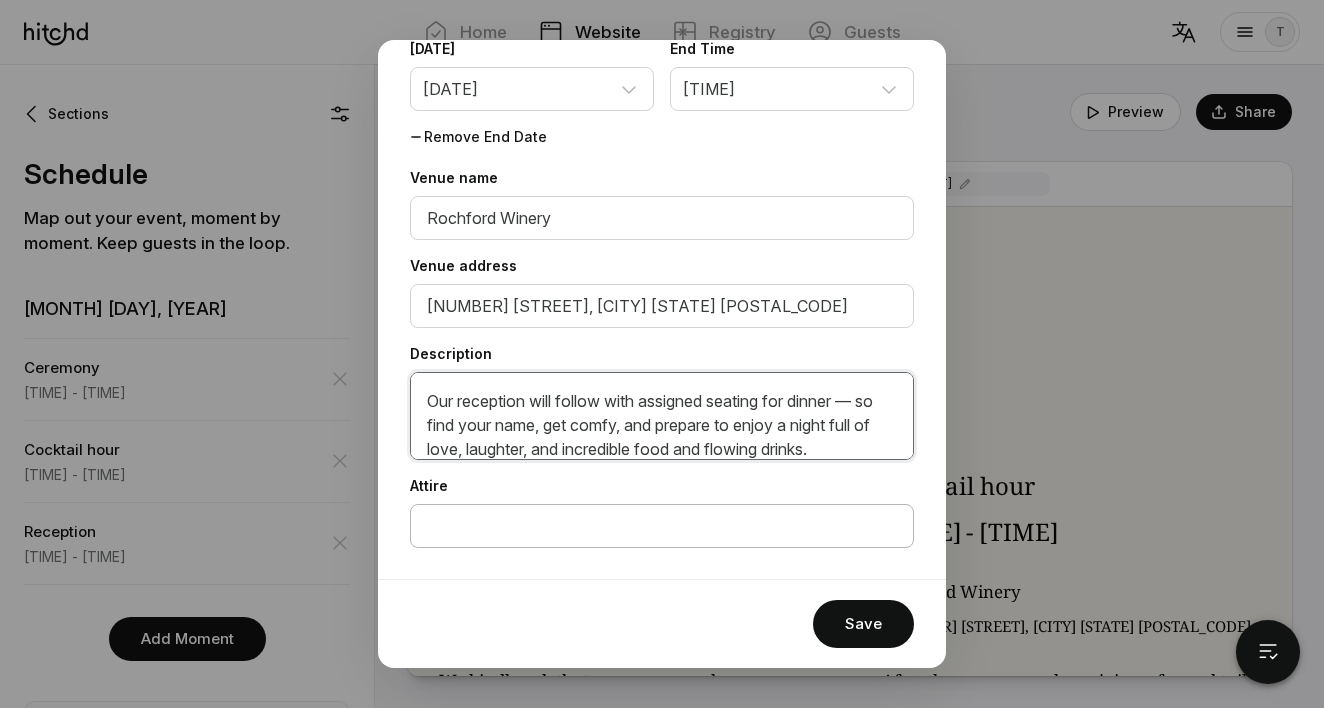 paste on "We encourage everyone to hit the dance floor and dance the night away with us as our DJ keeps the good vibes going all night long!" 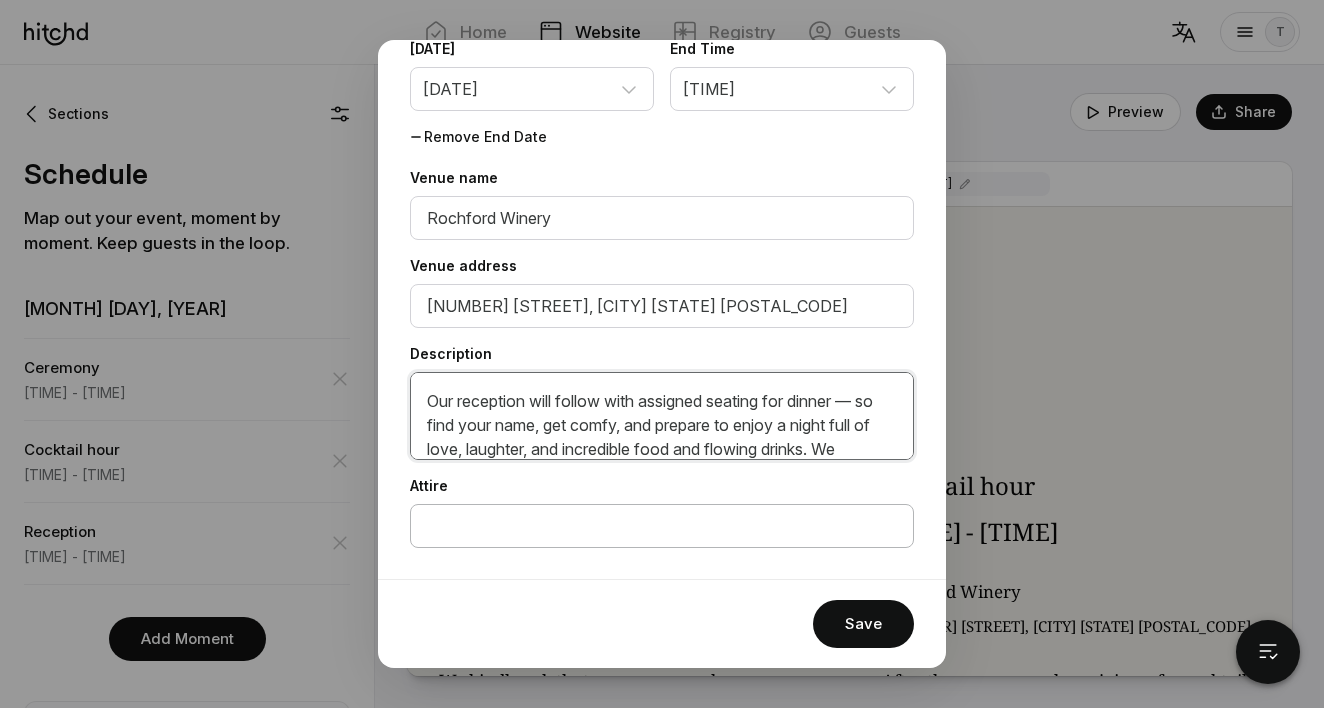 scroll, scrollTop: 90, scrollLeft: 0, axis: vertical 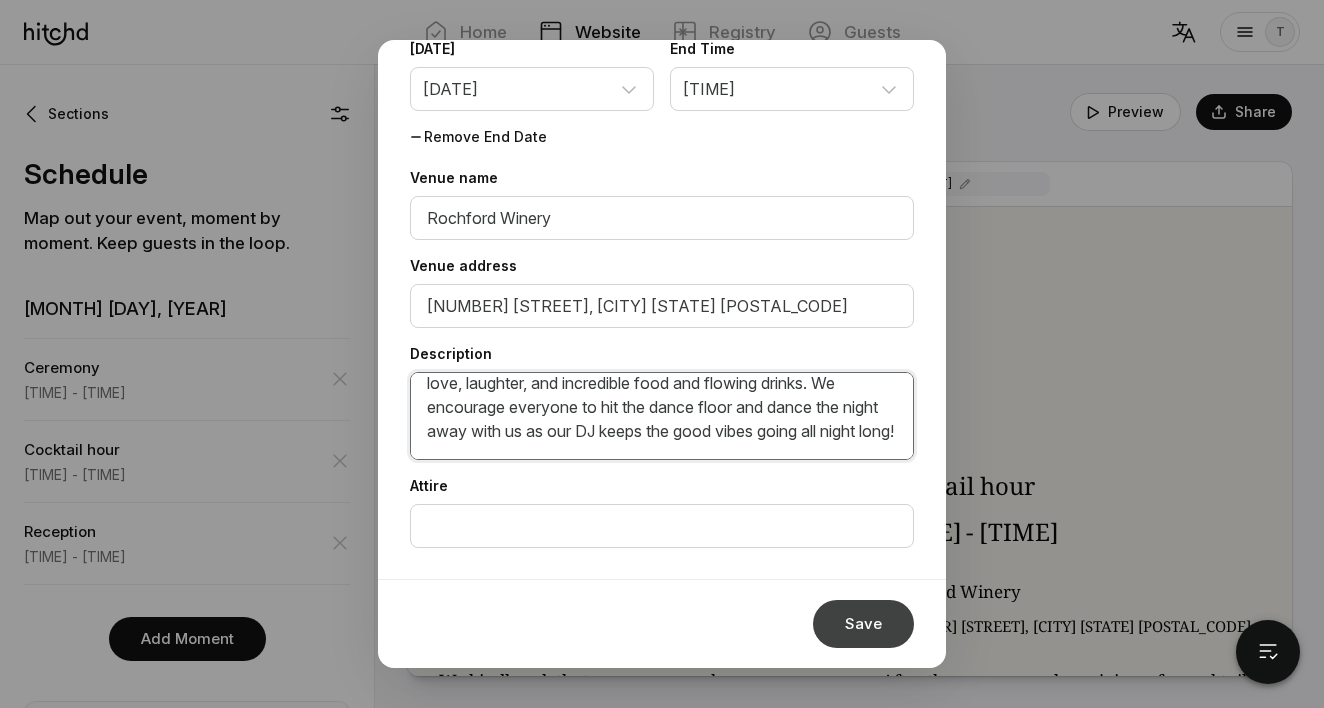 type on "Our reception will follow with assigned seating for dinner — so find your name, get comfy, and prepare to enjoy a night full of love, laughter, and incredible food and flowing drinks. We encourage everyone to hit the dance floor and dance the night away with us as our DJ keeps the good vibes going all night long!" 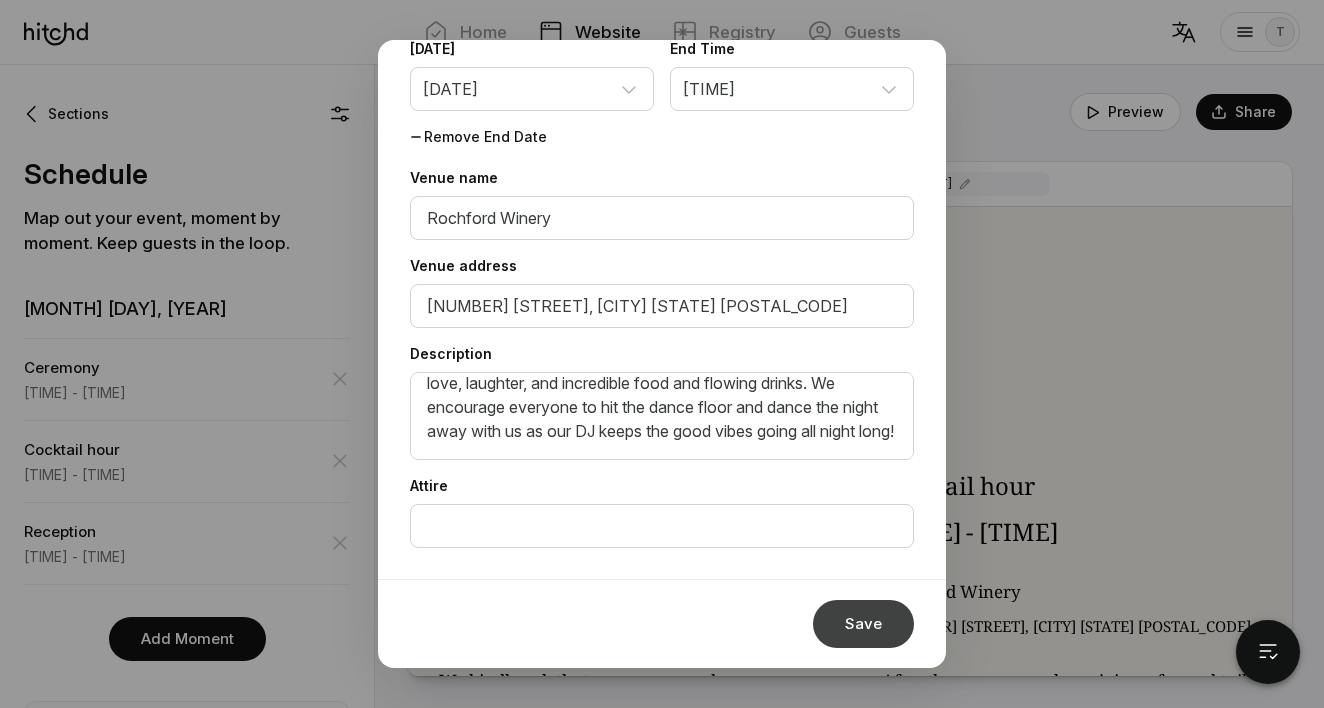 click on "Save" at bounding box center [863, 624] 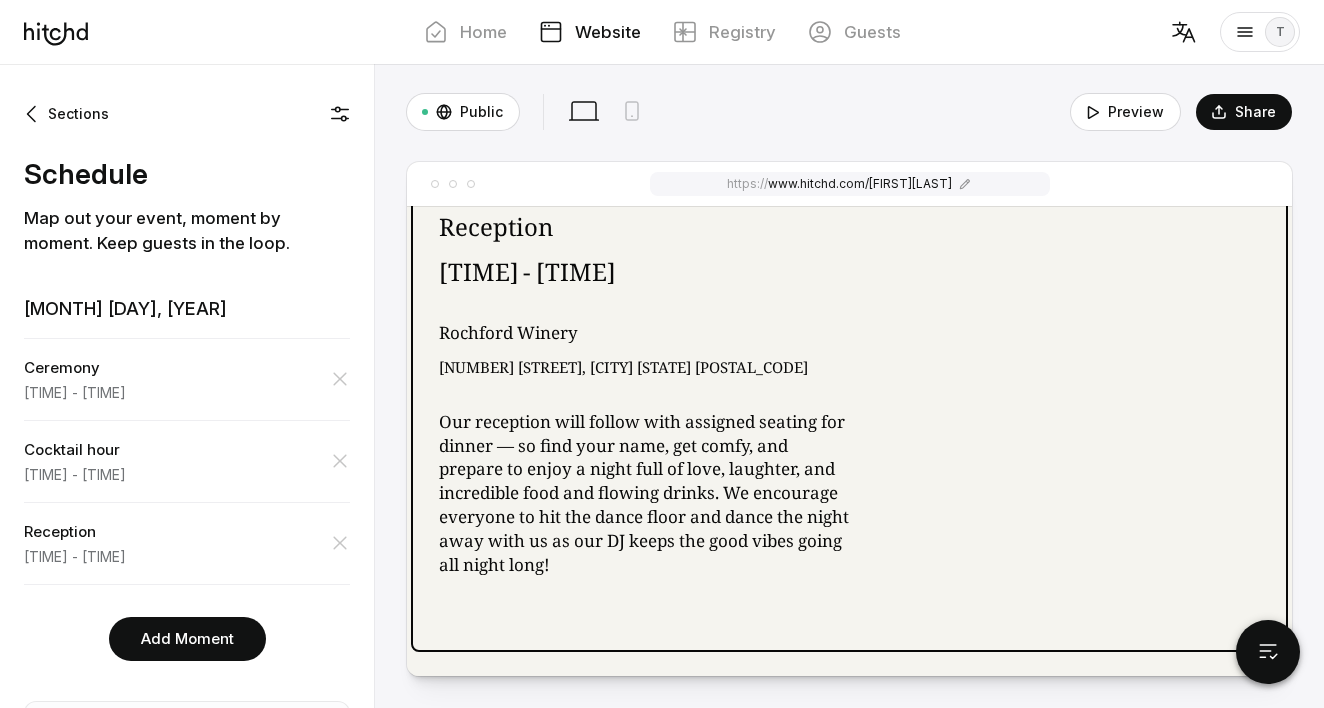scroll, scrollTop: 1916, scrollLeft: 0, axis: vertical 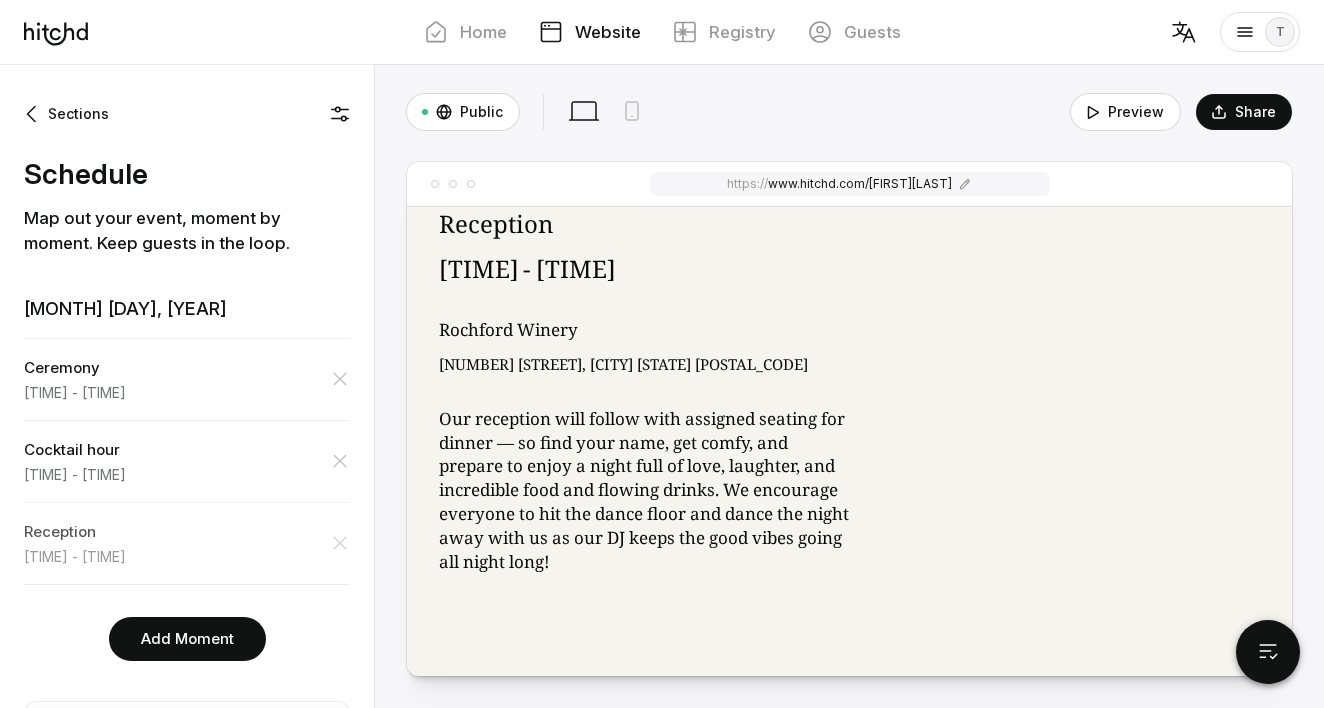 click on "Reception
[TIME]    - [TIME]" at bounding box center (187, 543) 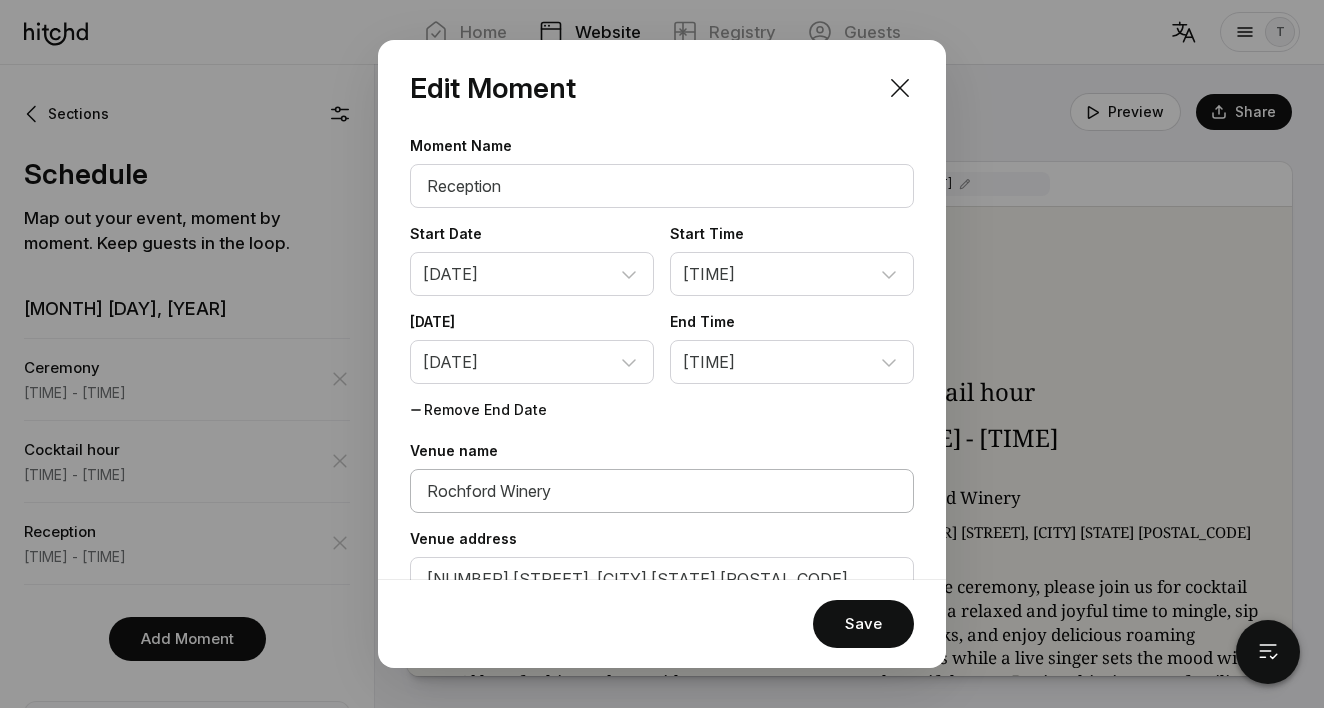 scroll, scrollTop: 1128, scrollLeft: 0, axis: vertical 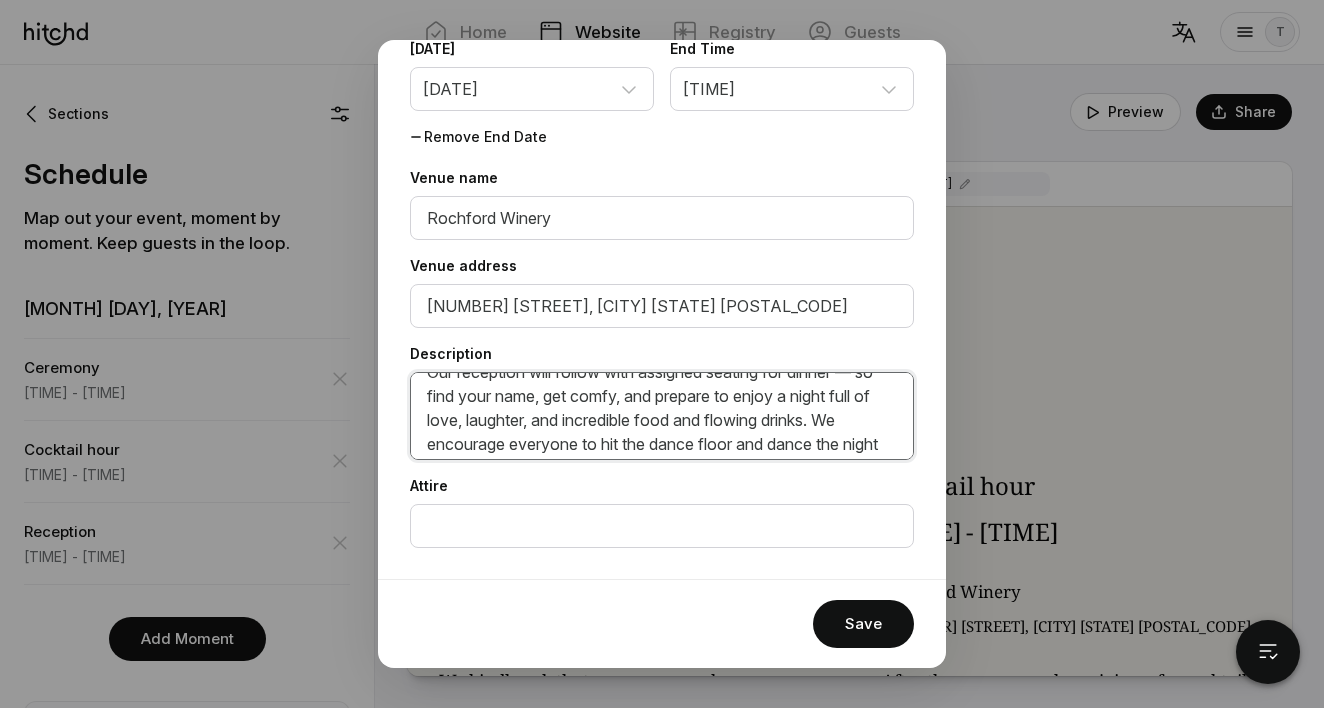 click on "Our reception will follow with assigned seating for dinner — so find your name, get comfy, and prepare to enjoy a night full of love, laughter, and incredible food and flowing drinks. We encourage everyone to hit the dance floor and dance the night away with us as our DJ keeps the good vibes going all night long!" at bounding box center (662, 416) 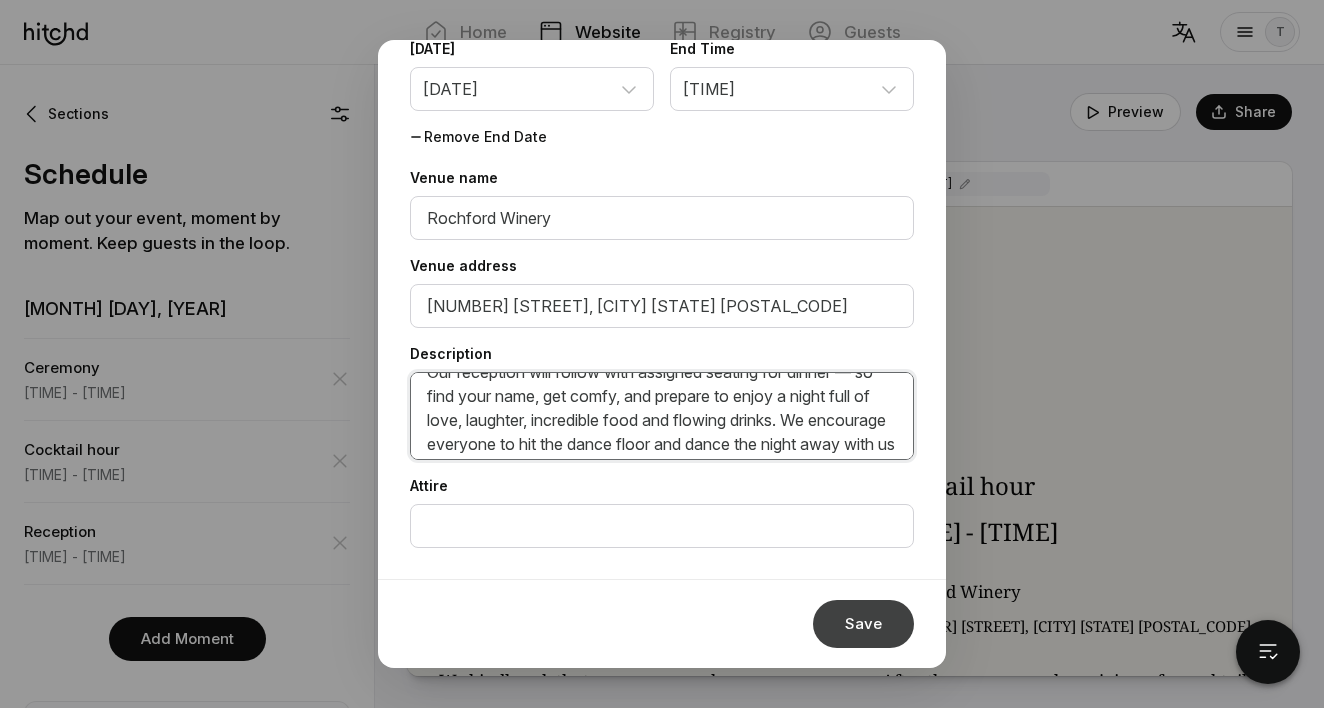 type on "Our reception will follow with assigned seating for dinner — so find your name, get comfy, and prepare to enjoy a night full of love, laughter, incredible food and flowing drinks. We encourage everyone to hit the dance floor and dance the night away with us as our DJ keeps the good vibes going all night long!" 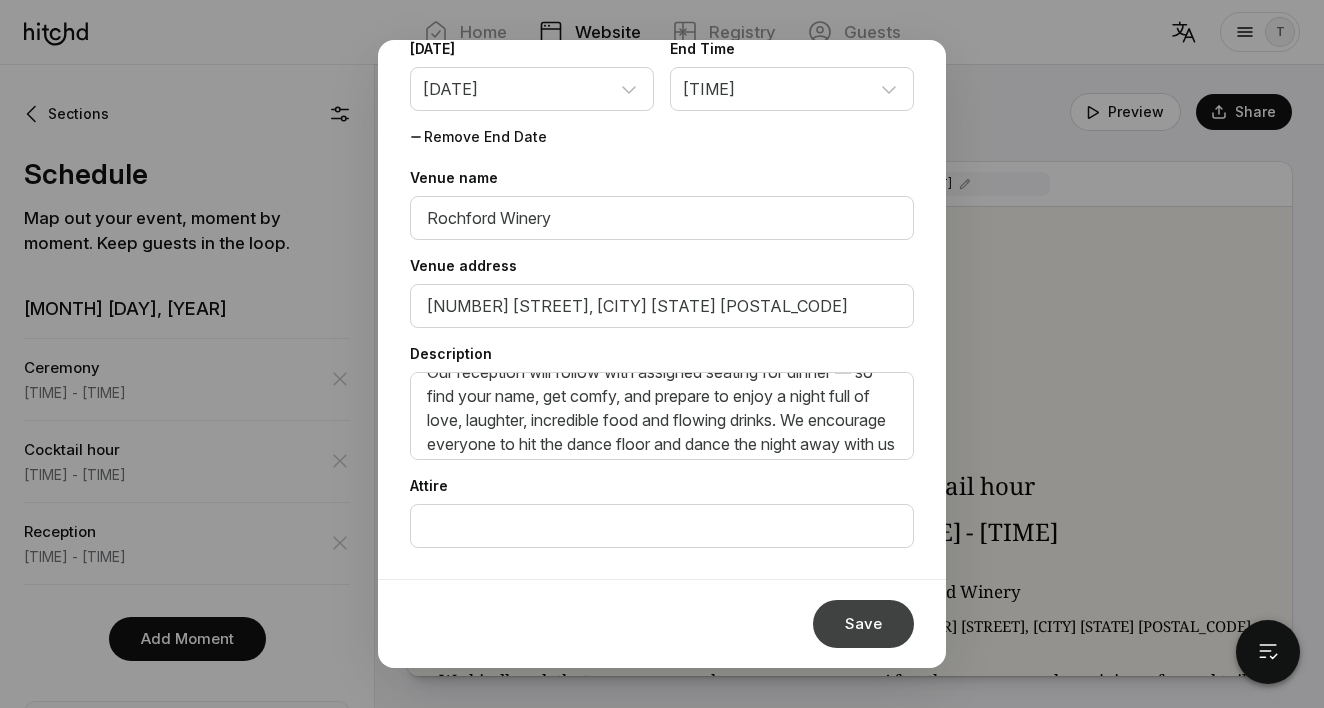 click on "Save" at bounding box center (863, 624) 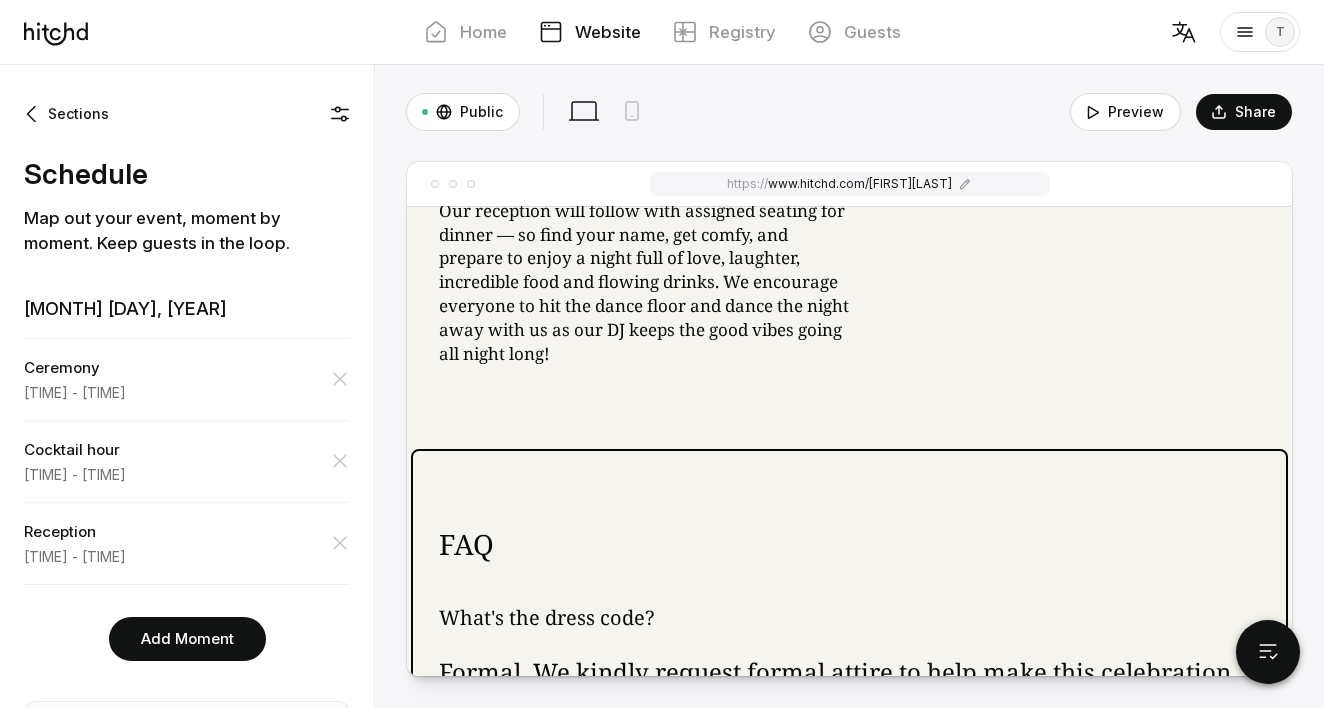 scroll, scrollTop: 2126, scrollLeft: 0, axis: vertical 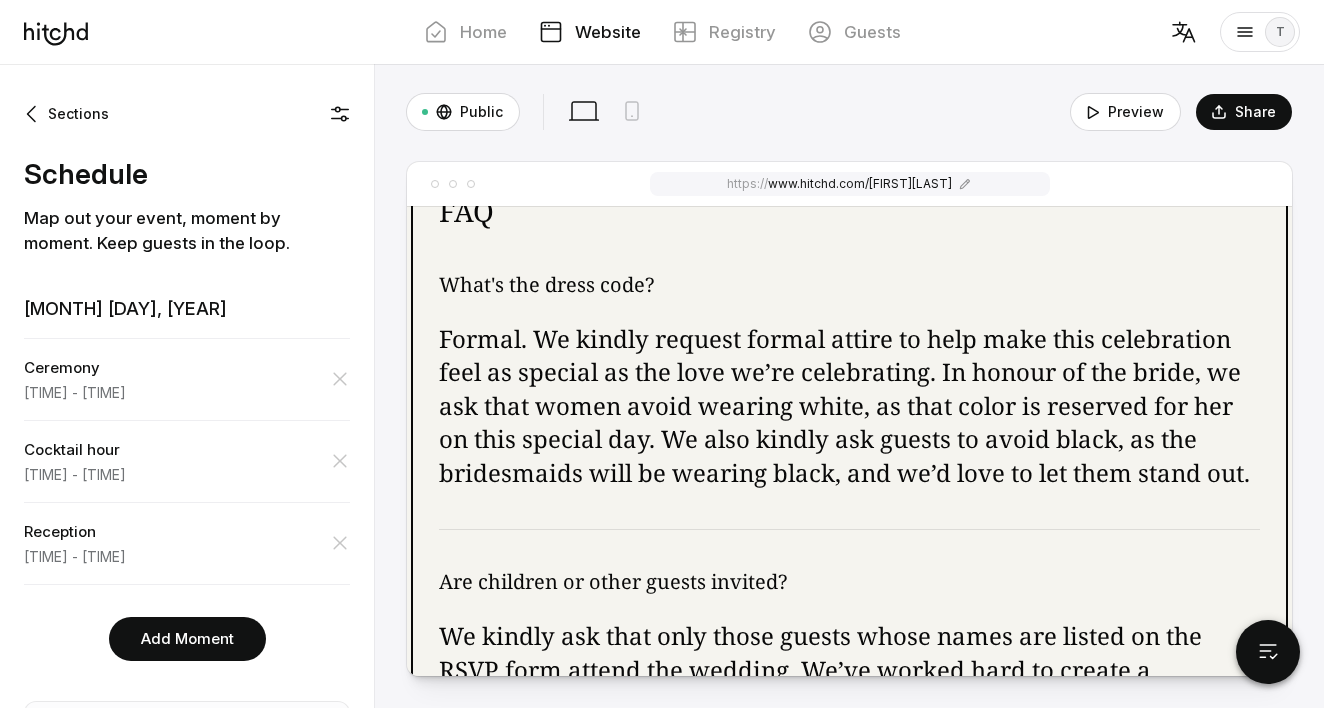 click on "Formal.
We kindly request formal attire to help make this celebration feel as special as the love we’re celebrating.
In honour of the bride, we ask that women avoid wearing white, as that color is reserved for her on this special day.
We also kindly ask guests to avoid black, as the bridesmaids will be wearing black, and we’d love to let them stand out." at bounding box center (849, 406) 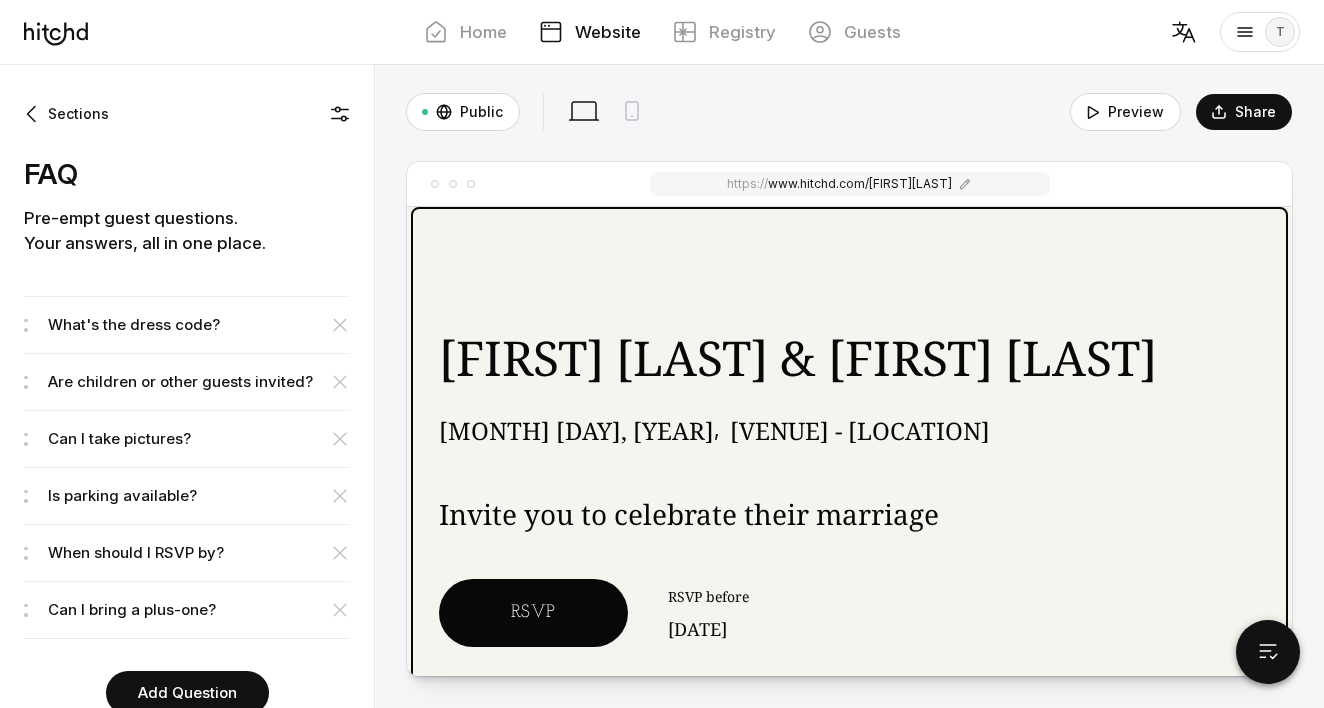 scroll, scrollTop: 0, scrollLeft: 0, axis: both 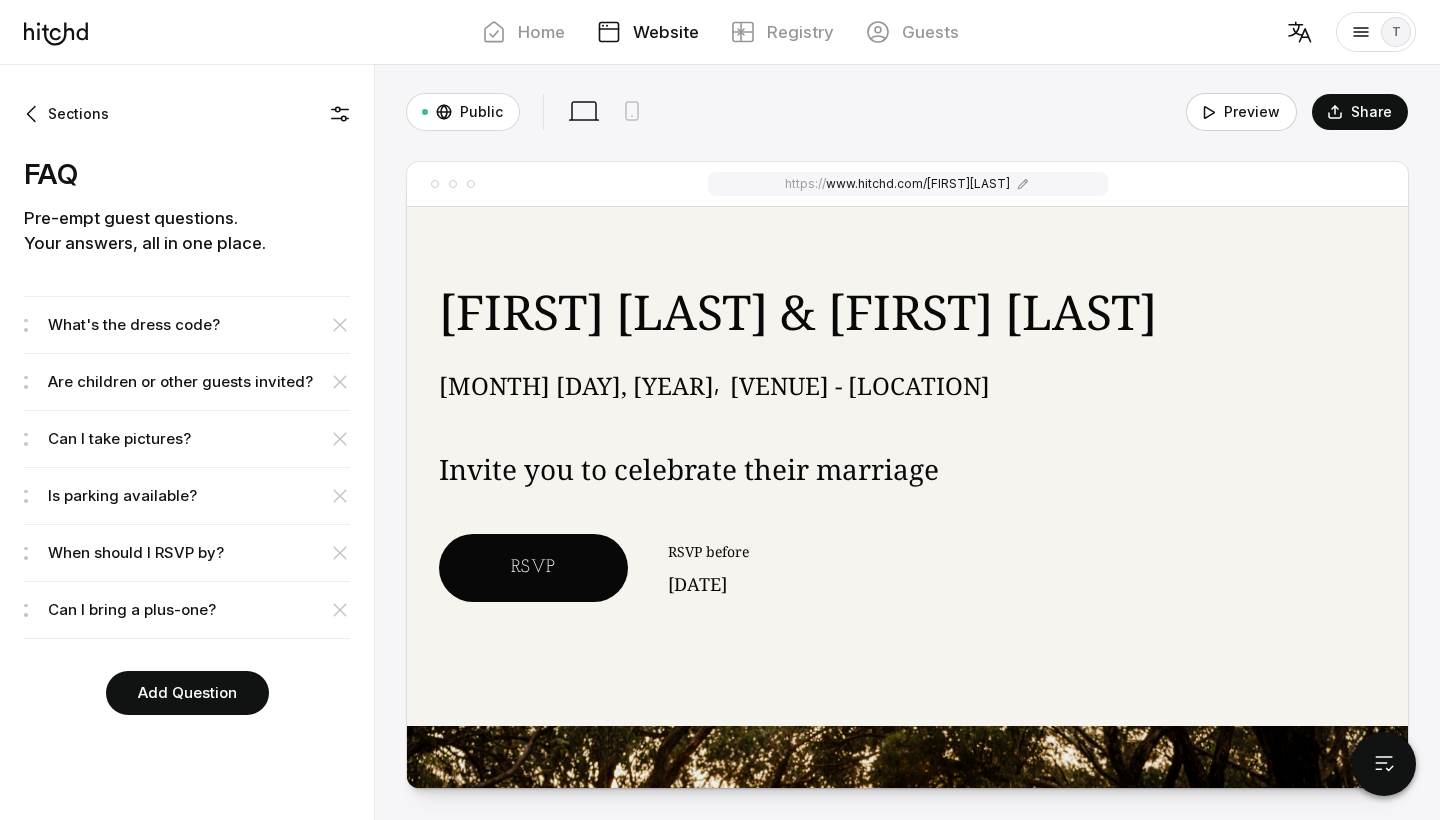 click on "Preview" at bounding box center [1241, 112] 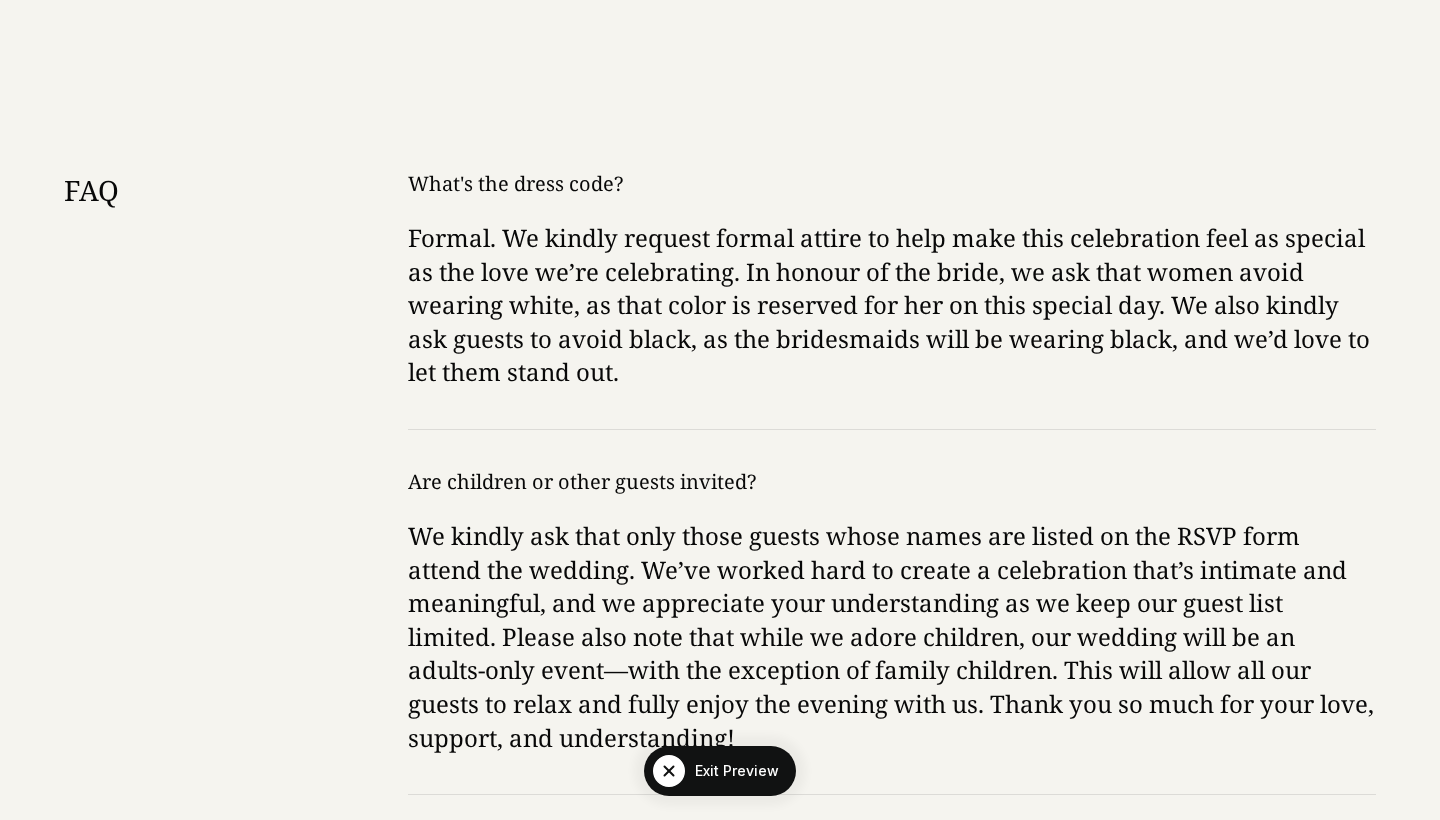 scroll, scrollTop: 2550, scrollLeft: 0, axis: vertical 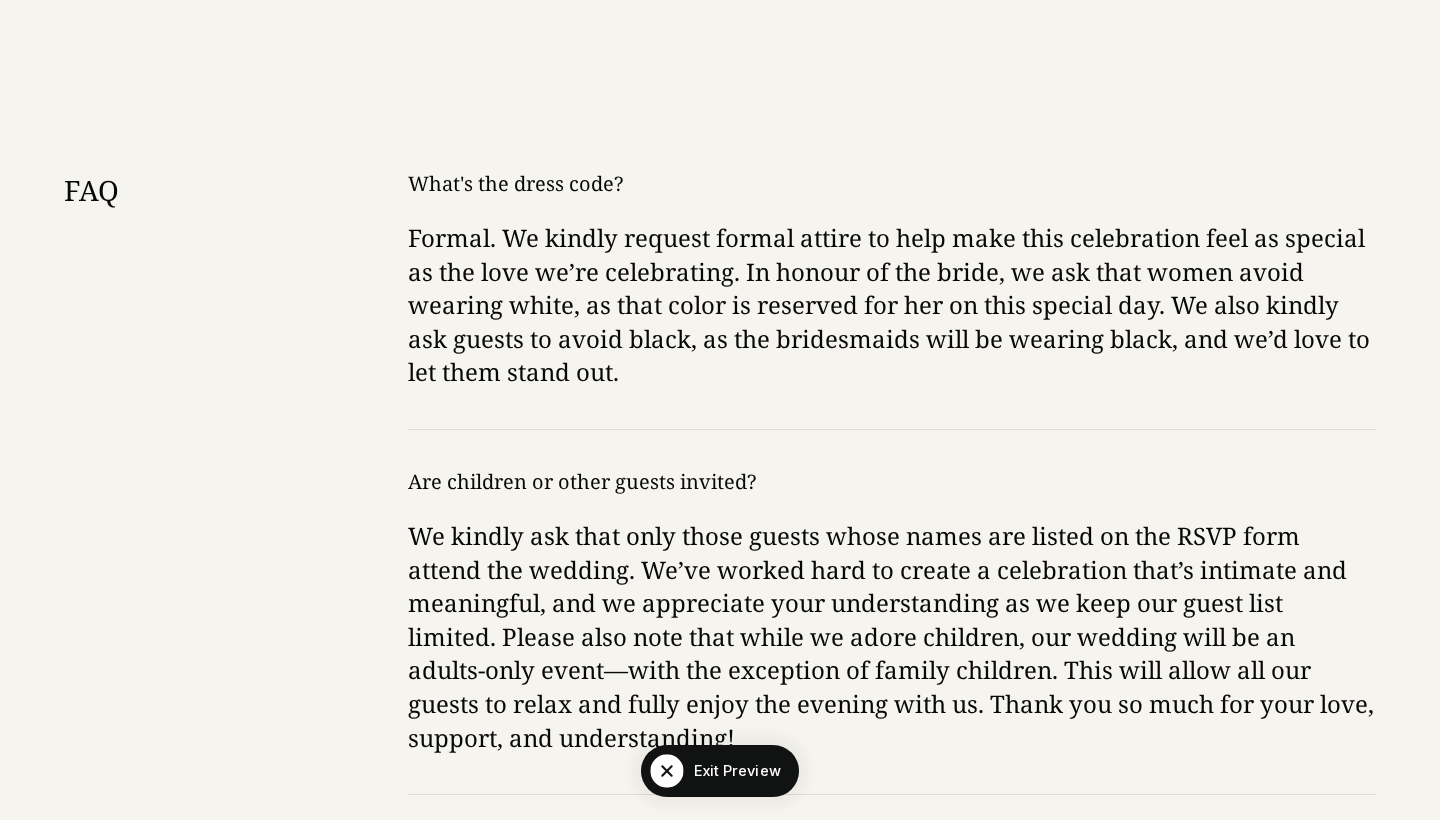 click on "Exit Preview" at bounding box center [737, 771] 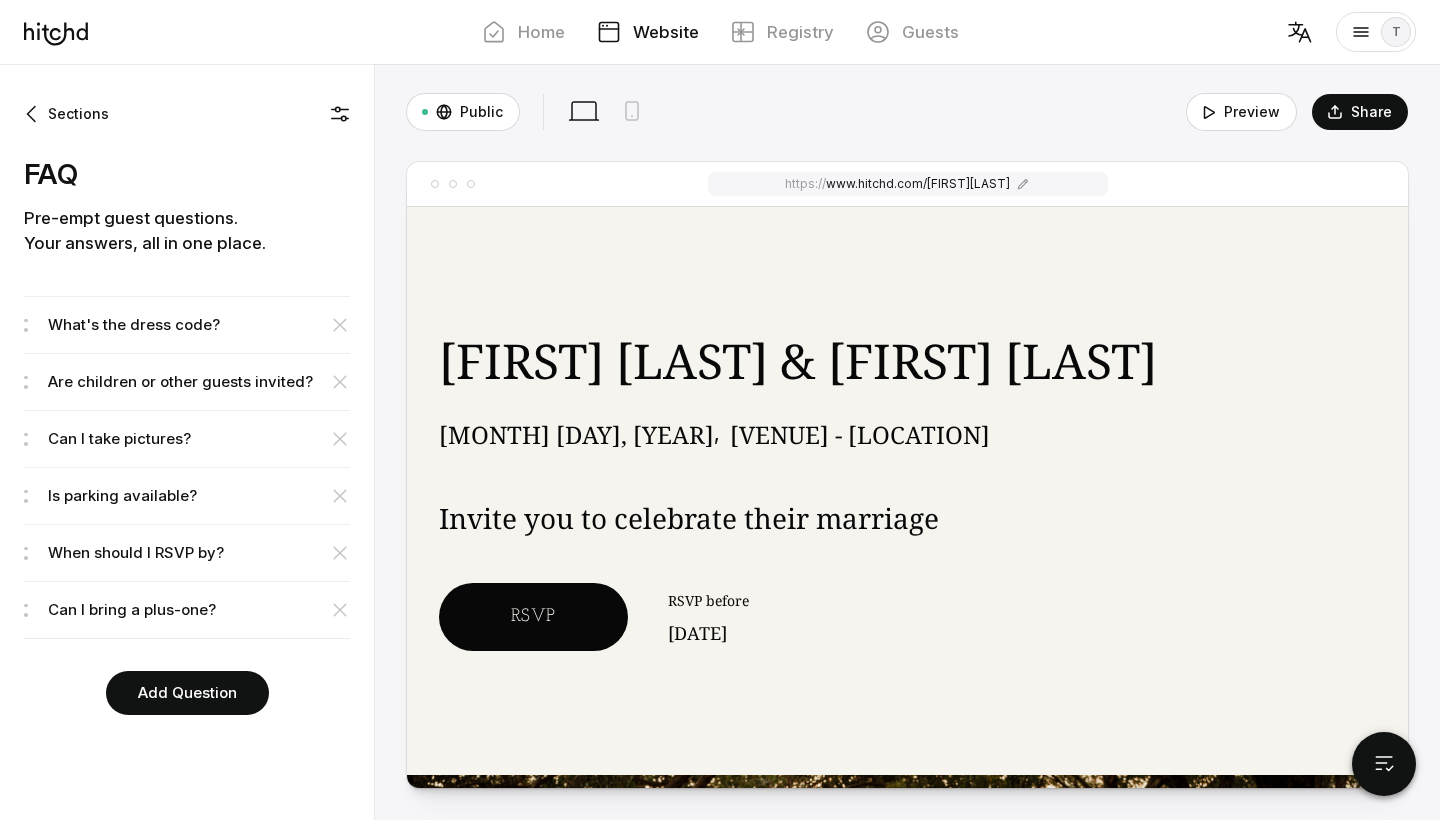 scroll, scrollTop: 0, scrollLeft: 0, axis: both 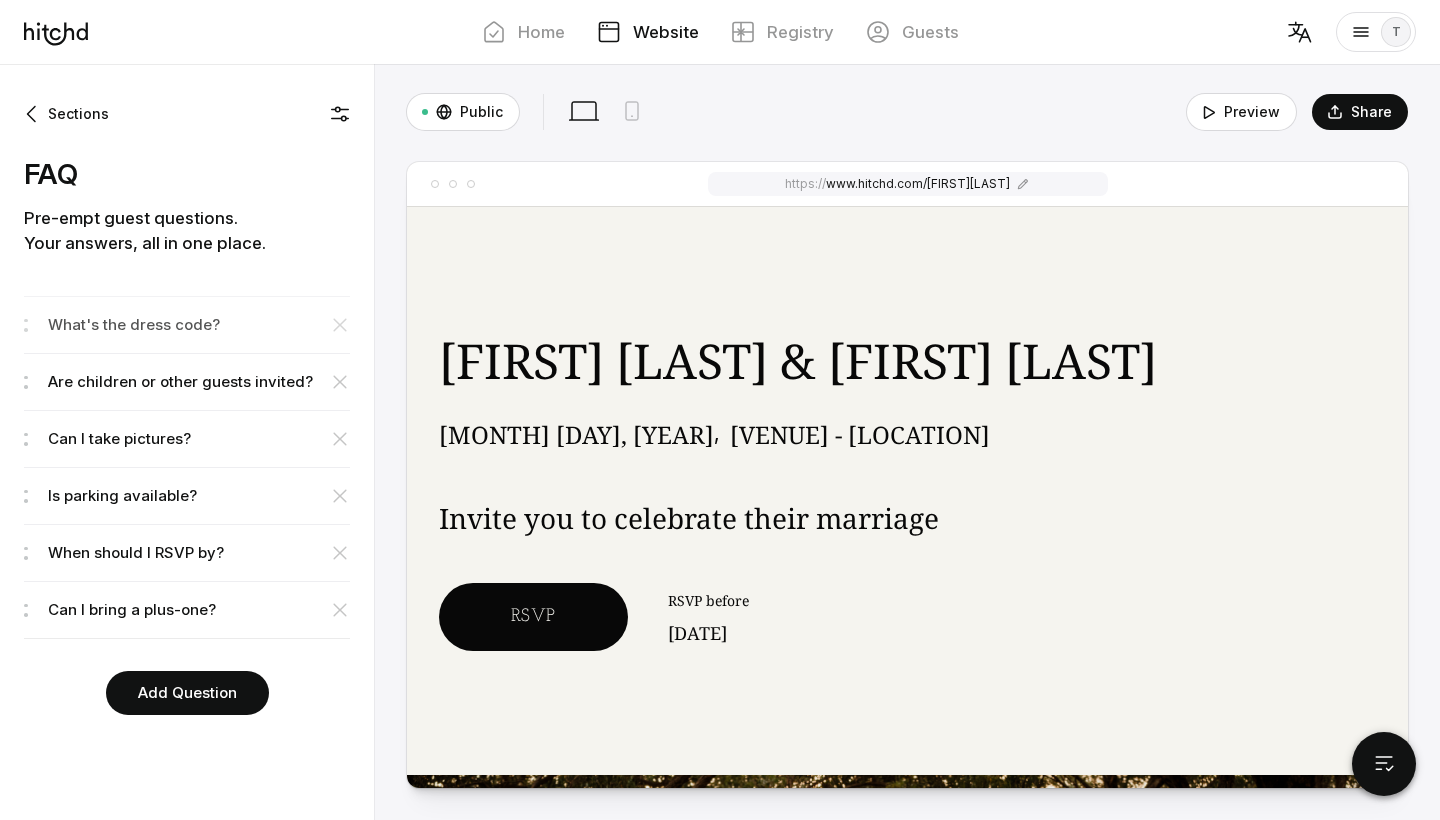 click on "What's the dress code?" at bounding box center (199, 325) 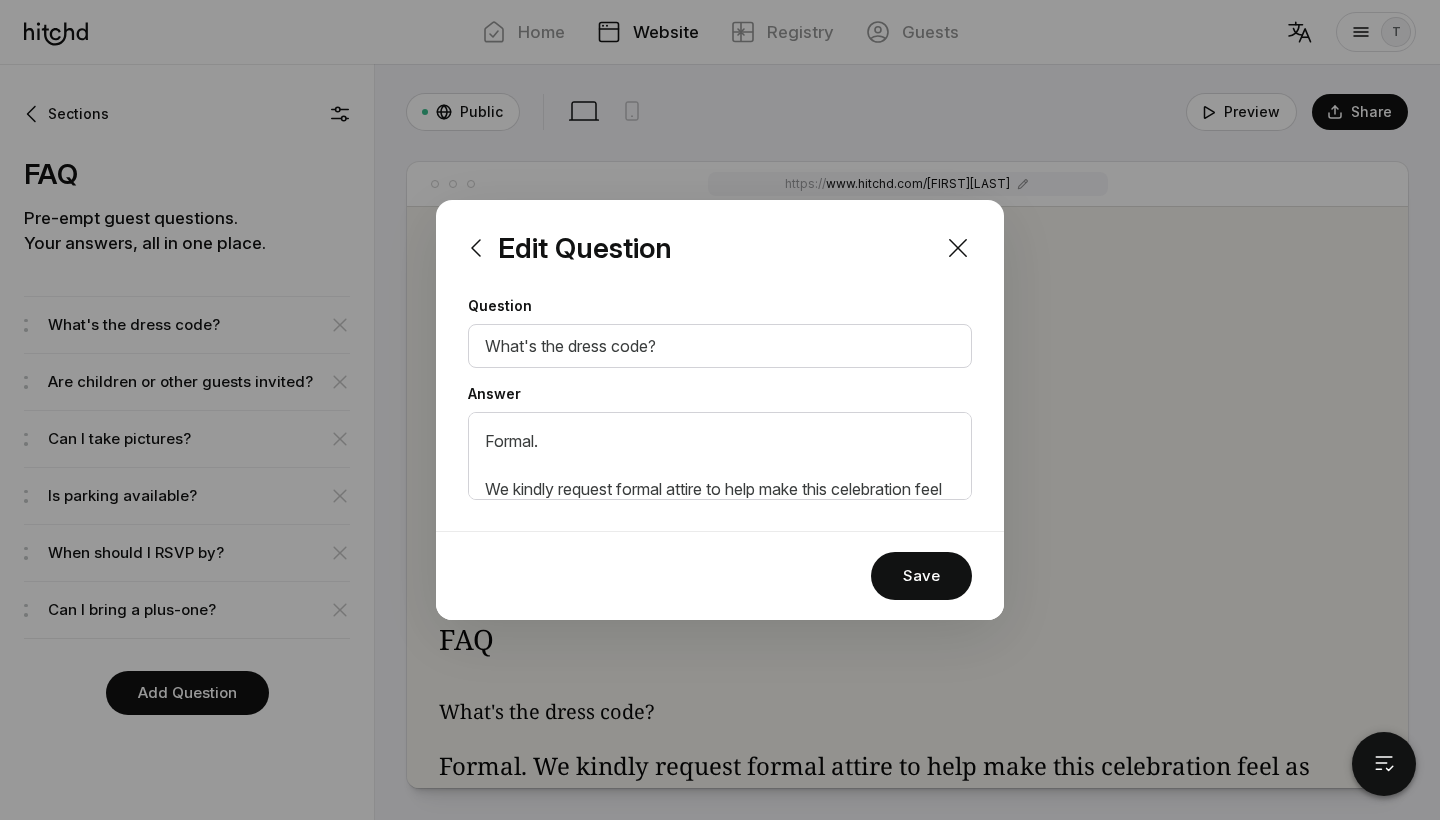 scroll, scrollTop: 2366, scrollLeft: 0, axis: vertical 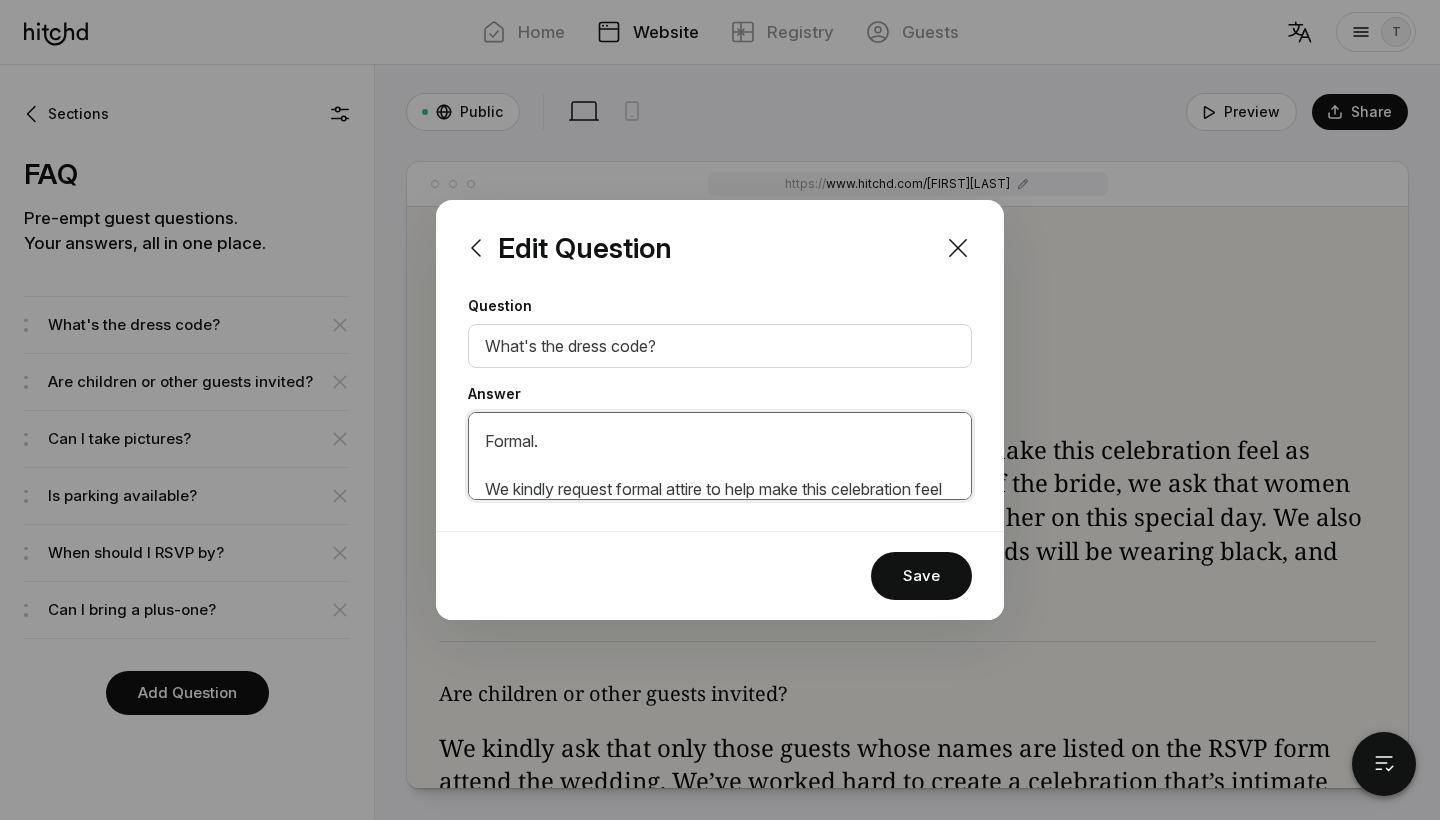 click on "Formal.
We kindly request formal attire to help make this celebration feel as special as the love we’re celebrating.
In honour of the bride, we ask that women avoid wearing white, as that color is reserved for her on this special day.
We also kindly ask guests to avoid black, as the bridesmaids will be wearing black, and we’d love to let them stand out." at bounding box center [720, 456] 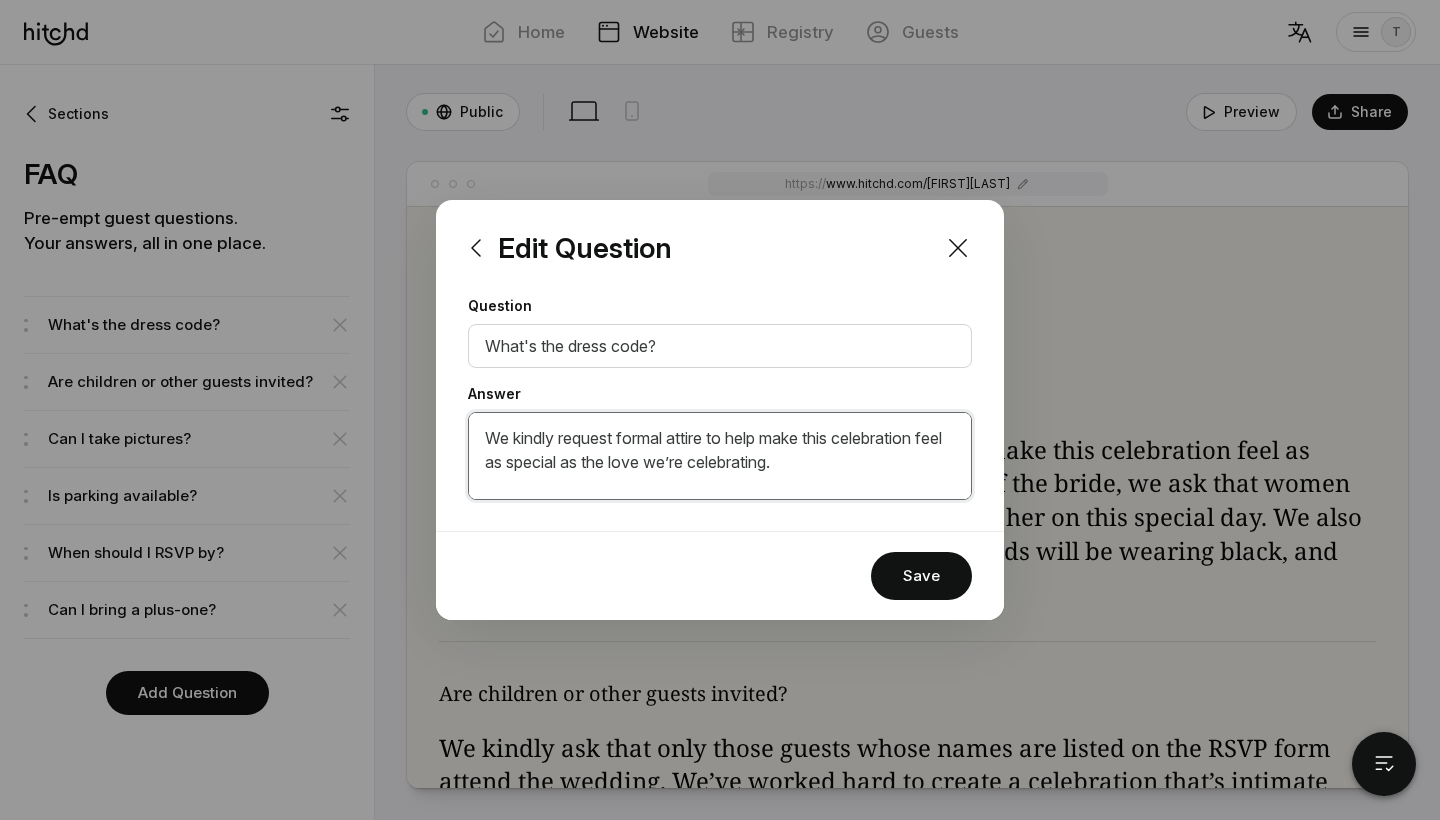 click on "Formal.
We kindly request formal attire to help make this celebration feel as special as the love we’re celebrating.
In honour of the bride, we ask that women avoid wearing white, as that color is reserved for her on this special day.
We also kindly ask guests to avoid black, as the bridesmaids will be wearing black, and we’d love to let them stand out." at bounding box center (720, 456) 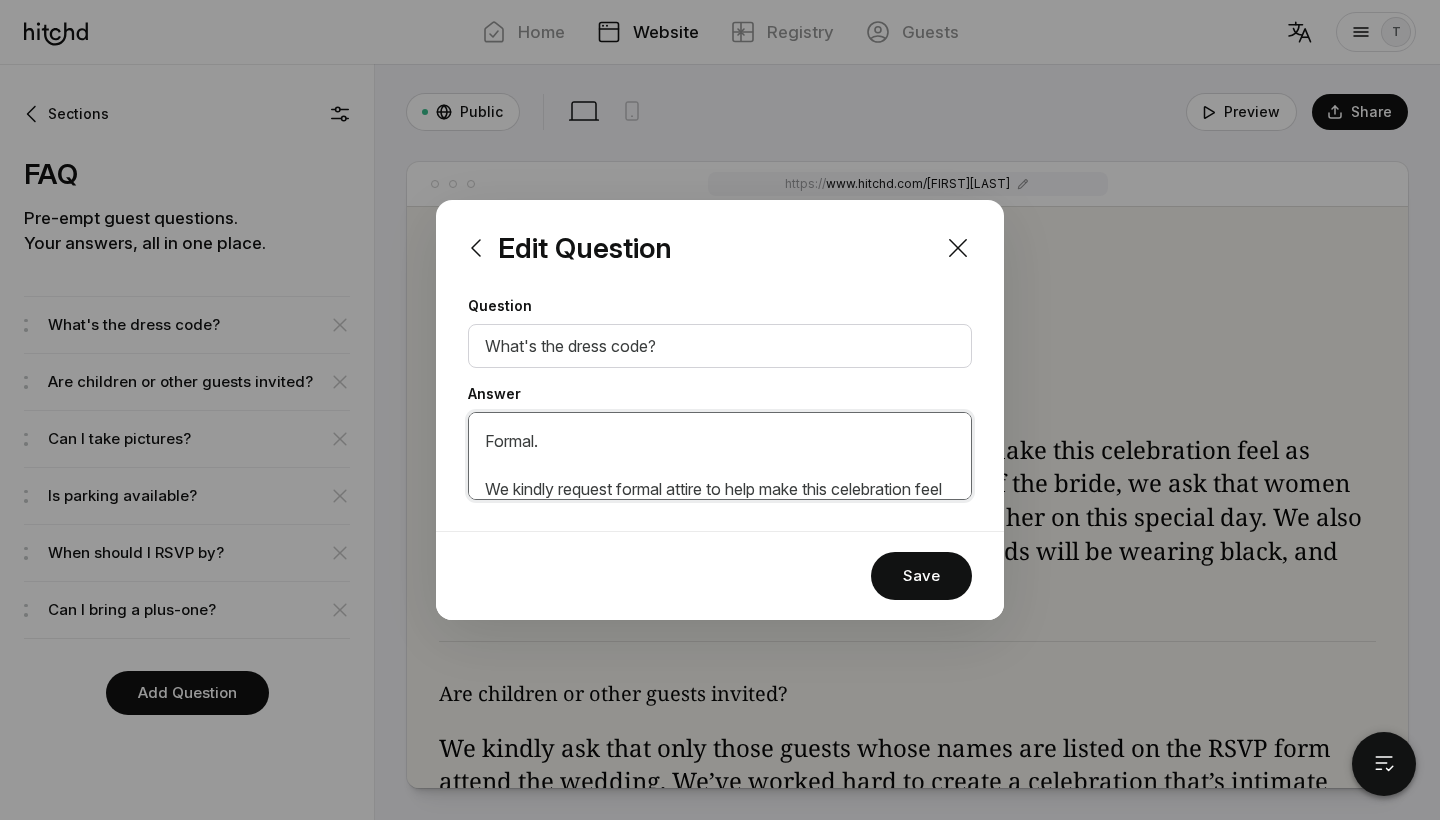 scroll, scrollTop: 0, scrollLeft: 0, axis: both 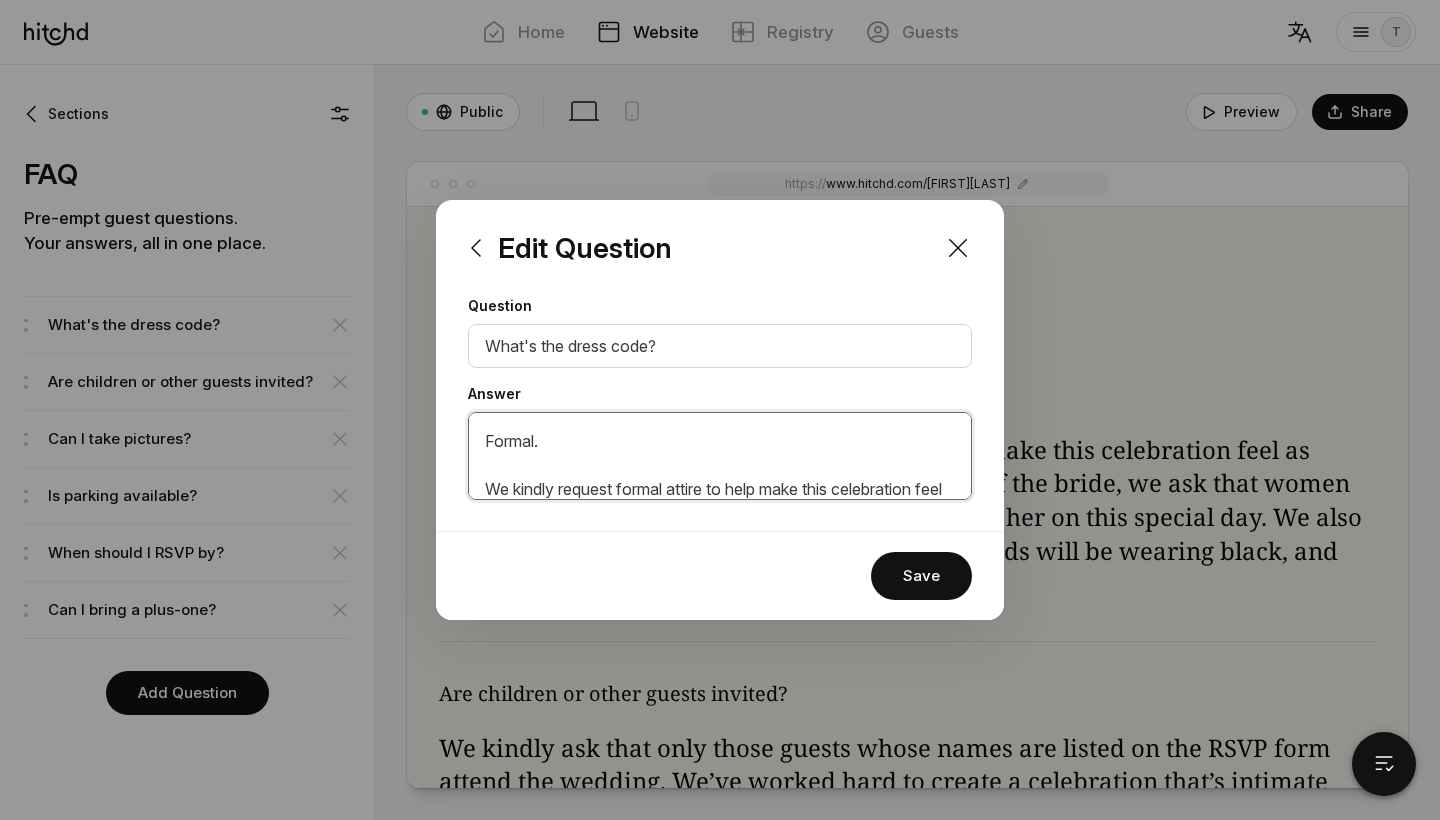 click on "Formal.
We kindly request formal attire to help make this celebration feel as special as the love we’re celebrating.
In honour of the bride, we ask that women avoid wearing white, as that color is reserved for her on this special day.
We also kindly ask guests to avoid black, as the bridesmaids will be wearing black, and we’d love to let them stand out." at bounding box center (720, 456) 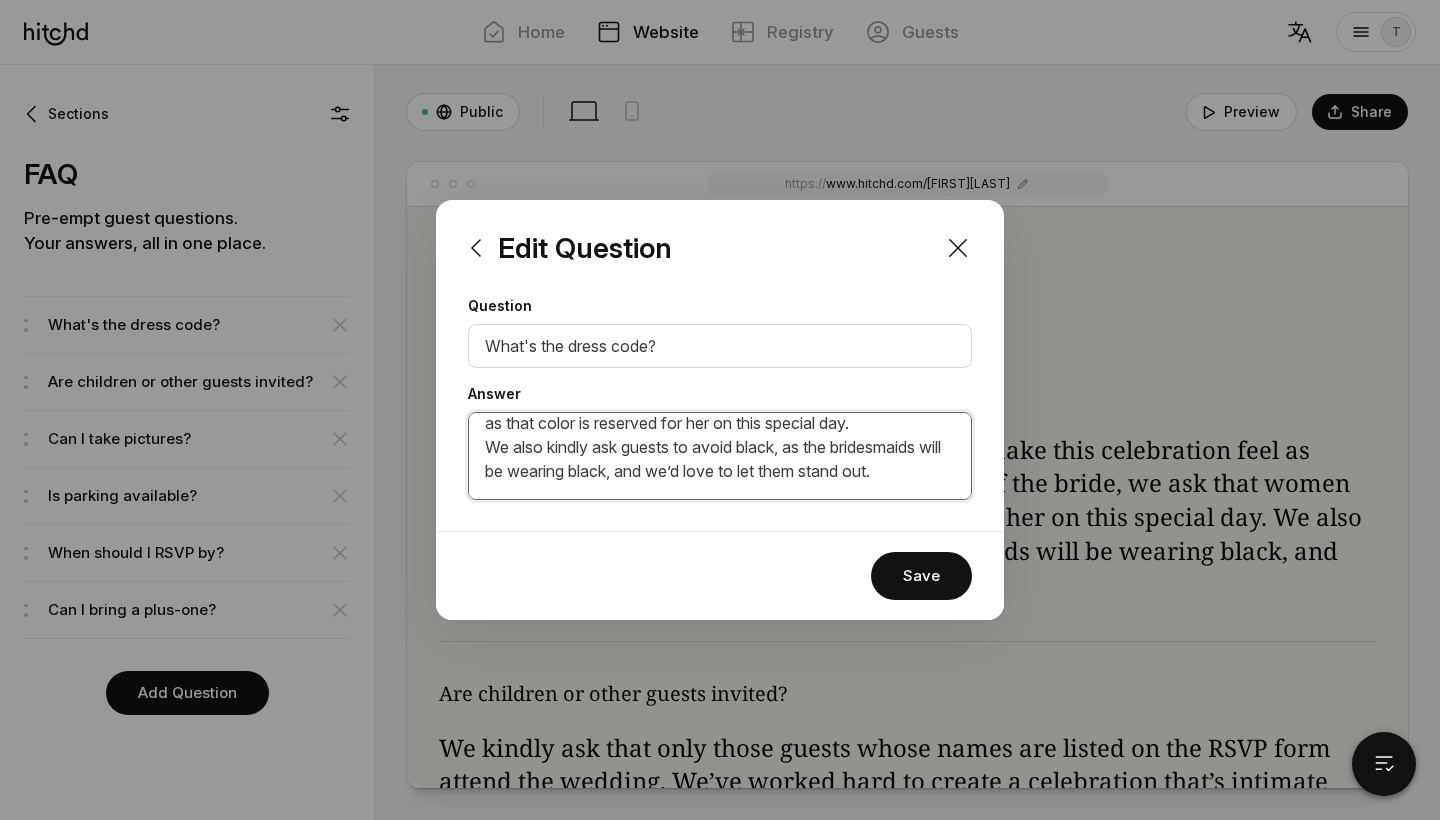 scroll, scrollTop: 162, scrollLeft: 0, axis: vertical 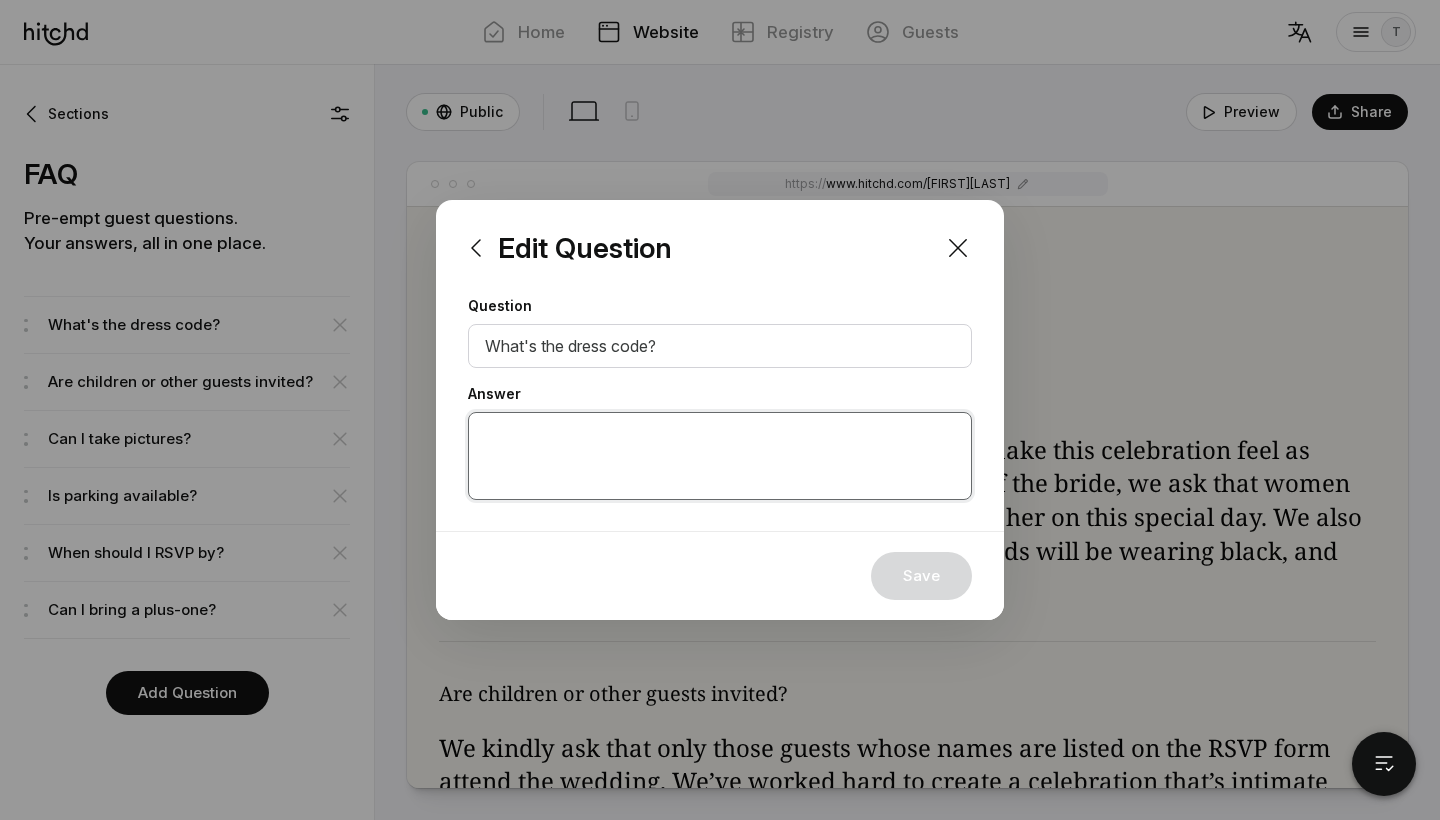 paste on "Formal.
We kindly request formal attire to help make this celebration feel as special as the love we’re celebrating.
In honour of the bride, we ask that women avoid wearing white, as that color is reserved for her on this special day.
We also kindly ask guests to avoid black, as the bridesmaids will be wearing black, and we’d love to let them stand out." 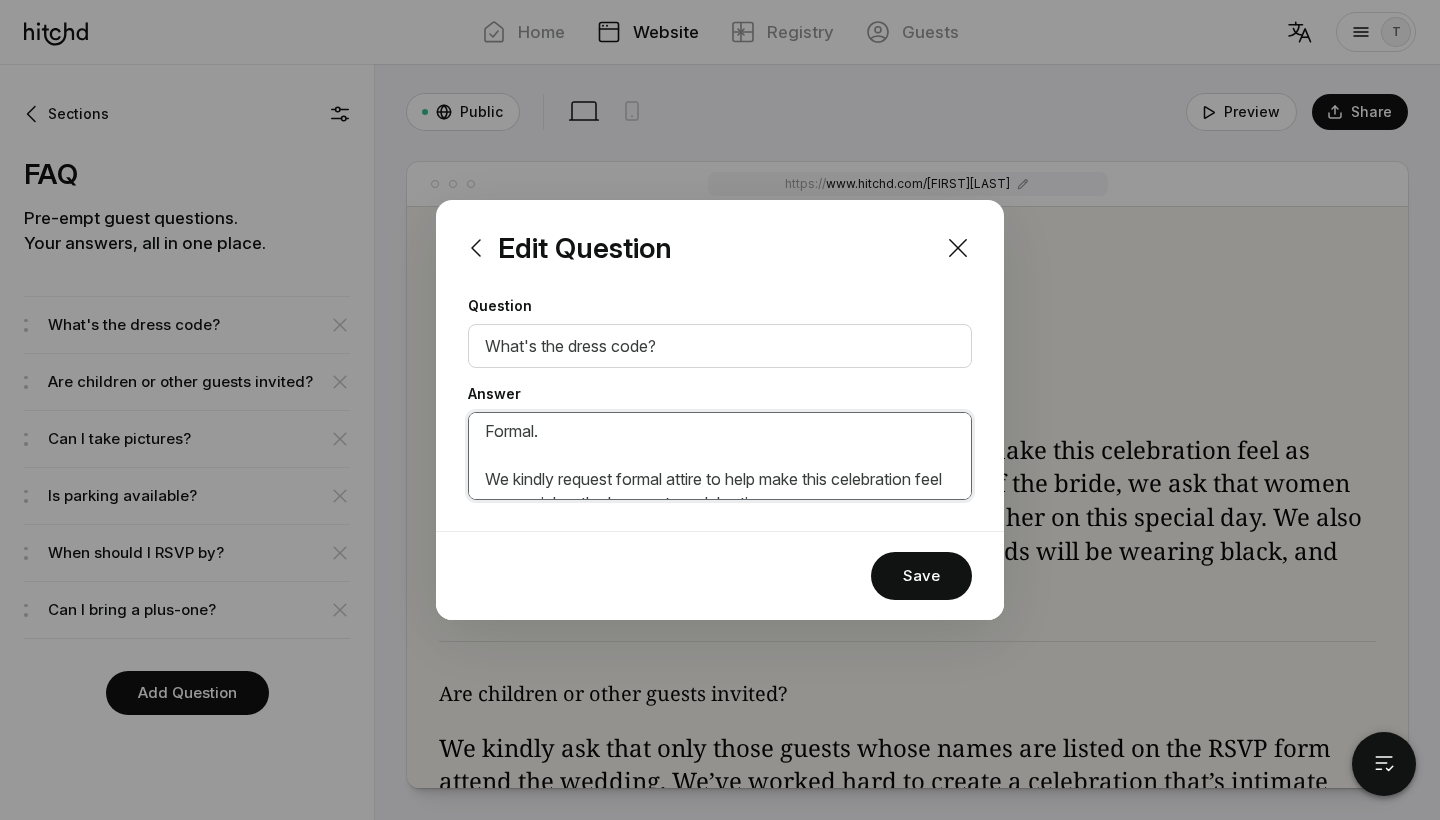 scroll, scrollTop: 6, scrollLeft: 0, axis: vertical 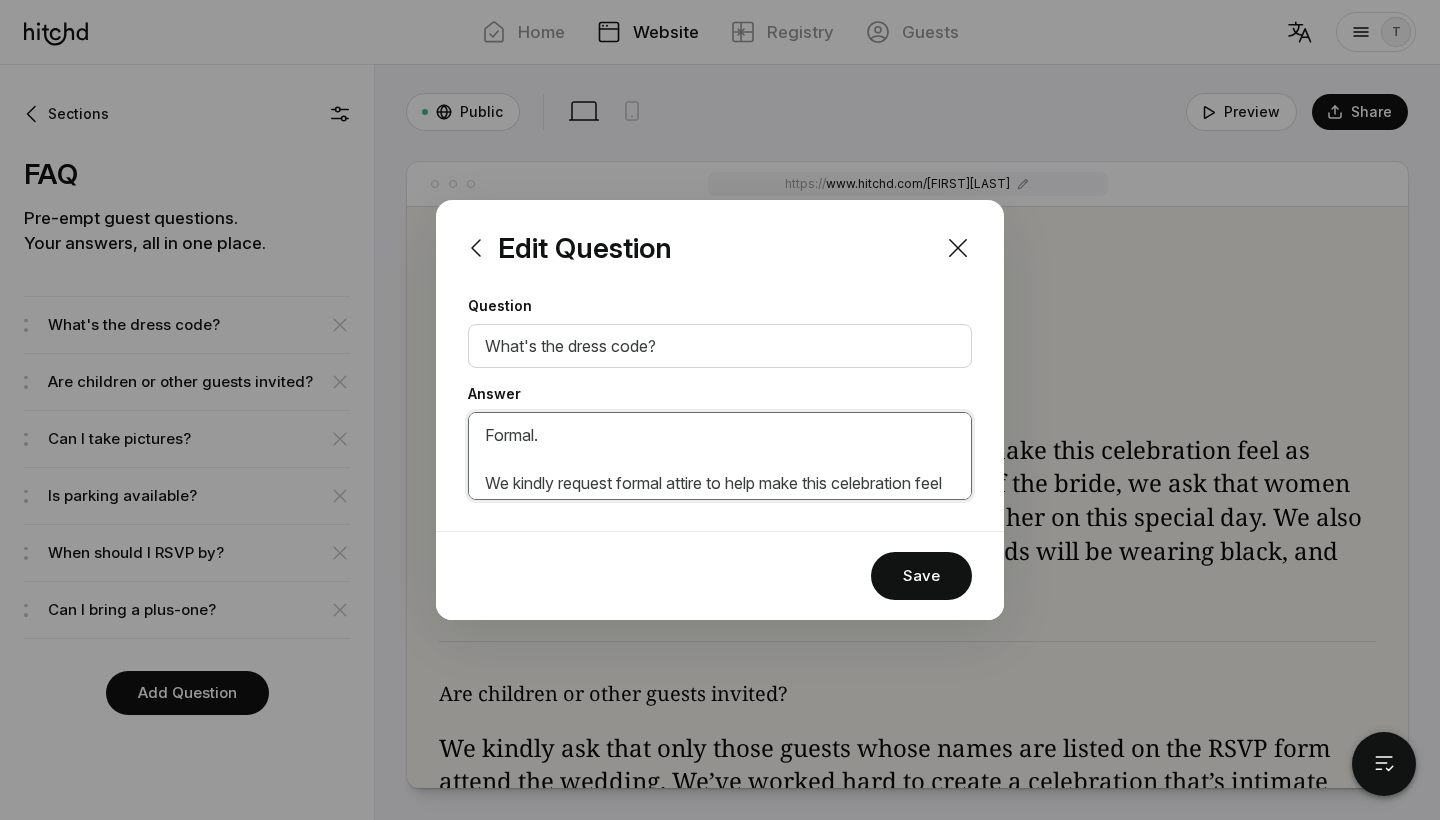 click on "Formal.
We kindly request formal attire to help make this celebration feel as special as the love we’re celebrating.
In honour of the bride, we ask that women avoid wearing white, as that color is reserved for her on this special day.
We also kindly ask guests to avoid black, as the bridesmaids will be wearing black, and we’d love to let them stand out." at bounding box center [720, 456] 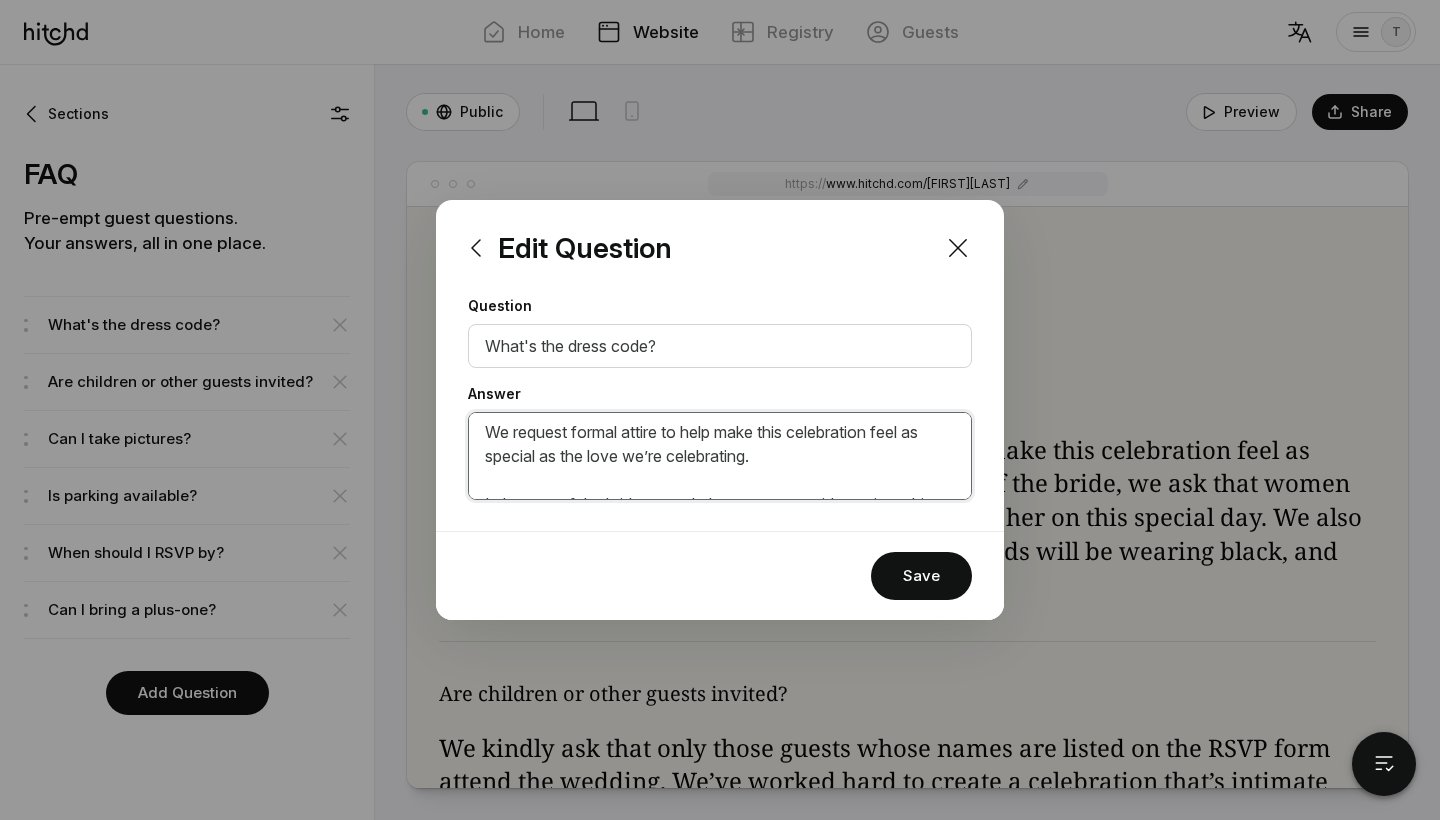 scroll 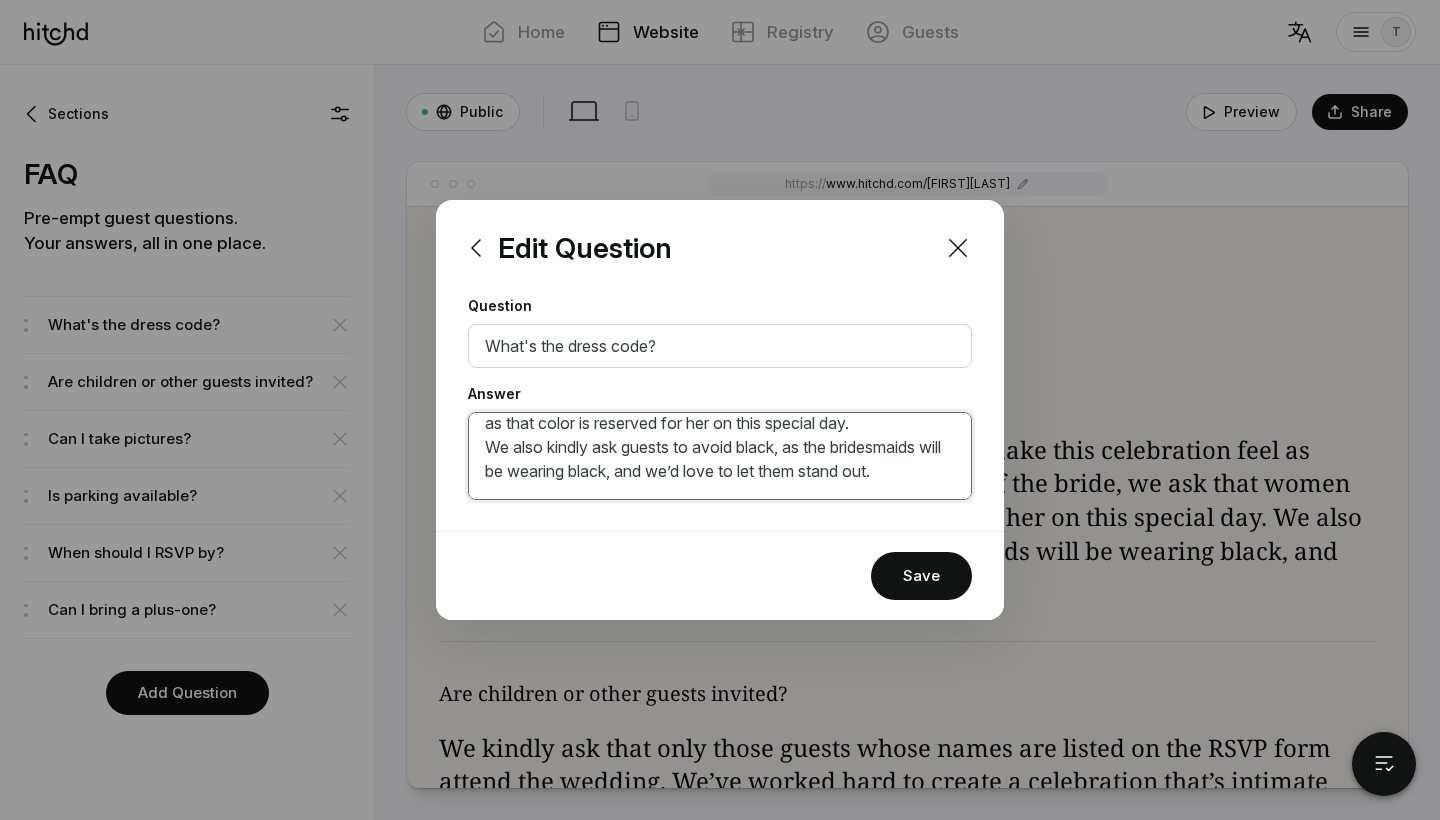 click on "Formal.
We request formal attire to help make this celebration feel as special as the love we’re celebrating.
In honour of the bride, we ask that women avoid wearing white, as that color is reserved for her on this special day.
We also kindly ask guests to avoid black, as the bridesmaids will be wearing black, and we’d love to let them stand out." at bounding box center [720, 456] 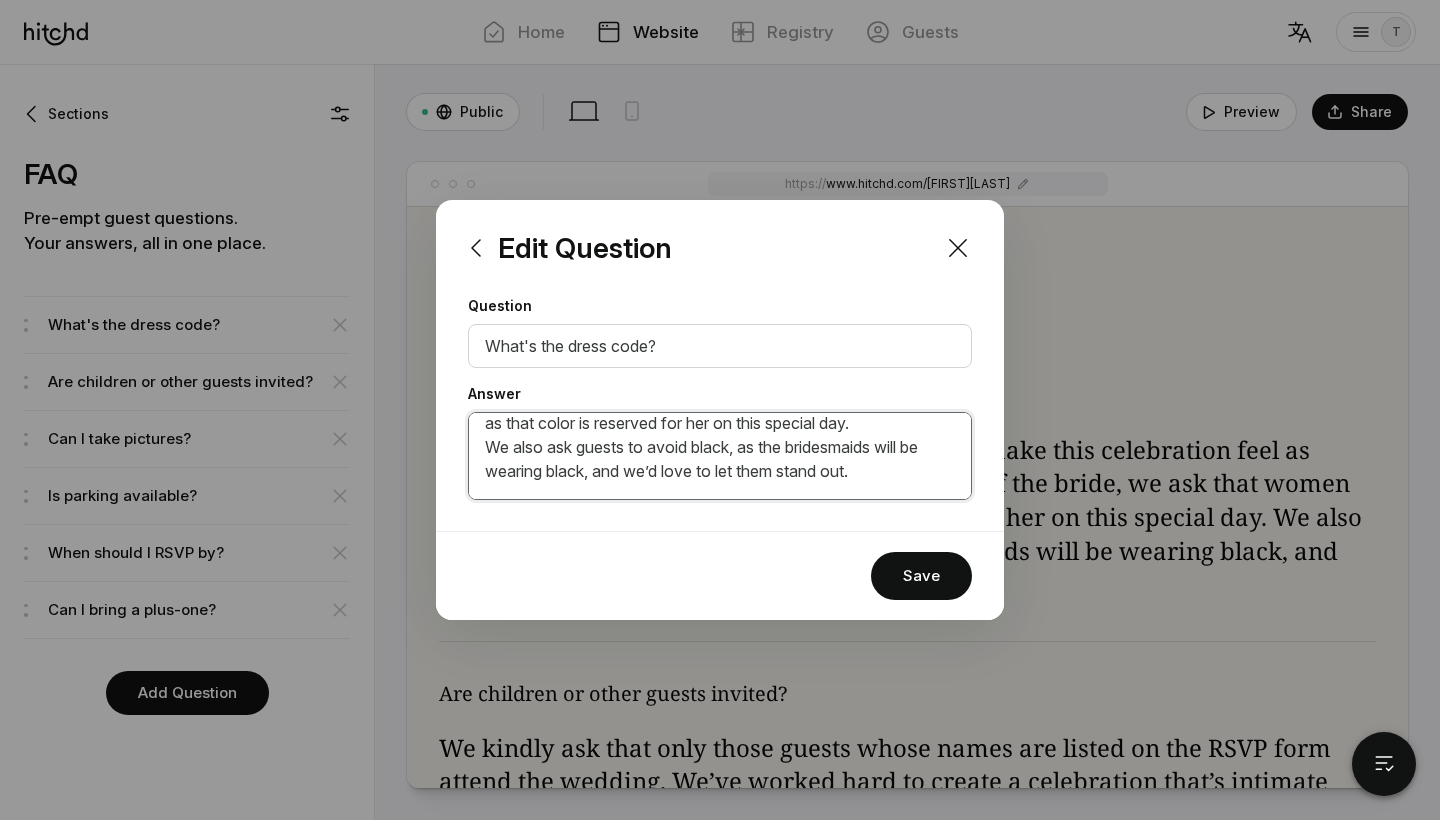 click on "Formal.
We request formal attire to help make this celebration feel as special as the love we’re celebrating.
In honour of the bride, we ask that women avoid wearing white, as that color is reserved for her on this special day.
We also ask guests to avoid black, as the bridesmaids will be wearing black, and we’d love to let them stand out." at bounding box center [720, 456] 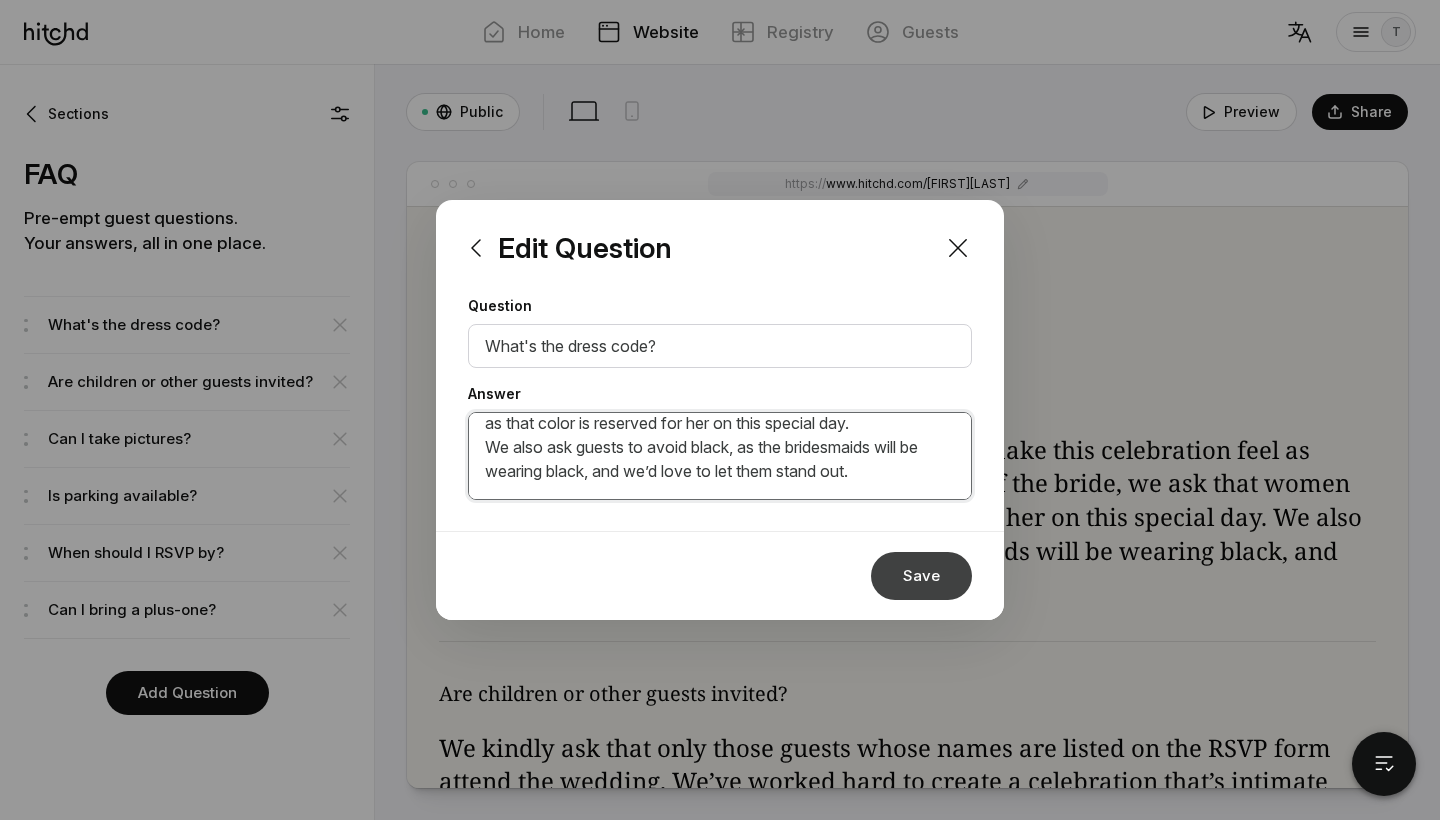 type on "Formal.
We request formal attire to help make this celebration feel as special as the love we’re celebrating.
In honour of the bride, we ask that women avoid wearing white, as that color is reserved for her on this special day.
We also ask guests to avoid black, as the bridesmaids will be wearing black, and we’d love to let them stand out." 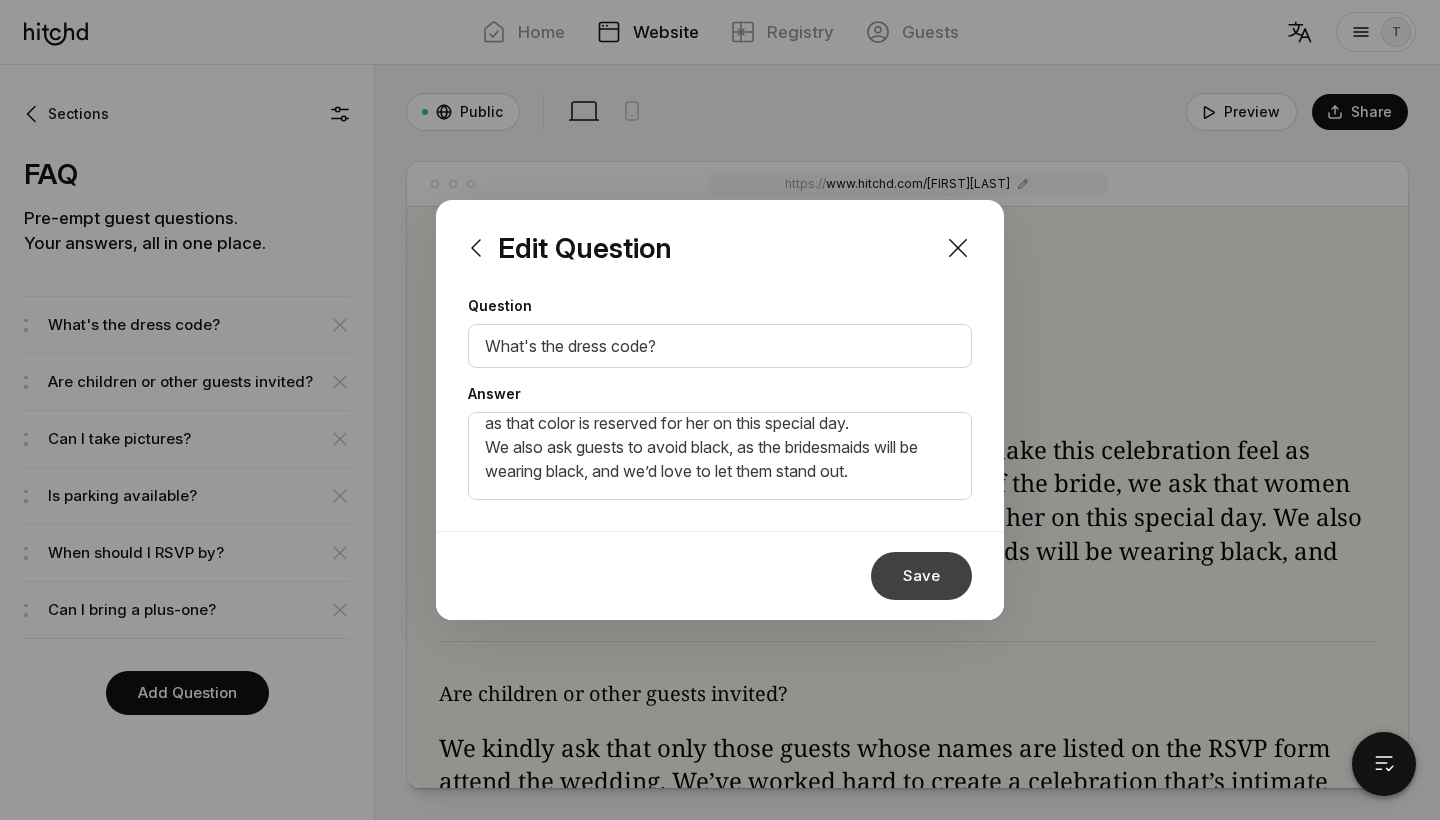 click on "Save" at bounding box center (921, 576) 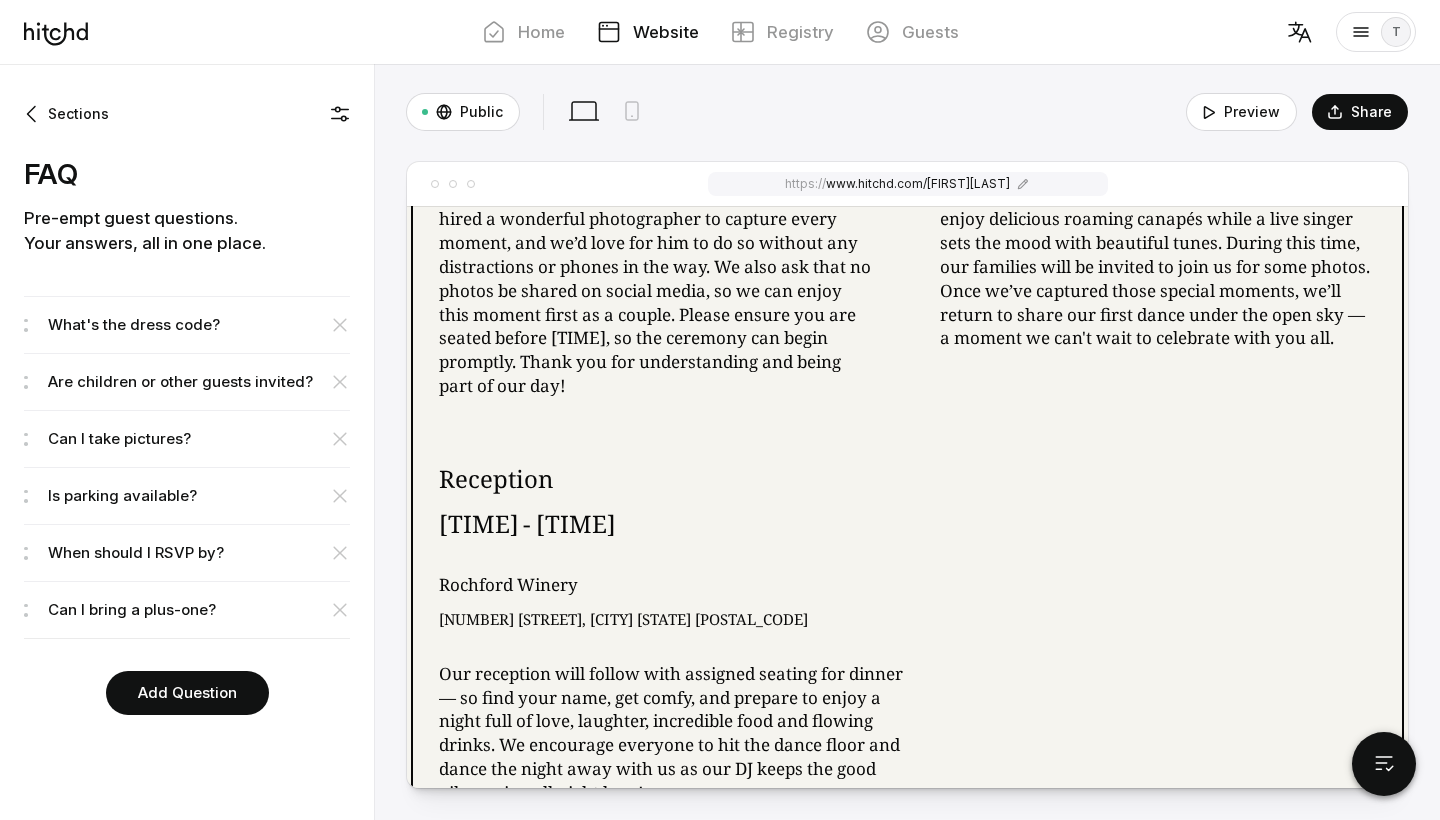 scroll, scrollTop: 1702, scrollLeft: 0, axis: vertical 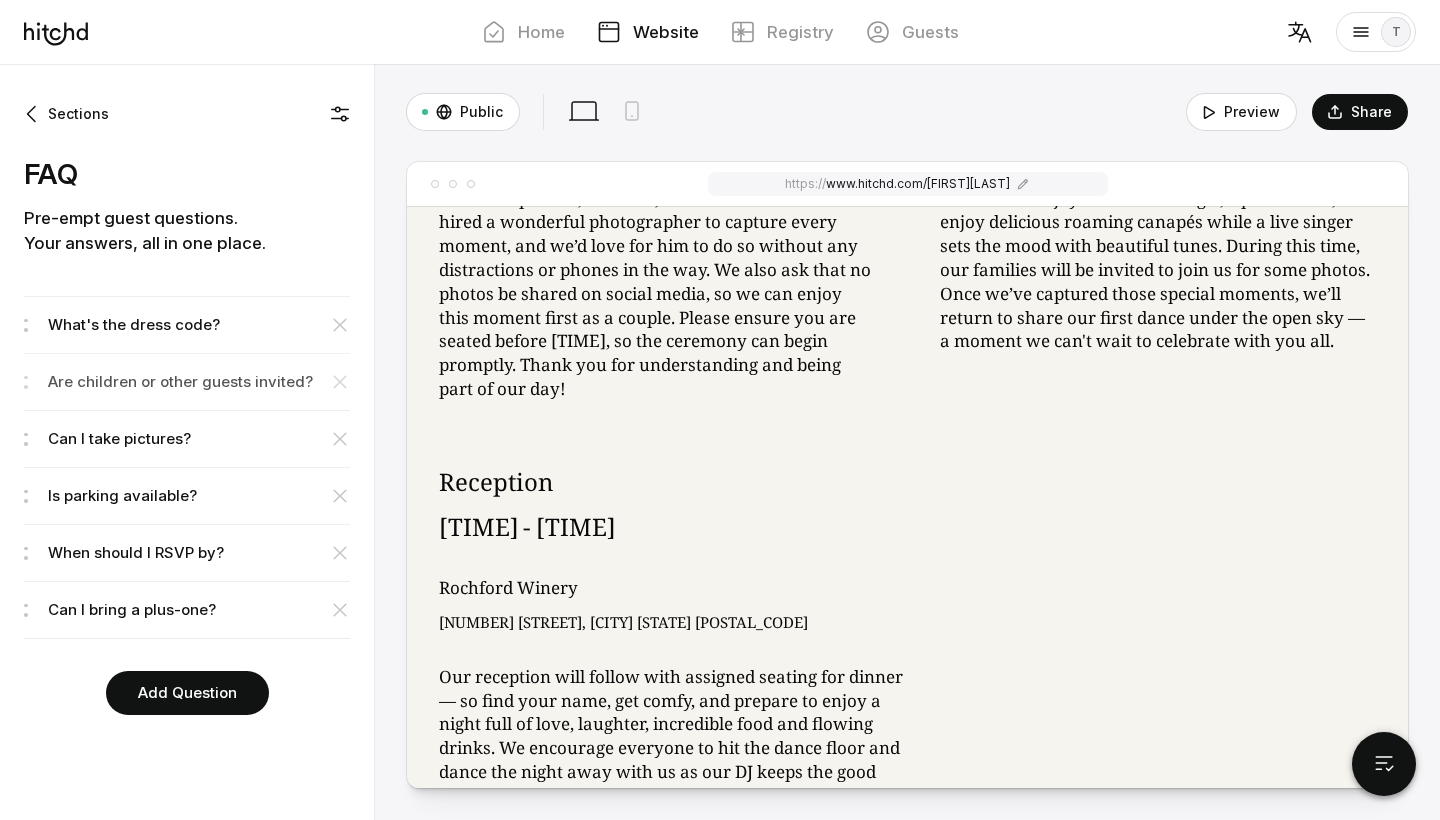 click on "Are children or other guests invited?" at bounding box center [199, 325] 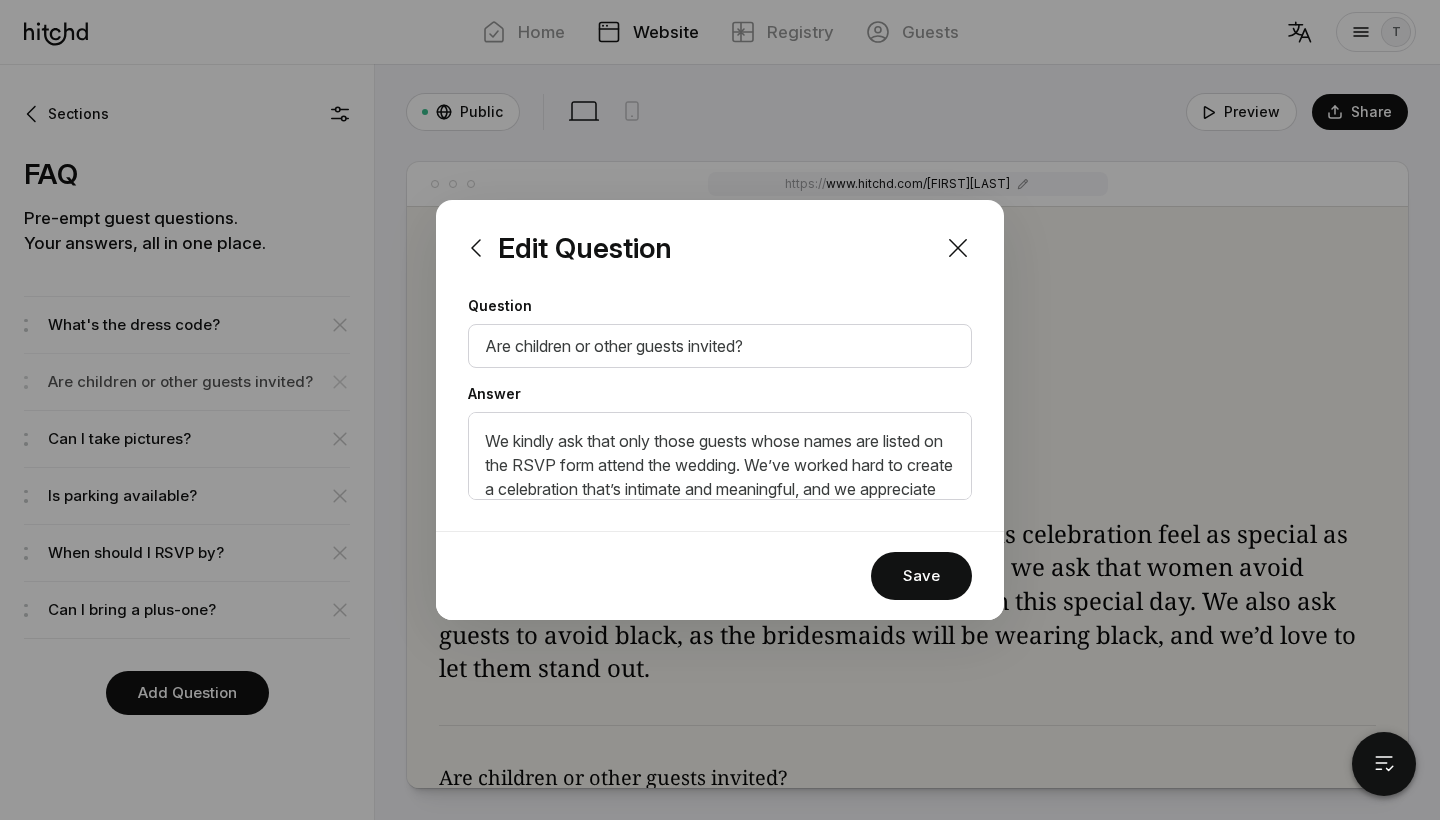 scroll, scrollTop: 2366, scrollLeft: 0, axis: vertical 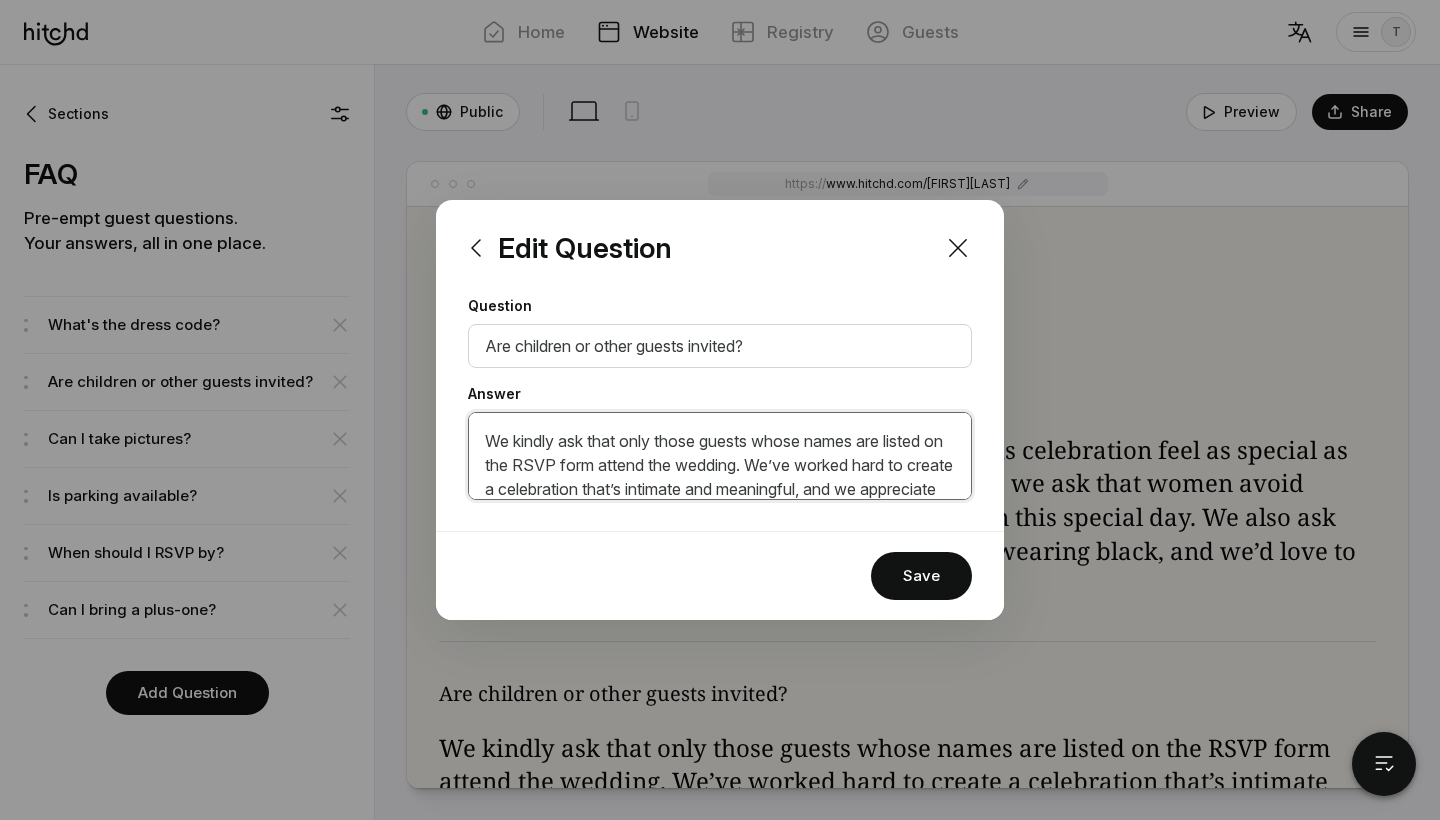click on "We kindly ask that only those guests whose names are listed on the RSVP form attend the wedding. We’ve worked hard to create a celebration that’s intimate and meaningful, and we appreciate your understanding as we keep our guest list limited.
Please also note that while we adore children, our wedding will be an adults-only event—with the exception of family children. This will allow all our guests to relax and fully enjoy the evening with us.
Thank you so much for your love, support, and understanding!" at bounding box center [720, 456] 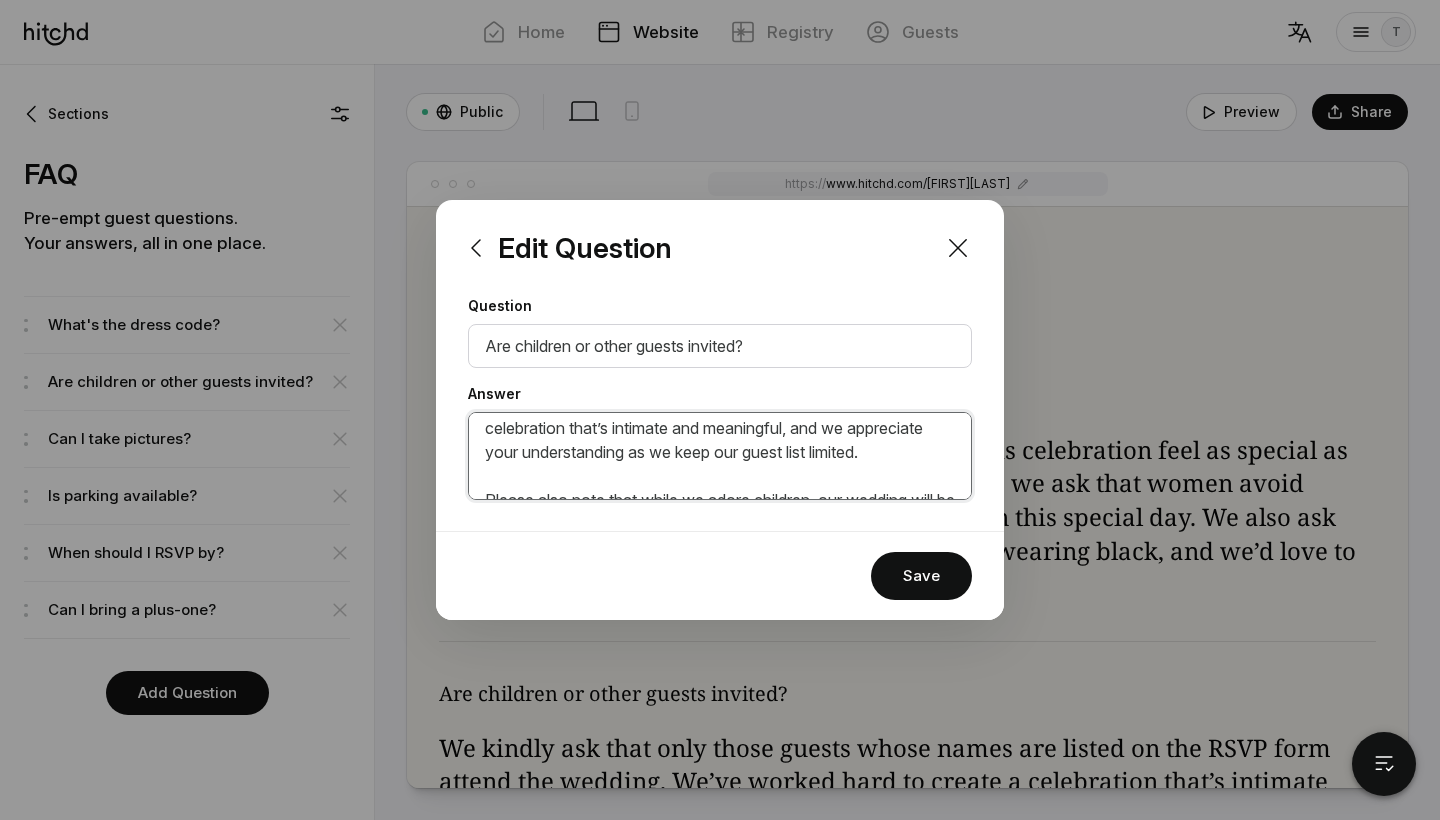 scroll, scrollTop: 64, scrollLeft: 0, axis: vertical 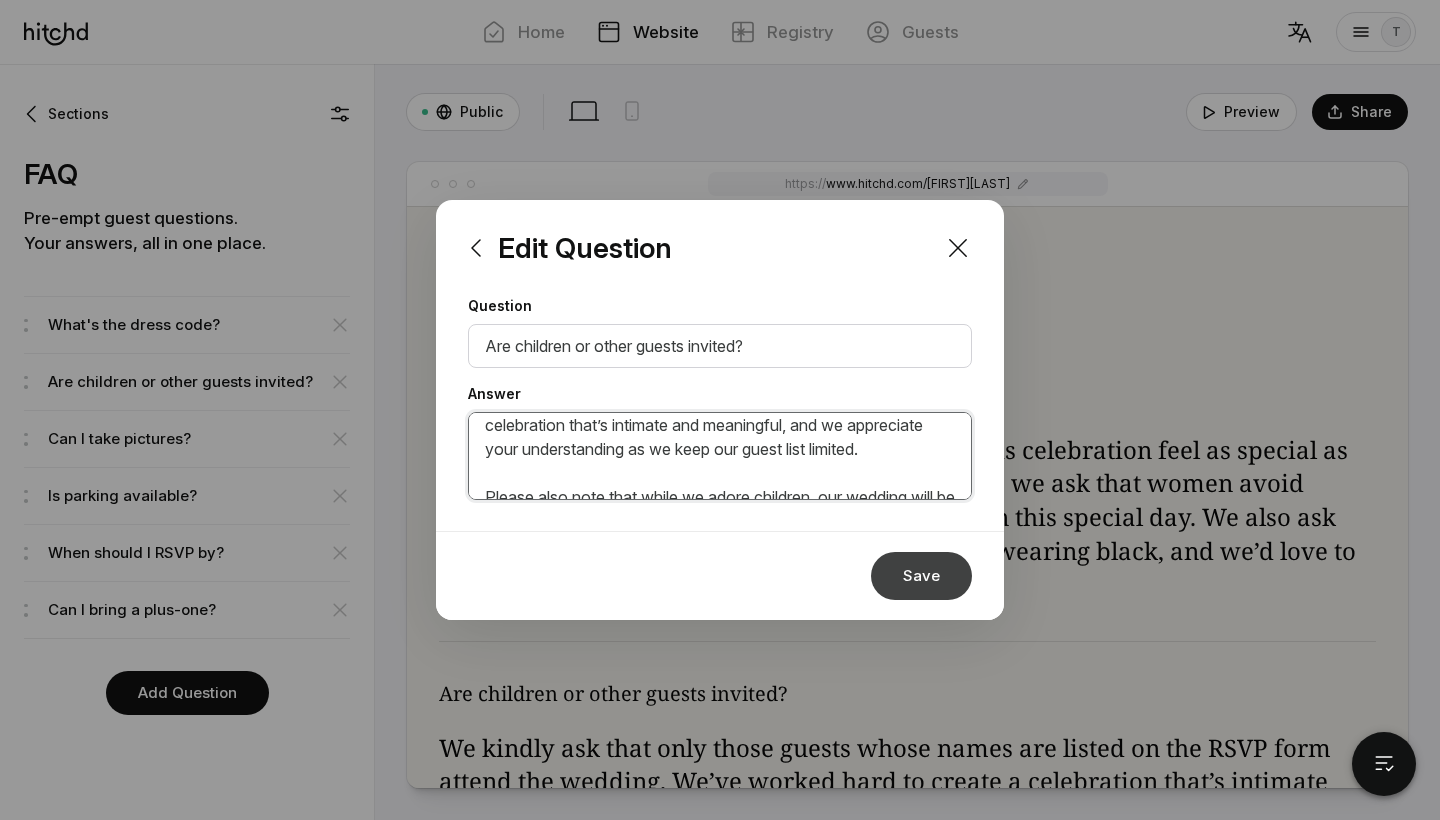 type on "We request that only those guests whose names are listed on the RSVP form attend the wedding. We’ve worked hard to create a celebration that’s intimate and meaningful, and we appreciate your understanding as we keep our guest list limited.
Please also note that while we adore children, our wedding will be an adults-only event—with the exception of family children. This will allow all our guests to relax and fully enjoy the evening with us.
Thank you so much for your love, support, and understanding!" 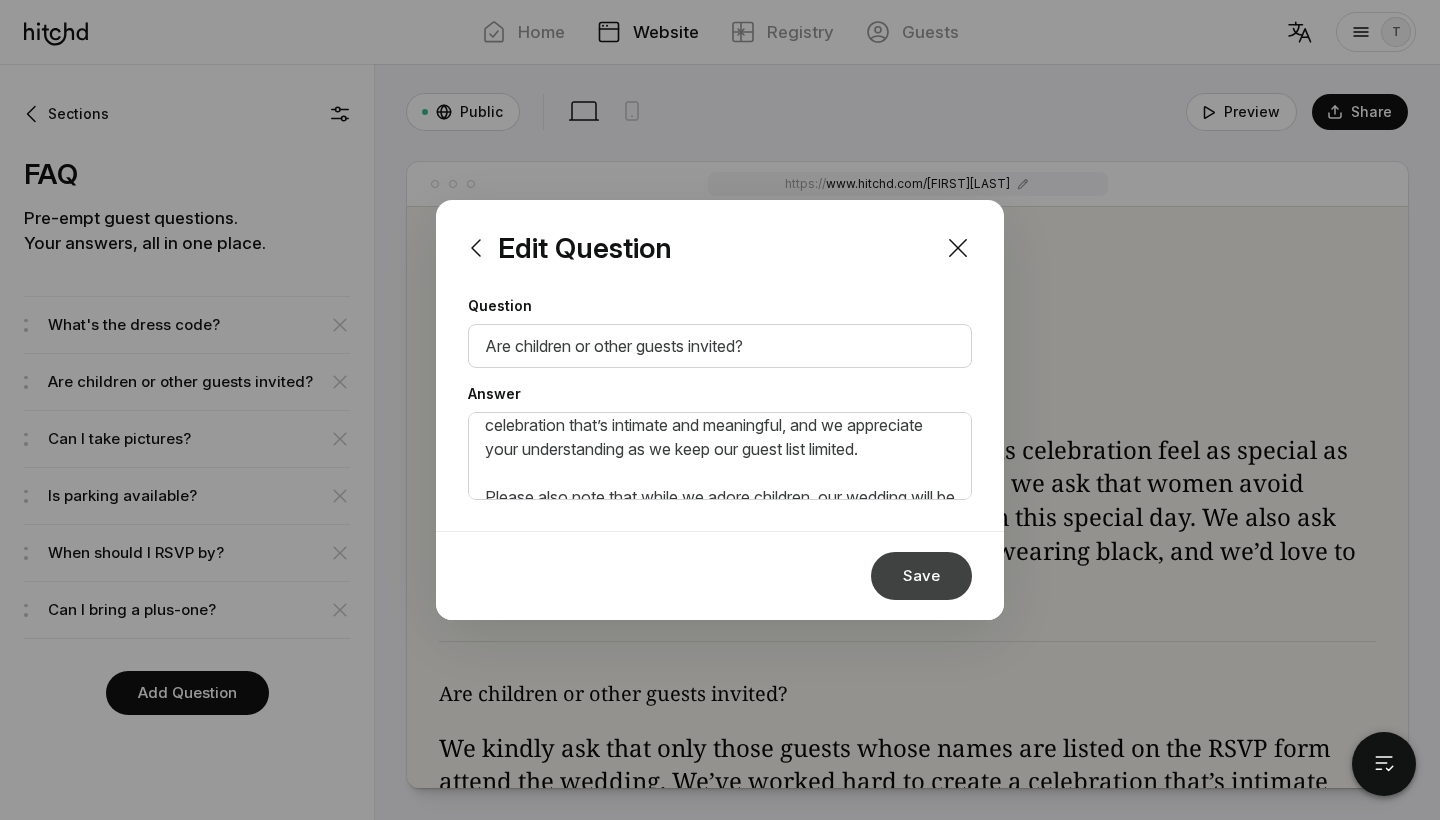 click on "Save" at bounding box center [921, 576] 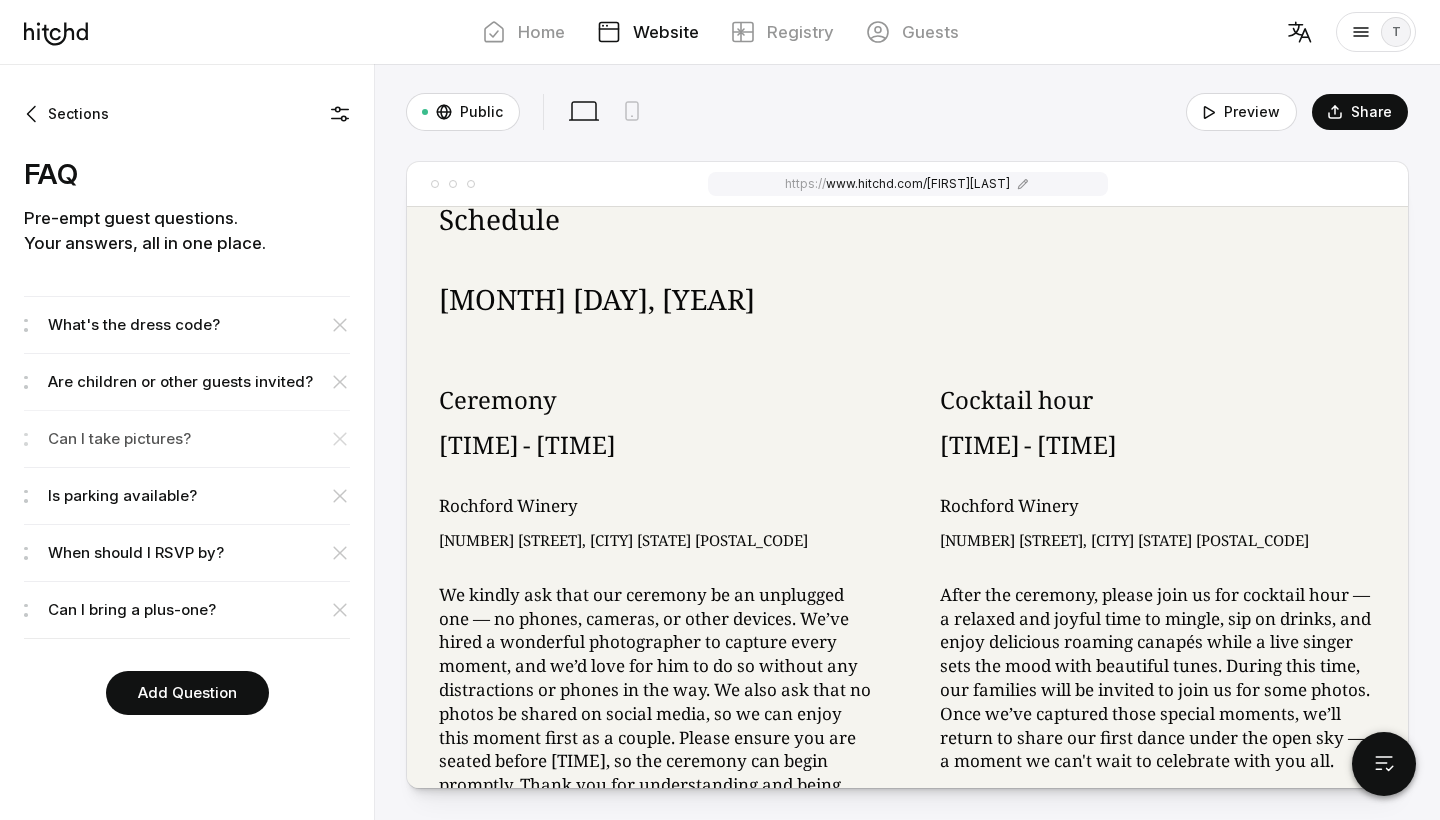 click on "Can I take pictures?" at bounding box center [199, 325] 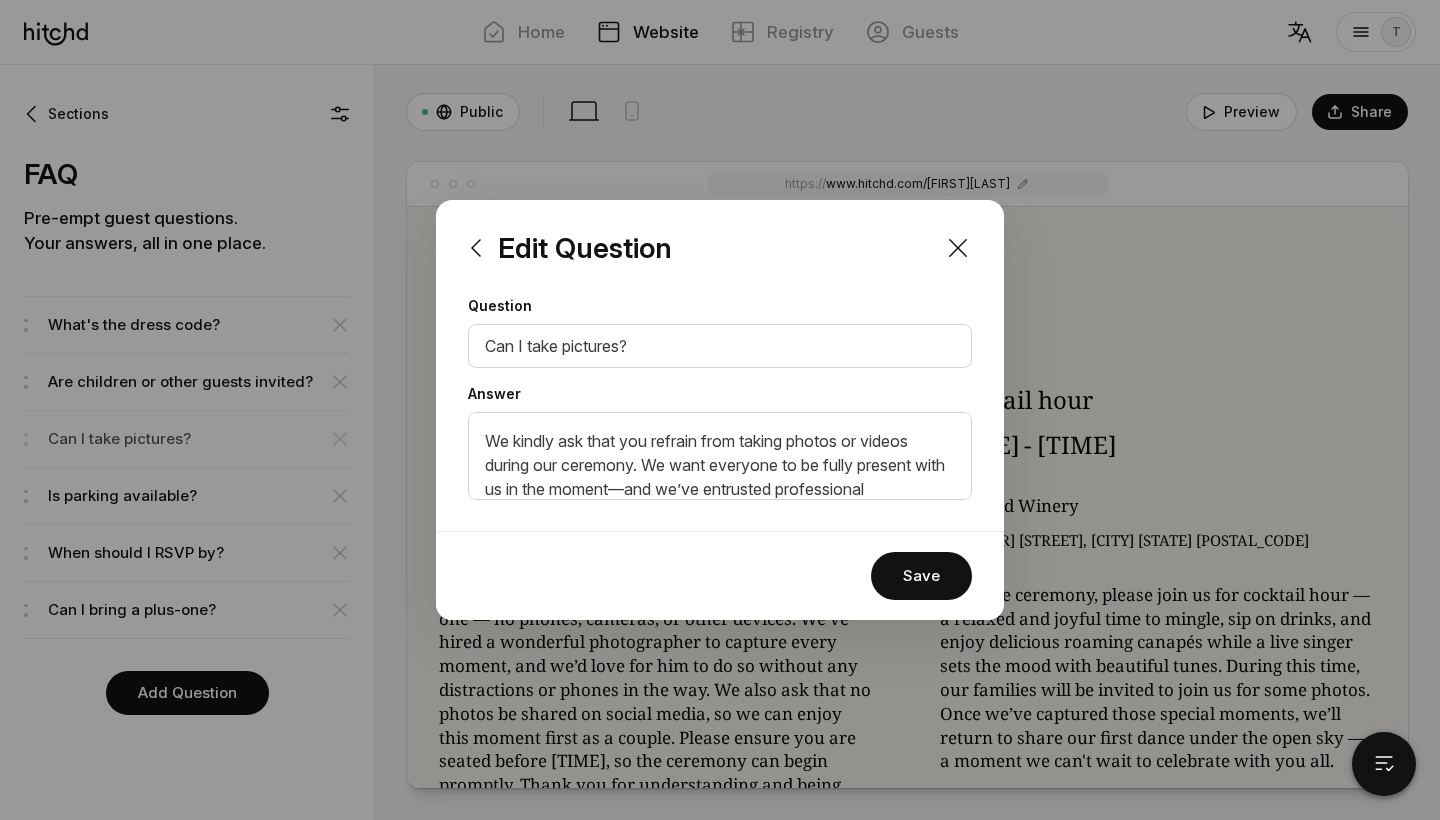 scroll, scrollTop: 2366, scrollLeft: 0, axis: vertical 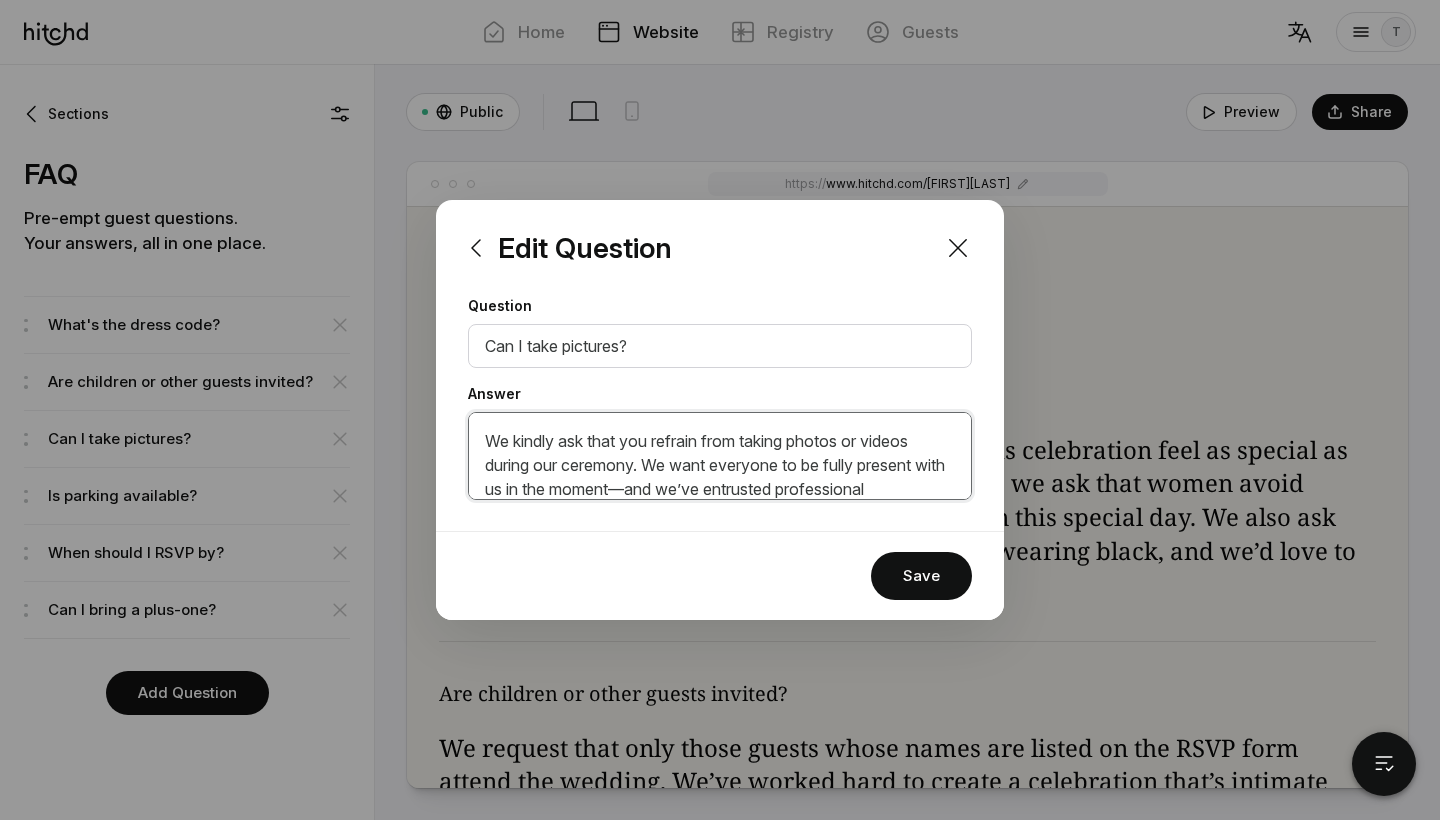 click on "We kindly ask that you refrain from taking photos or videos during our ceremony. We want everyone to be fully present with us in the moment—and we’ve entrusted professional photographers to beautifully capture it all.
After the ceremony, feel free to take photos and capture the joy of the day! However, we kindly ask that no photos or videos be shared on social media until we’ve had the chance to post ourselves.
Please also be mindful not to step in front of our photographers during key moments—they’ll be working hard to document the day for us all to enjoy later.
Thank you for helping us create an intimate and respectful atmosphere!" at bounding box center [720, 456] 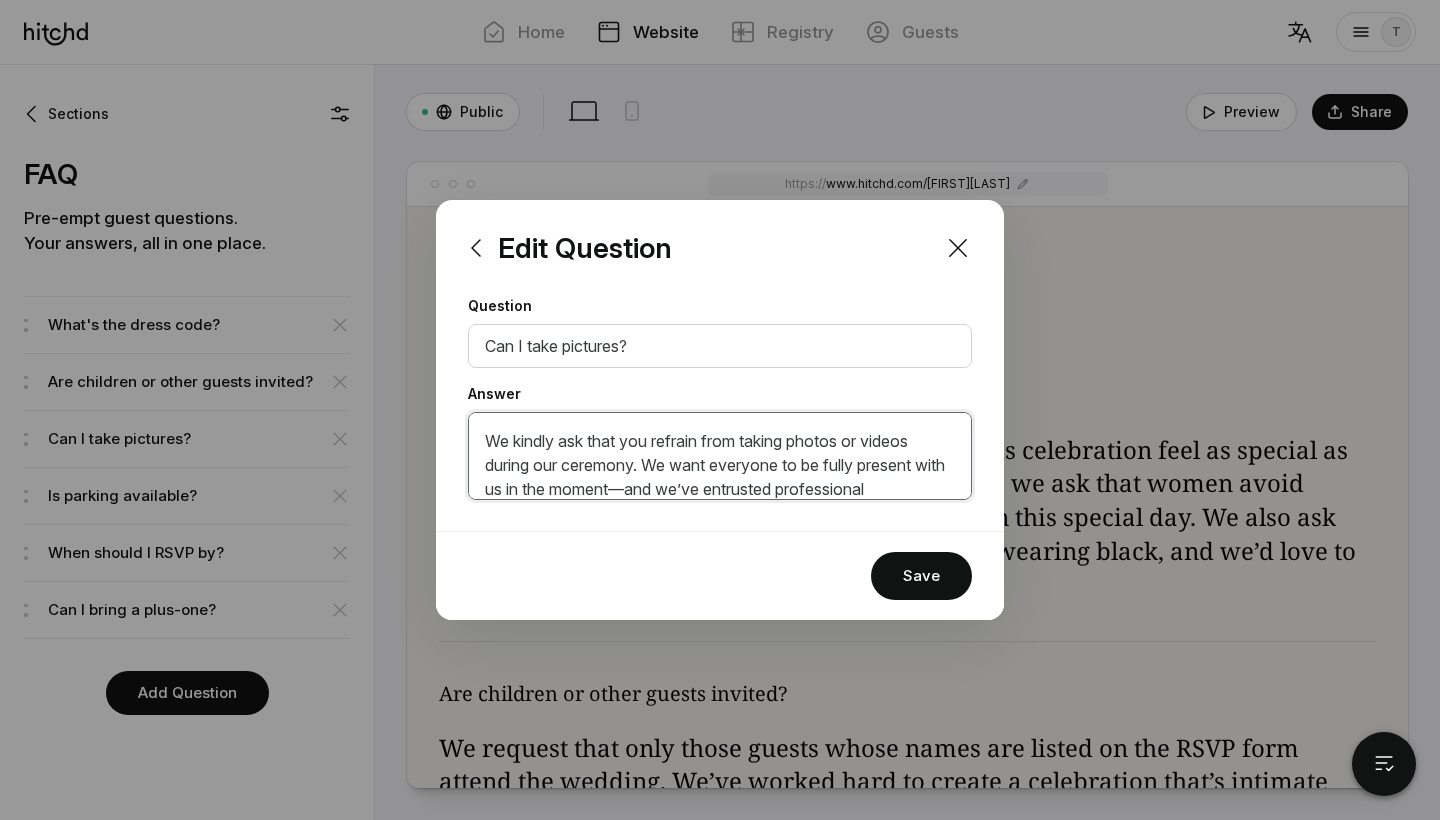 click on "We kindly ask that you refrain from taking photos or videos during our ceremony. We want everyone to be fully present with us in the moment—and we’ve entrusted professional photographers to beautifully capture it all.
After the ceremony, feel free to take photos and capture the joy of the day! However, we kindly ask that no photos or videos be shared on social media until we’ve had the chance to post ourselves.
Please also be mindful not to step in front of our photographers during key moments—they’ll be working hard to document the day for us all to enjoy later.
Thank you for helping us create an intimate and respectful atmosphere!" at bounding box center (720, 456) 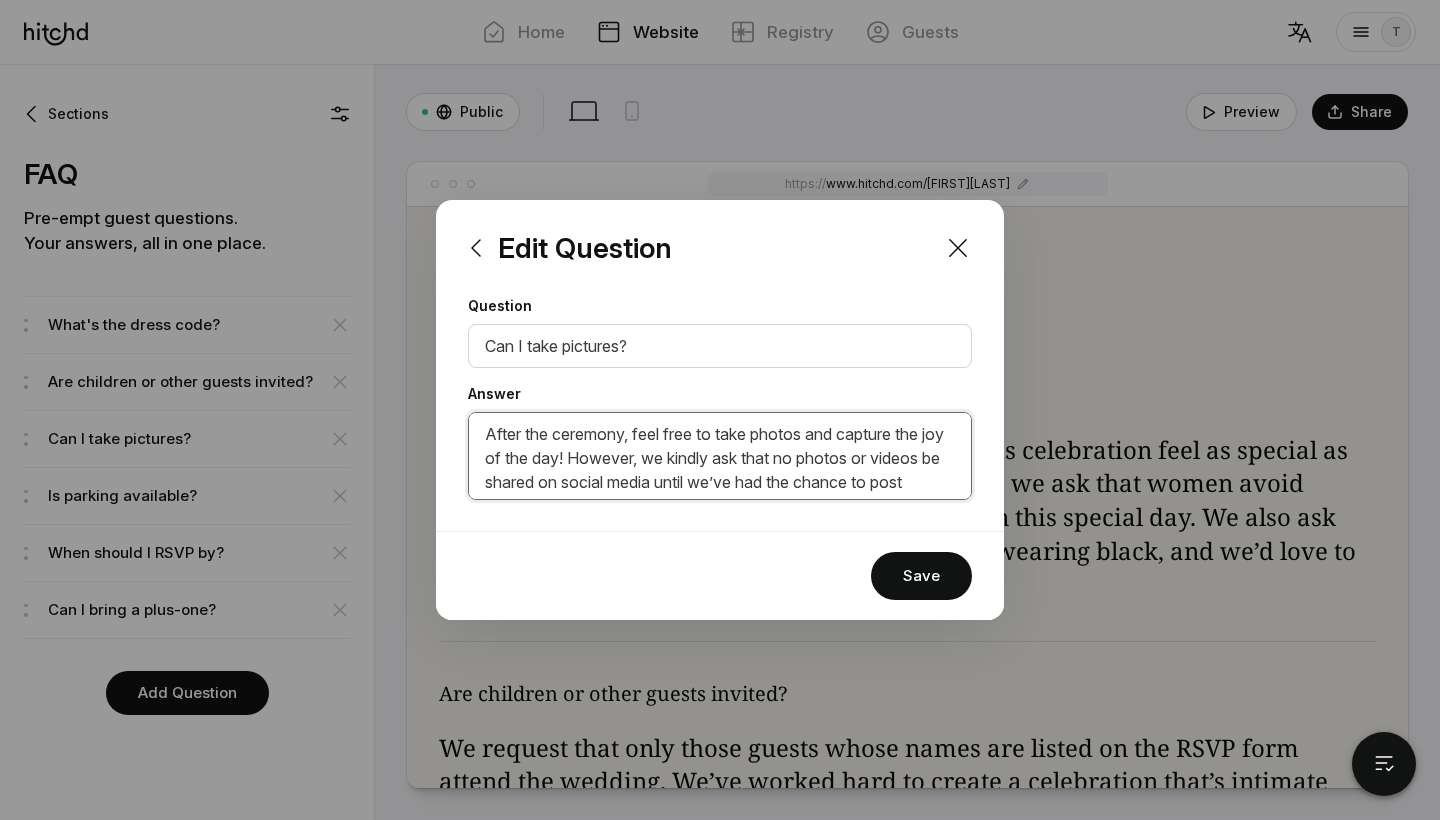 scroll, scrollTop: 128, scrollLeft: 0, axis: vertical 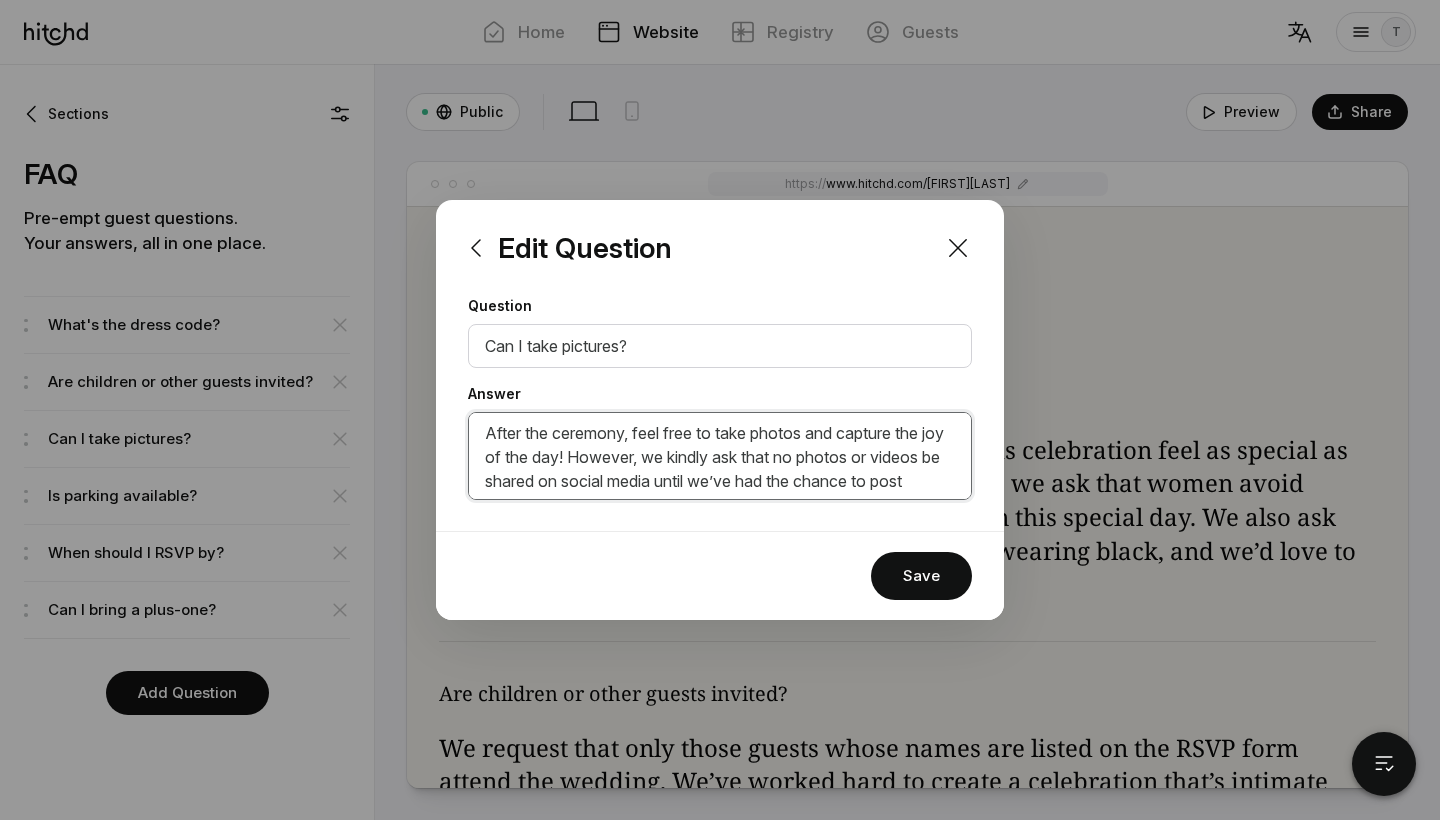 click on "We kindly ask that you refrain from taking photos or videos during our ceremony. We want everyone to be fully present with us in the moment—and we’ve entrusted professional photographers to beautifully capture it all.
After the ceremony, feel free to take photos and capture the joy of the day! However, we kindly ask that no photos or videos be shared on social media until we’ve had the chance to post ourselves.
Please also be mindful not to step in front of our photographers during key moments—they’ll be working hard to document the day for us all to enjoy later.
Thank you for helping us create an intimate and respectful atmosphere!" at bounding box center [720, 456] 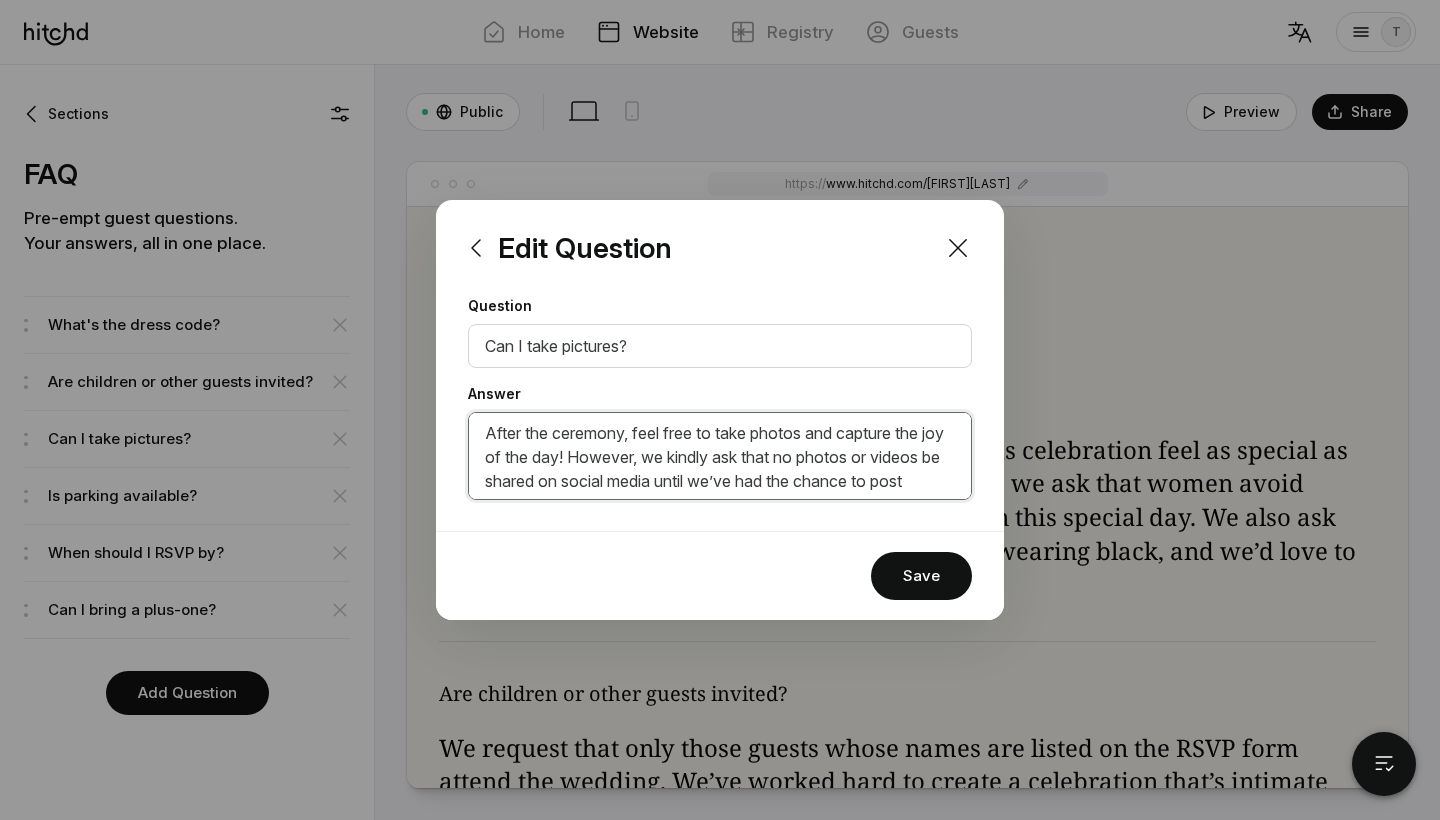 click on "We kindly ask that you refrain from taking photos or videos during our ceremony. We want everyone to be fully present with us in the moment—and we’ve entrusted professional photographers to beautifully capture it all.
After the ceremony, feel free to take photos and capture the joy of the day! However, we kindly ask that no photos or videos be shared on social media until we’ve had the chance to post ourselves.
Please also be mindful not to step in front of our photographers during key moments—they’ll be working hard to document the day for us all to enjoy later.
Thank you for helping us create an intimate and respectful atmosphere!" at bounding box center [720, 456] 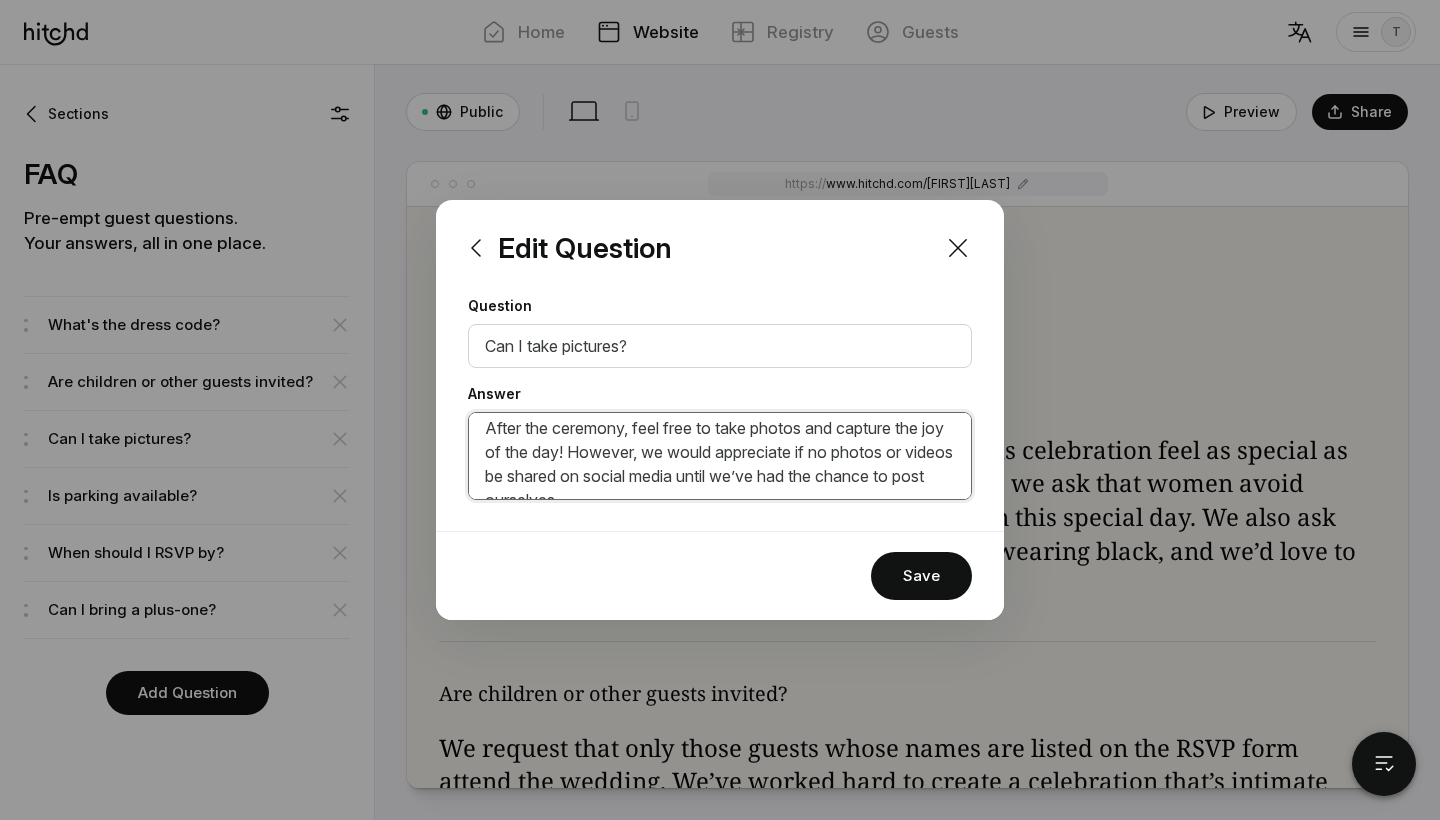 scroll, scrollTop: 150, scrollLeft: 0, axis: vertical 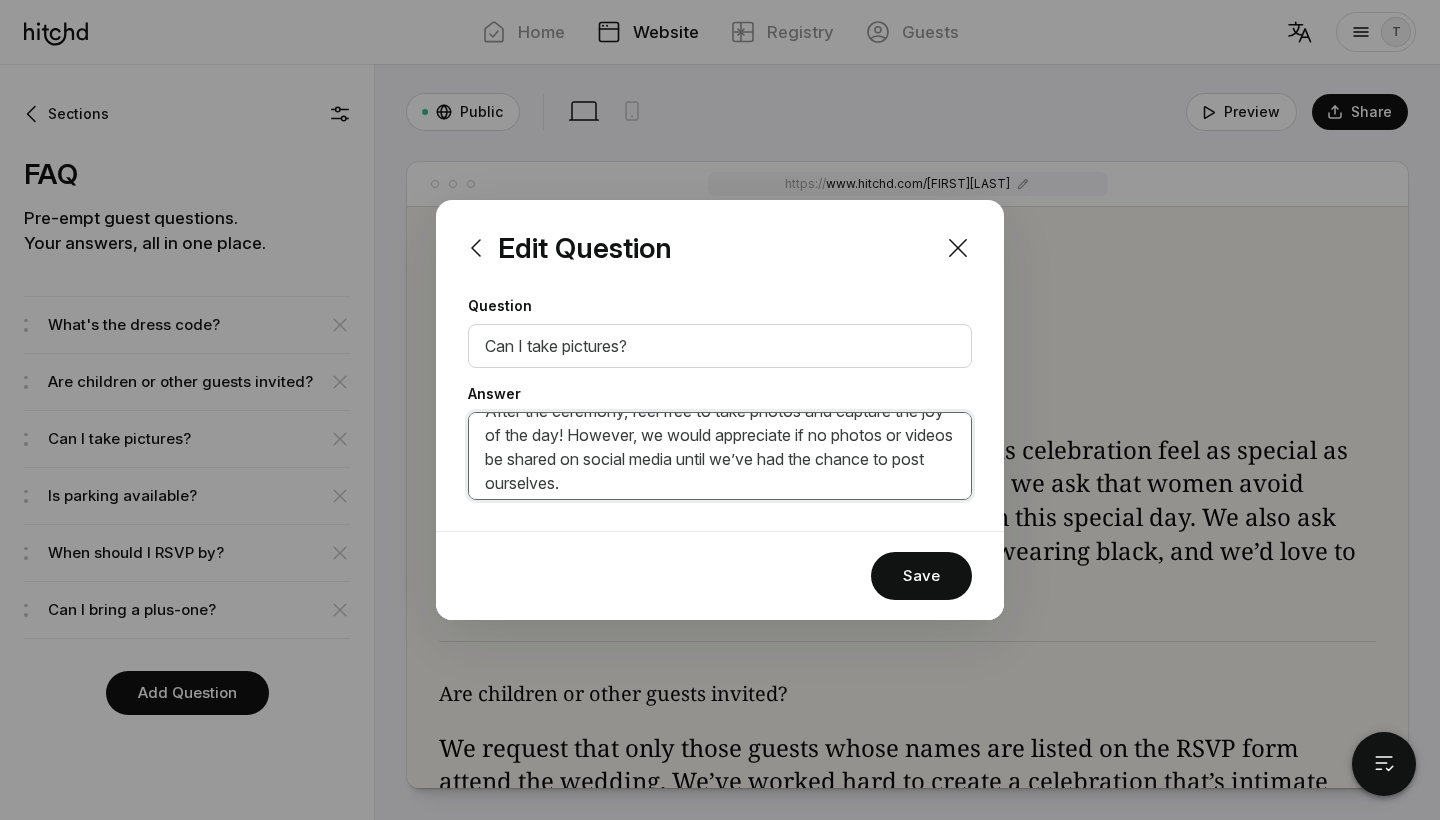 click on "We kindly ask that you refrain from taking photos or videos during our ceremony. We want everyone to be fully present with us in the moment—and we’ve entrusted professional photographers to beautifully capture it all.
After the ceremony, feel free to take photos and capture the joy of the day! However, we would appreciate if no photos or videos be shared on social media until we’ve had the chance to post ourselves.
Please also be mindful not to step in front of our photographers during key moments—they’ll be working hard to document the day for us all to enjoy later.
Thank you for helping us create an intimate and respectful atmosphere!" at bounding box center [720, 456] 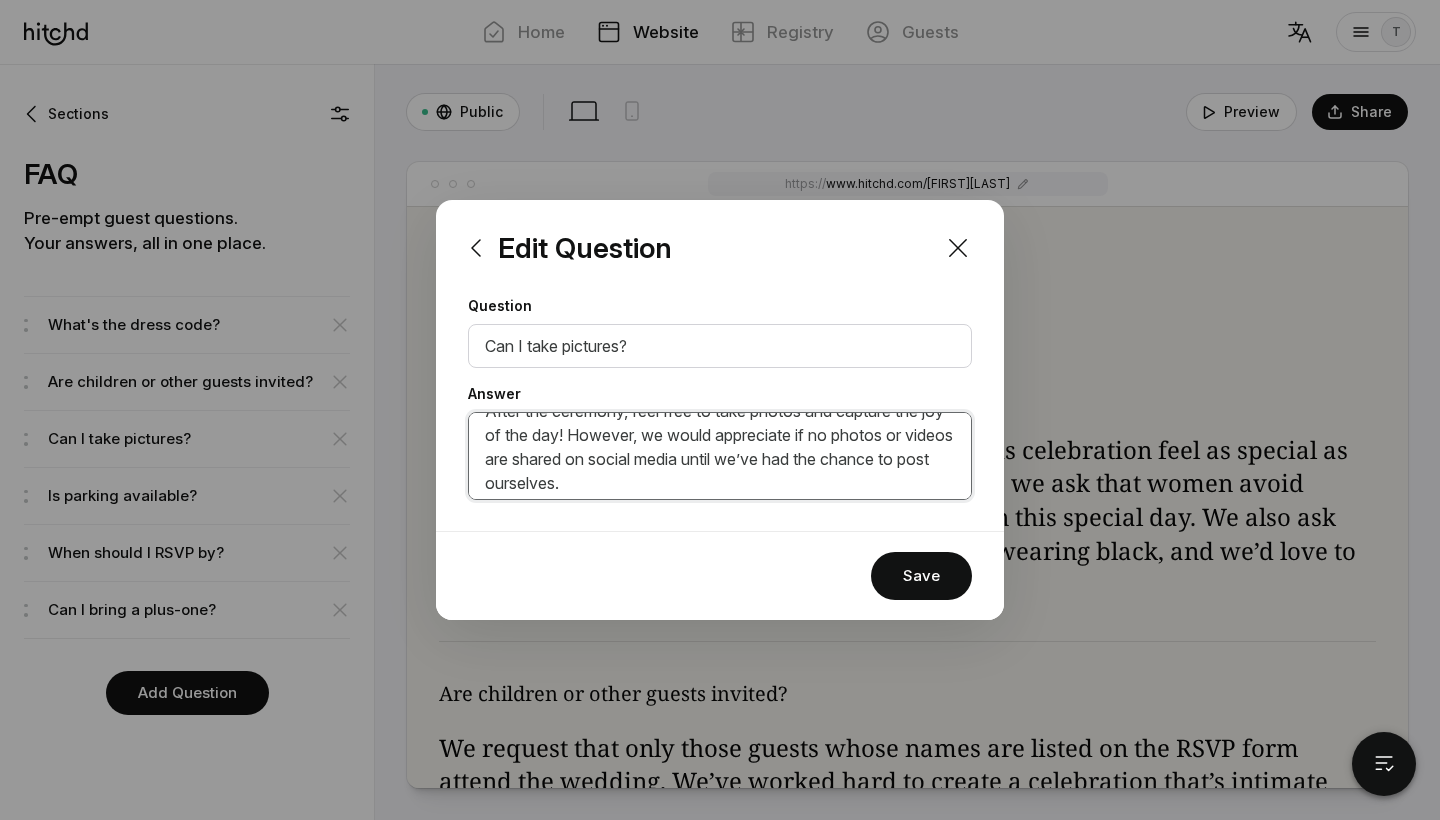 click on "We kindly ask that you refrain from taking photos or videos during our ceremony. We want everyone to be fully present with us in the moment—and we’ve entrusted professional photographers to beautifully capture it all.
After the ceremony, feel free to take photos and capture the joy of the day! However, we would appreciate if no photos or videos are shared on social media until we’ve had the chance to post ourselves.
Please also be mindful not to step in front of our photographers during key moments—they’ll be working hard to document the day for us all to enjoy later.
Thank you for helping us create an intimate and respectful atmosphere!" at bounding box center [720, 456] 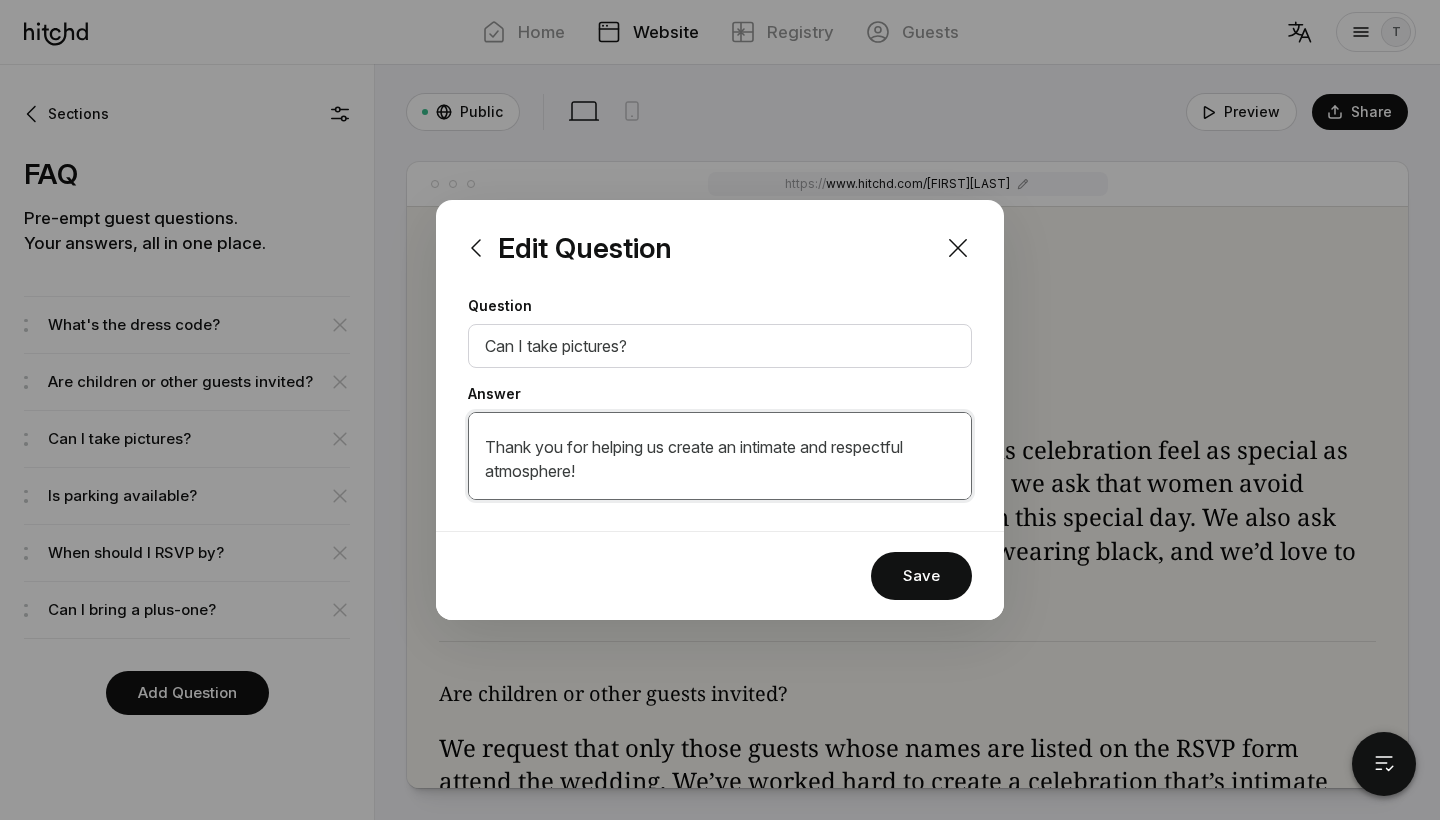 scroll, scrollTop: 330, scrollLeft: 0, axis: vertical 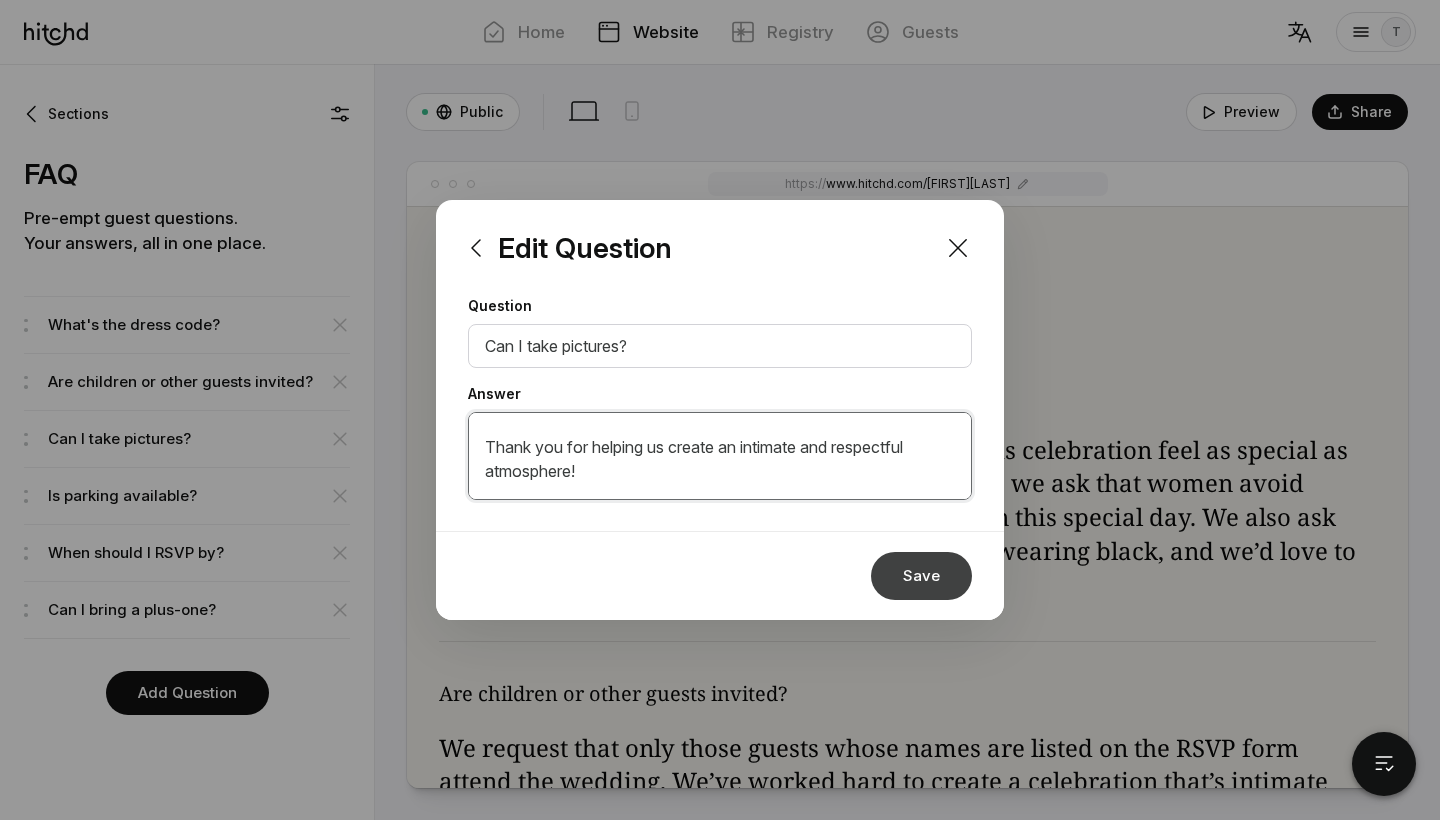 type on "We kindly ask that you refrain from taking photos or videos during our ceremony. We want everyone to be fully present with us in the moment—and we’ve entrusted professional photographers to beautifully capture it all.
After the ceremony, feel free to take photos and capture the joy of the day! However, we would appreciate if no photos or videos are shared on social media until we’ve had the chance to post ourselves.
Please also be mindful not to step in front of our photographers during key moments—they’ll be working hard to document the day for us all to enjoy later.
Thank you for helping us create an intimate and respectful atmosphere!" 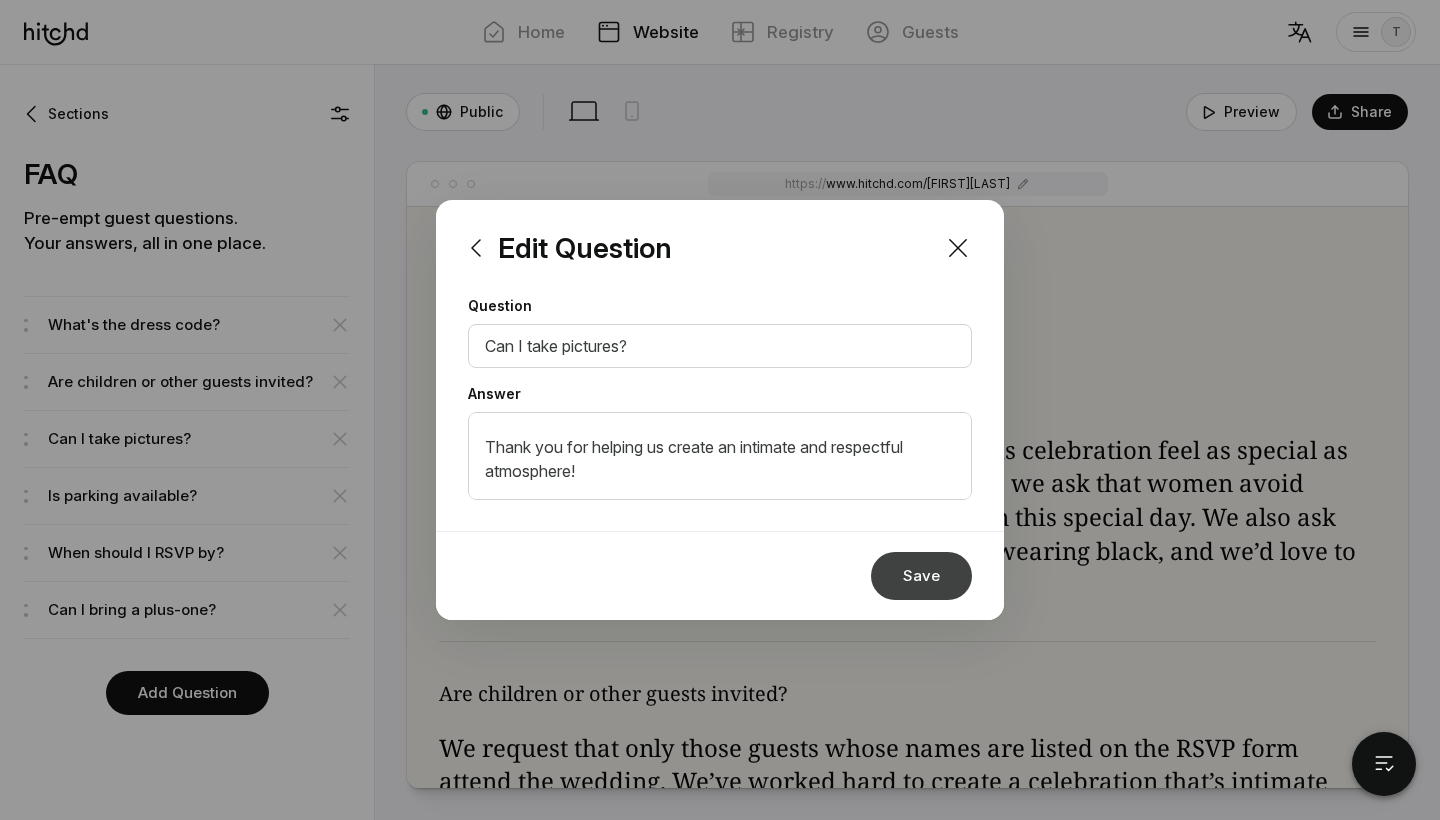 click on "Save" at bounding box center (921, 576) 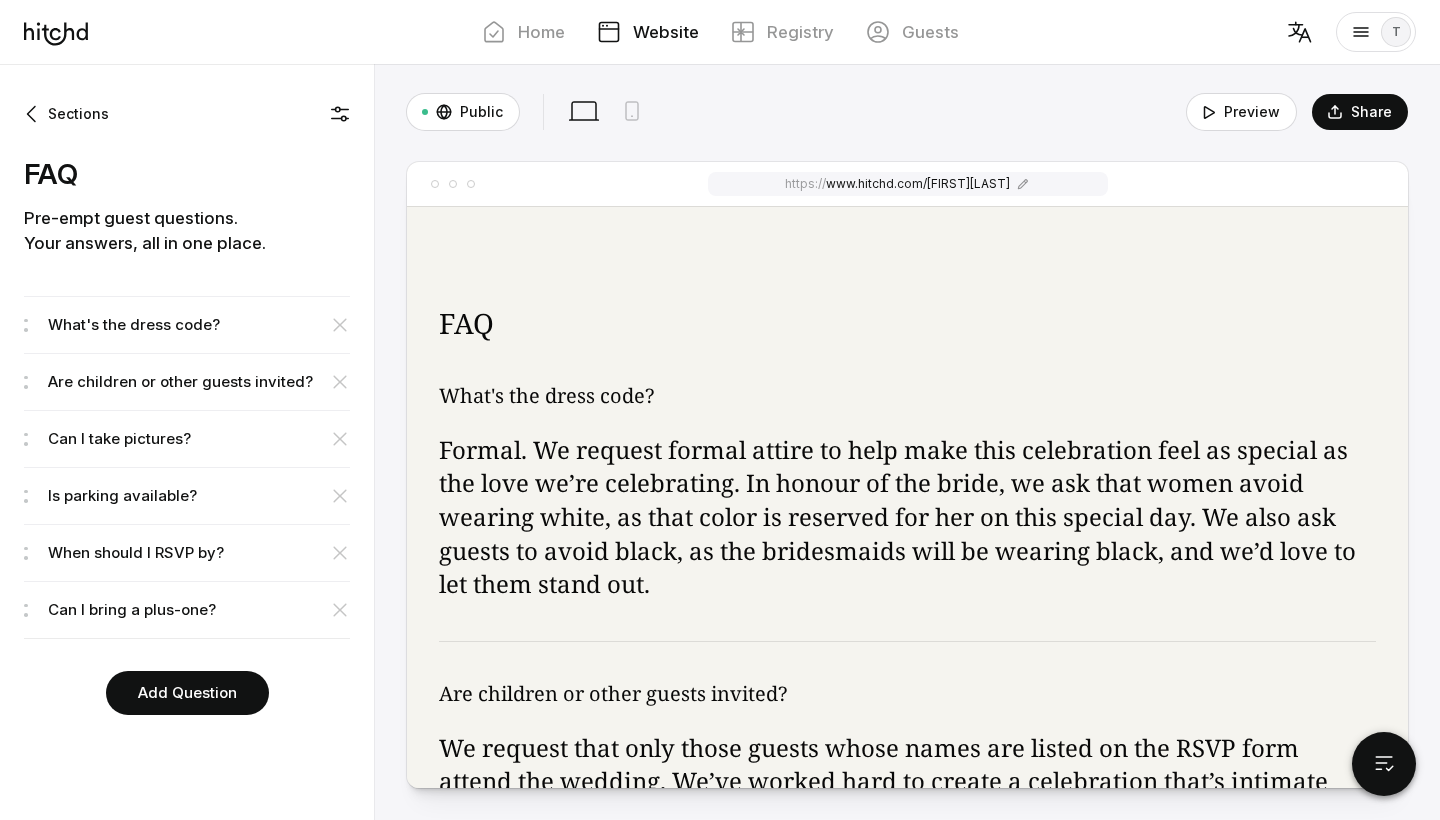scroll, scrollTop: 1282, scrollLeft: 0, axis: vertical 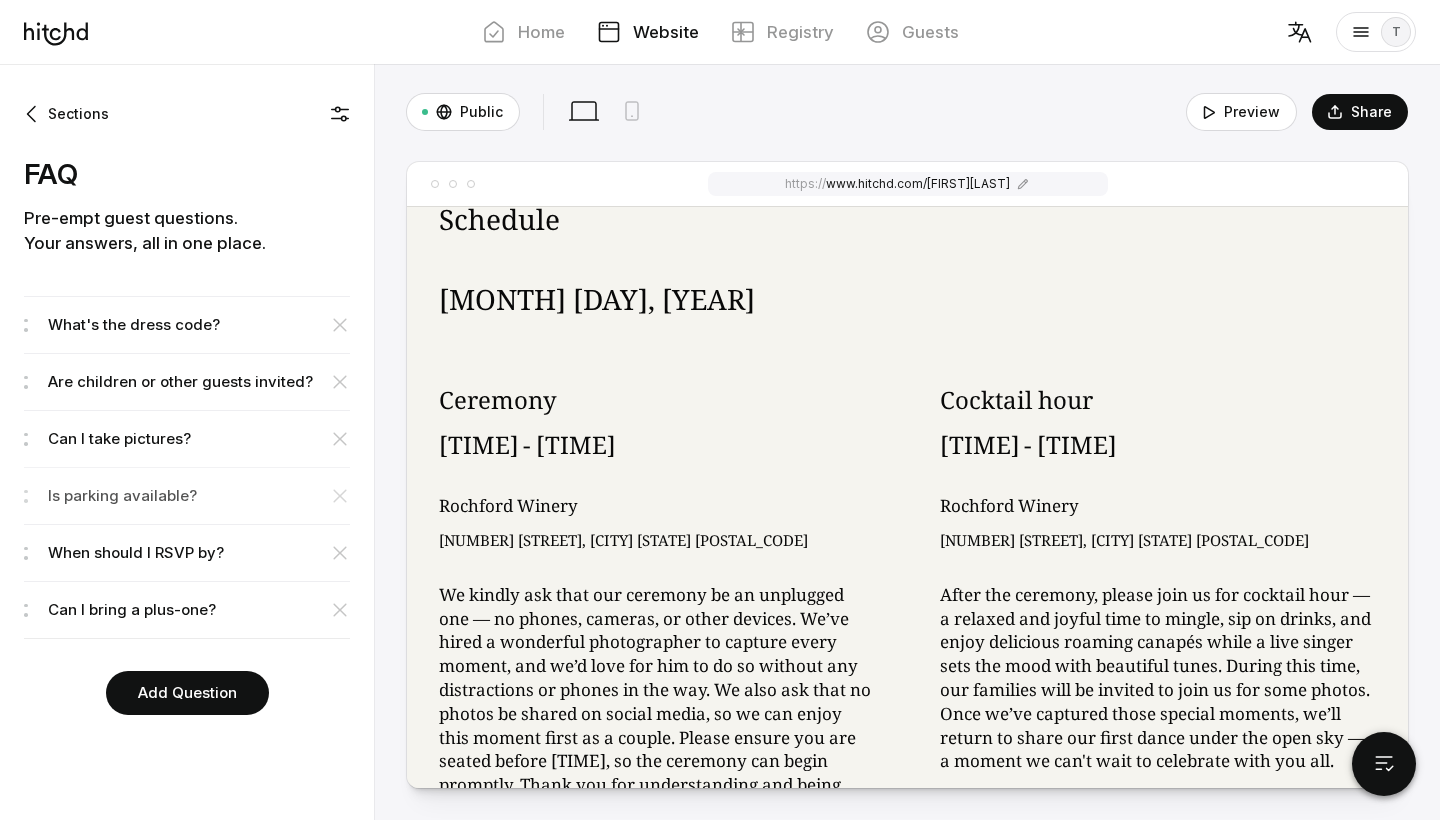 click on "Is parking available?" at bounding box center [199, 325] 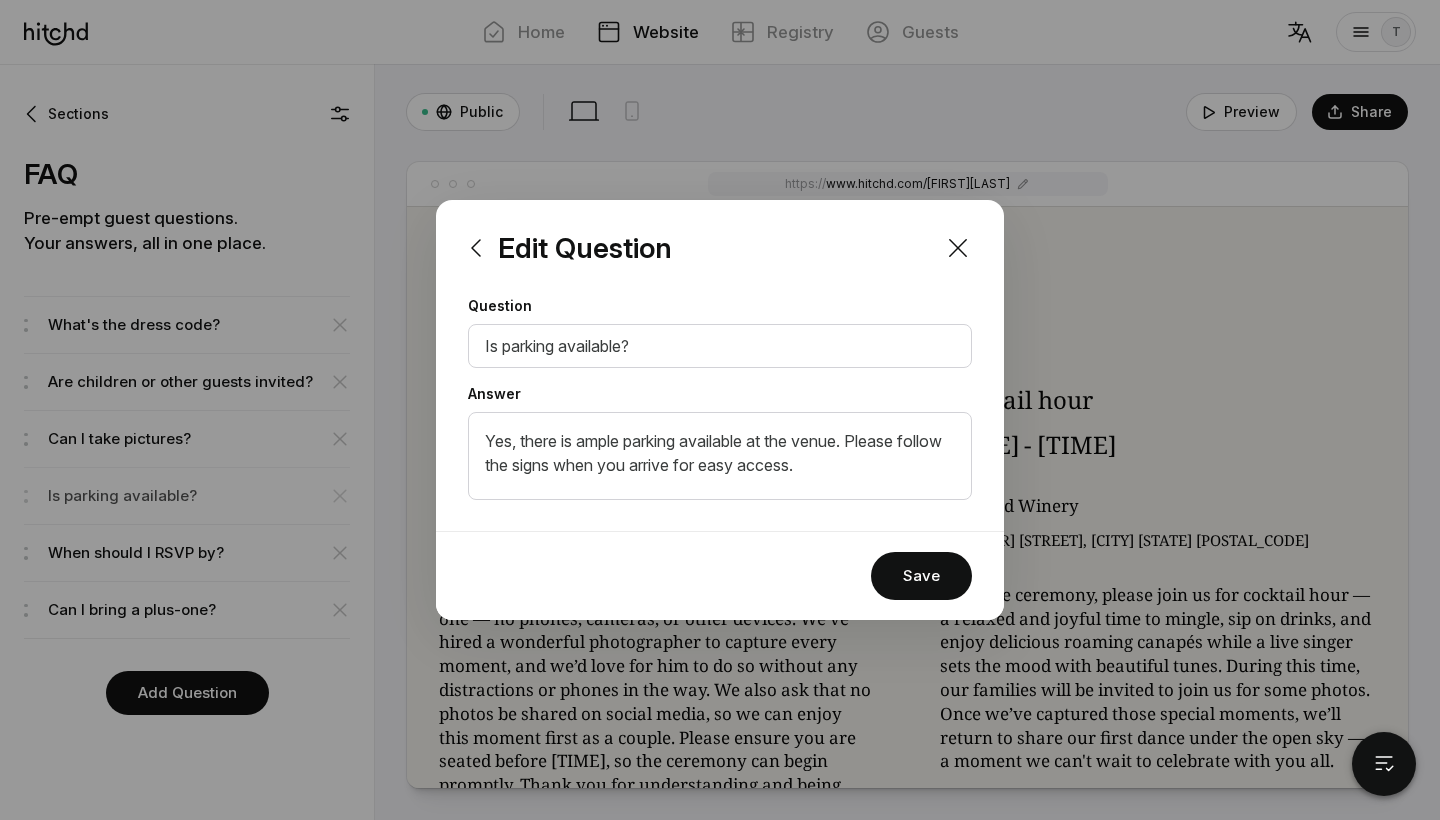 scroll, scrollTop: 2366, scrollLeft: 0, axis: vertical 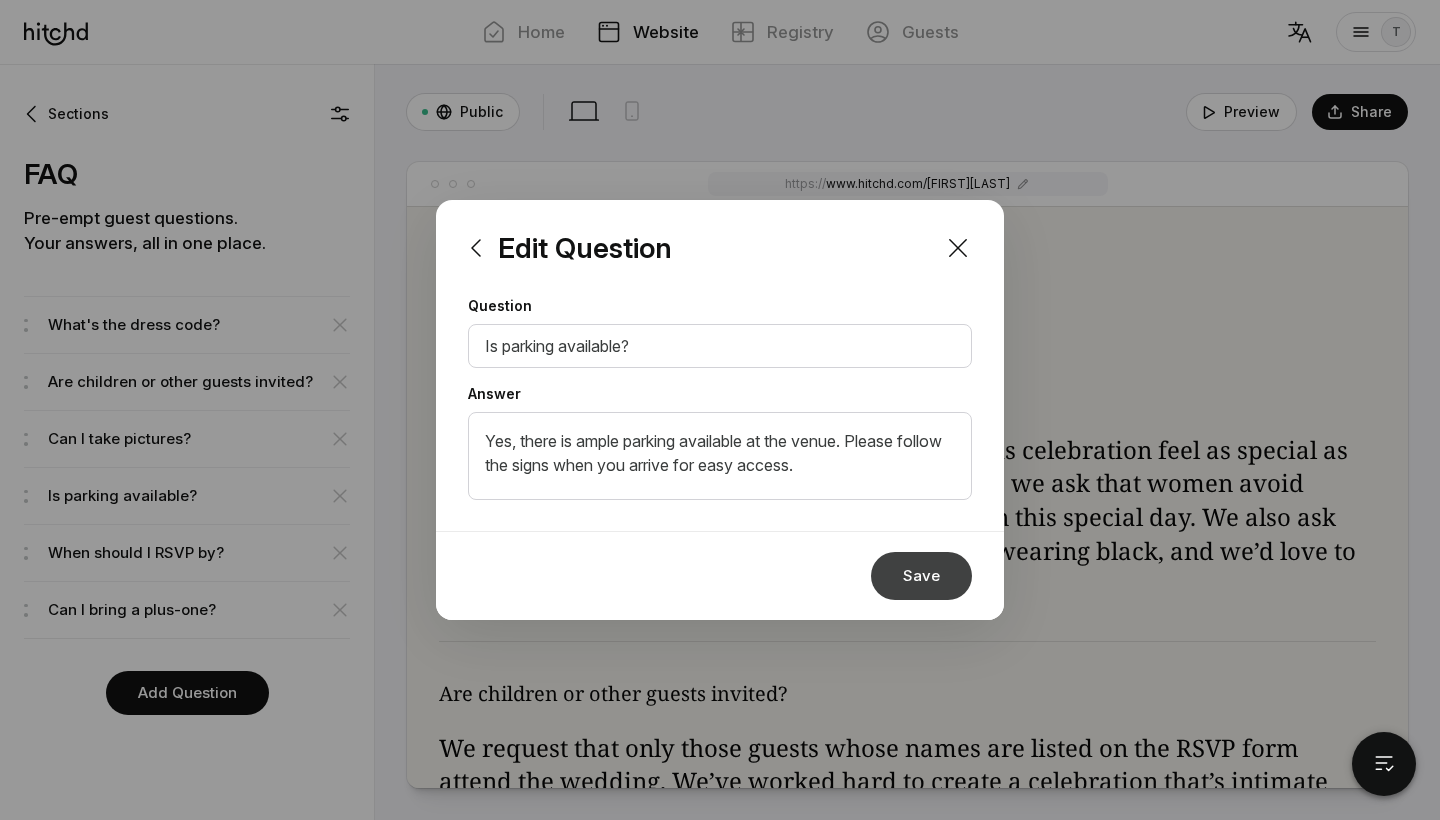 click on "Save" at bounding box center (921, 576) 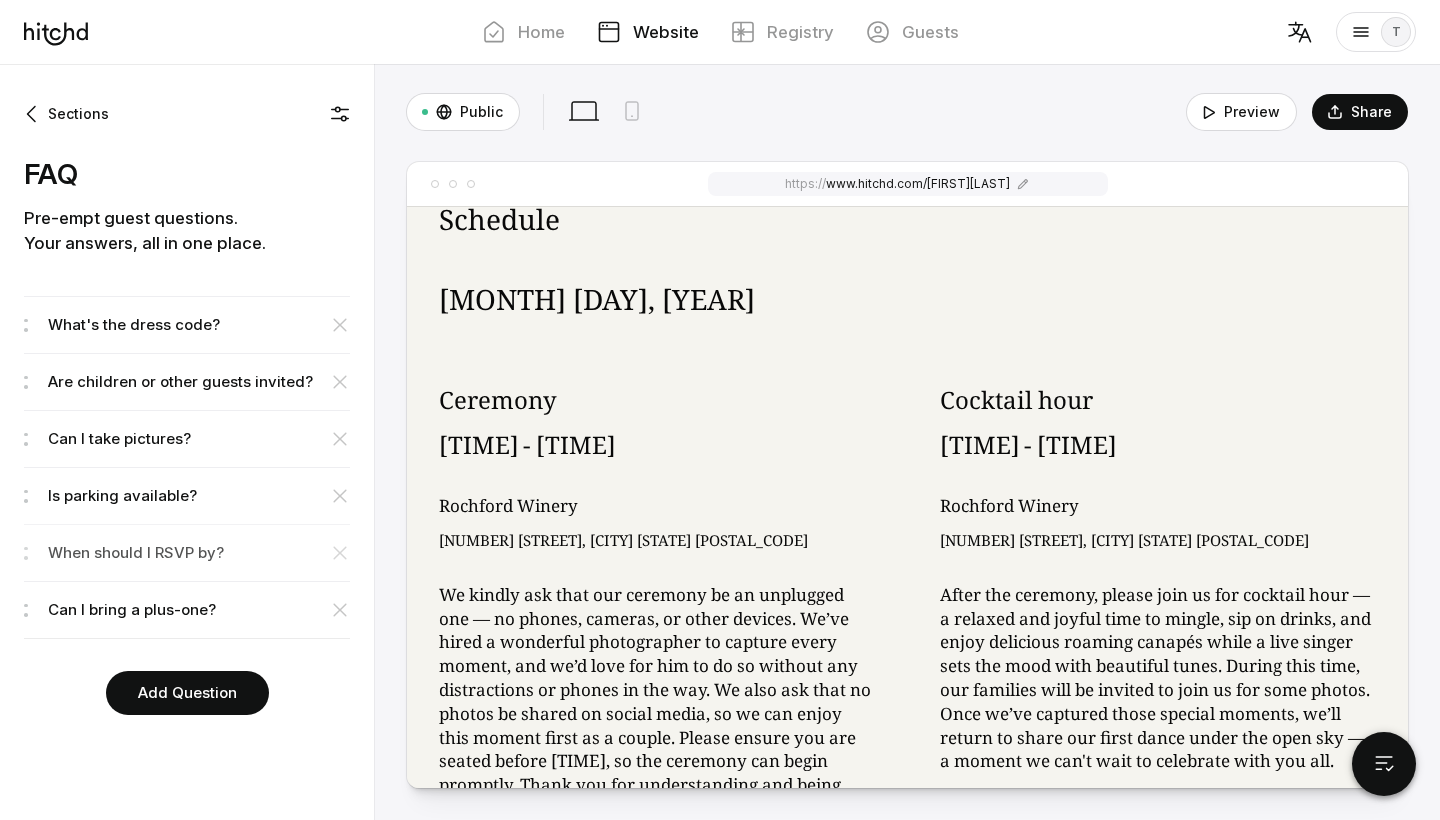 click on "When should I RSVP by?" at bounding box center (199, 325) 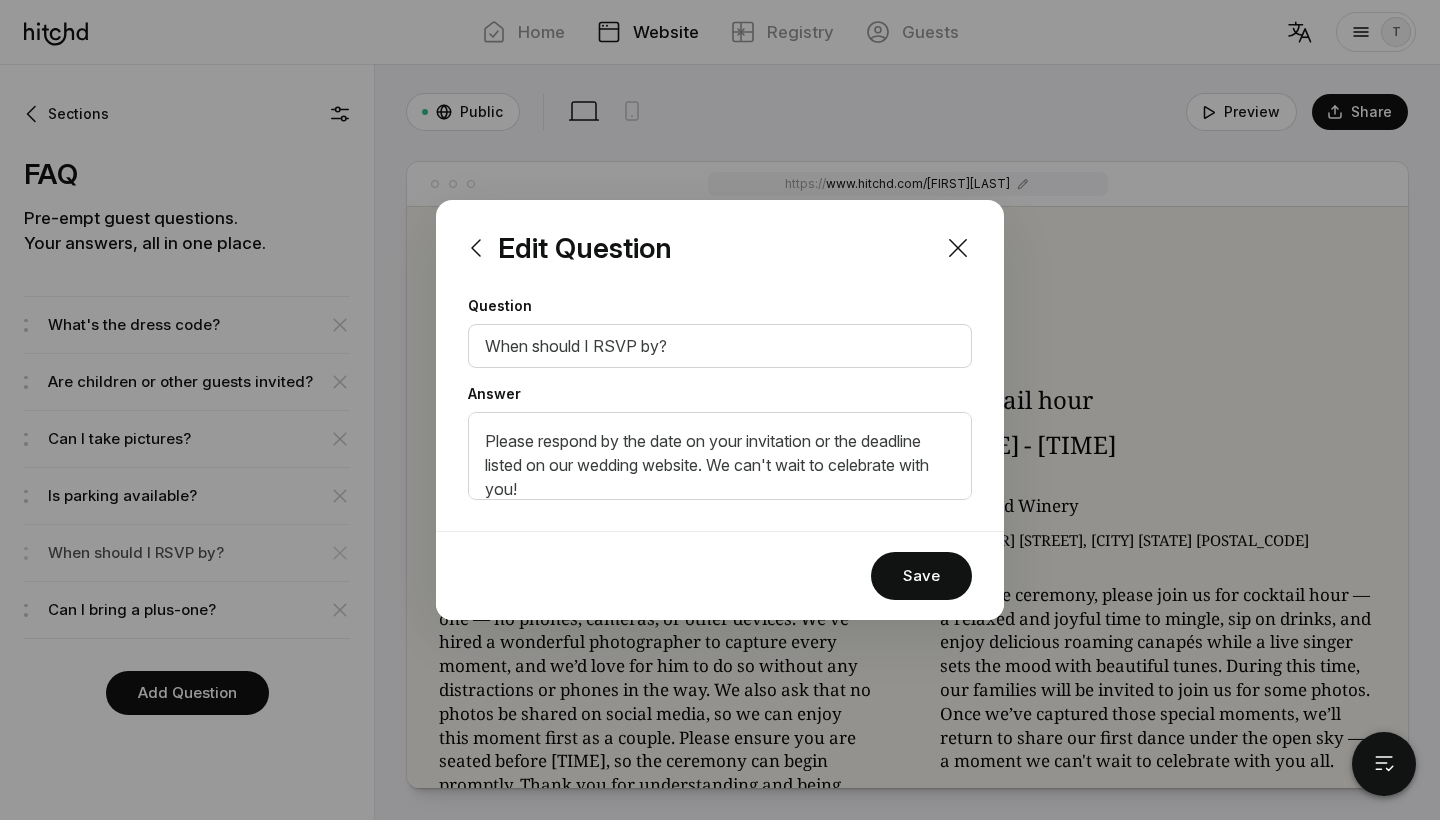 scroll, scrollTop: 2366, scrollLeft: 0, axis: vertical 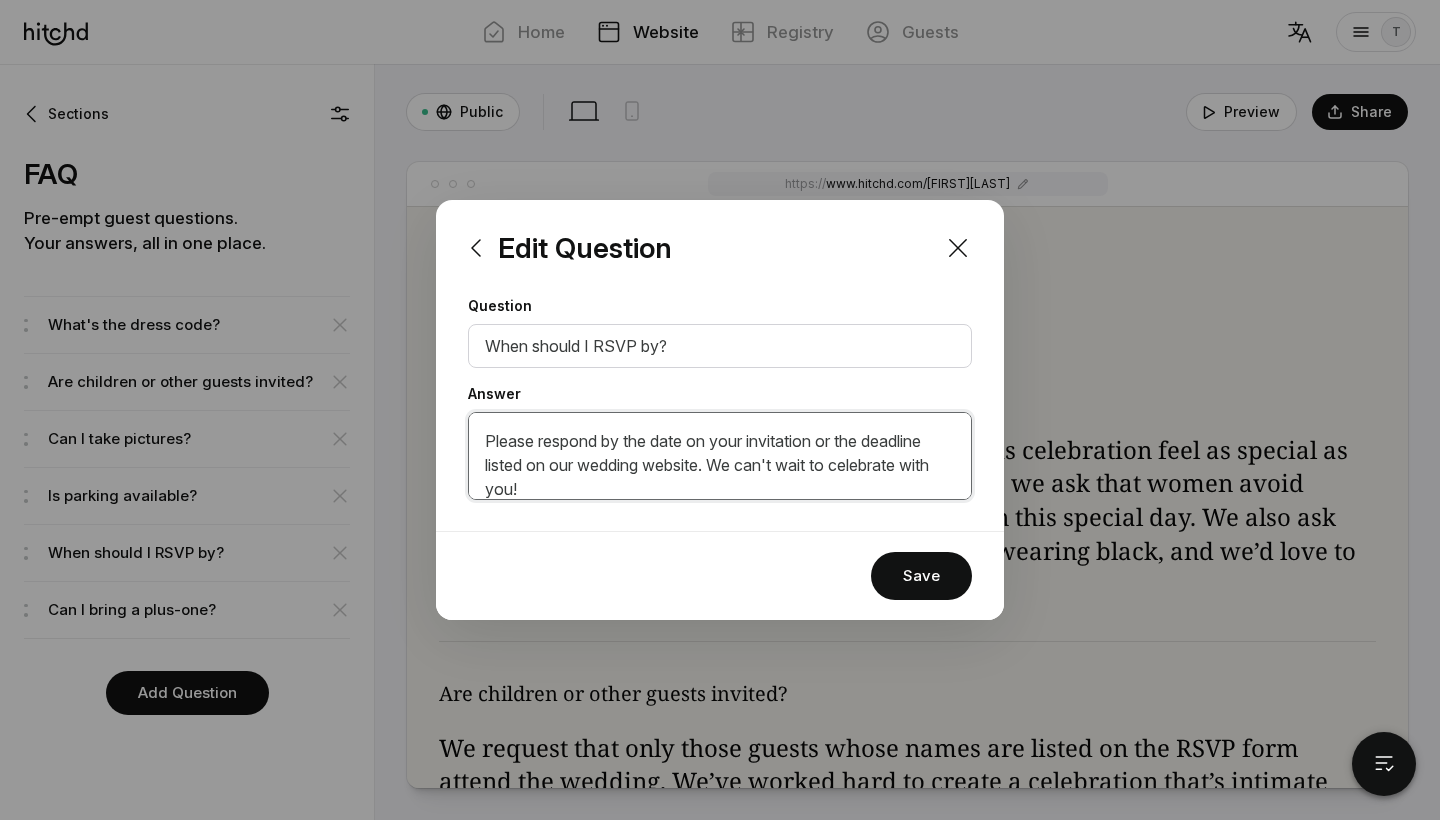 click on "Please respond by the date on your invitation or the deadline listed on our wedding website. We can't wait to celebrate with you!" at bounding box center (720, 456) 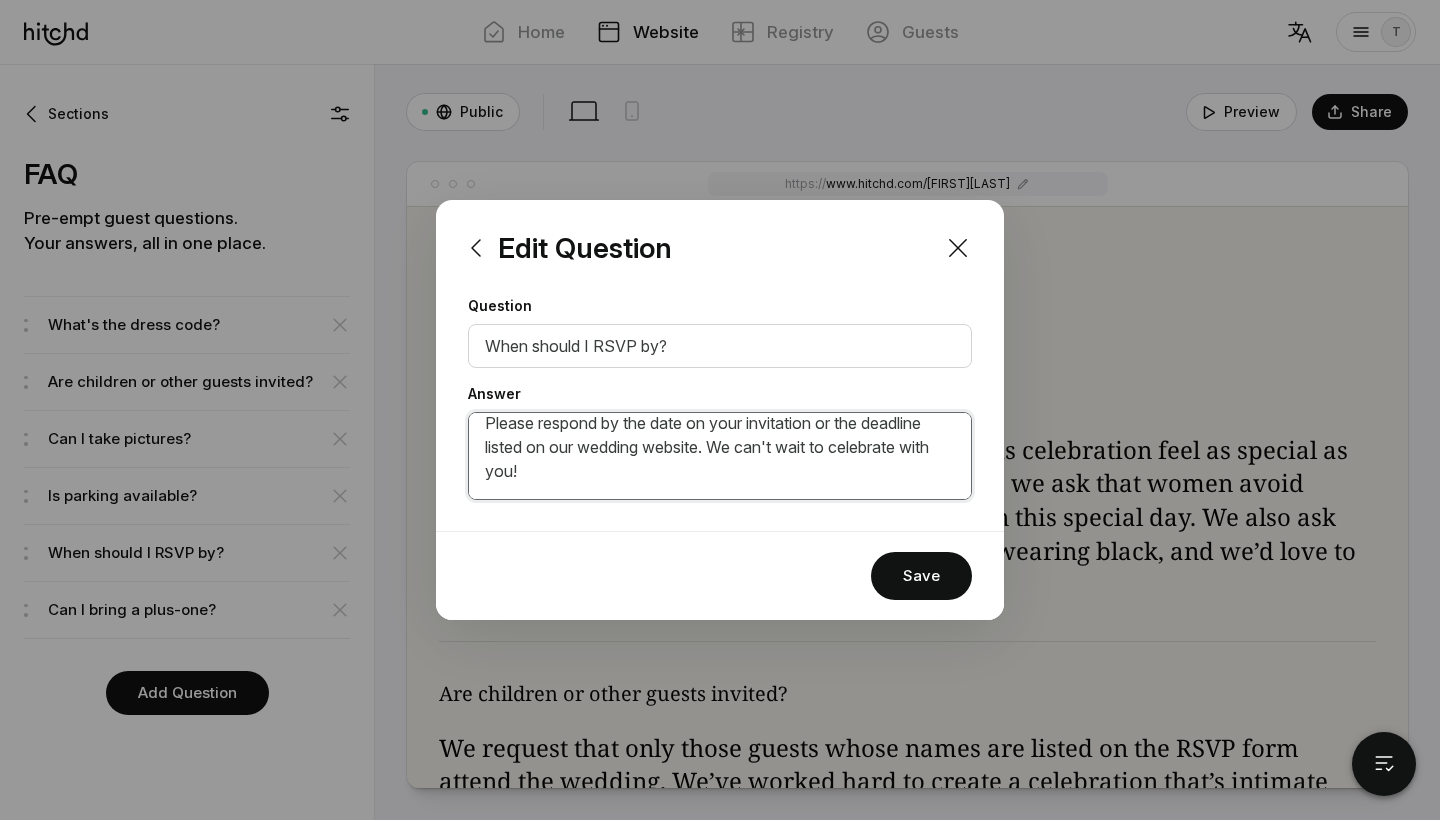 scroll, scrollTop: 0, scrollLeft: 0, axis: both 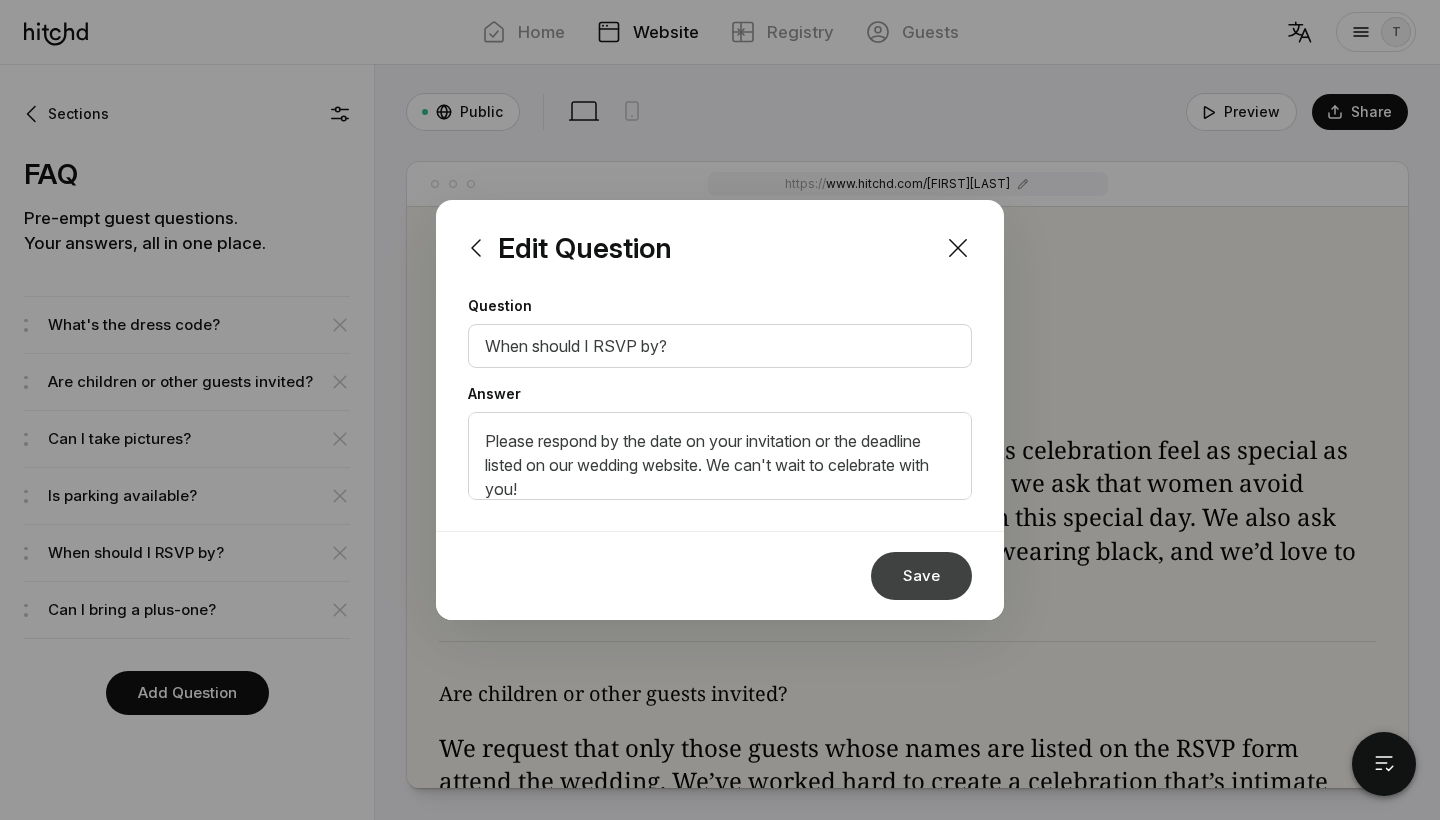 click on "Save" at bounding box center (921, 576) 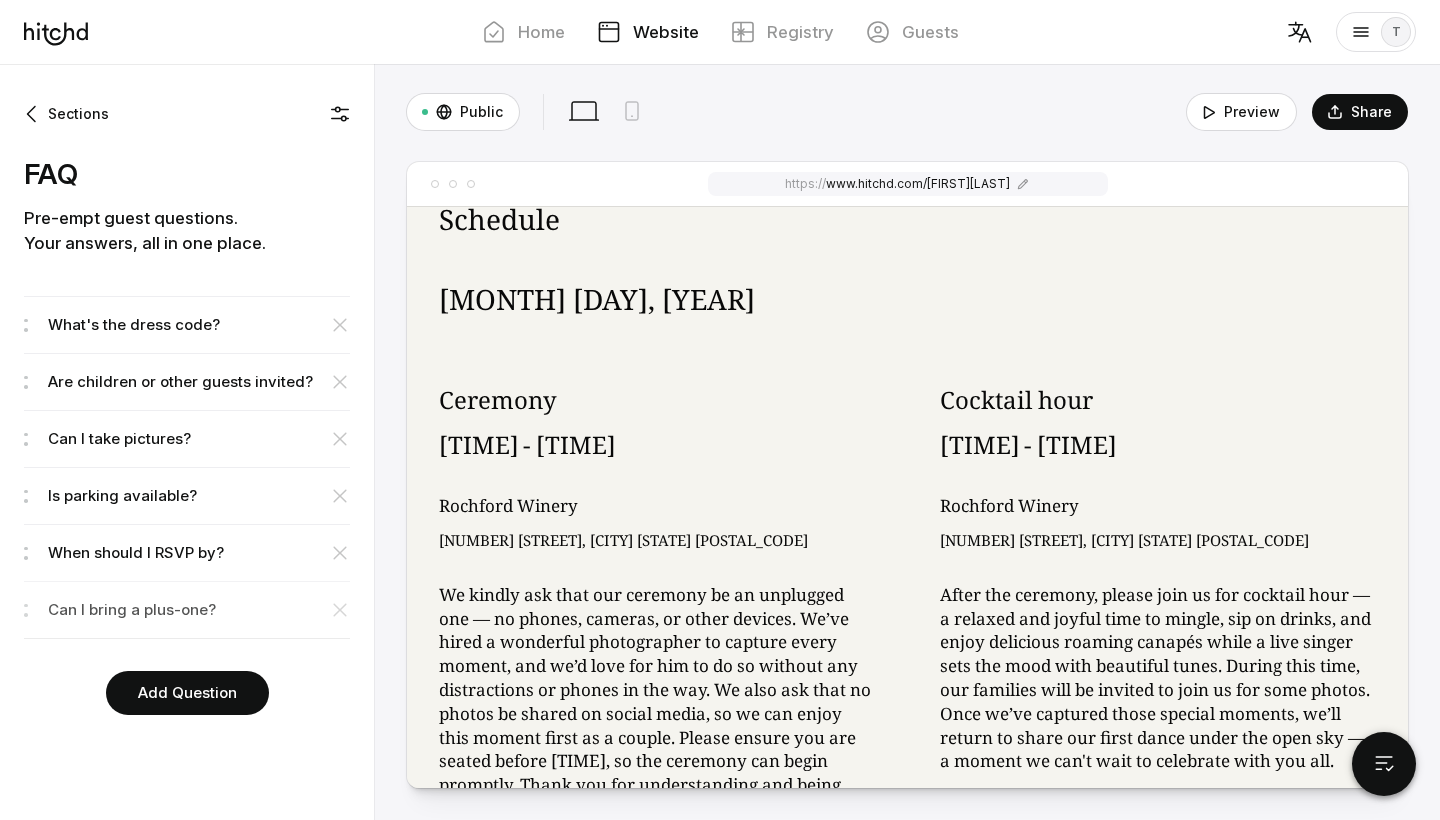 click on "Can I bring a plus-one?" at bounding box center (199, 325) 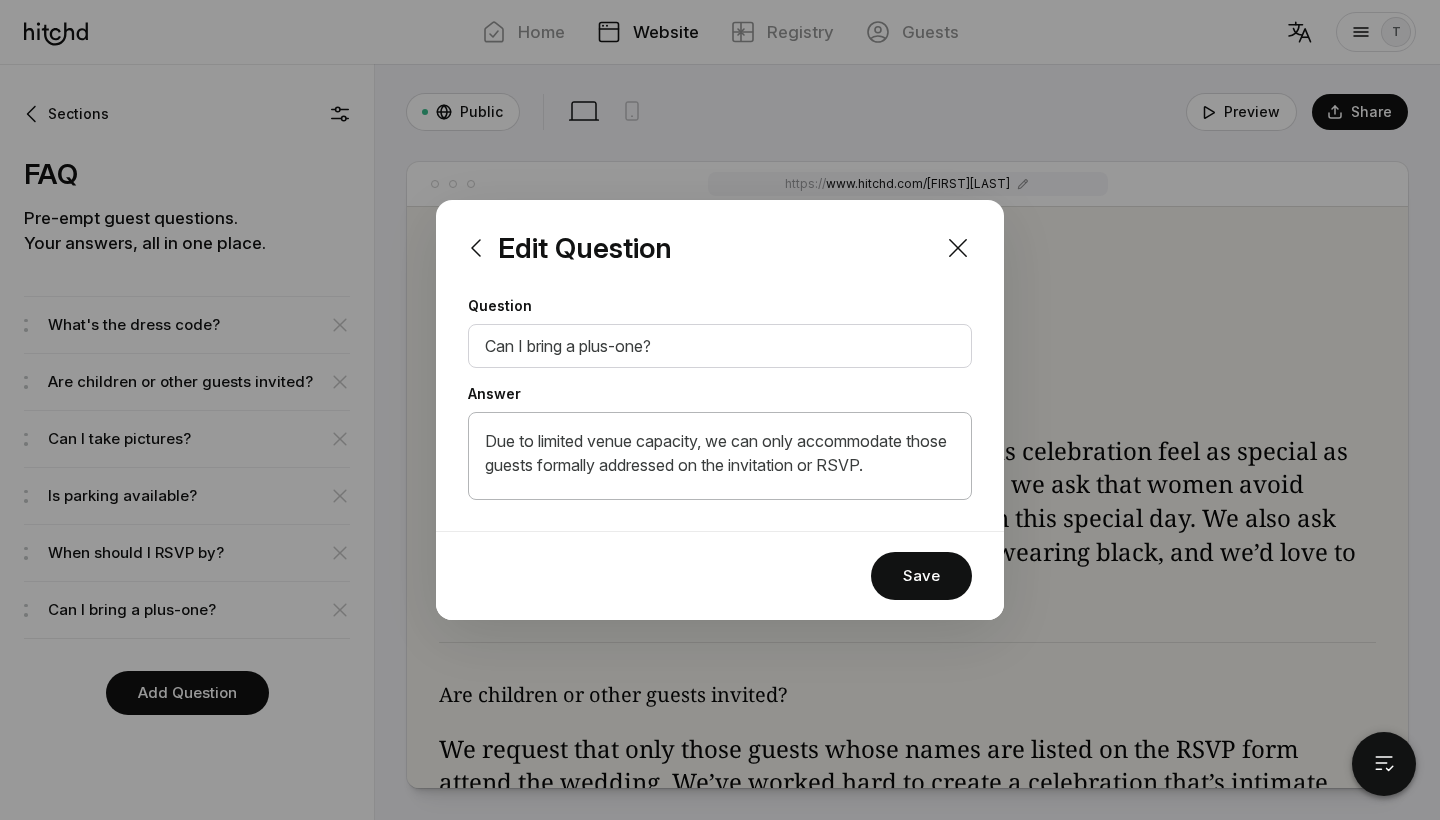scroll, scrollTop: 2366, scrollLeft: 0, axis: vertical 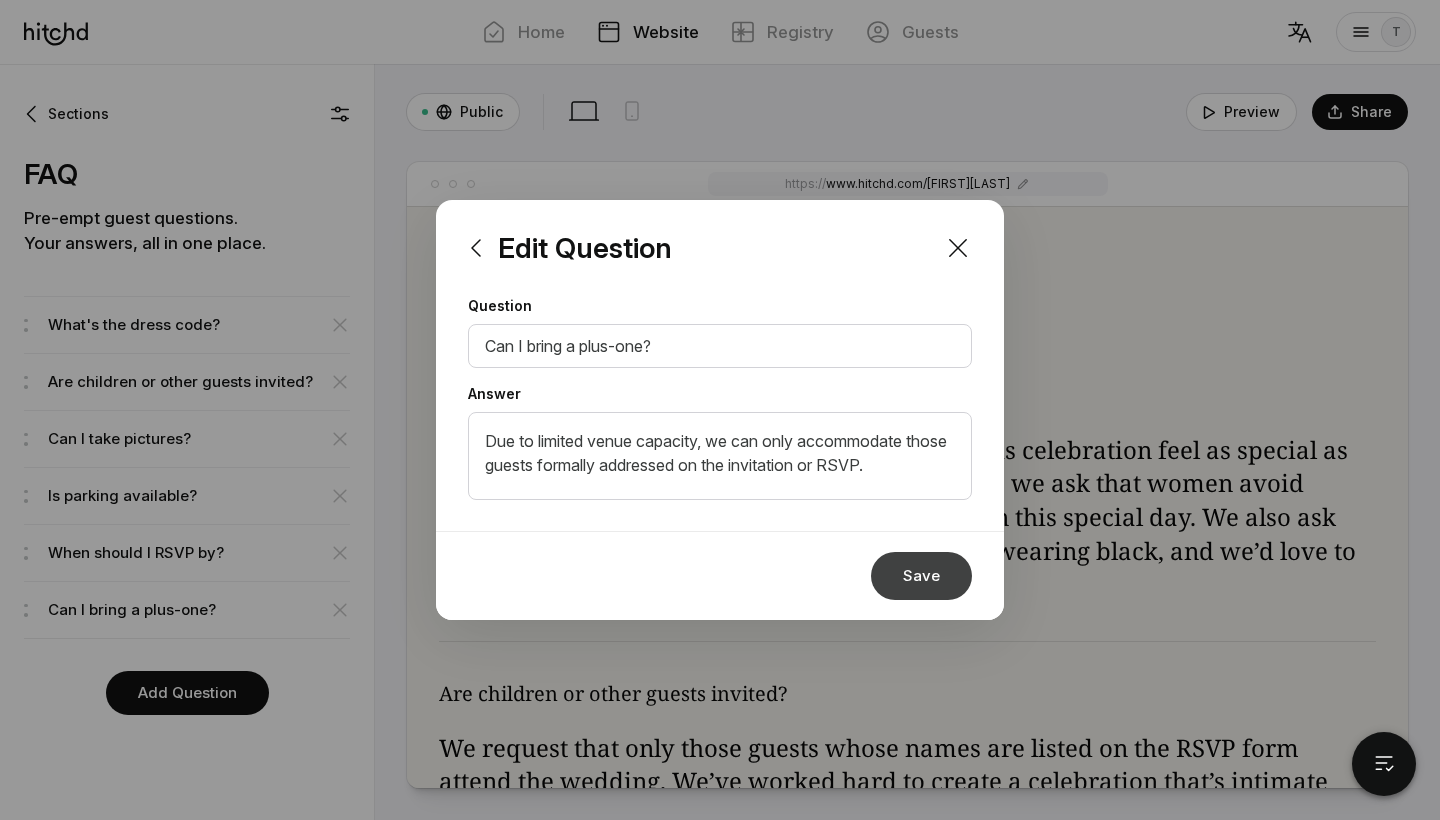 click on "Save" at bounding box center [921, 576] 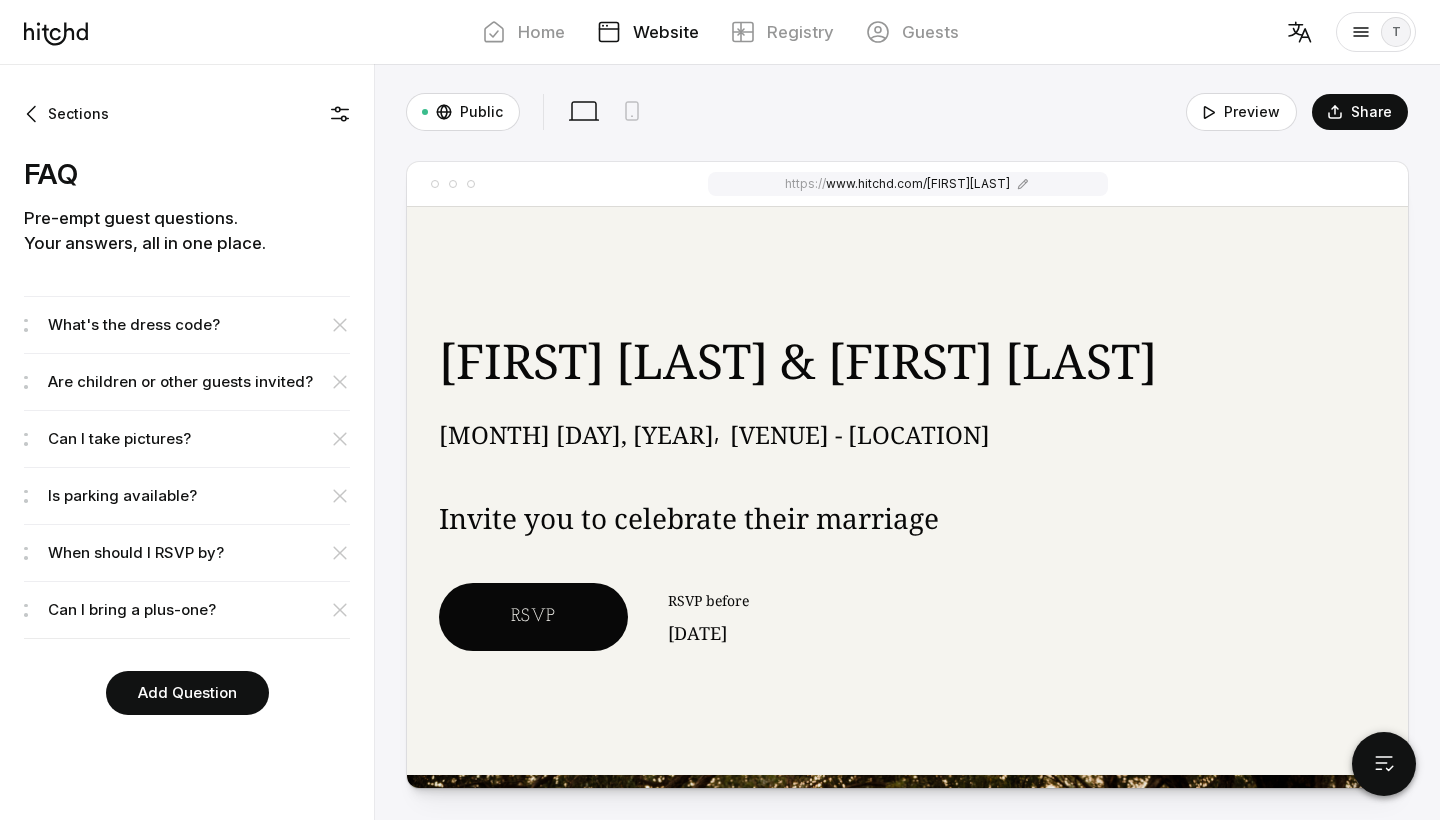 scroll, scrollTop: 0, scrollLeft: 0, axis: both 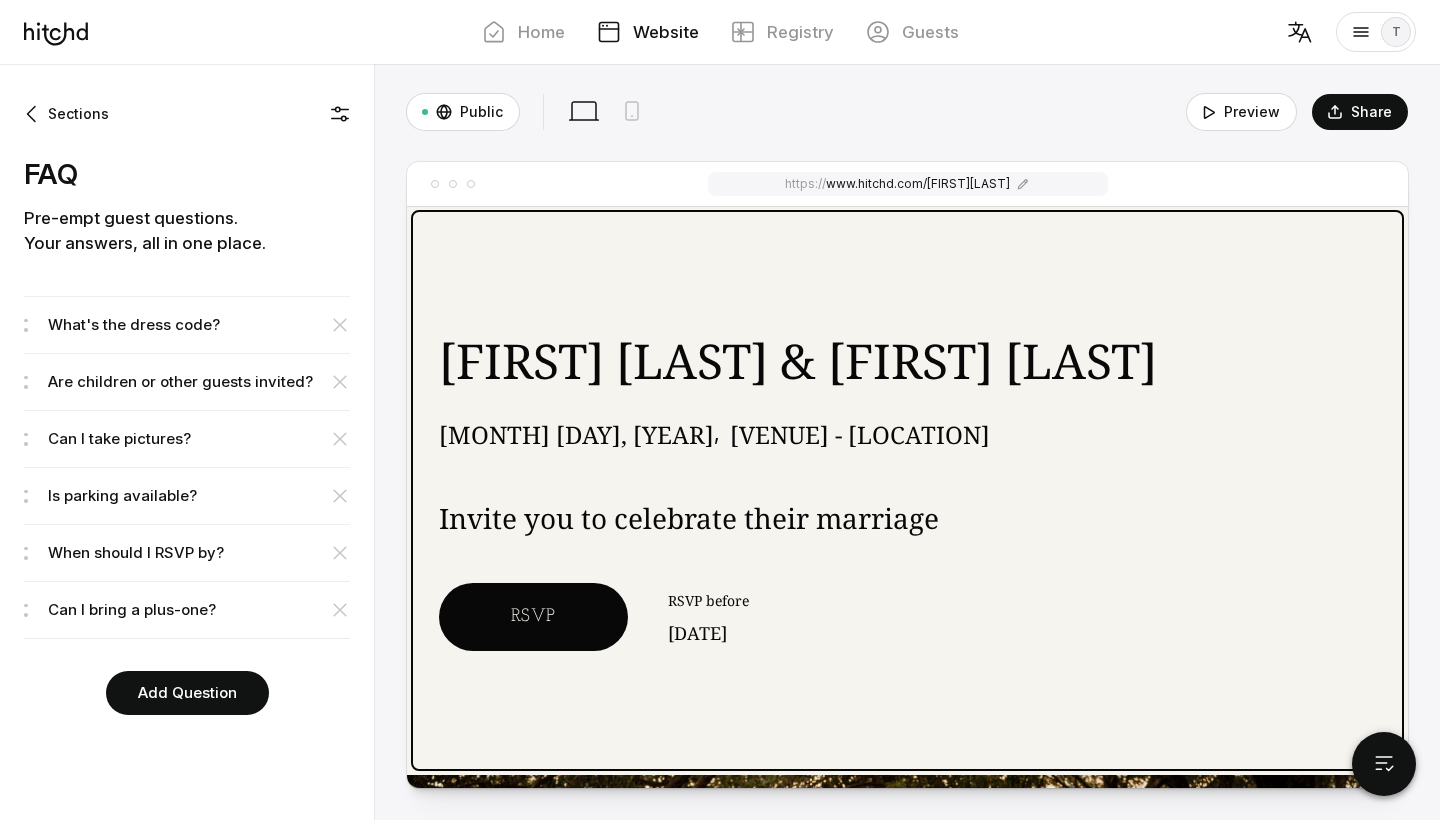 click on "RSVP" at bounding box center (533, 617) 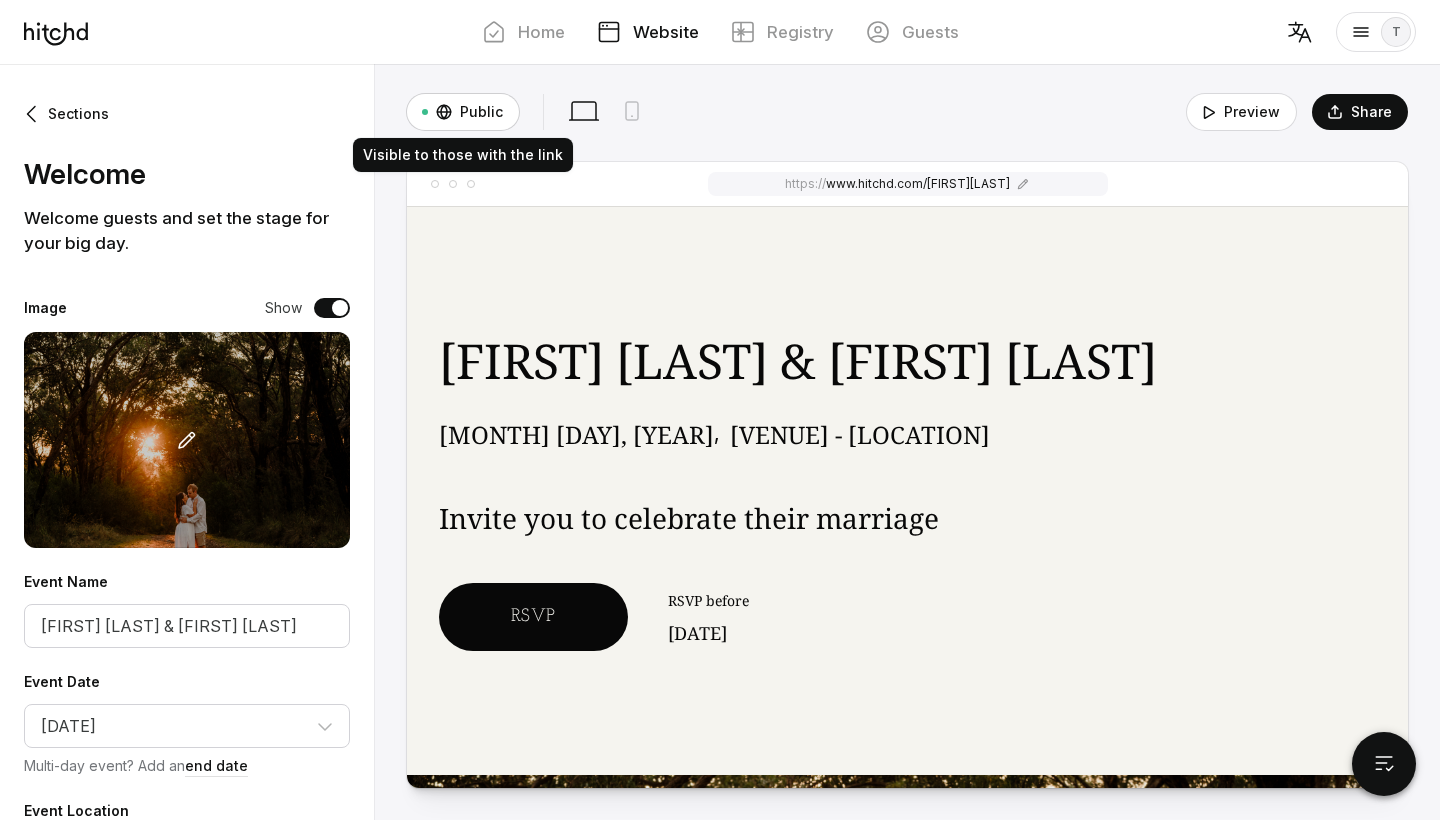 click at bounding box center [444, 112] 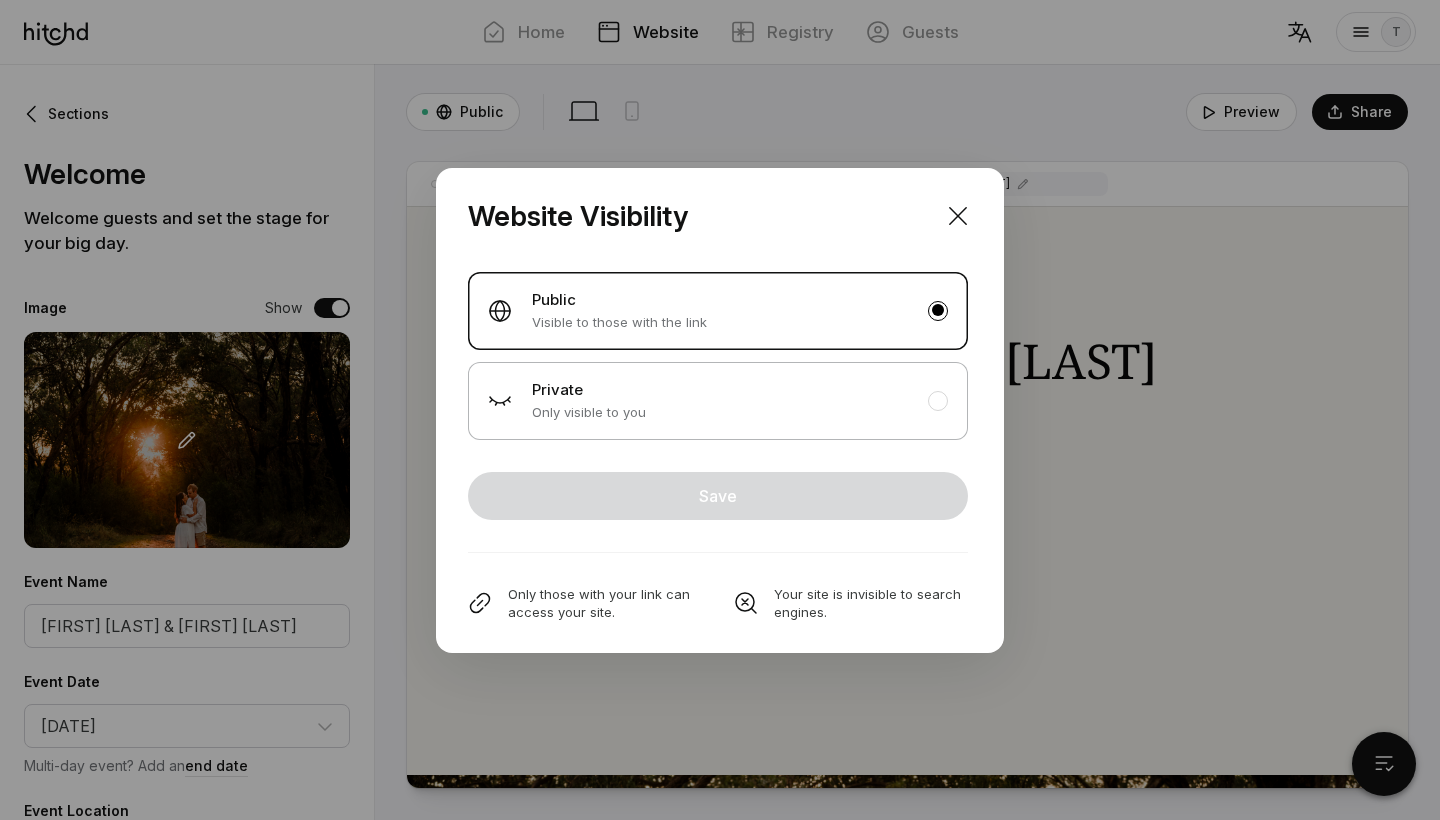 click on "Private
Only visible to you" at bounding box center [718, 401] 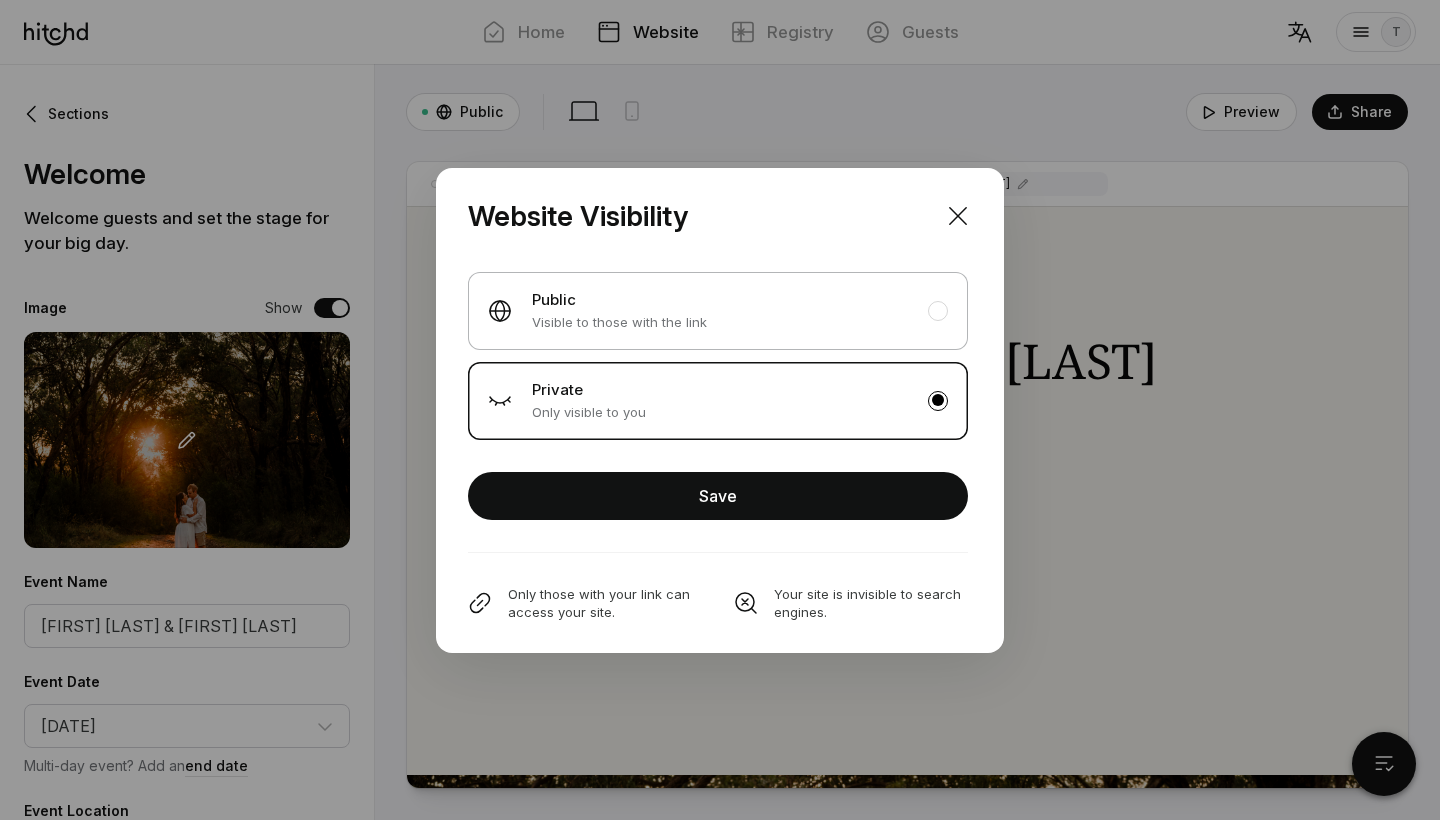 click on "Public
Visible to those with the link" at bounding box center [718, 311] 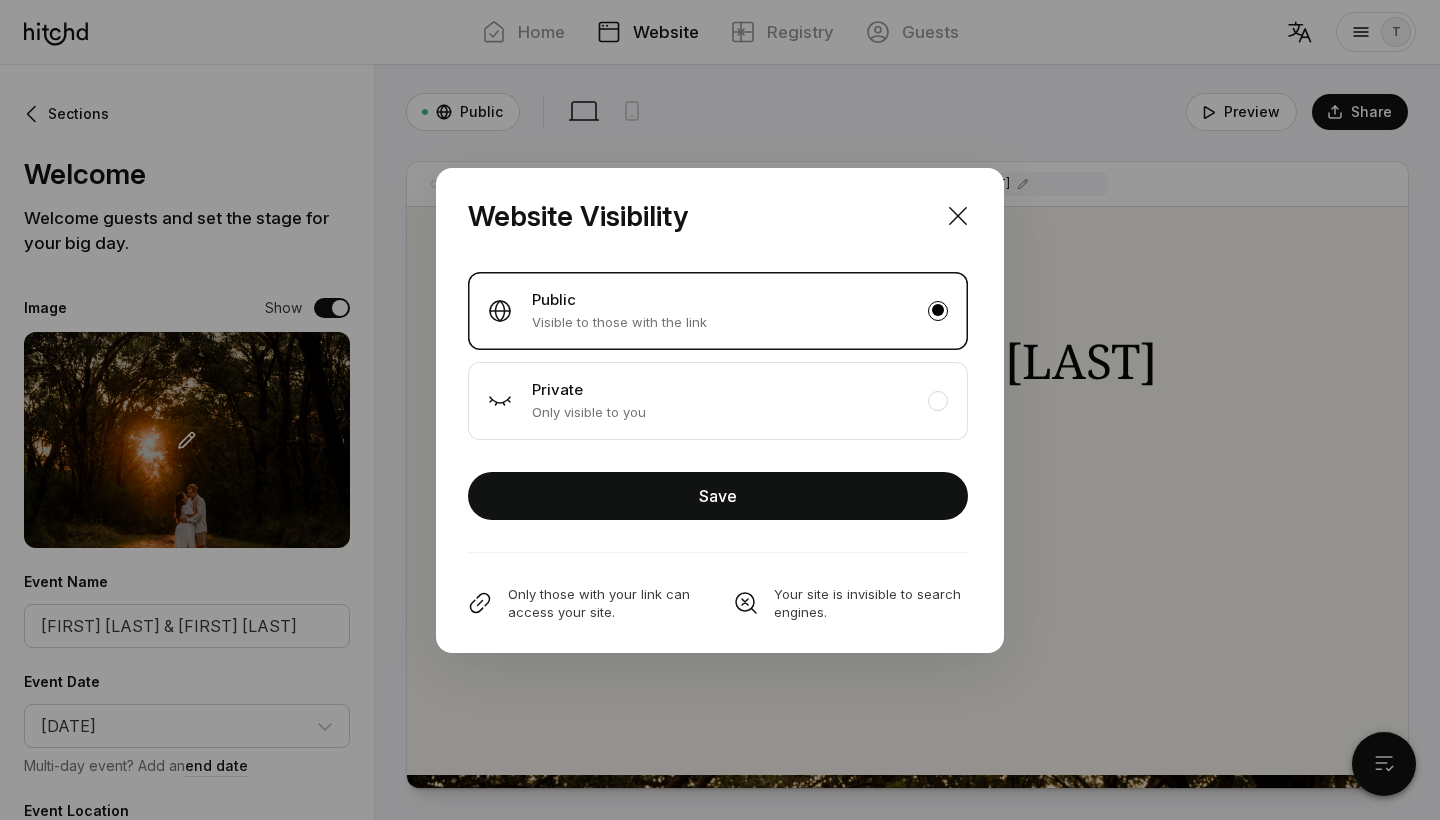 click on "Save" at bounding box center [718, 496] 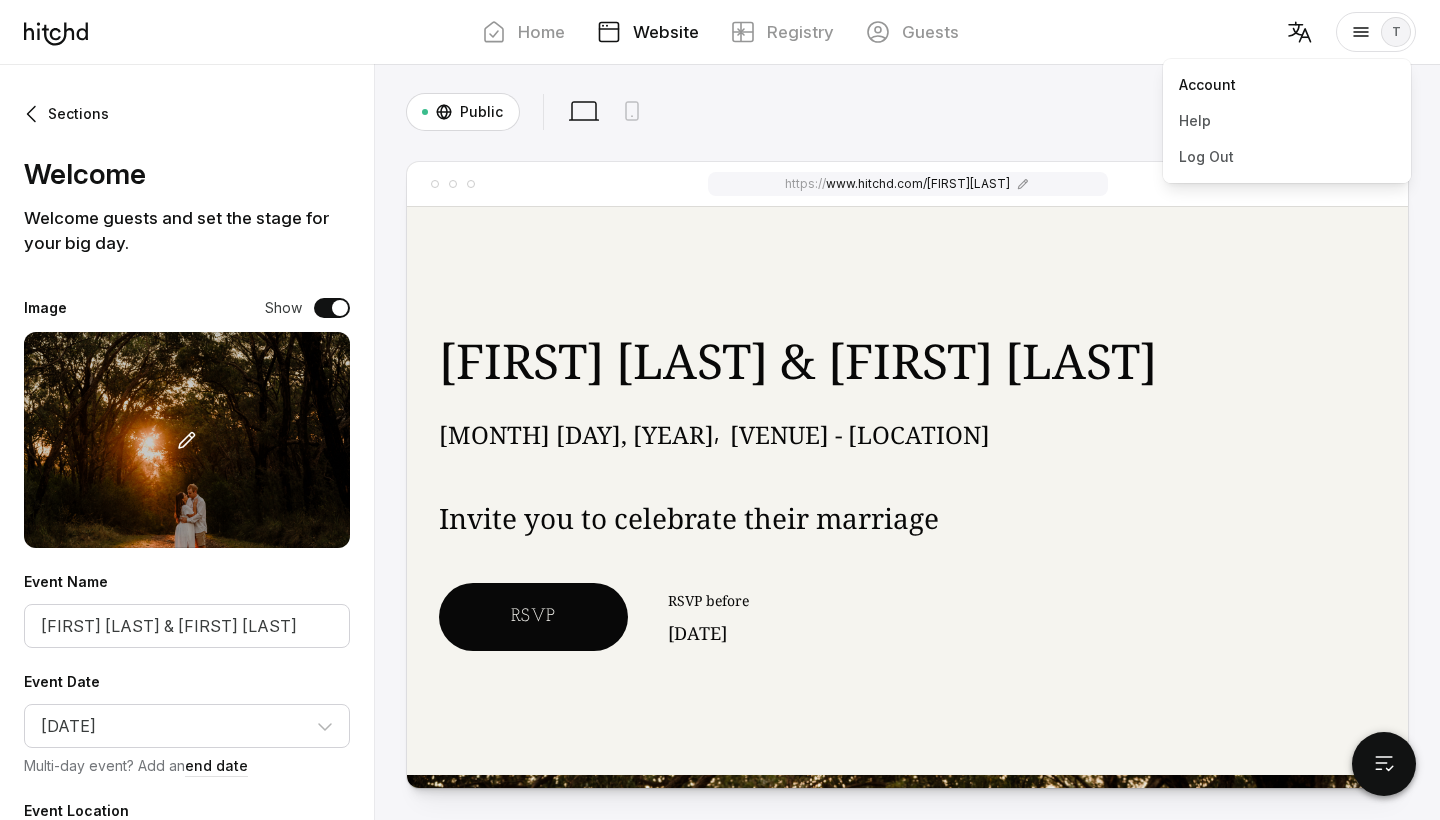 click on "Account" at bounding box center (1287, 85) 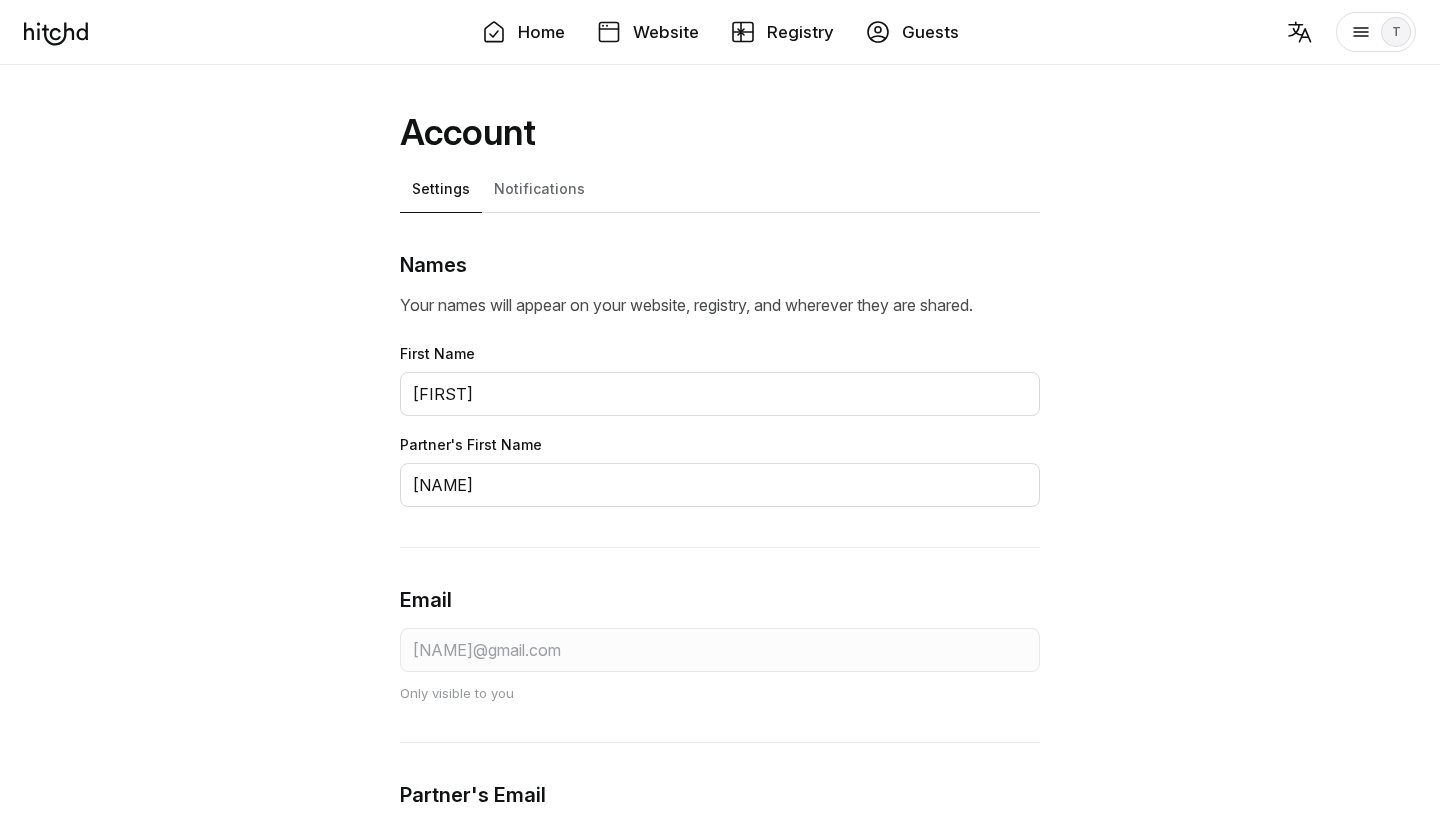 scroll, scrollTop: 0, scrollLeft: 0, axis: both 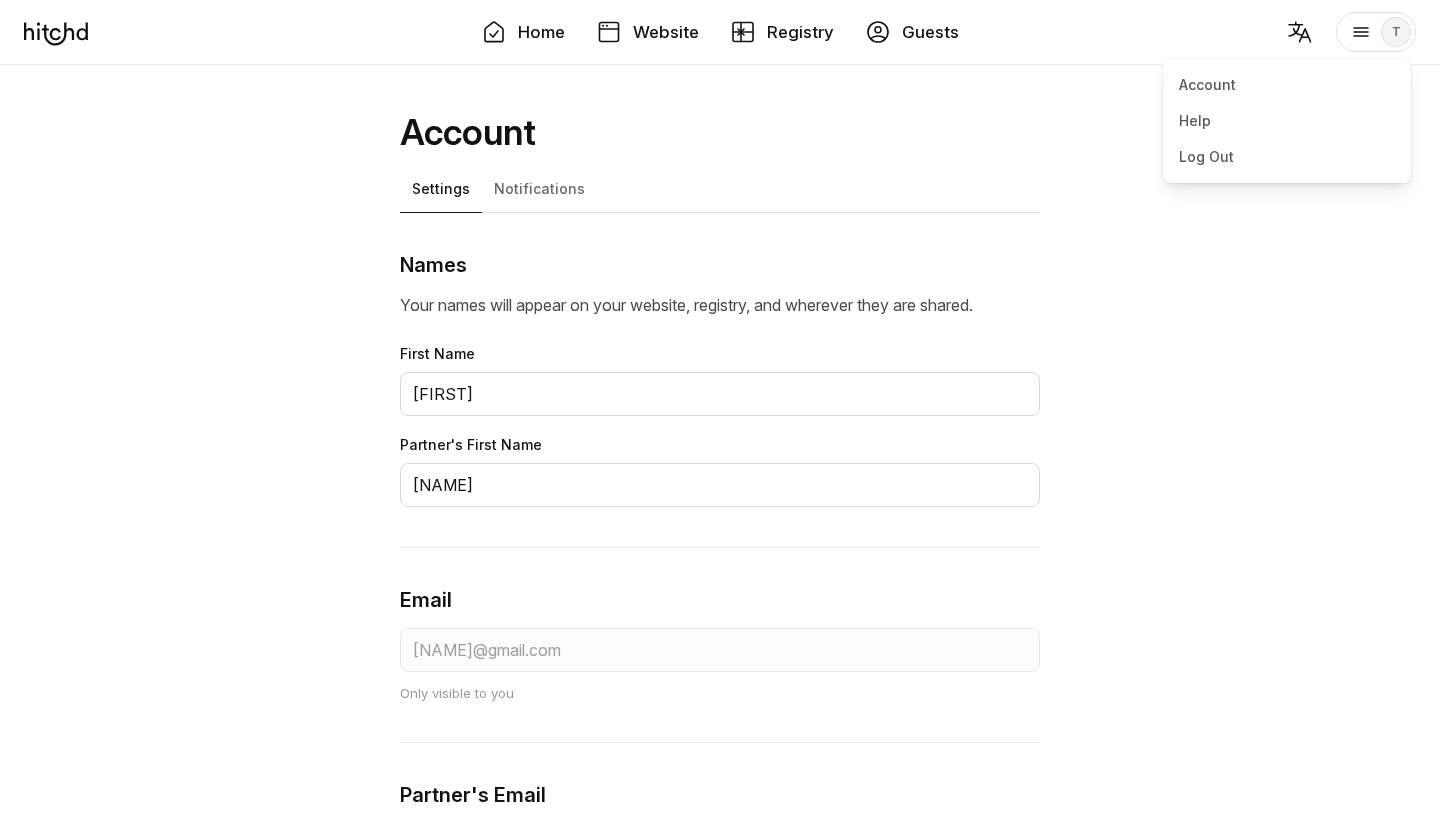 click at bounding box center (1361, 32) 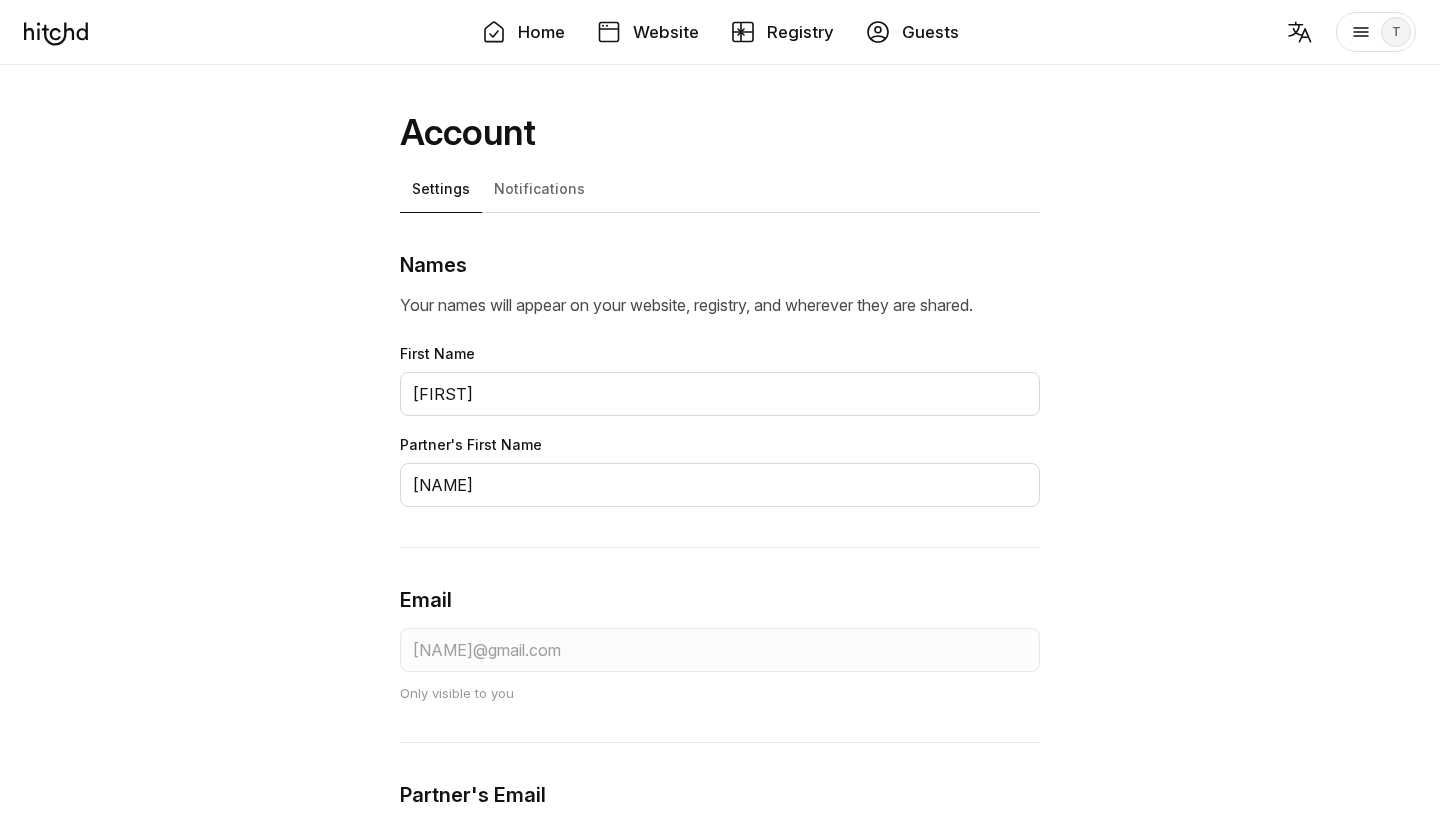 click on "Account
Settings
Notifications" at bounding box center [720, 162] 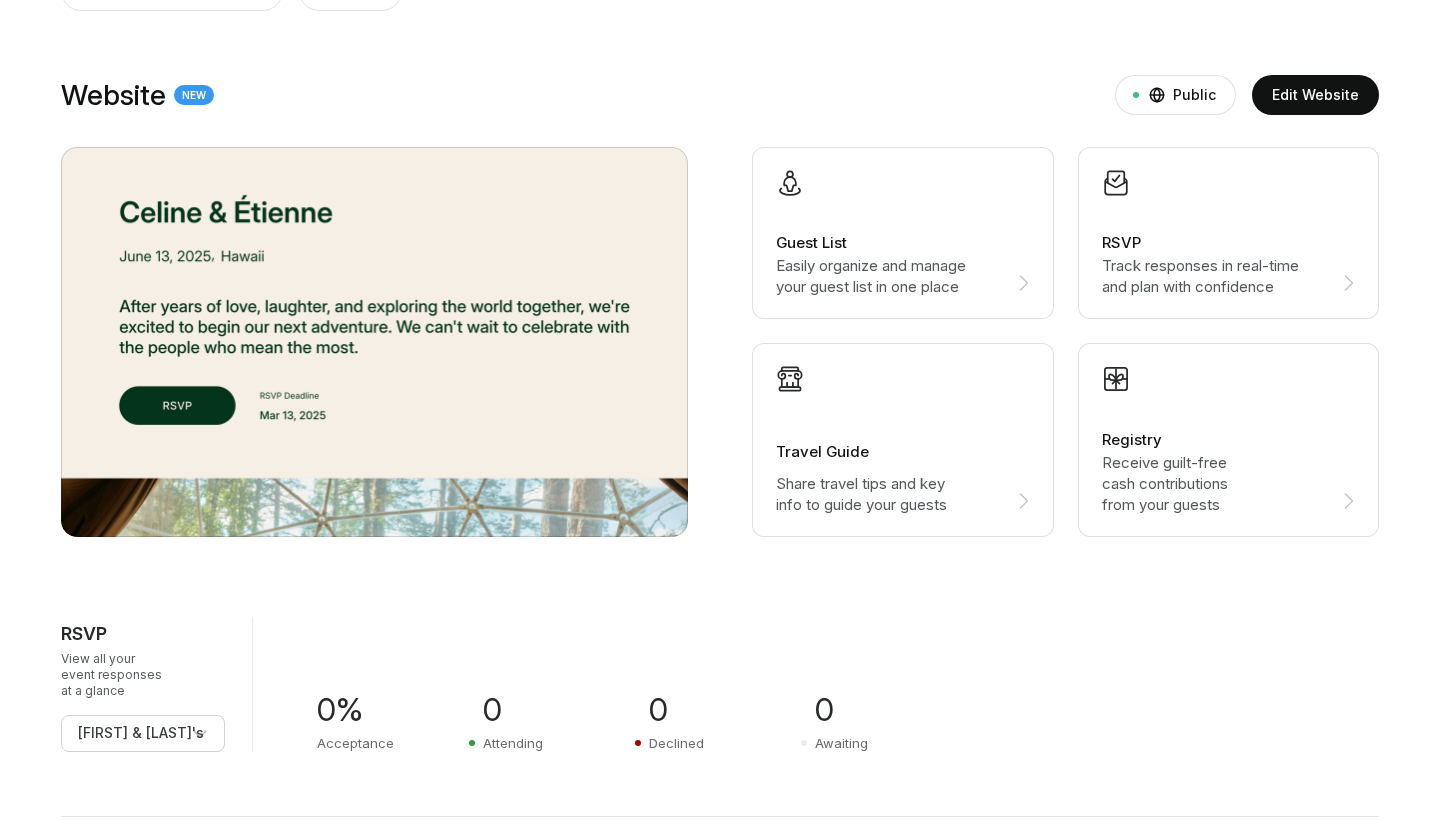scroll, scrollTop: 236, scrollLeft: 0, axis: vertical 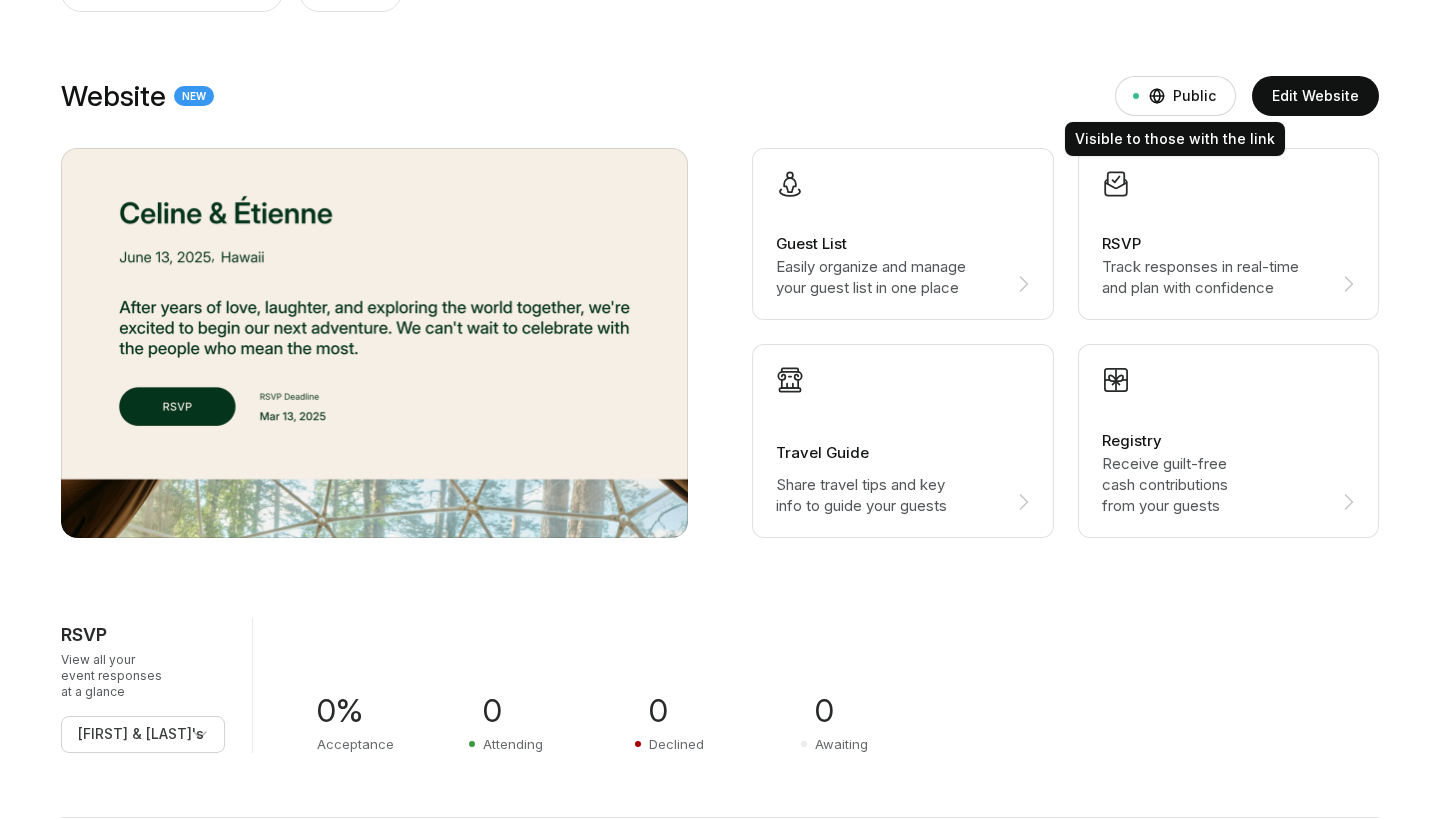 click on "Public" at bounding box center [1194, 96] 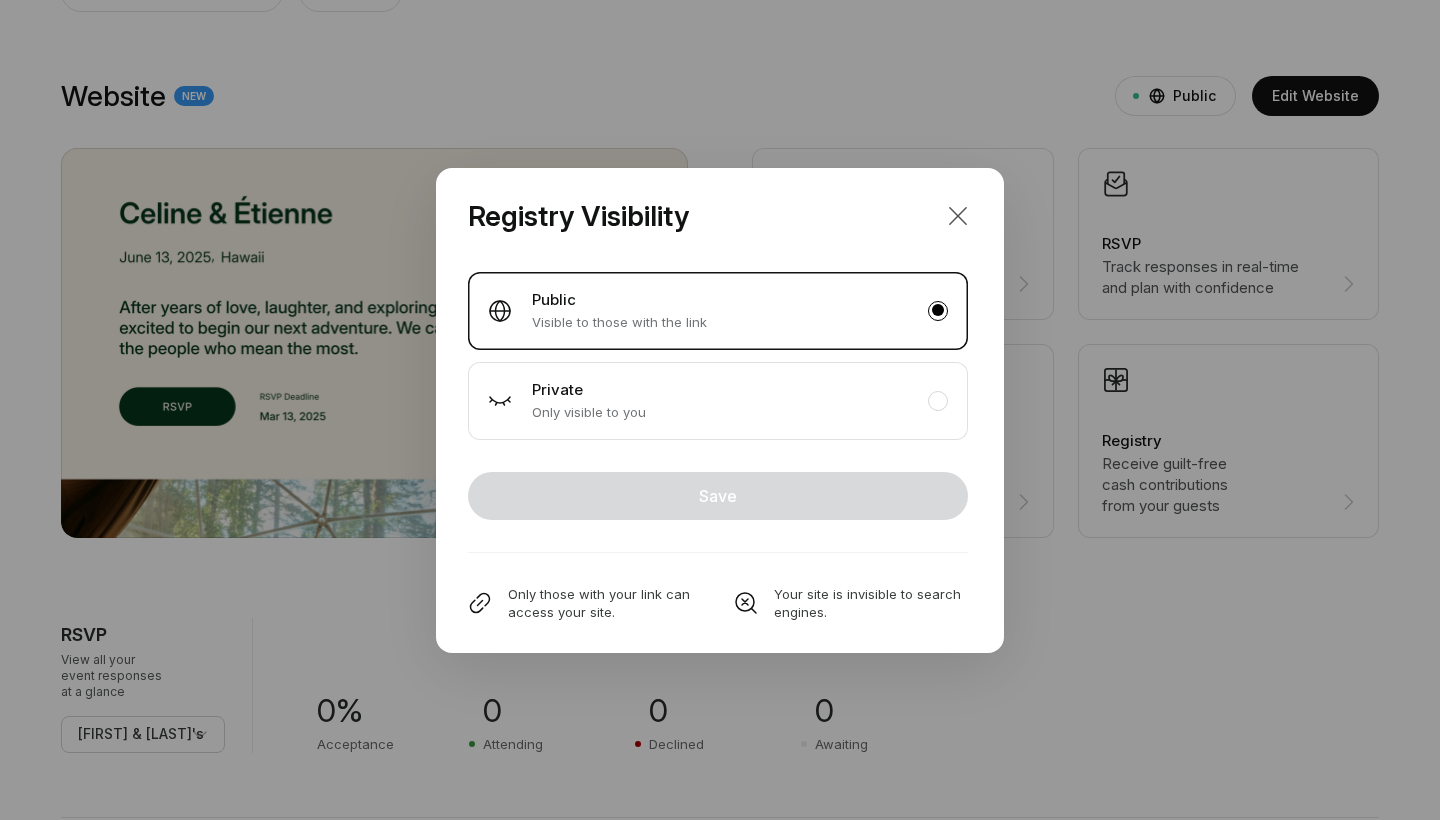 click at bounding box center [958, 216] 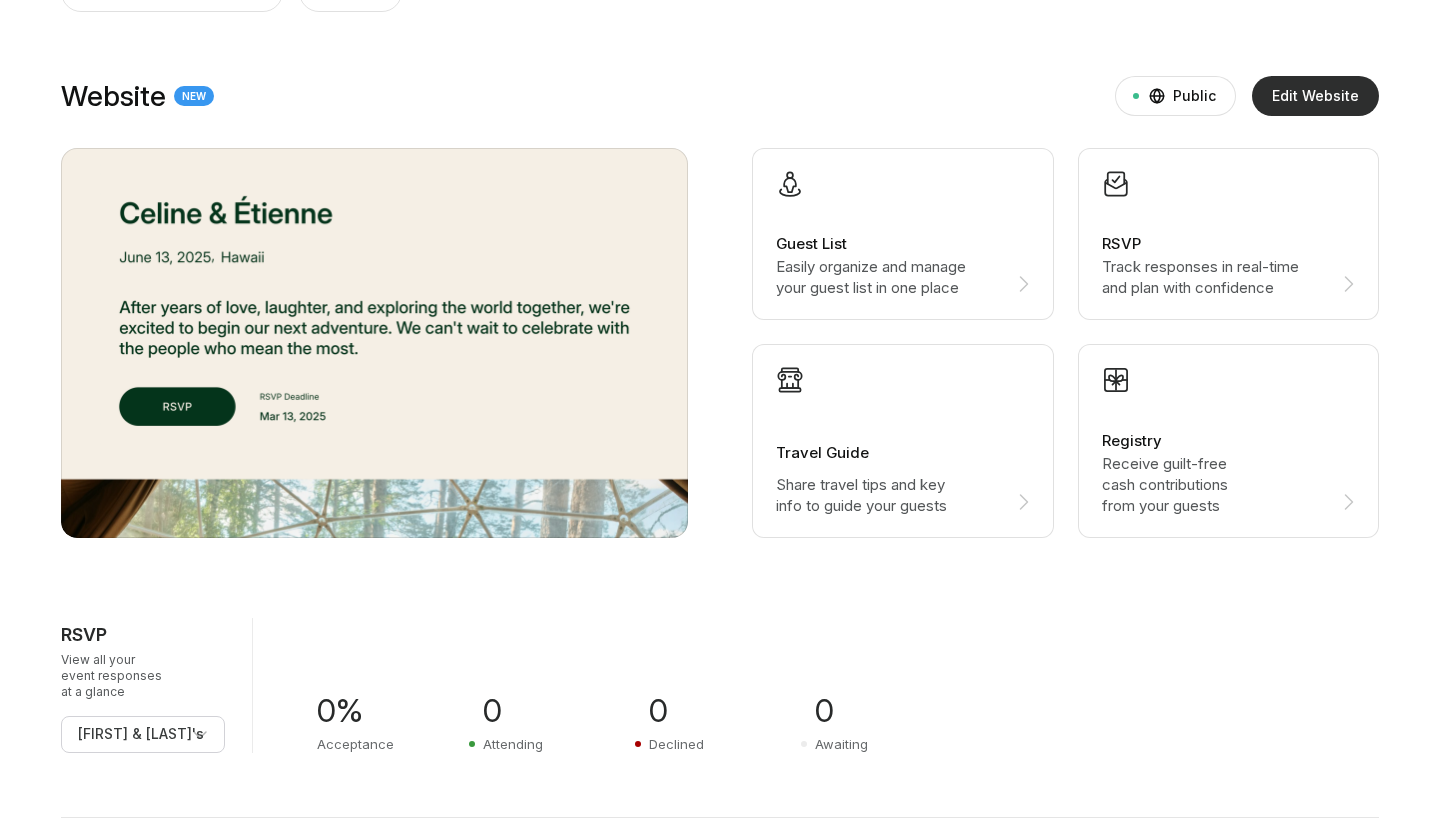 click on "Edit Website" at bounding box center [1315, 96] 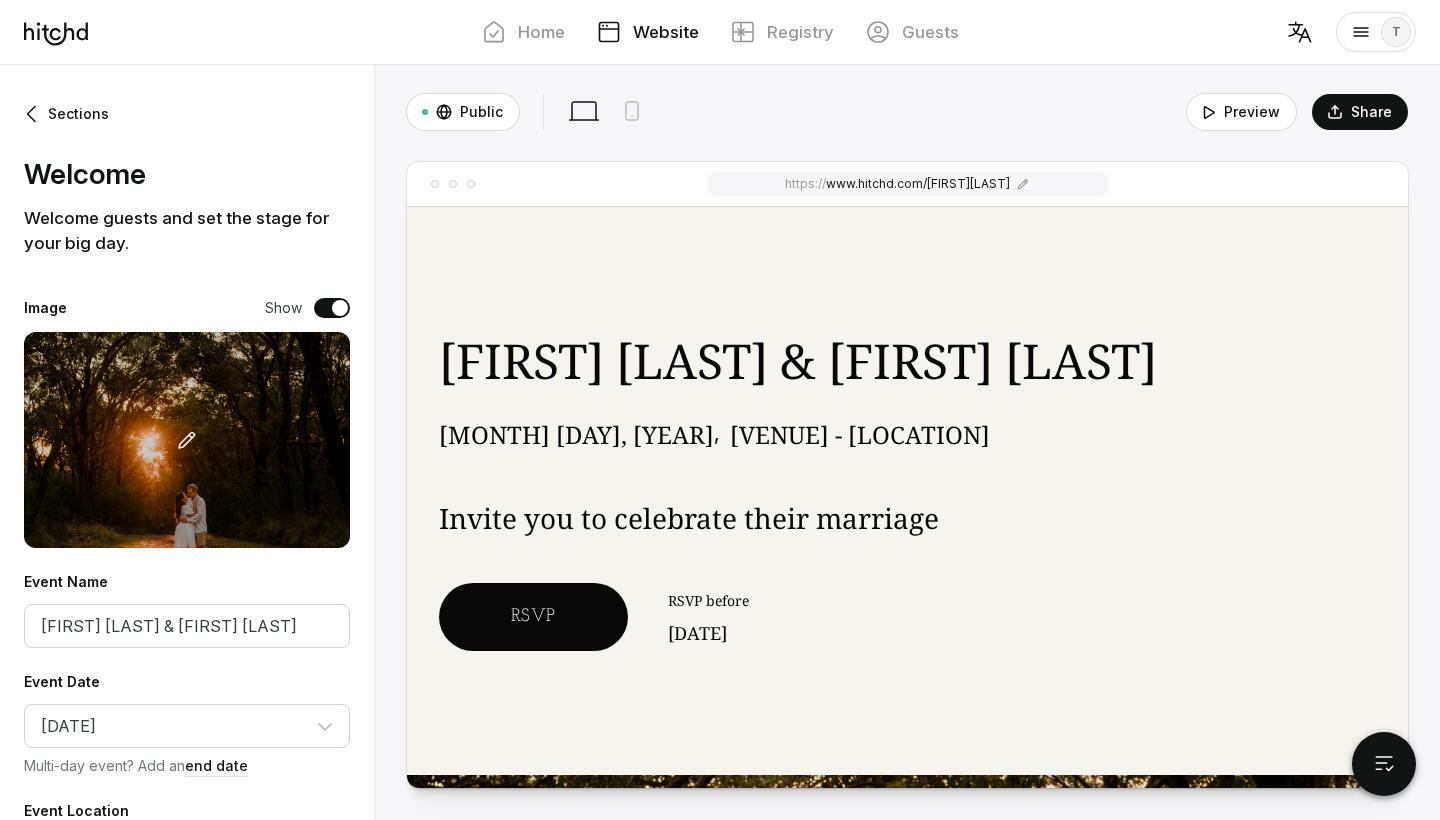 scroll, scrollTop: 0, scrollLeft: 0, axis: both 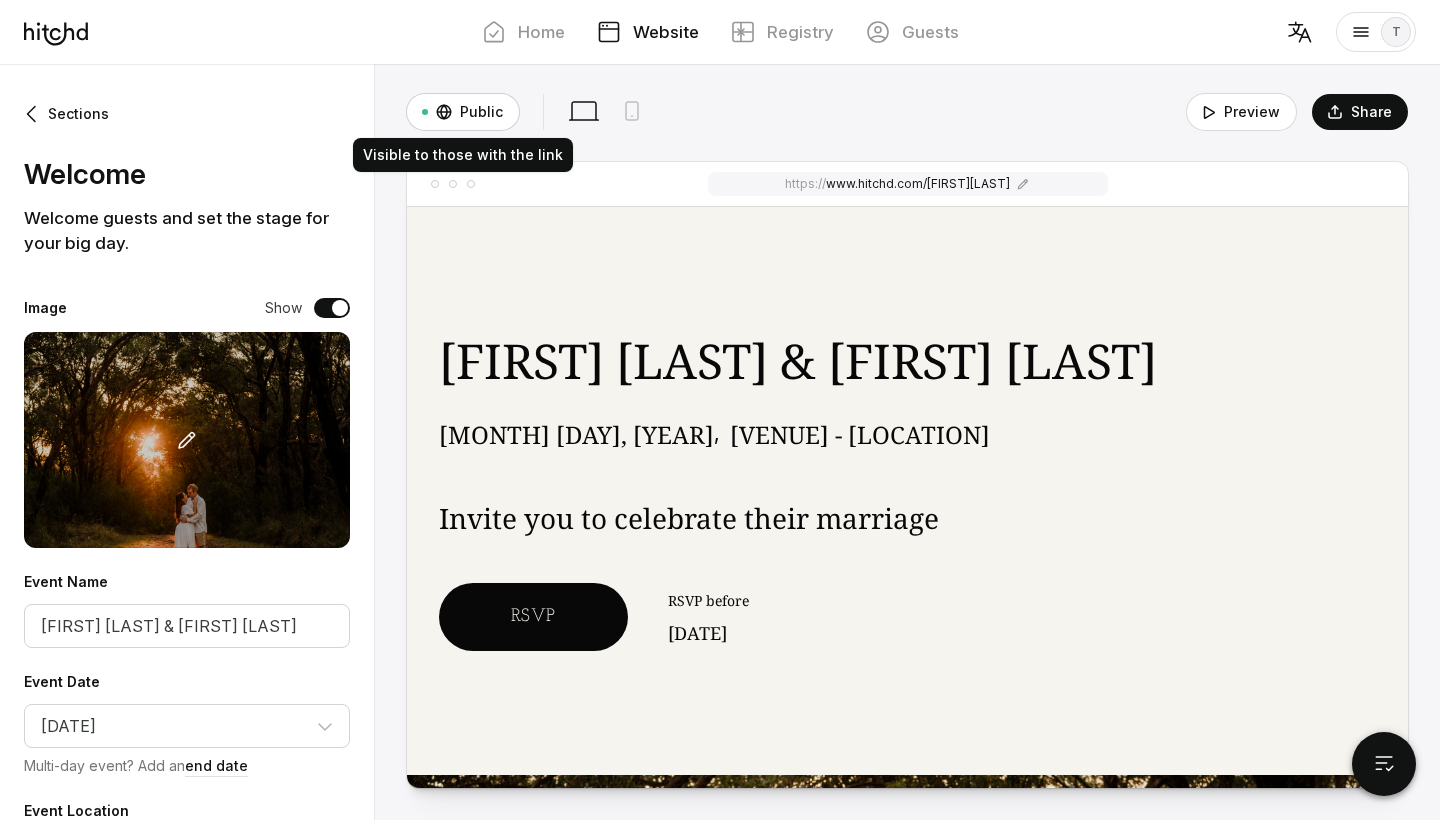 click on "Public" at bounding box center (481, 112) 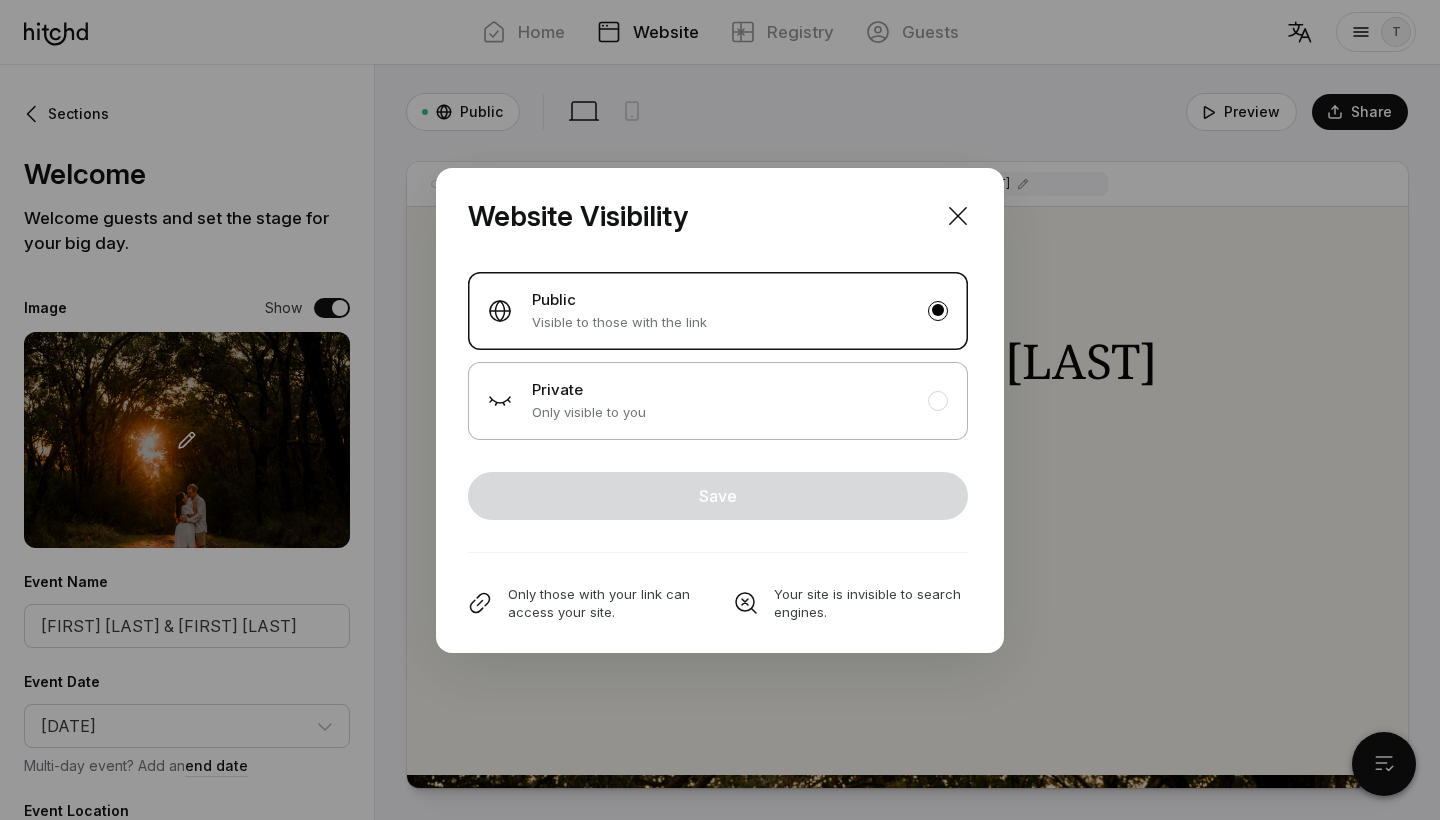 click on "Private
Only visible to you" at bounding box center [718, 401] 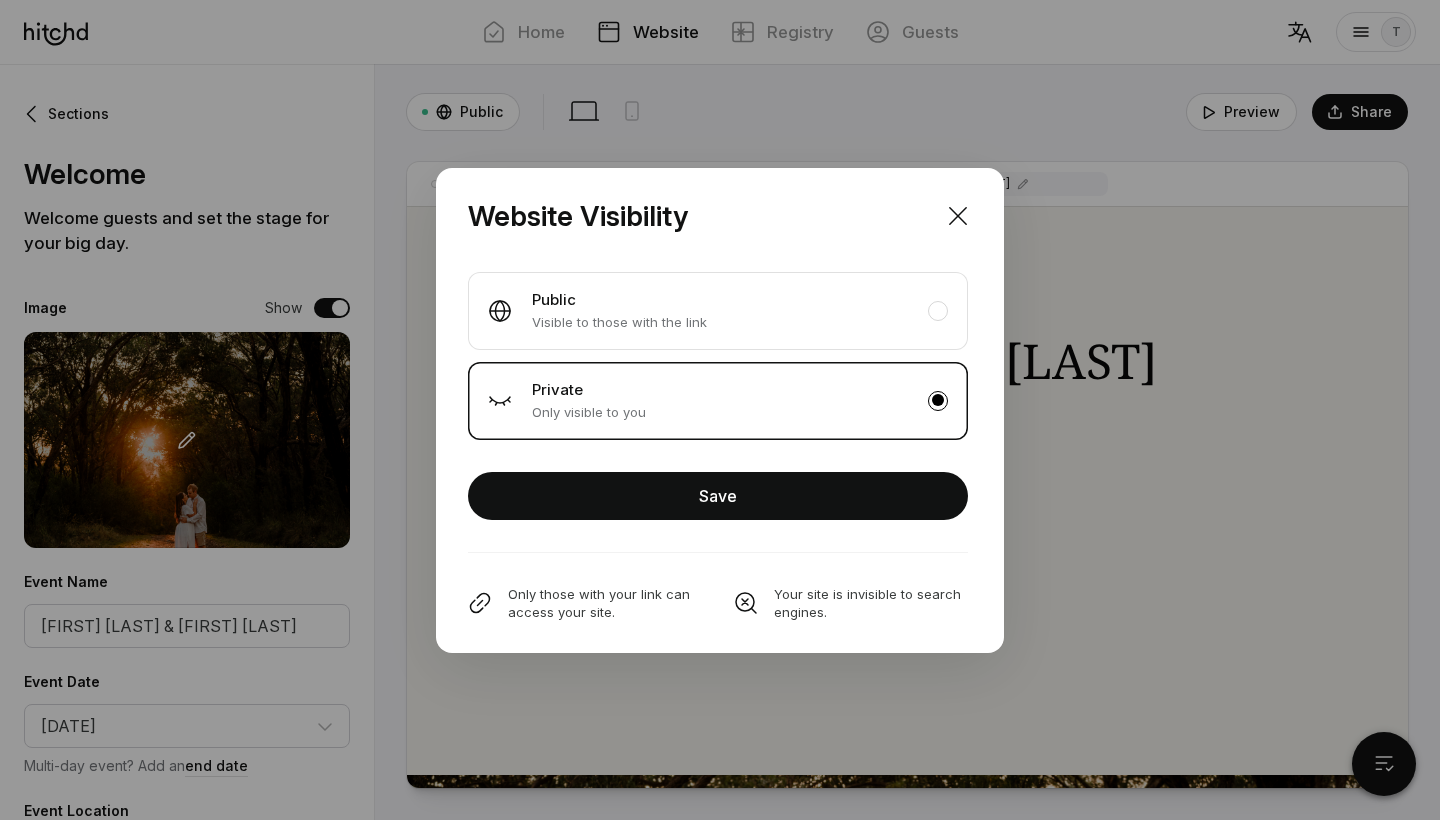 click on "Save" at bounding box center [718, 496] 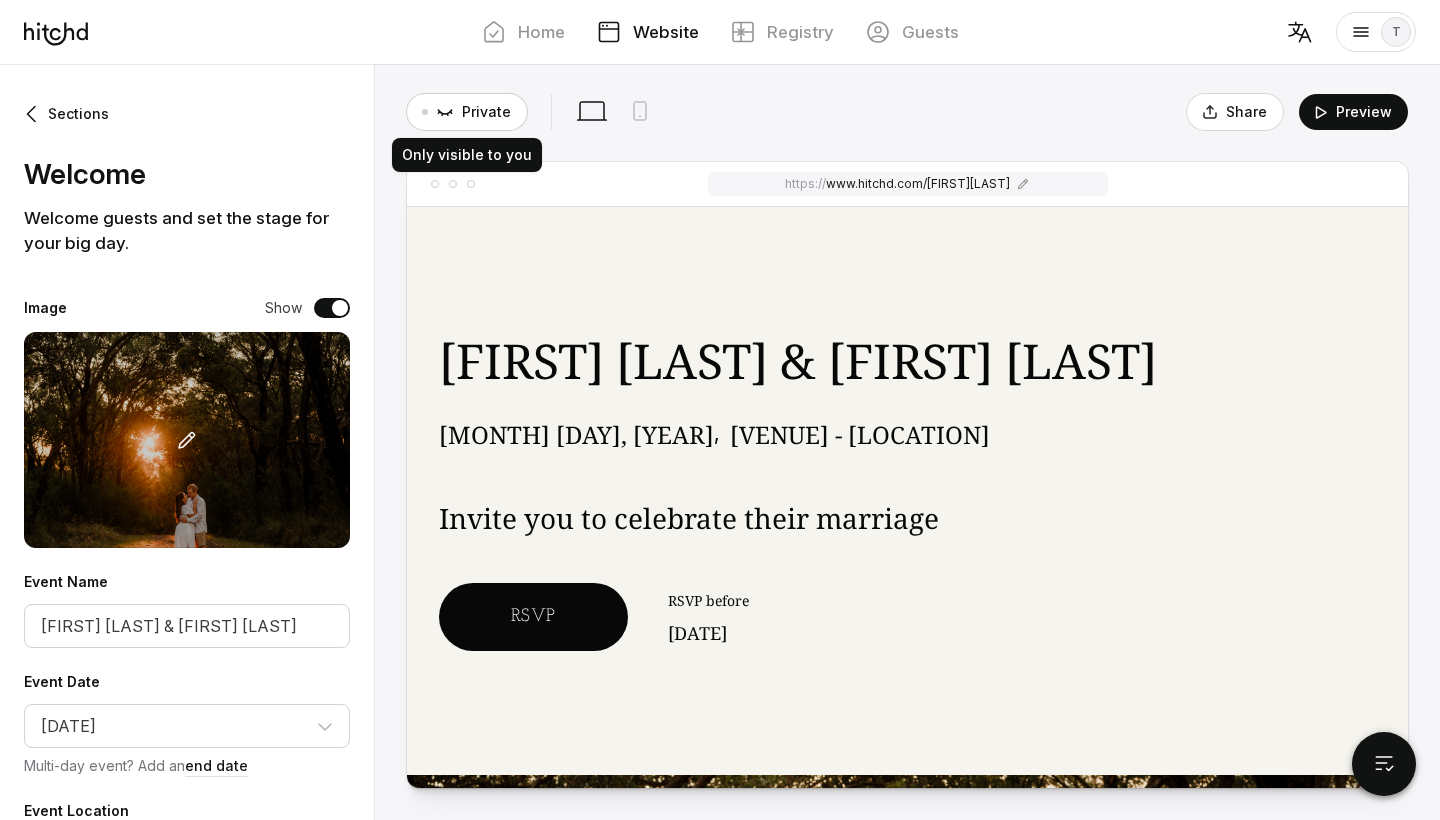 click on "Private" at bounding box center (466, 112) 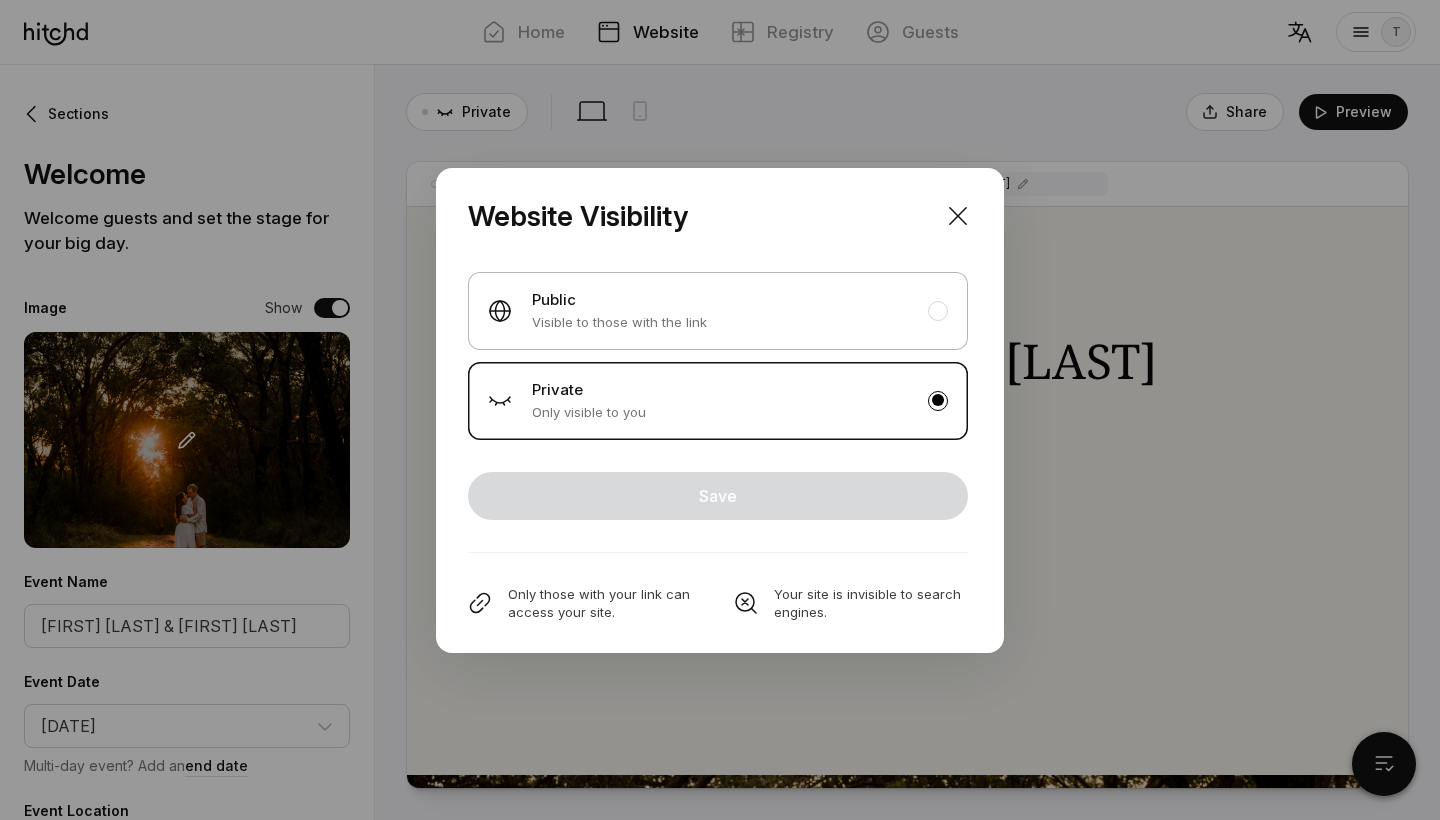 click on "Public
Visible to those with the link" at bounding box center (718, 311) 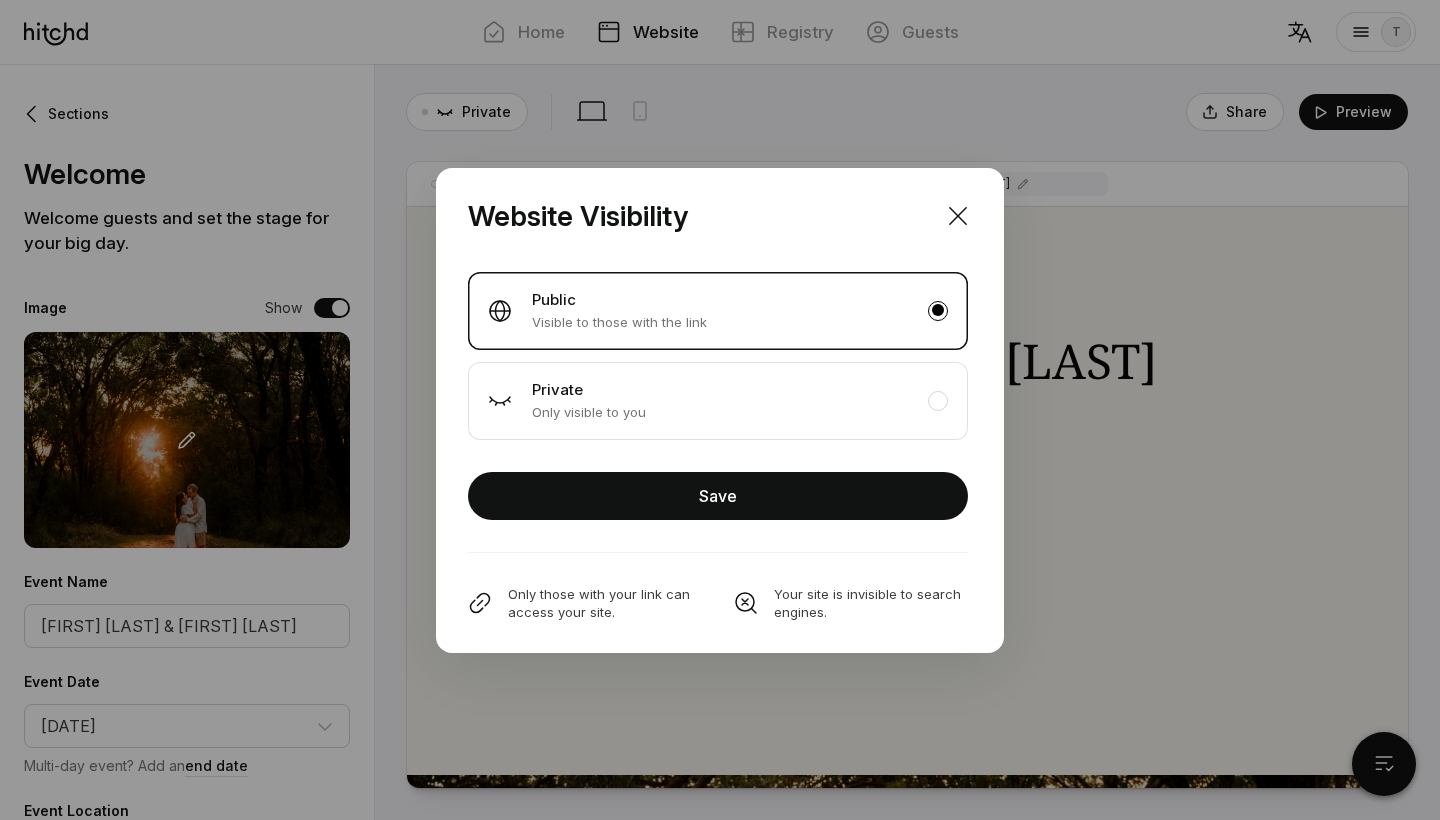 click on "Save" at bounding box center [718, 496] 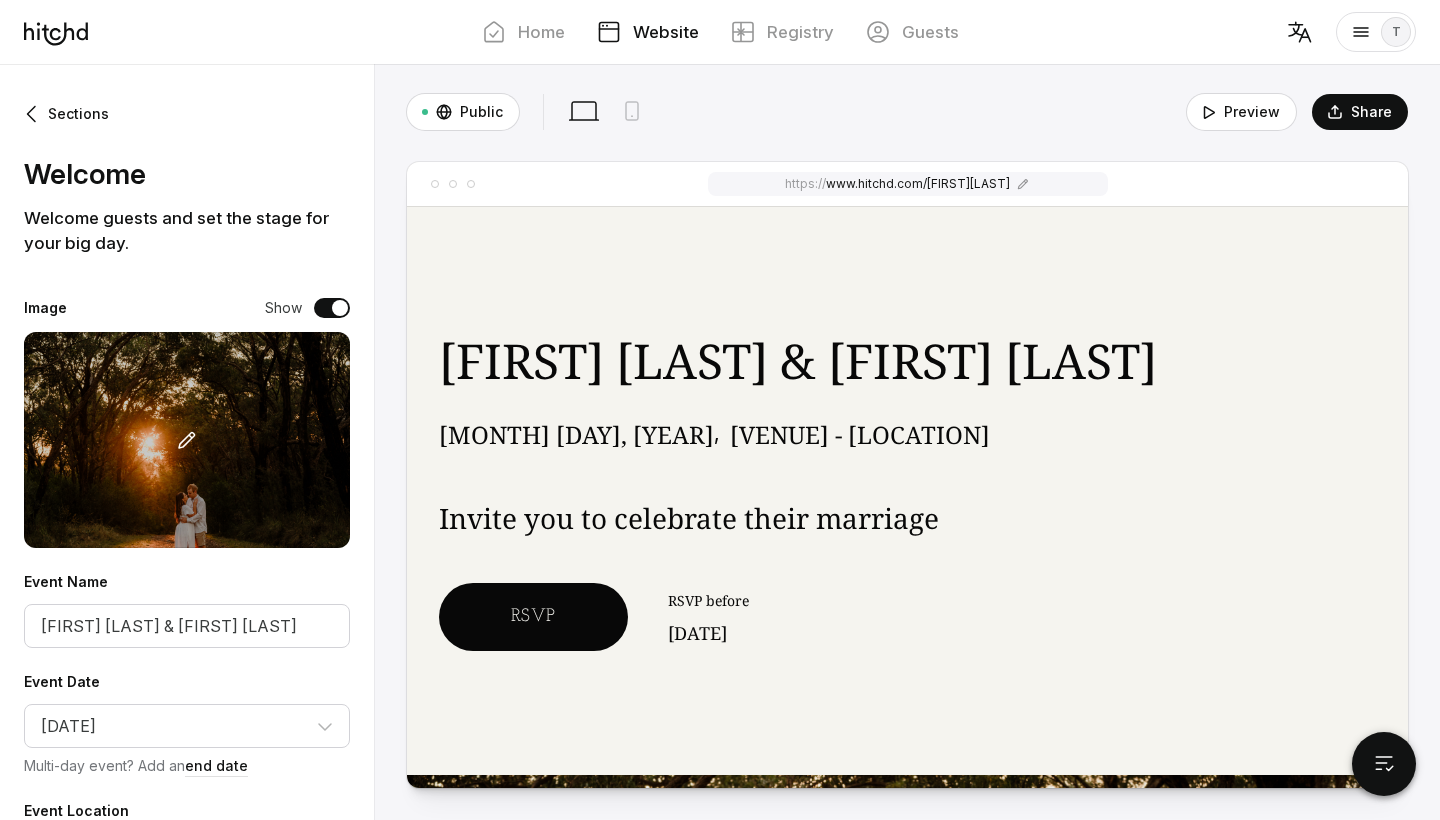 scroll, scrollTop: 0, scrollLeft: 0, axis: both 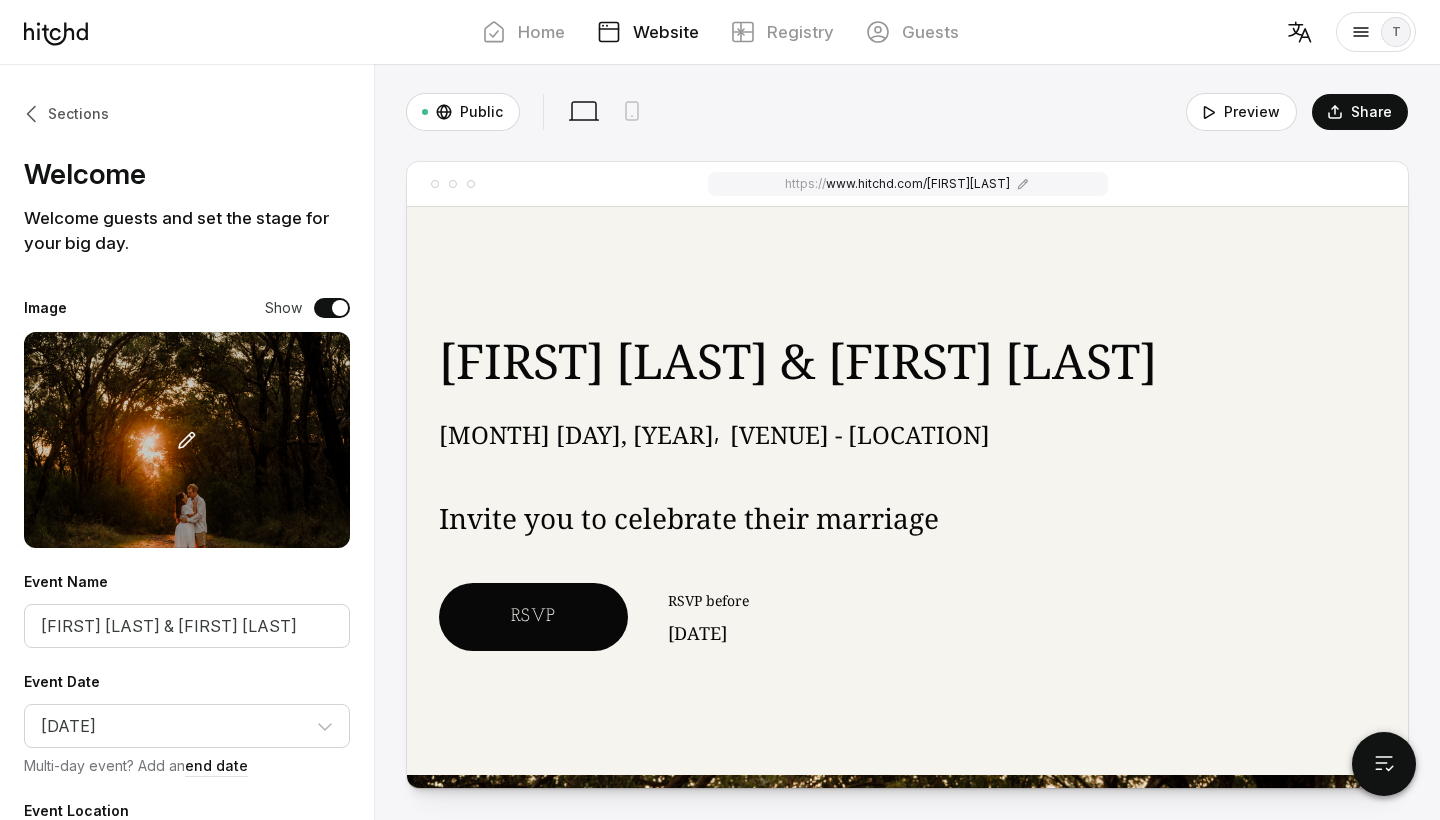 click on "Sections" at bounding box center [66, 114] 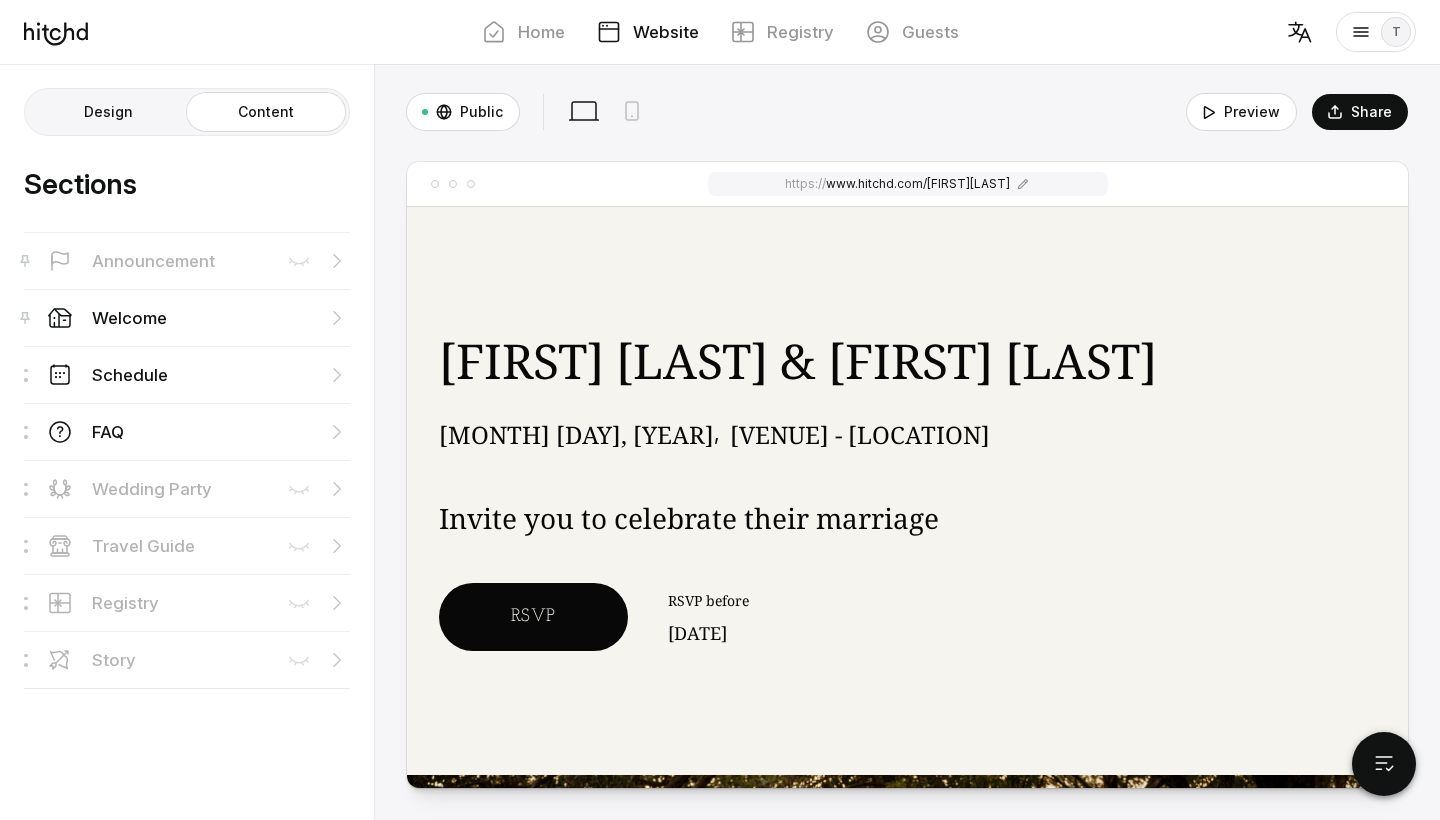 scroll, scrollTop: 0, scrollLeft: 0, axis: both 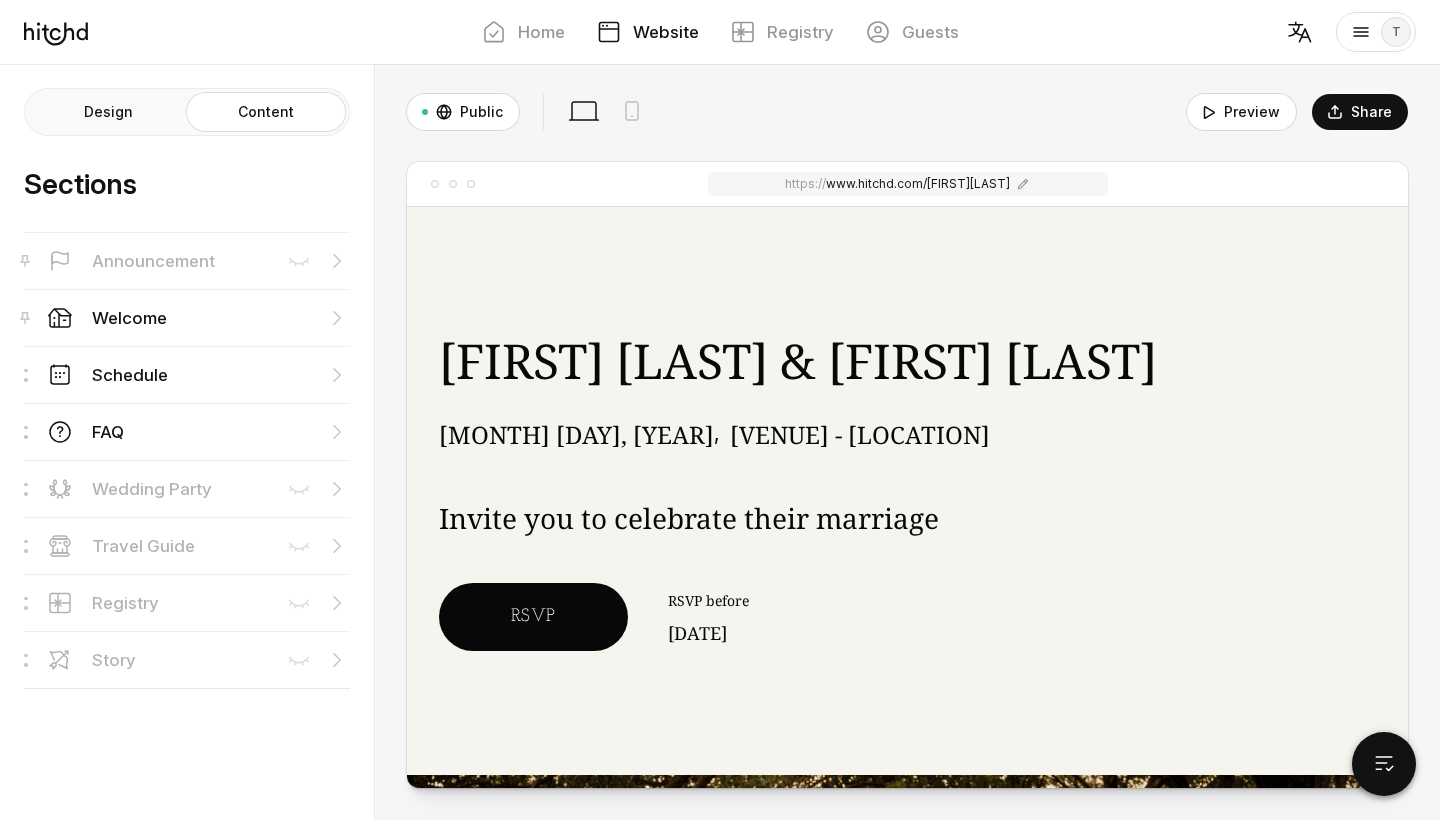 click on "Design" at bounding box center (108, 112) 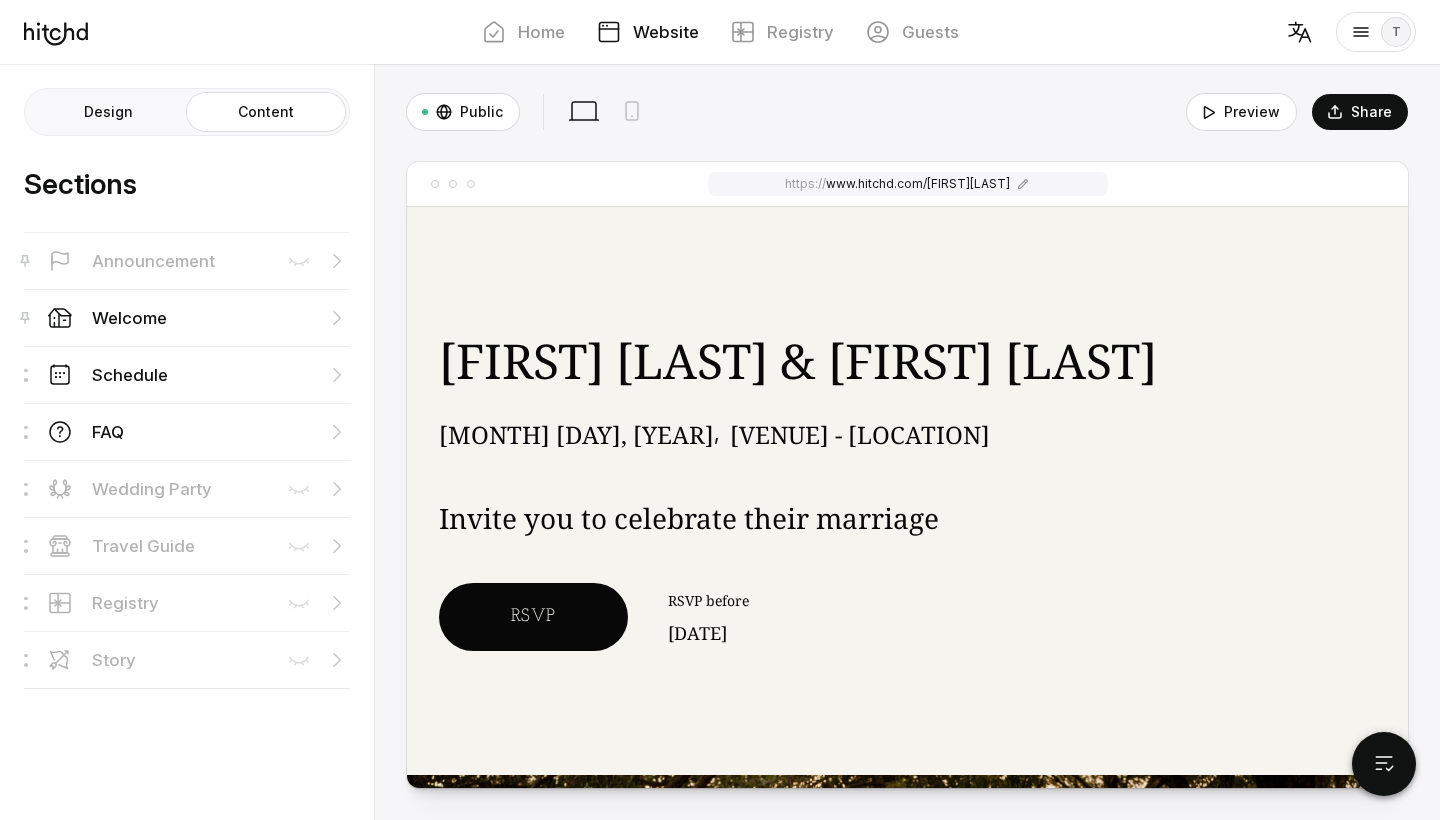 click on "Design" at bounding box center [29, 93] 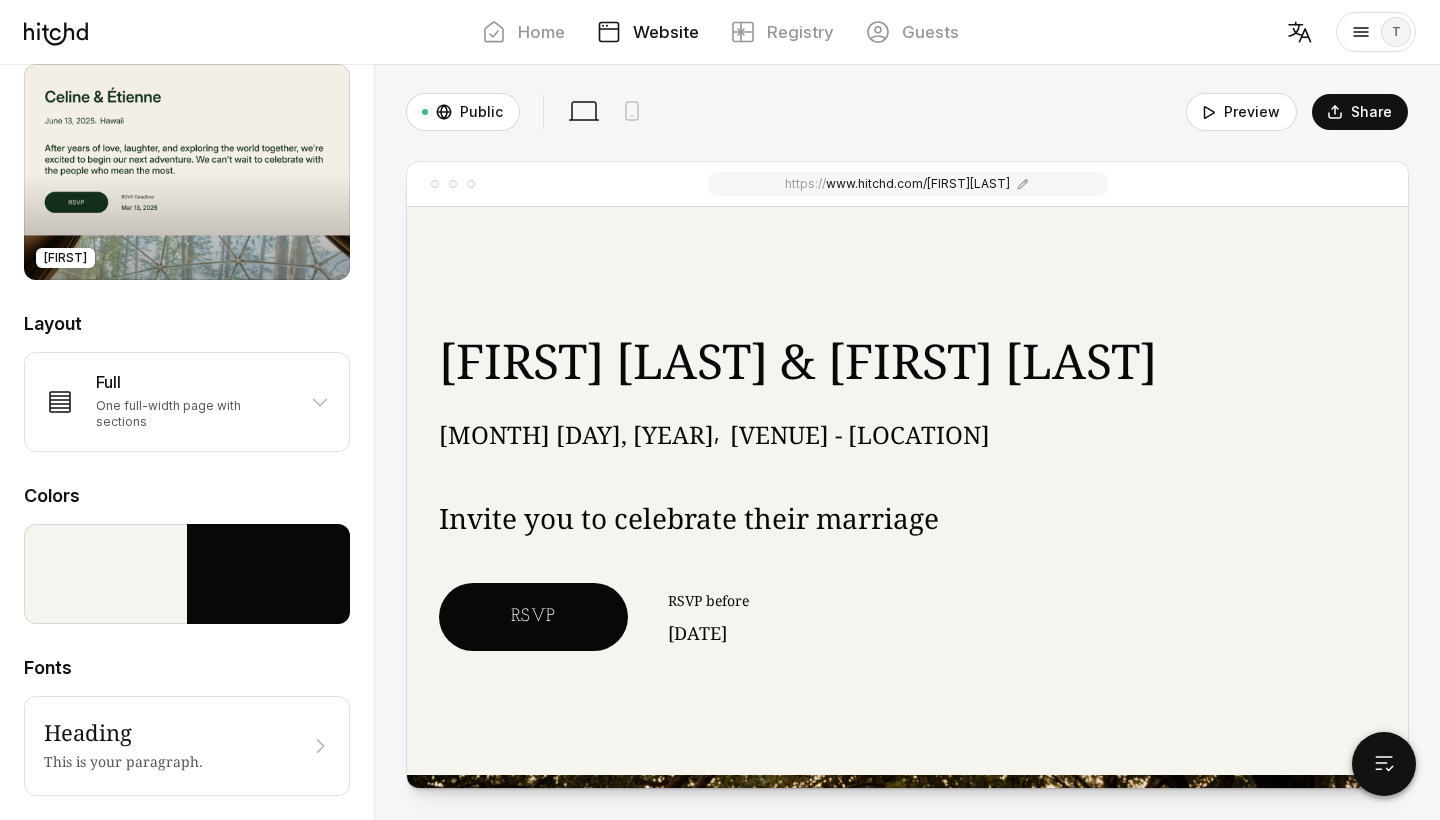 scroll, scrollTop: 144, scrollLeft: 0, axis: vertical 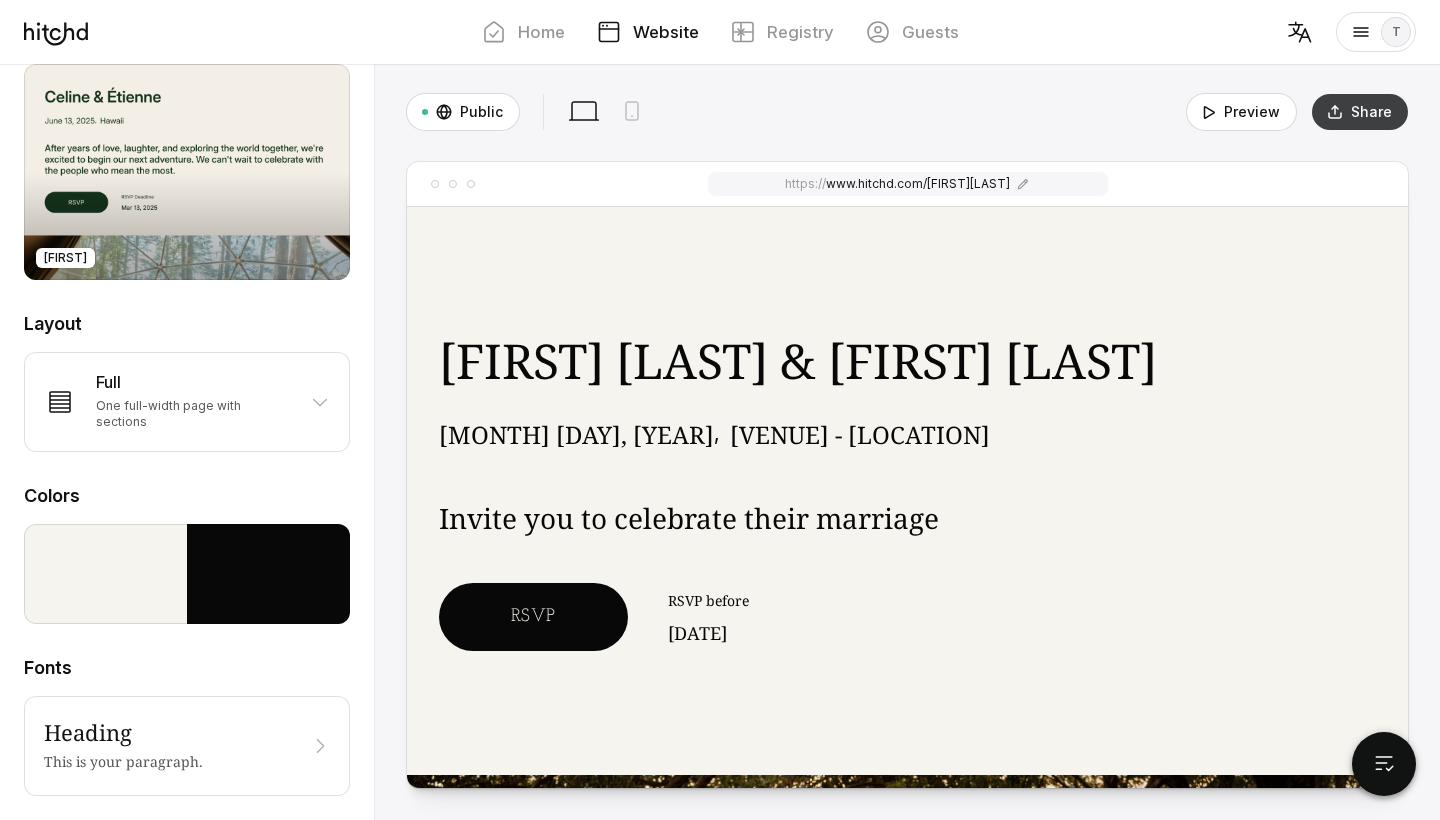 click on "Share" at bounding box center [1360, 112] 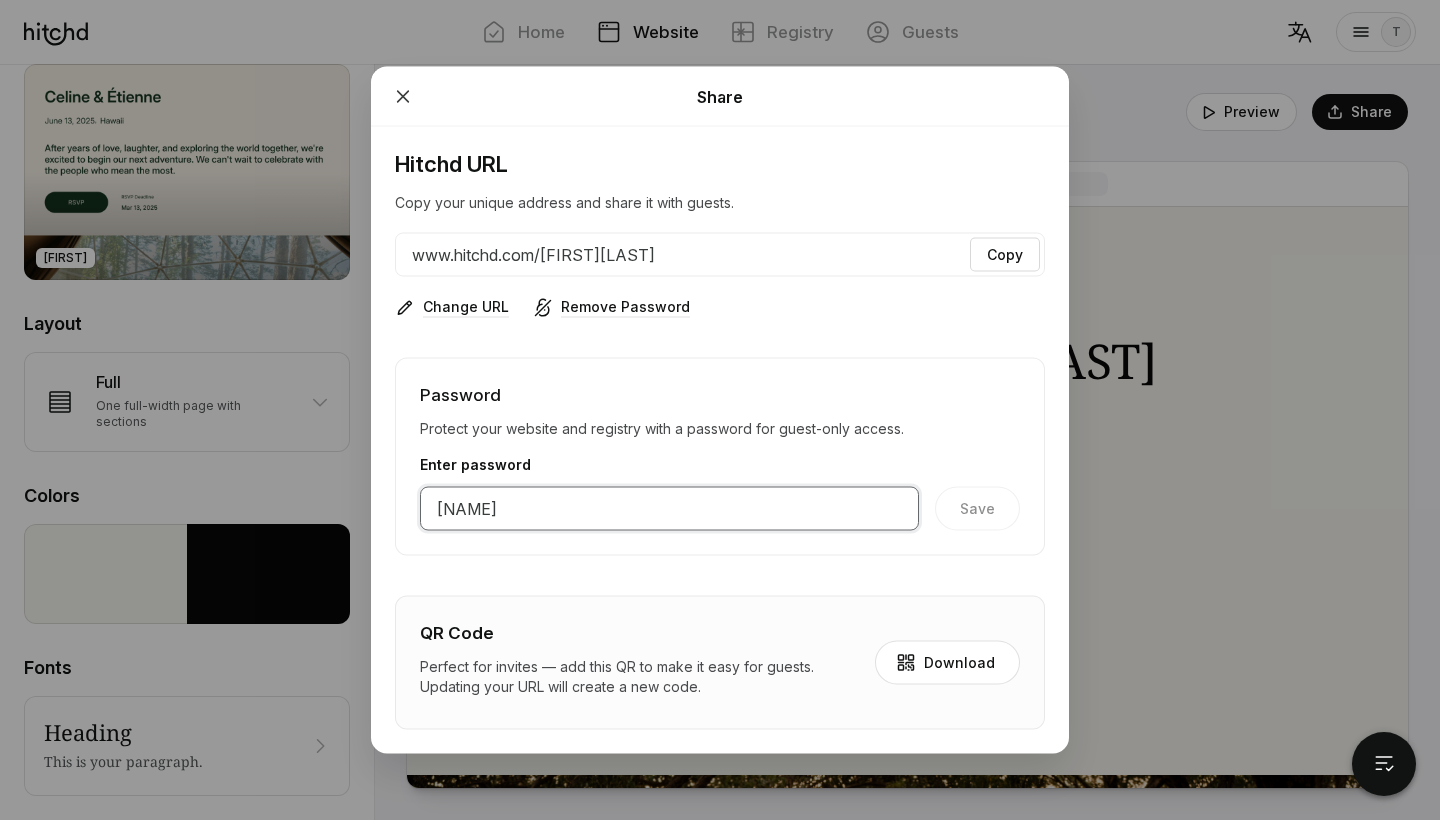 click on "[NAME]" at bounding box center (669, 509) 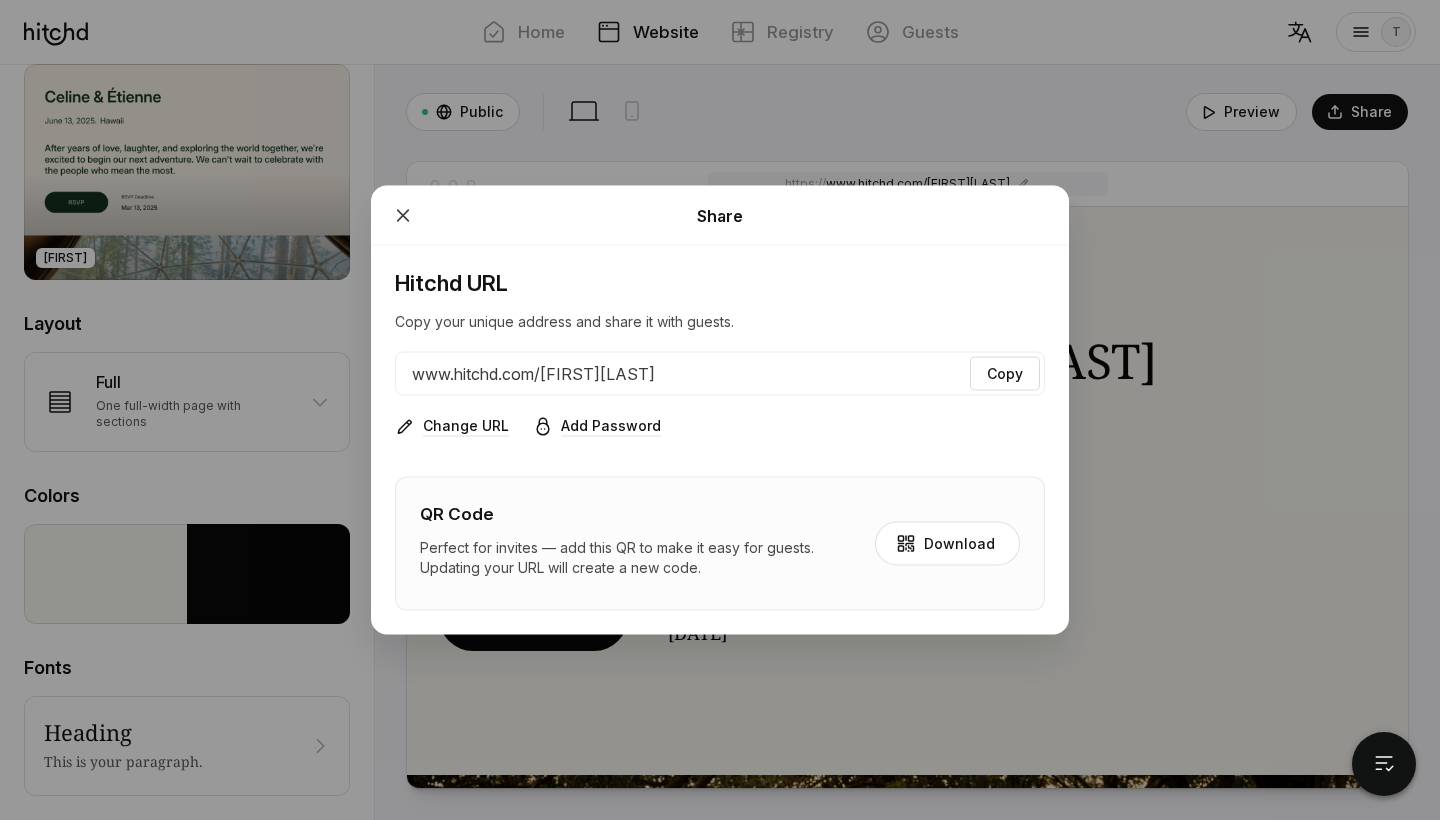 click on "Hitchd URL
Copy your unique address and share it with guests.
www.hitchd.com/[NAME]
Copy
Change URL
Add Password
QR Code
Perfect for invites — add this QR to make it easy for guests. Updating your URL will create a new code.
Download" at bounding box center (720, 440) 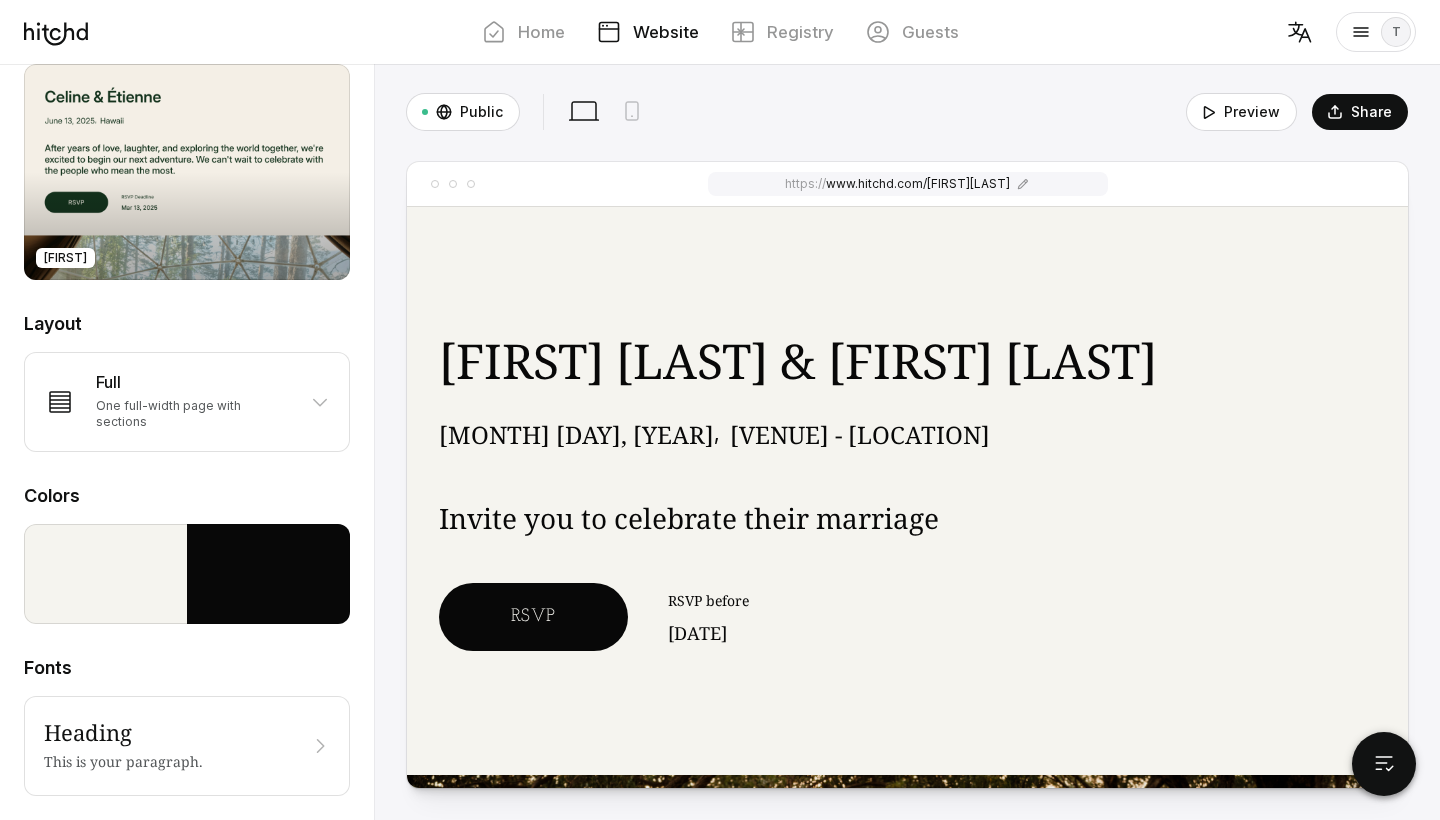 click on "Public
Visible to those with the link
Desktop View
Mobile View
Preview
Share
https://" at bounding box center [907, 442] 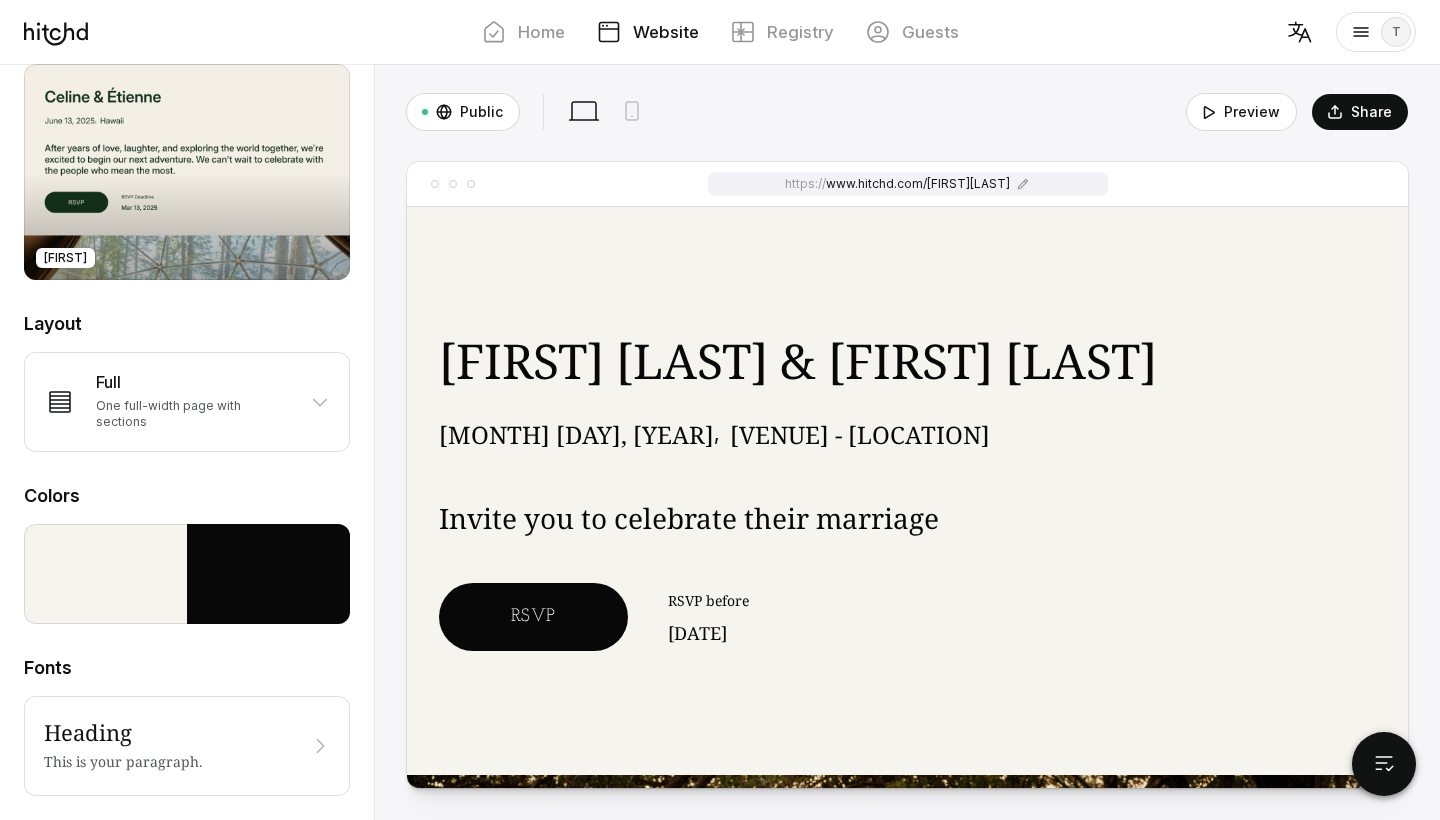 click on "https://www.hitchd.com/[NAME]" at bounding box center [908, 184] 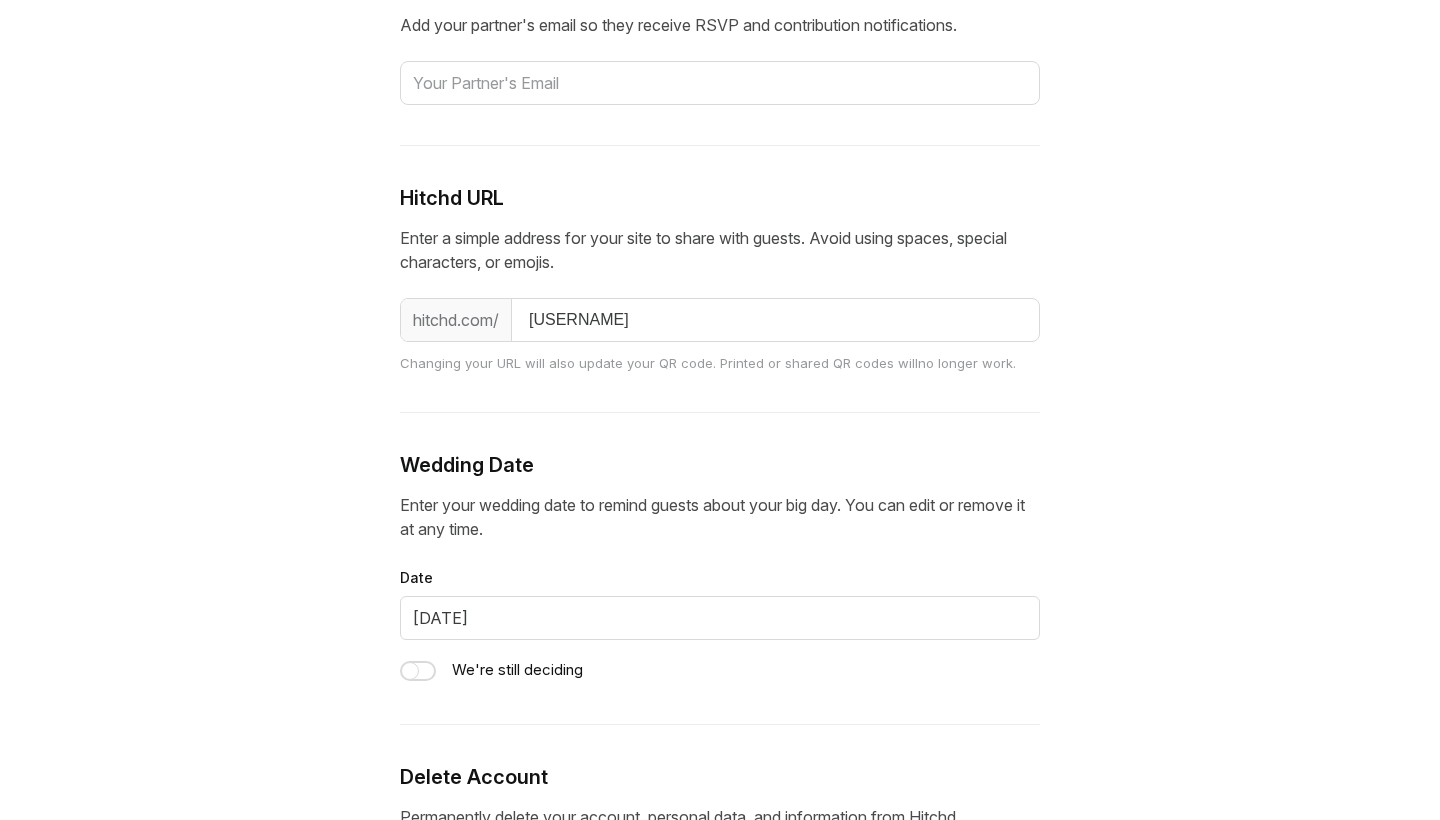 scroll, scrollTop: 809, scrollLeft: 0, axis: vertical 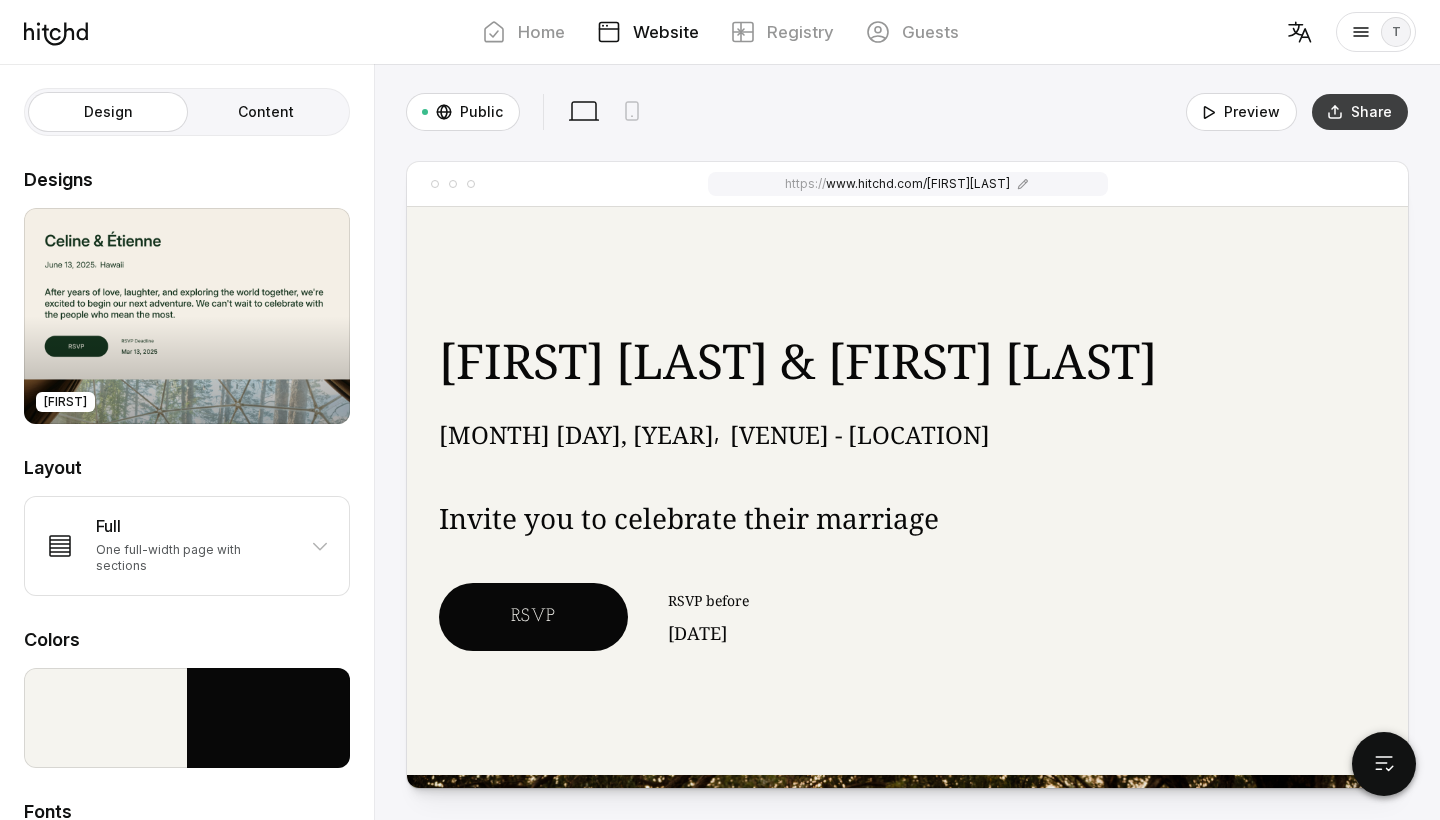 click on "Share" at bounding box center (1360, 112) 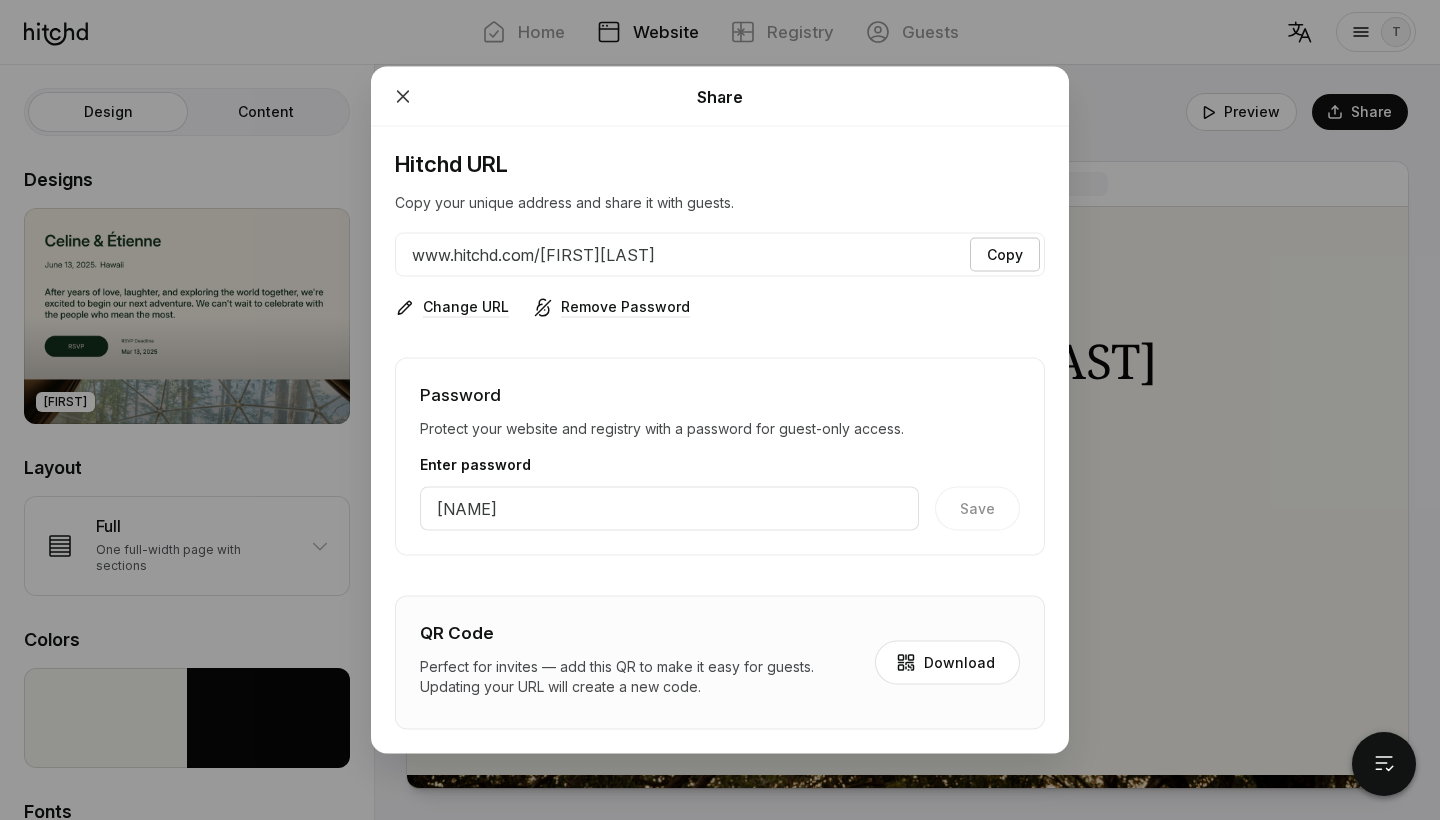 click on "Copy" at bounding box center (1005, 255) 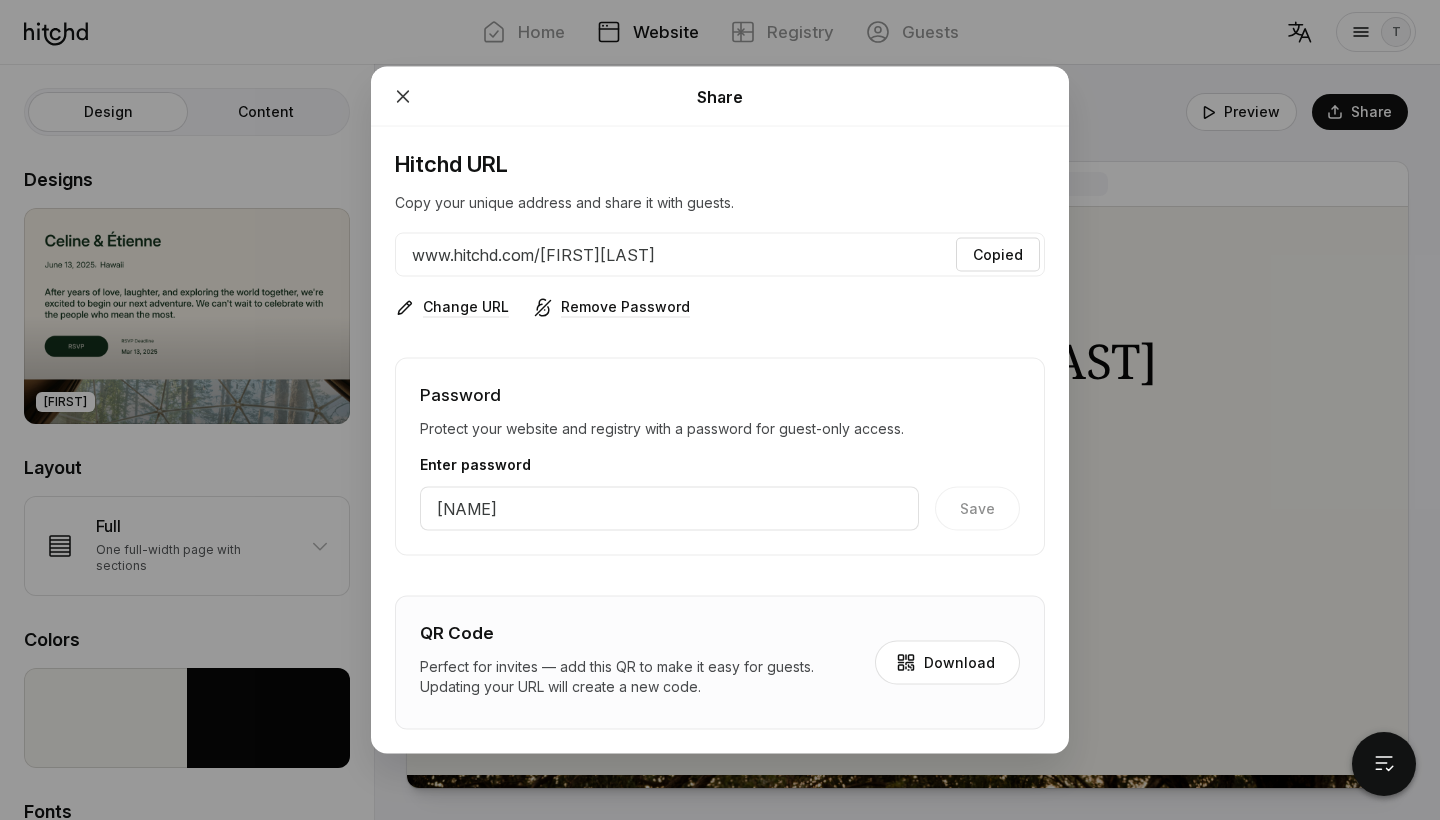 click at bounding box center [720, 410] 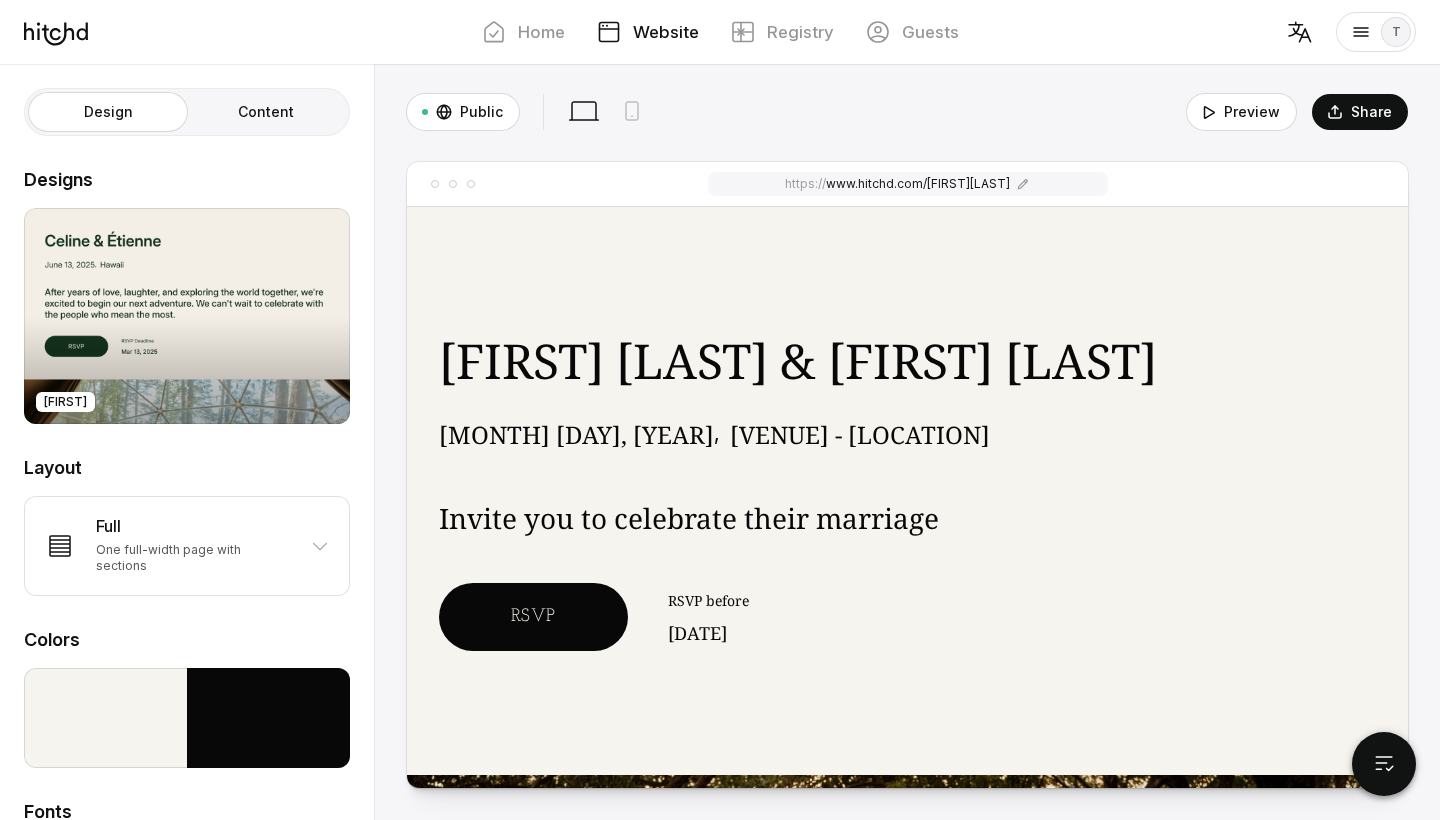 scroll, scrollTop: 0, scrollLeft: 0, axis: both 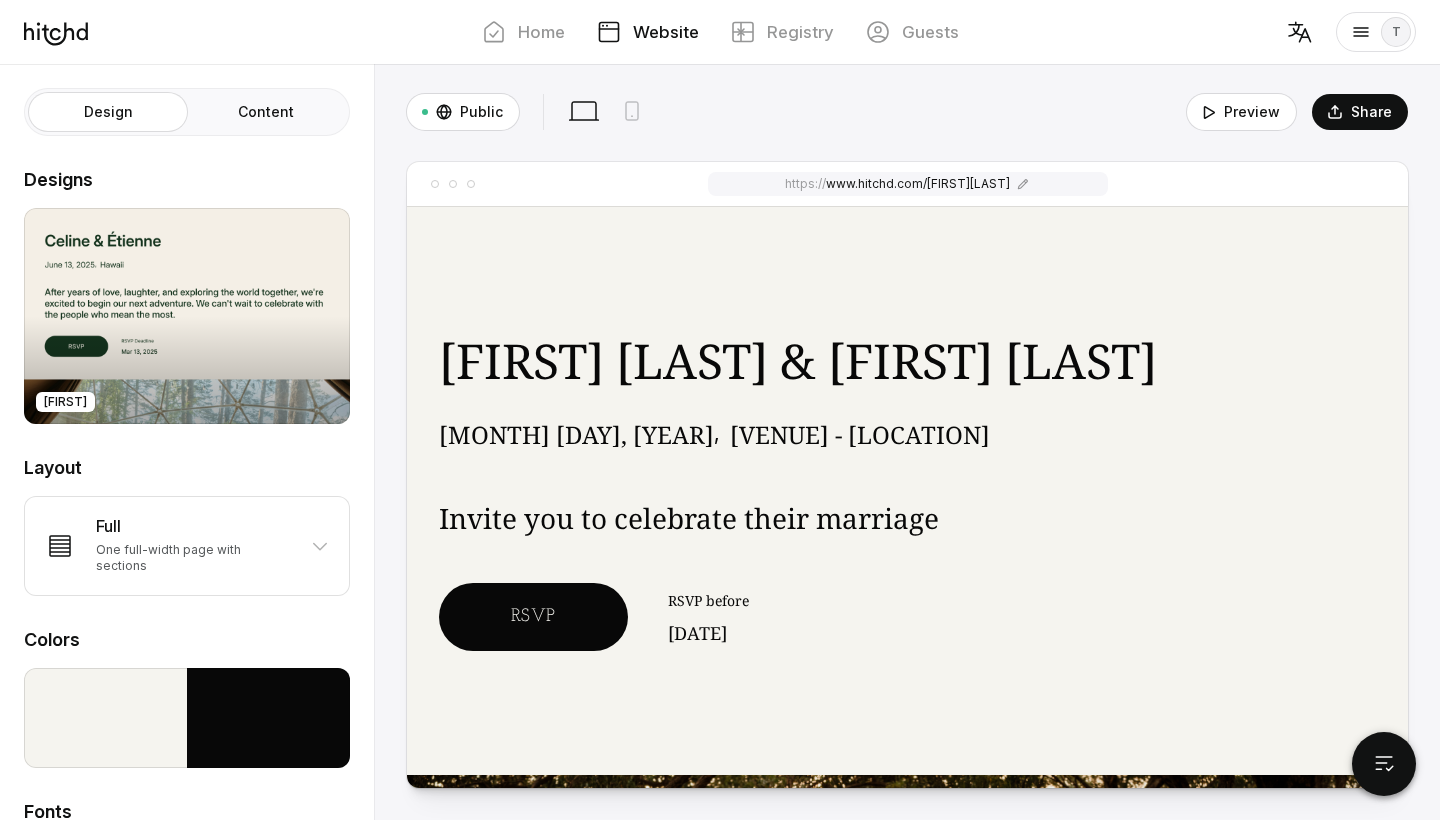 click on "Content" at bounding box center [266, 112] 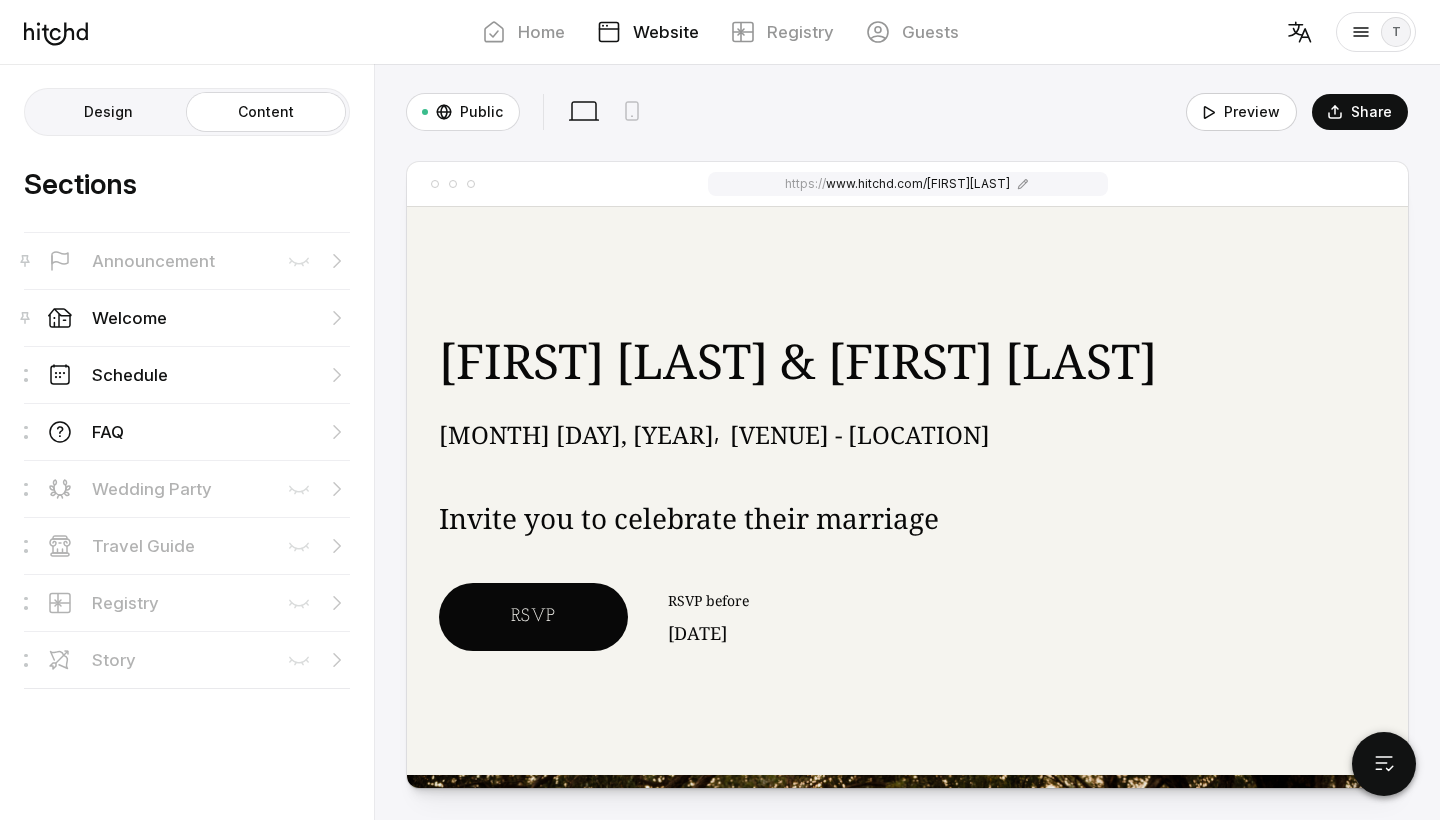 click on "Preview" at bounding box center (1241, 112) 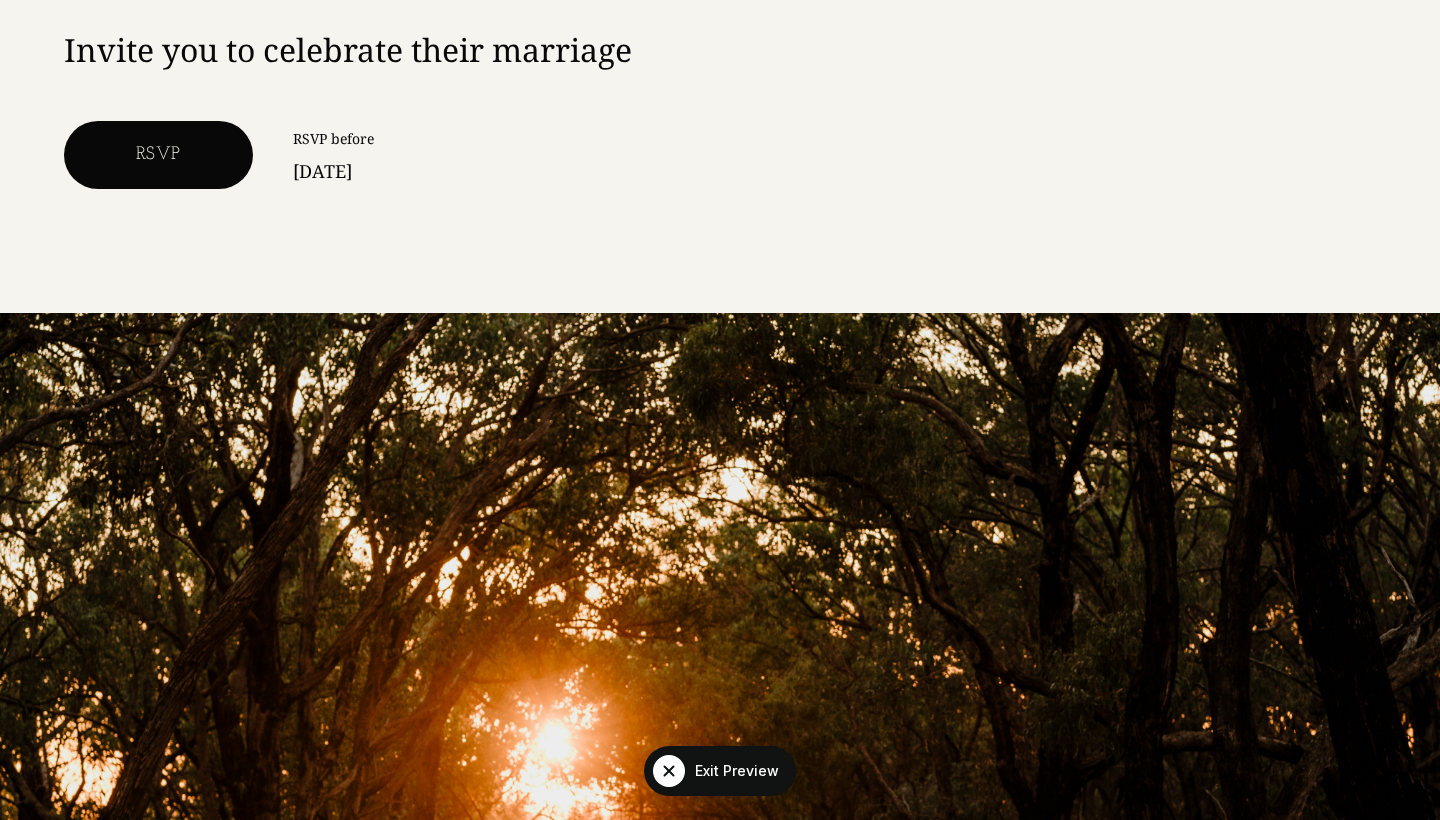 scroll, scrollTop: 300, scrollLeft: 0, axis: vertical 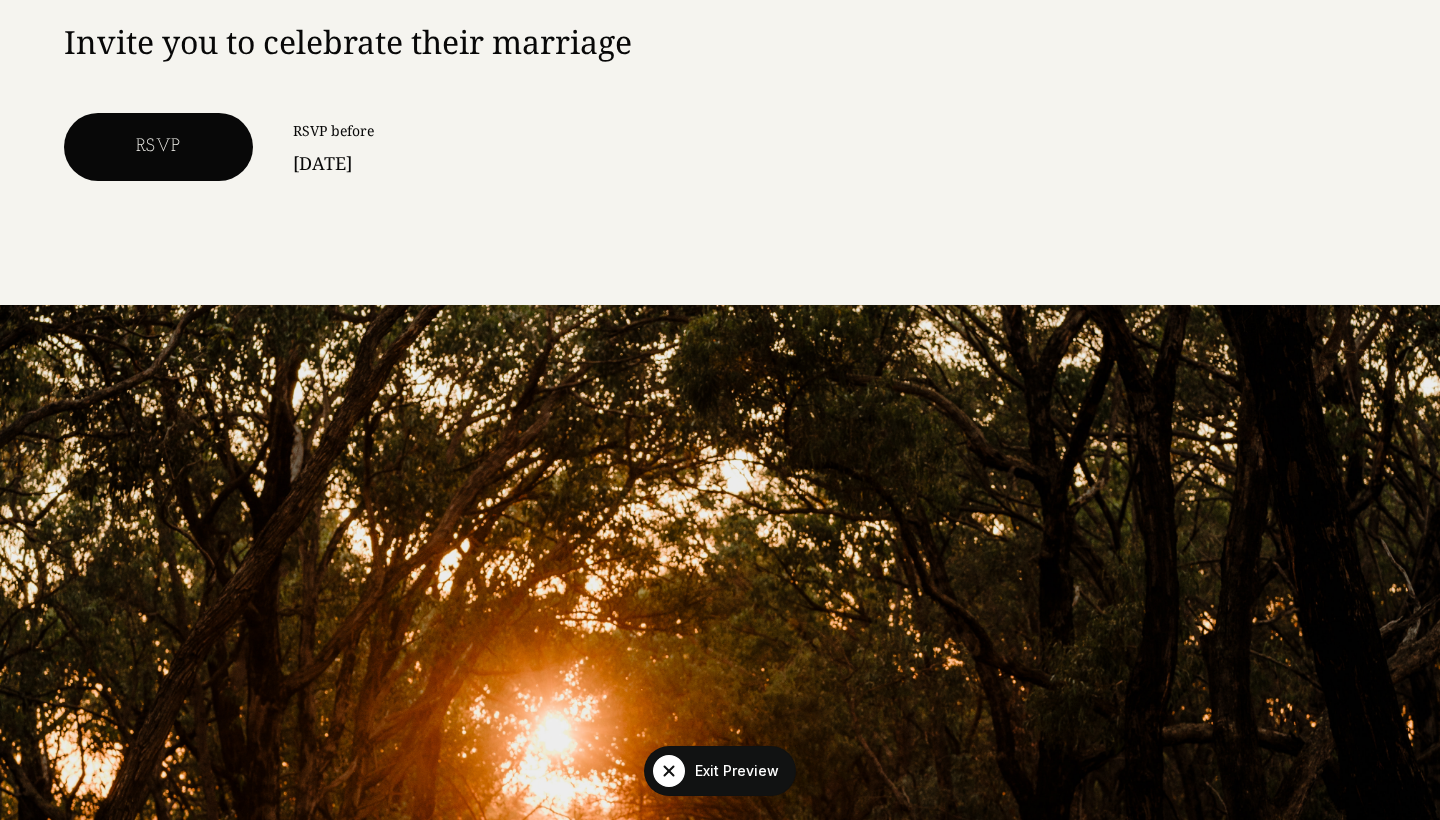 click on "RSVP" at bounding box center [158, 147] 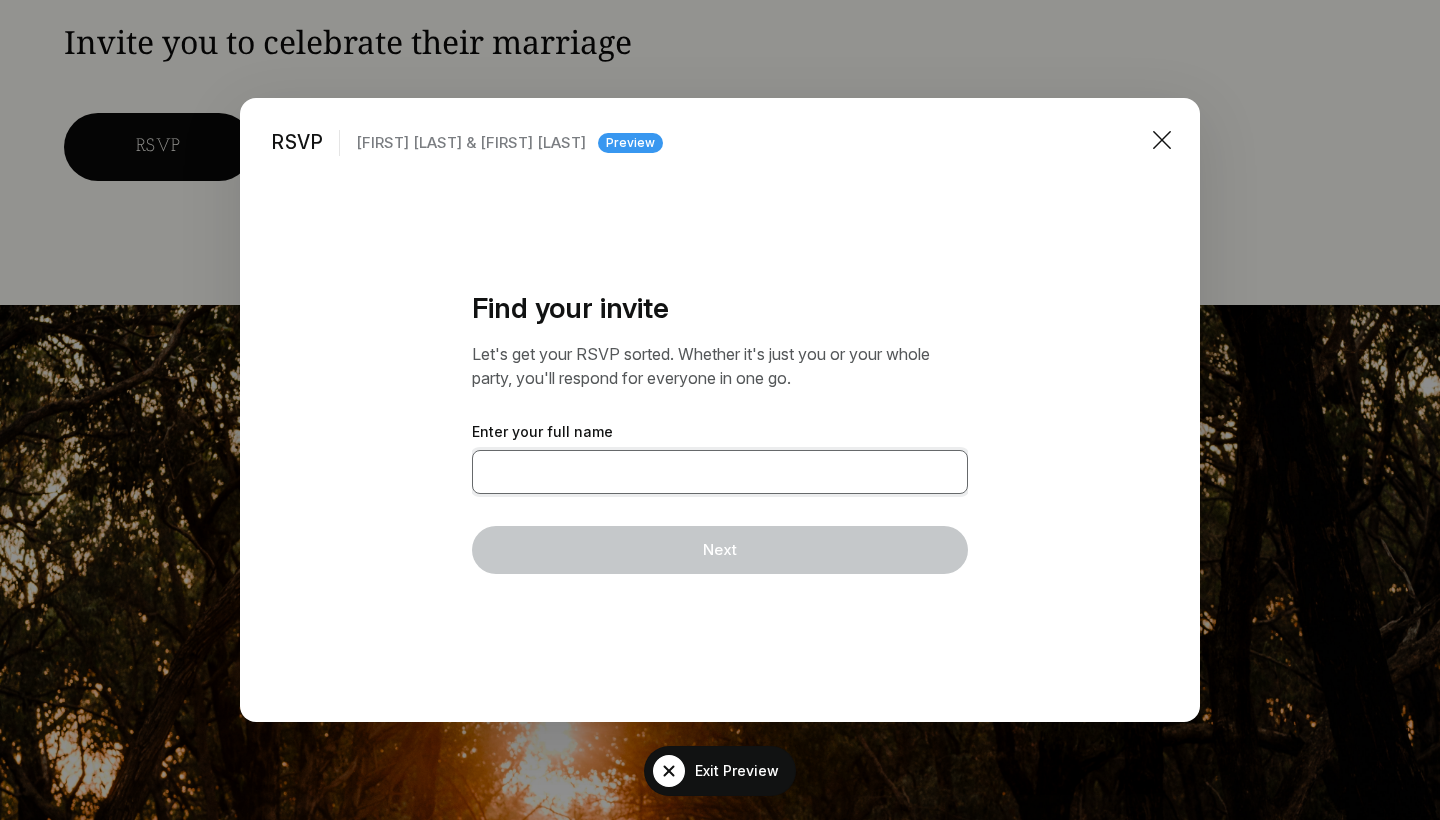 click at bounding box center [720, 472] 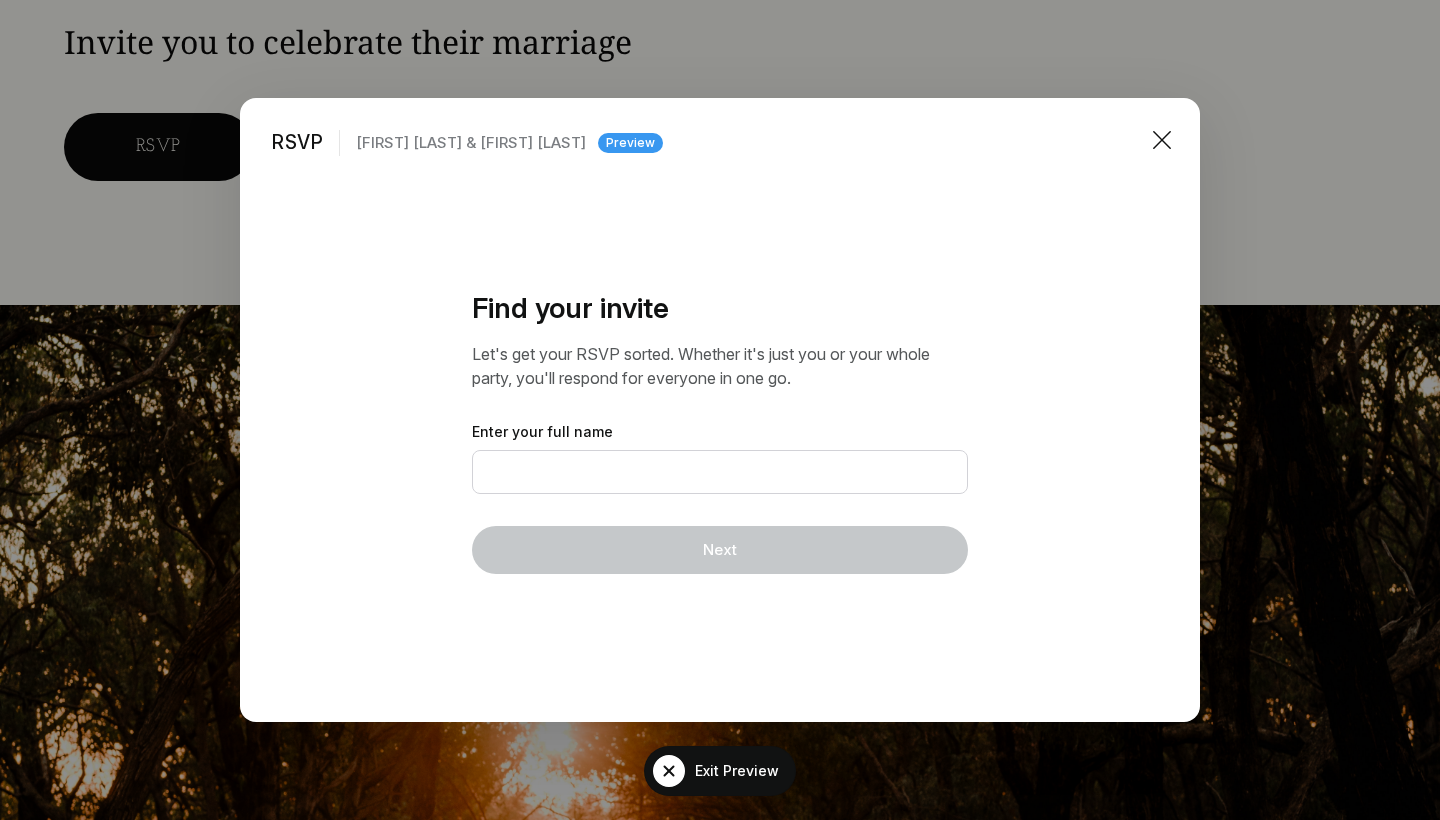 click on "[FIRST] [LAST] & [FIRST] [LAST]" at bounding box center (468, 143) 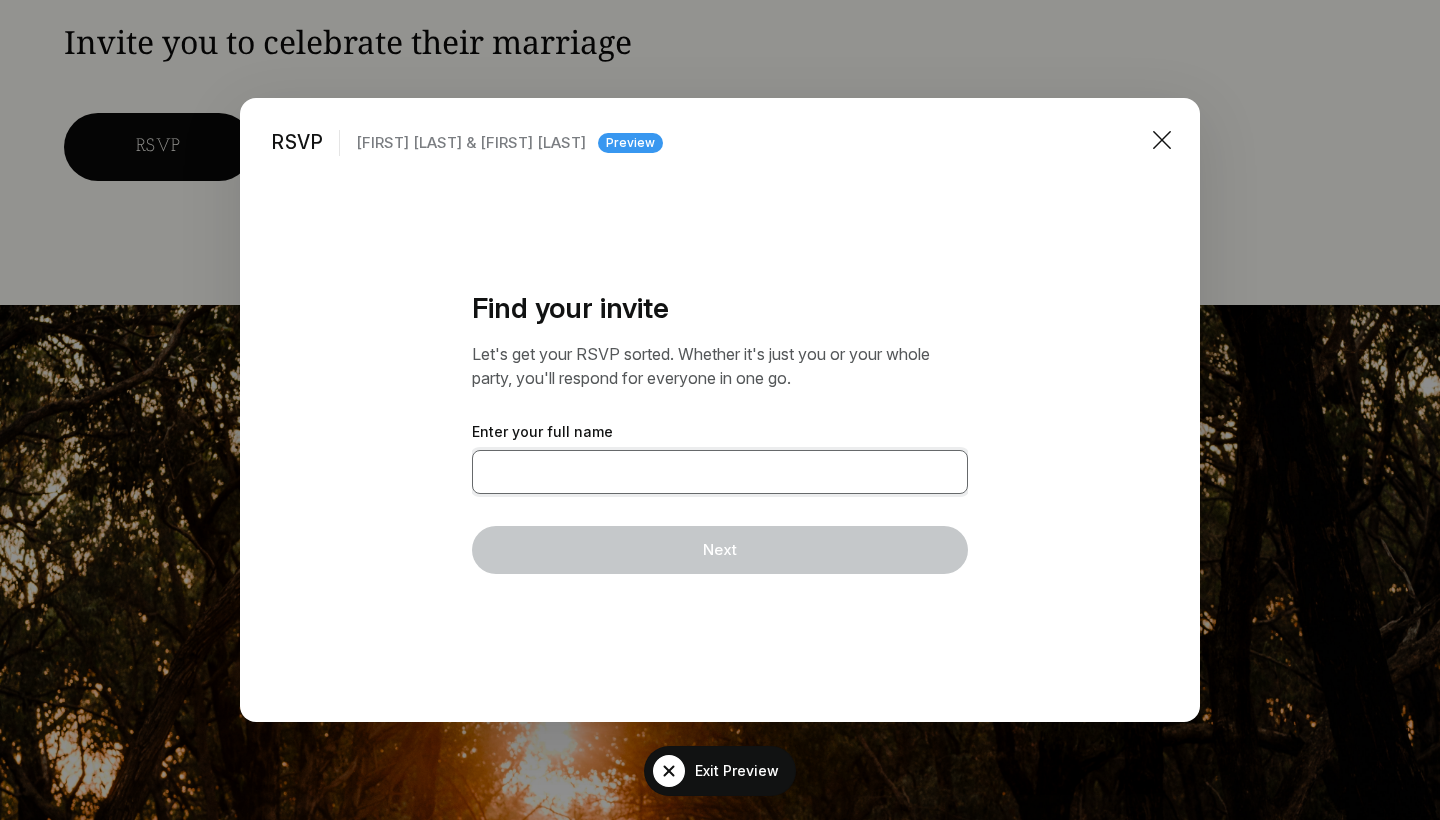 click at bounding box center (720, 472) 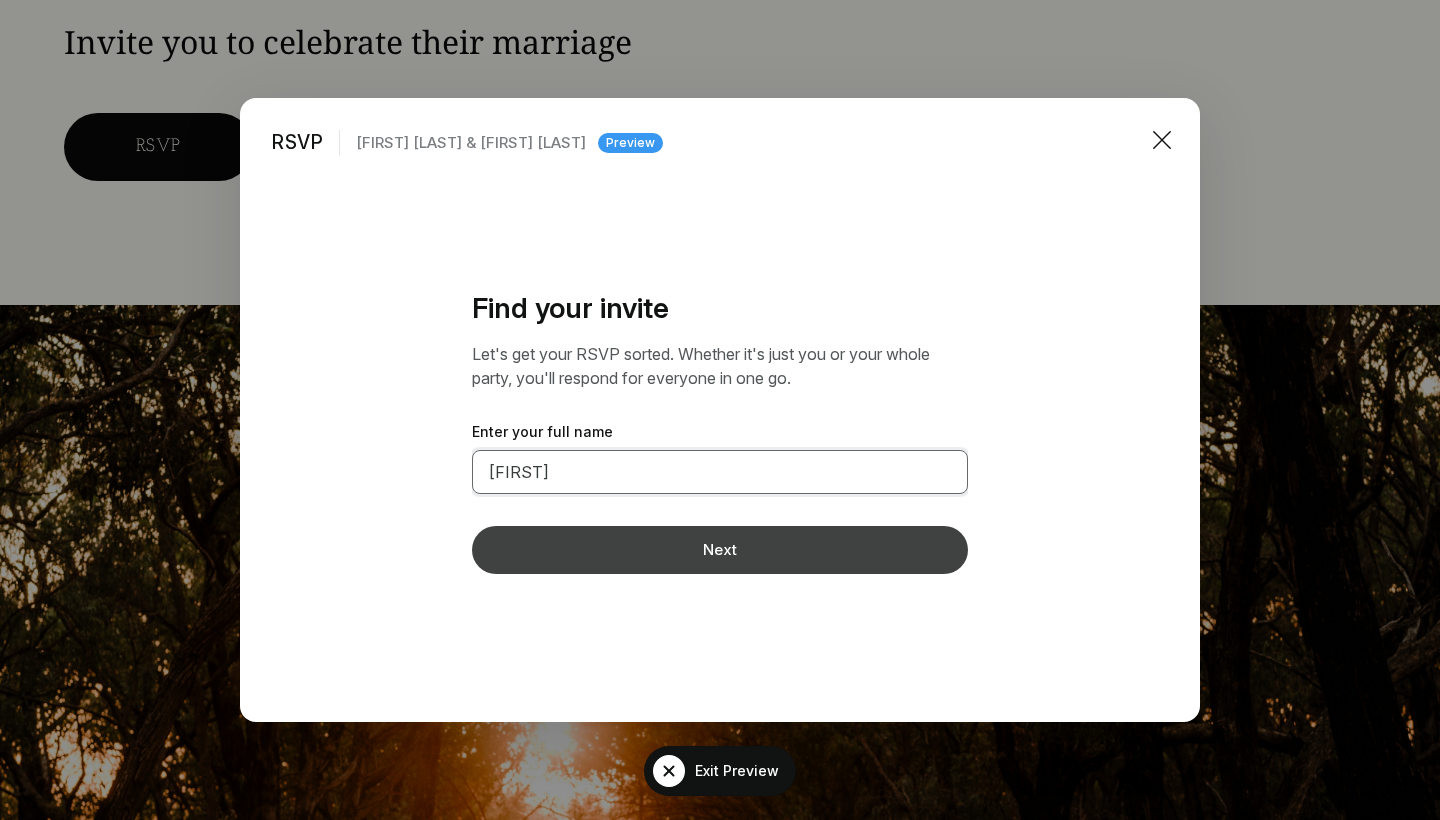 type on "[FIRST]" 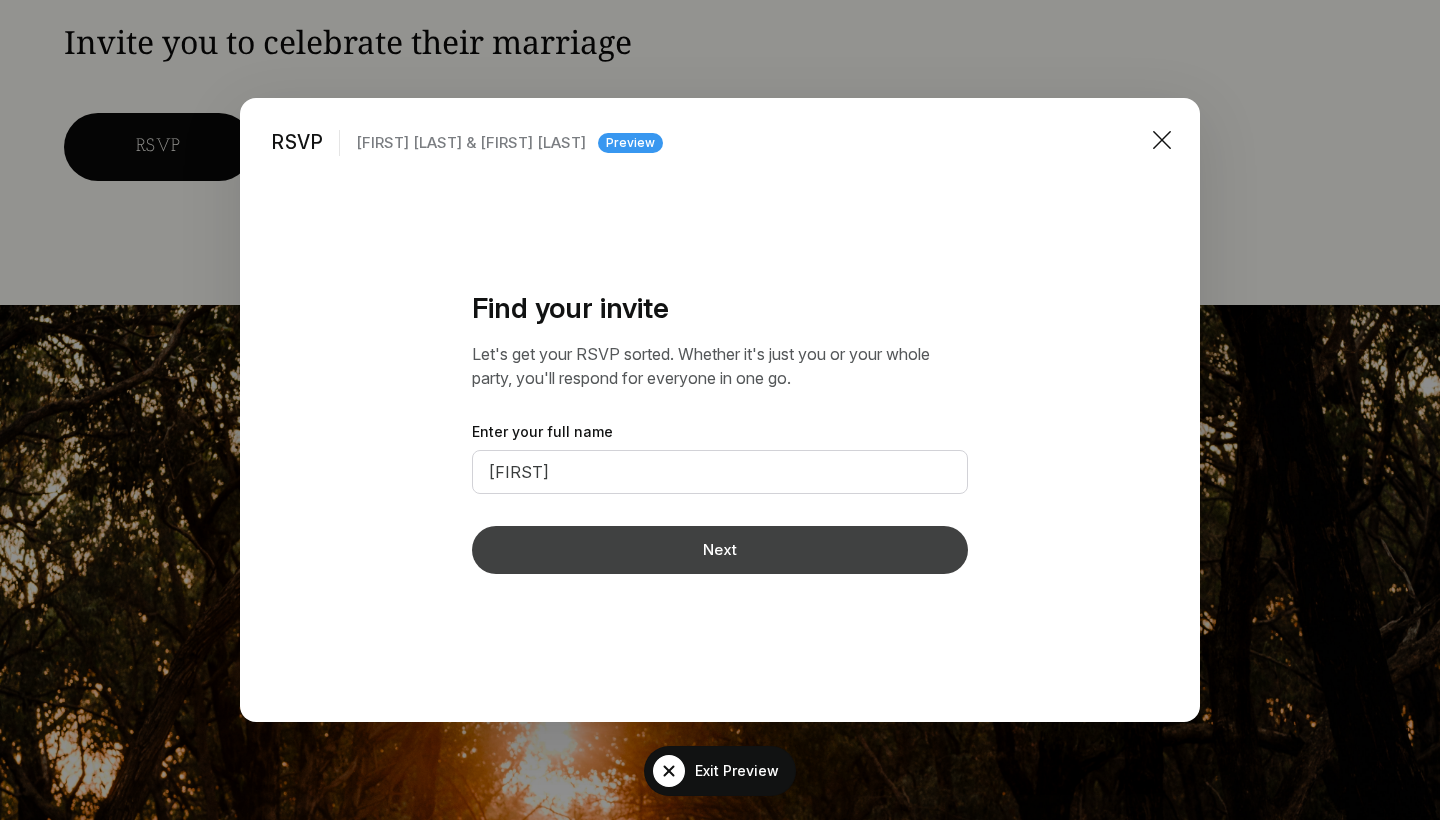 click on "Next" at bounding box center [720, 550] 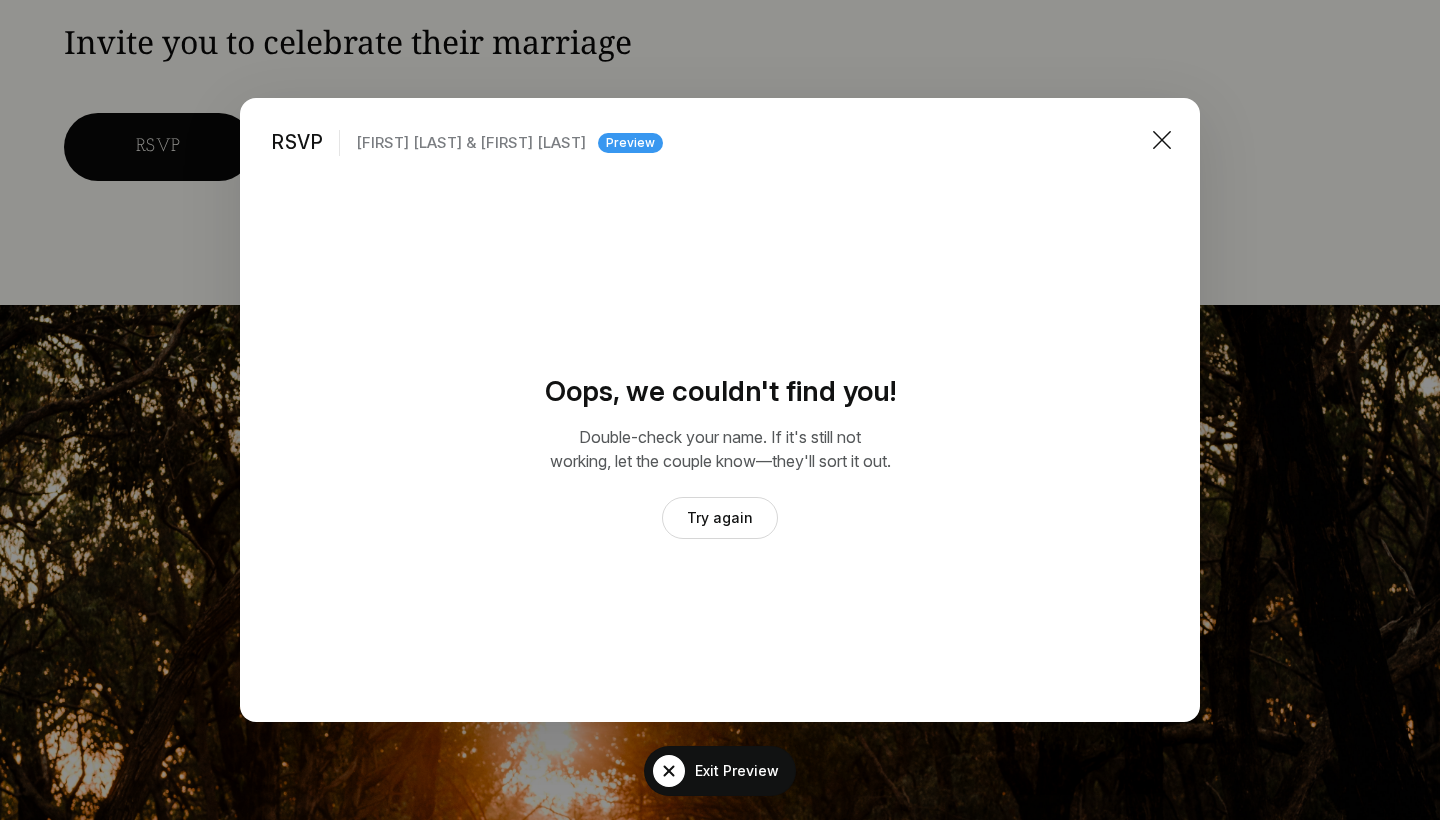 click on "Try again" at bounding box center (720, 518) 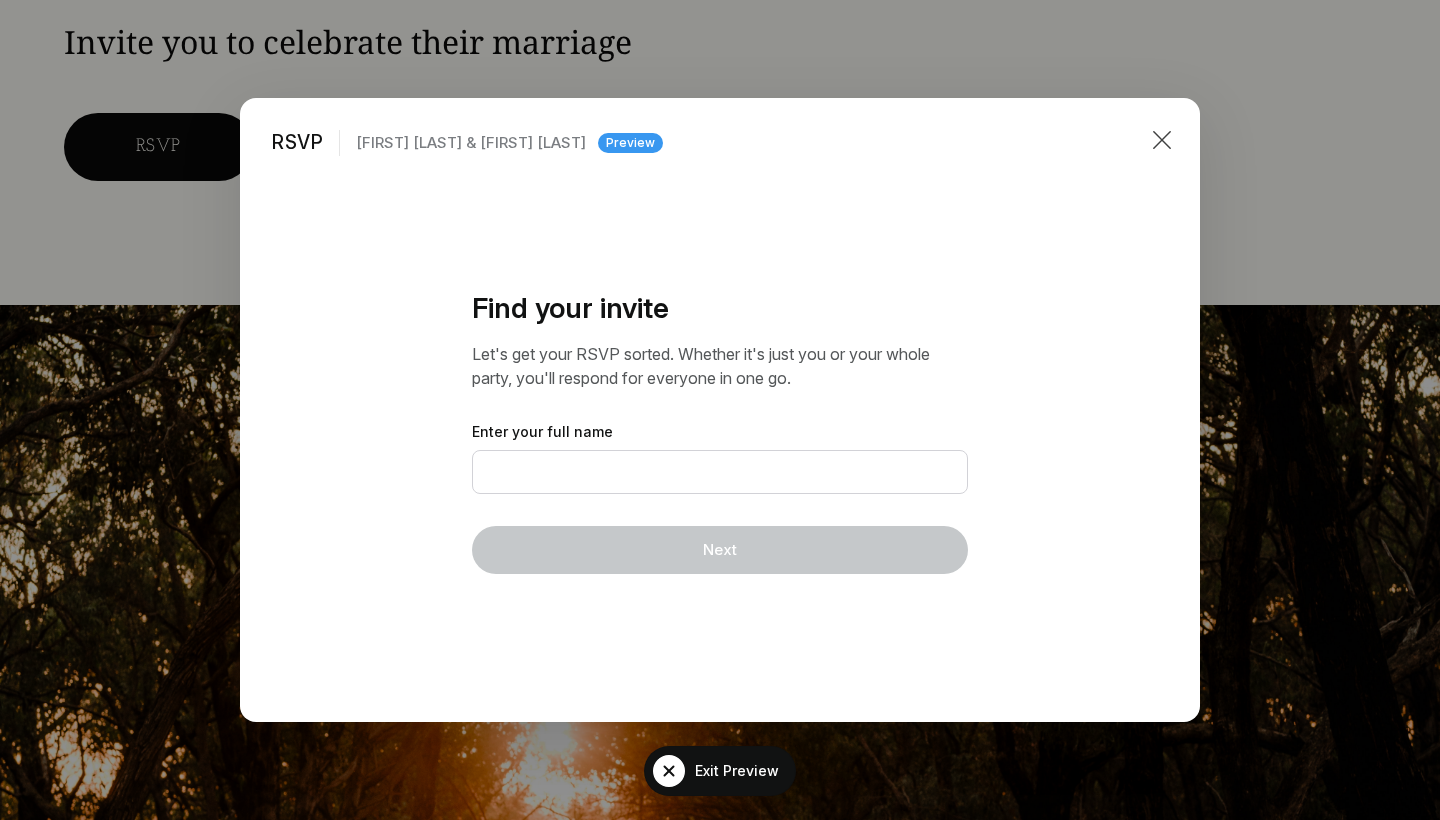 click at bounding box center [1162, 140] 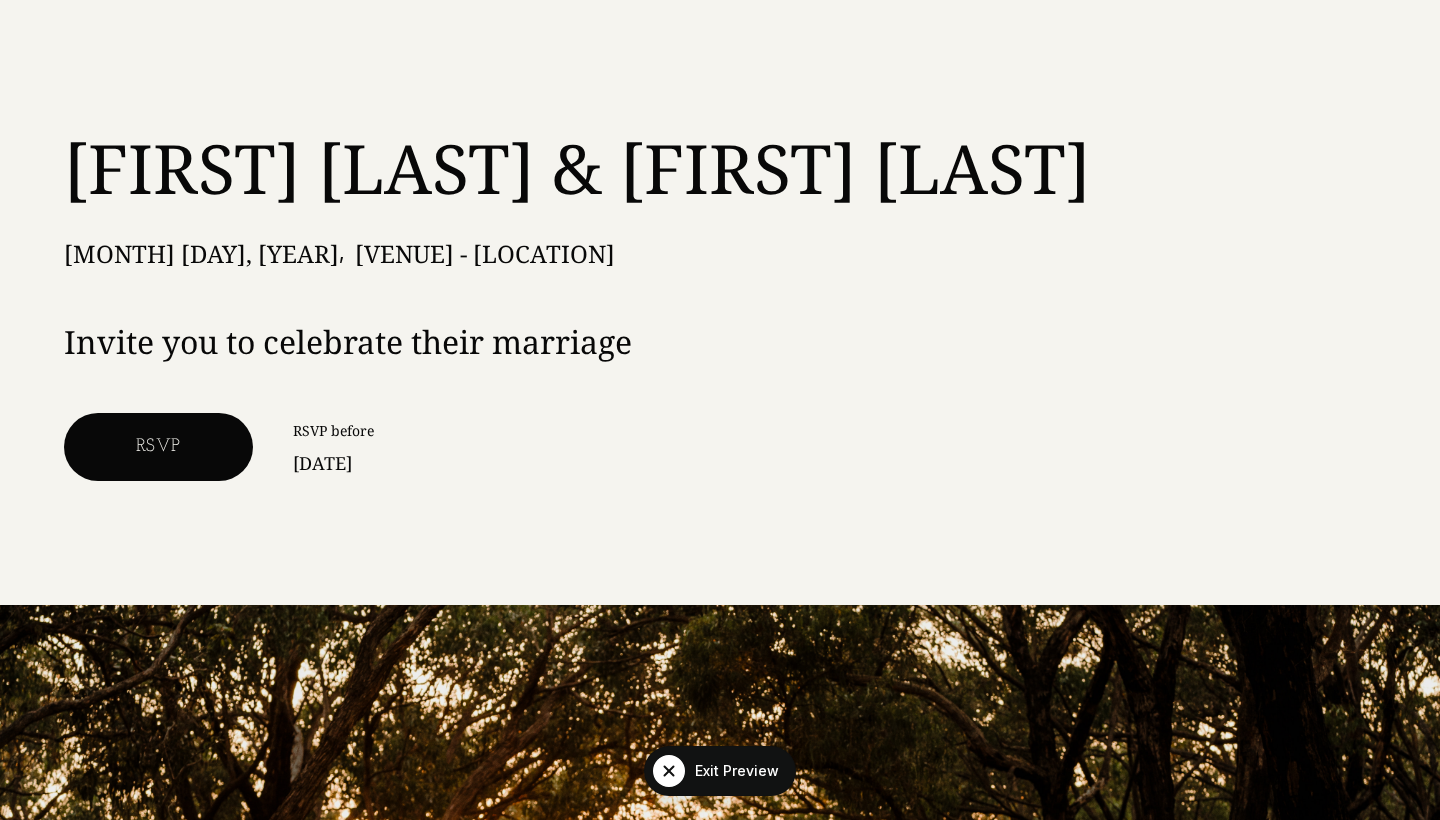 scroll, scrollTop: 0, scrollLeft: 0, axis: both 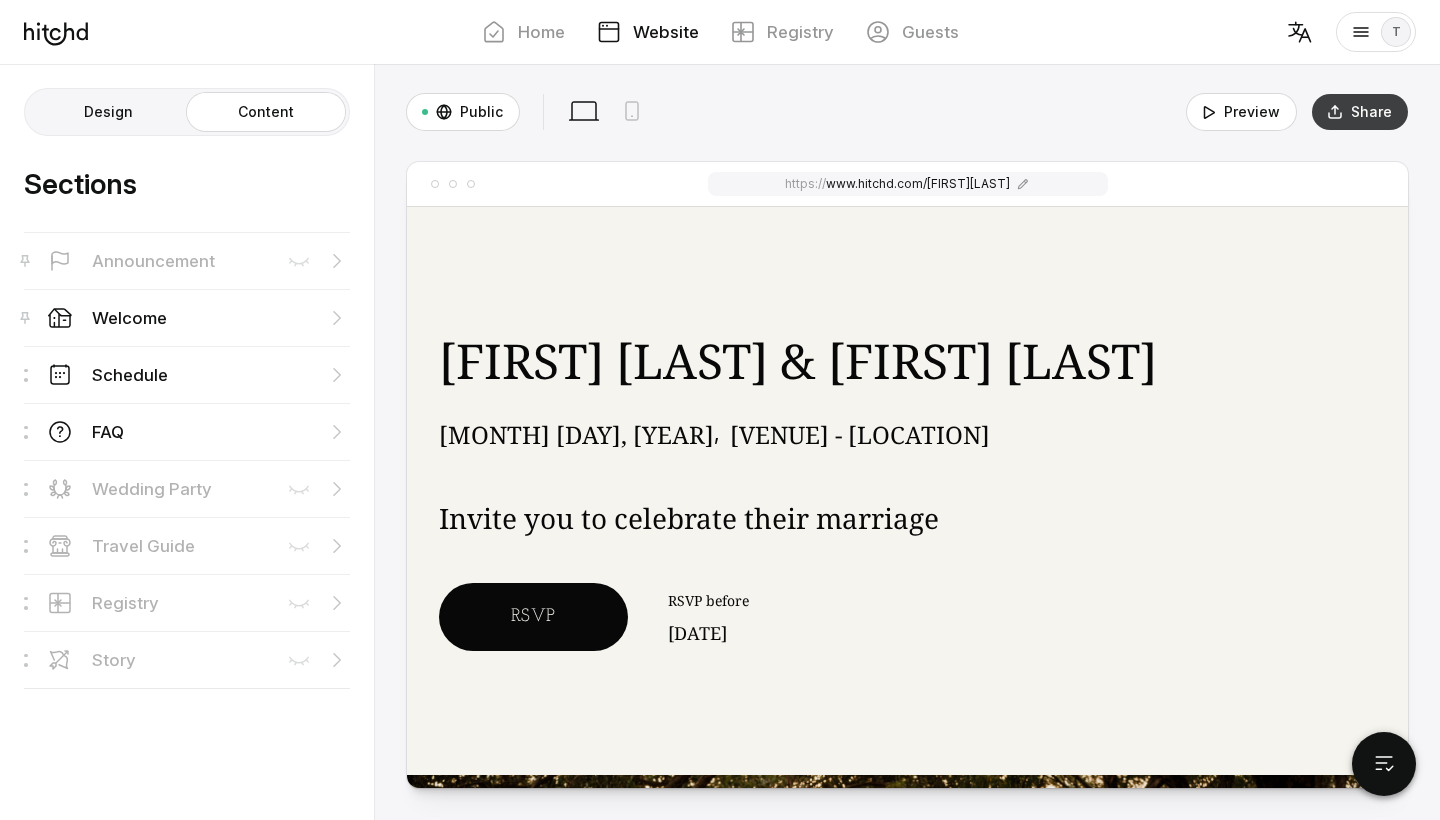 click on "Share" at bounding box center [1360, 112] 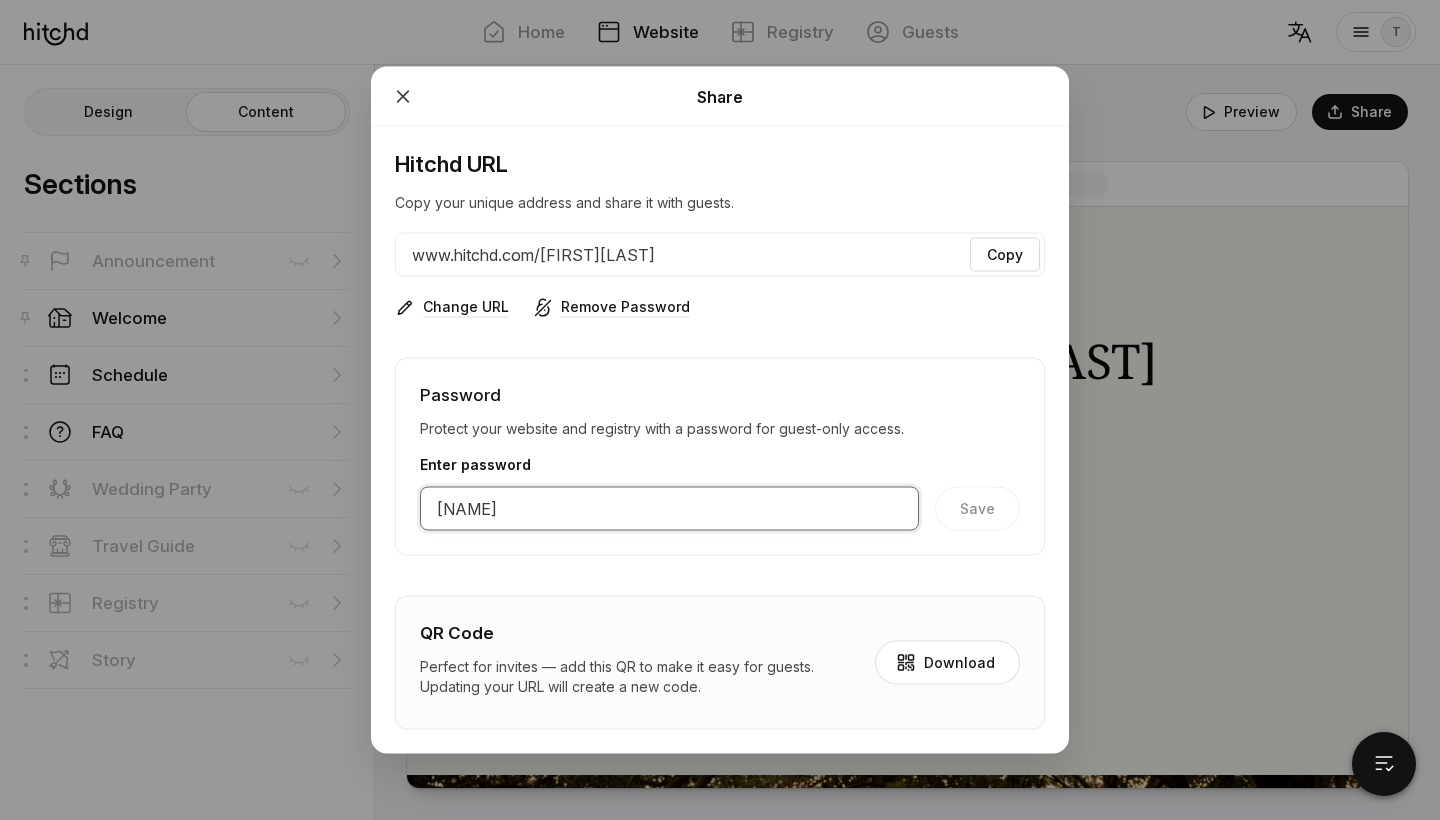 drag, startPoint x: 581, startPoint y: 517, endPoint x: 290, endPoint y: 487, distance: 292.5423 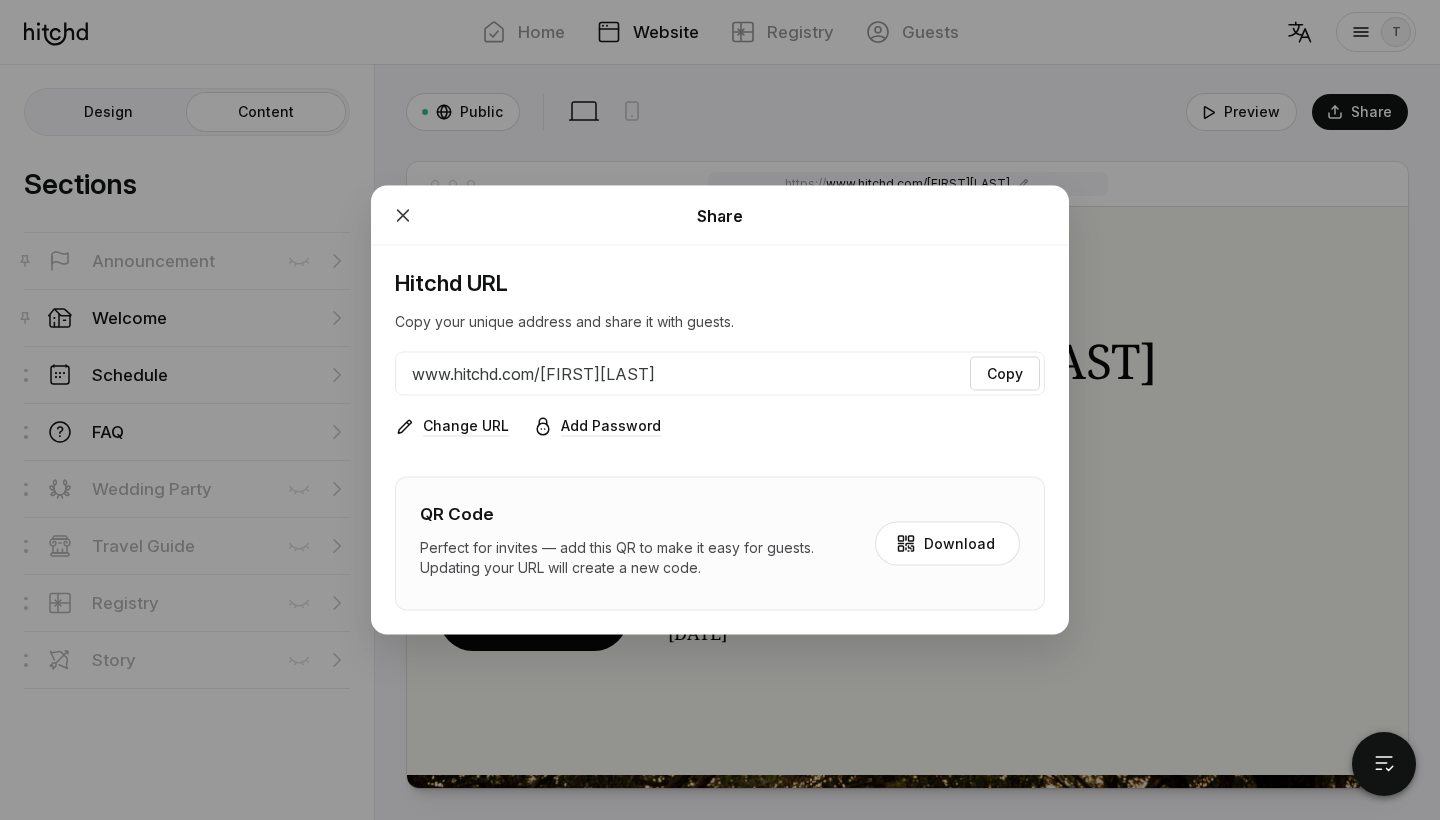 click on "Hitchd URL
Copy your unique address and share it with guests.
www.hitchd.com/[NAME]
Copy
Change URL
Add Password
QR Code
Perfect for invites — add this QR to make it easy for guests. Updating your URL will create a new code.
Download" at bounding box center (720, 440) 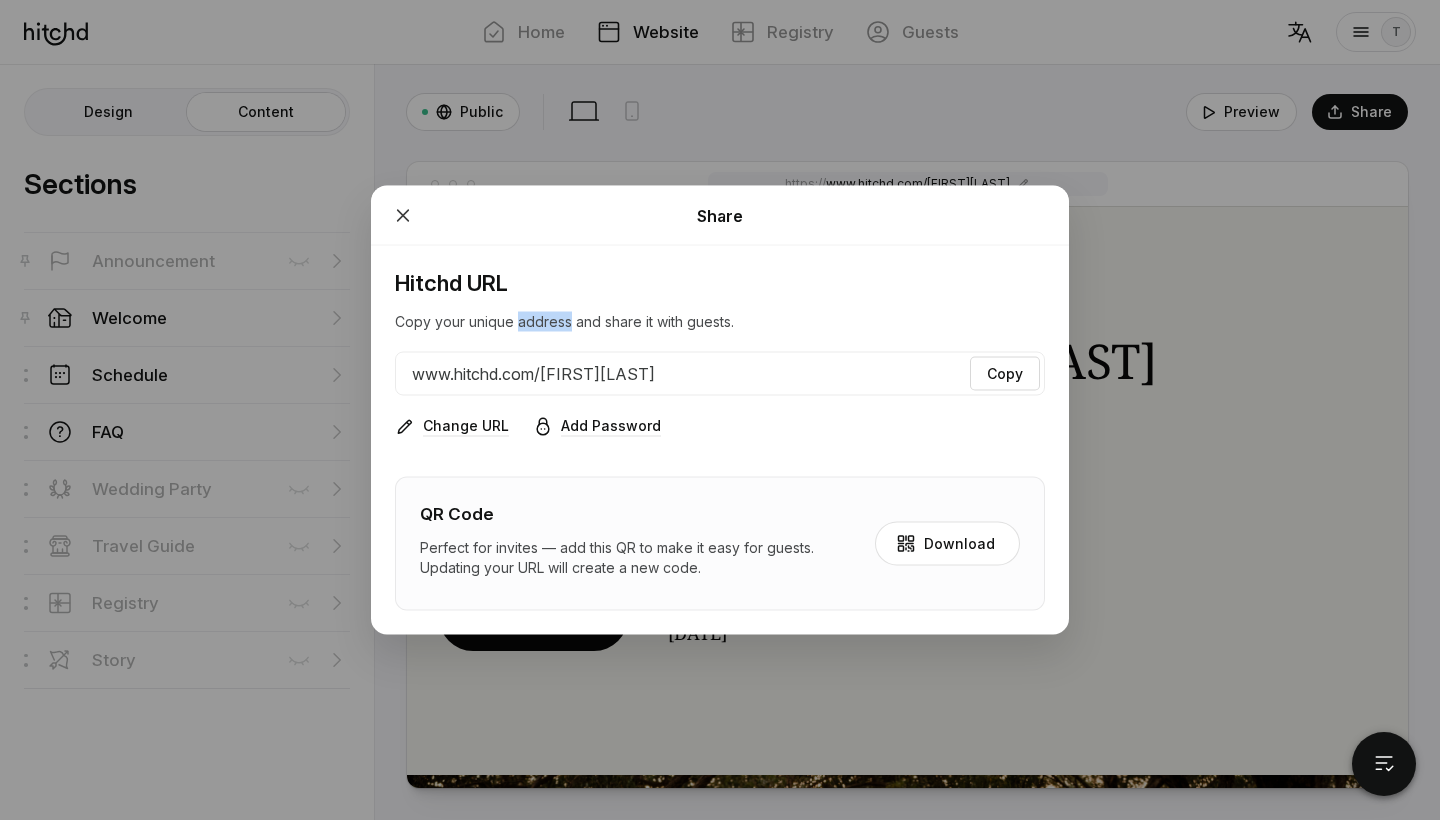 click on "Copy your unique address and share it with guests." at bounding box center (720, 322) 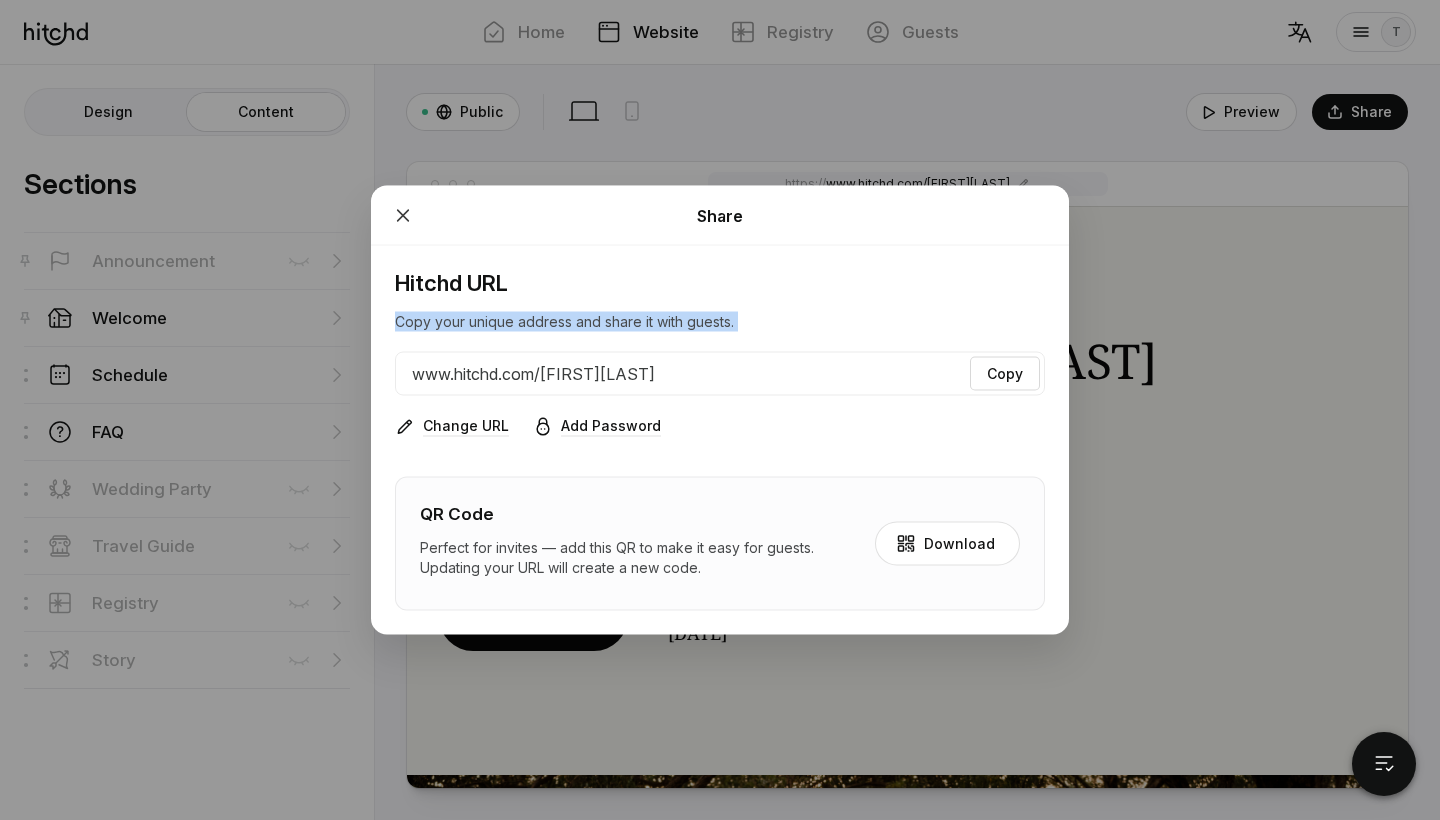 click on "Copy your unique address and share it with guests." at bounding box center [720, 322] 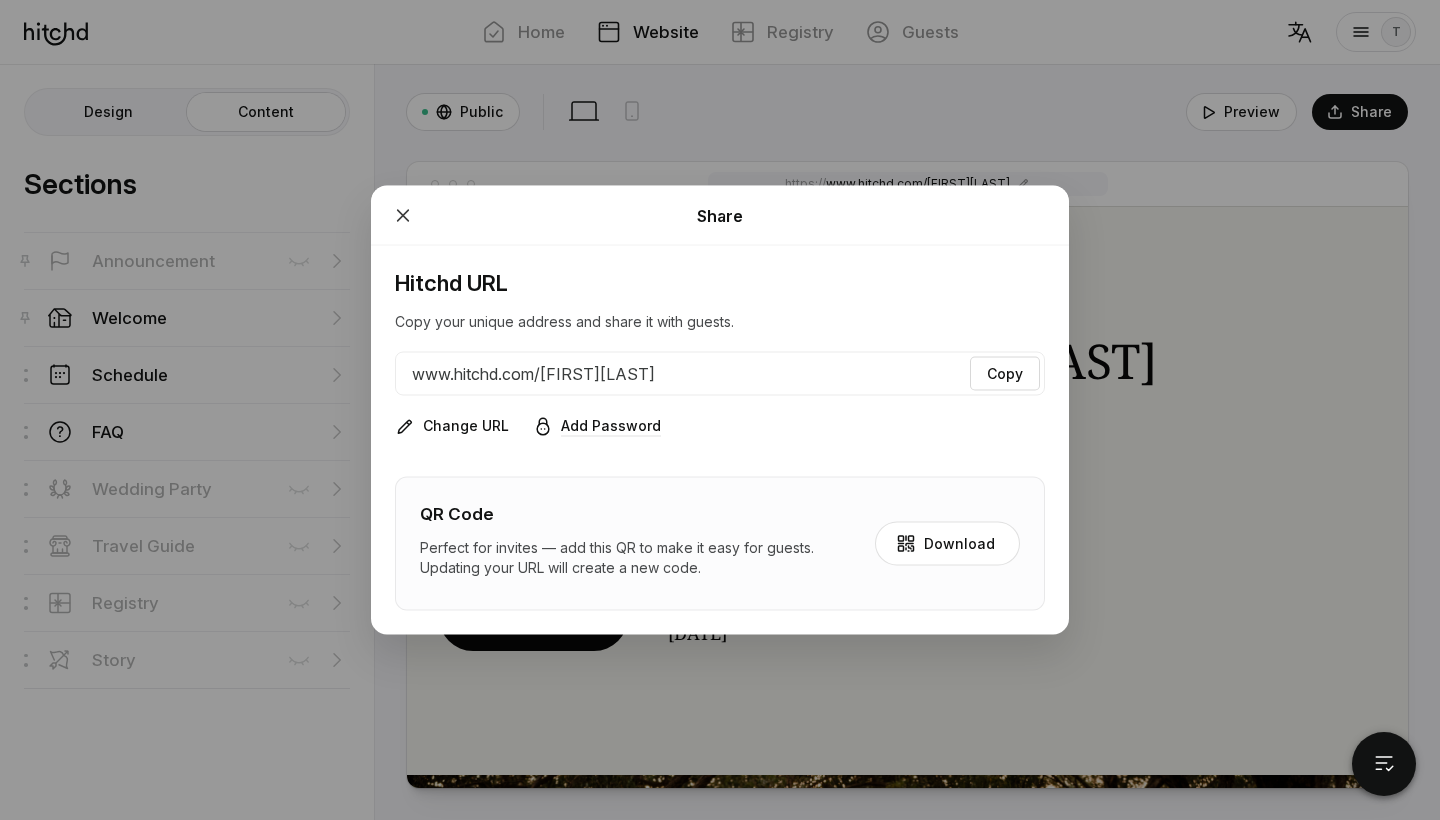 click on "Change URL" at bounding box center [466, 426] 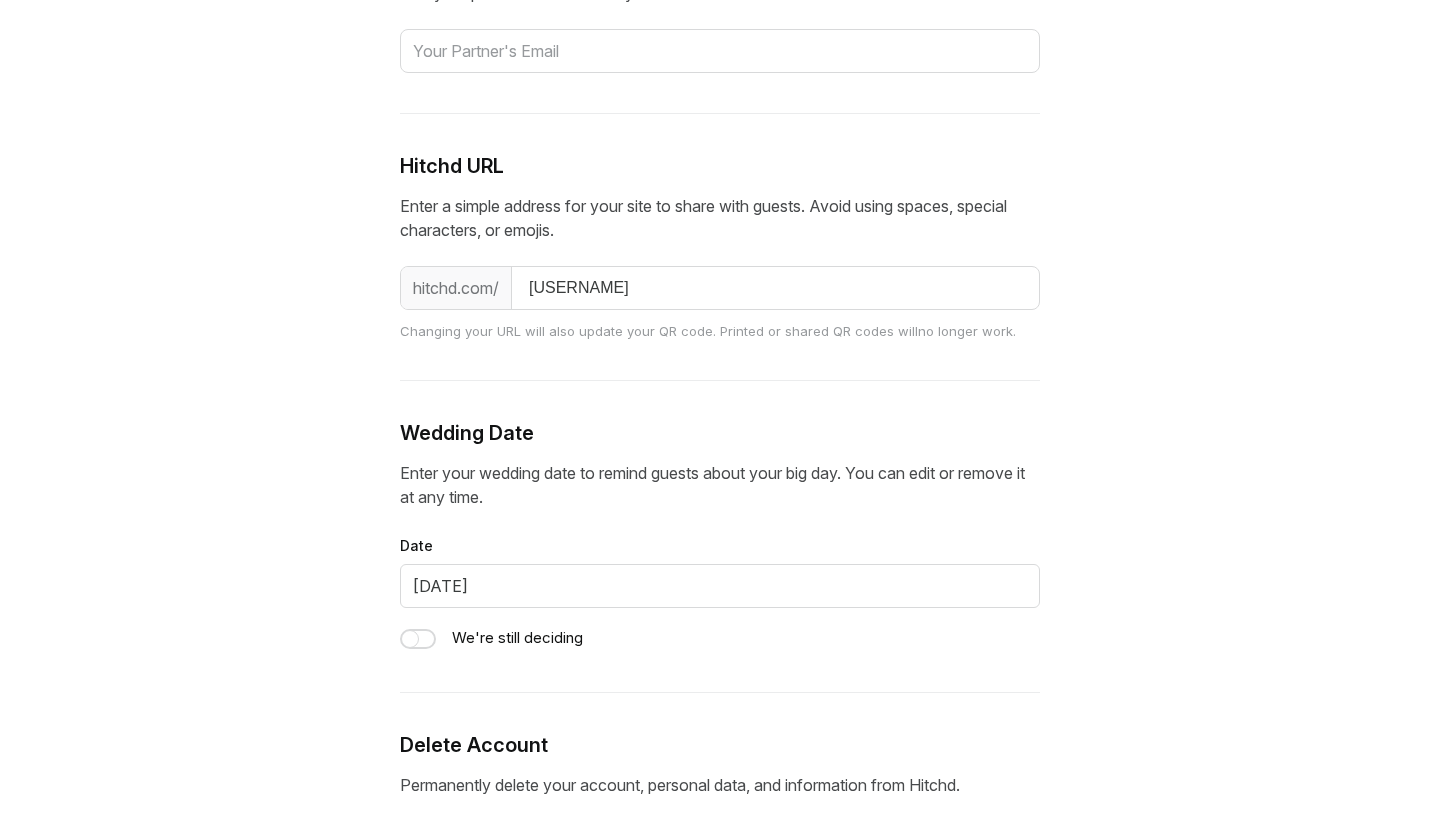 scroll, scrollTop: 833, scrollLeft: 0, axis: vertical 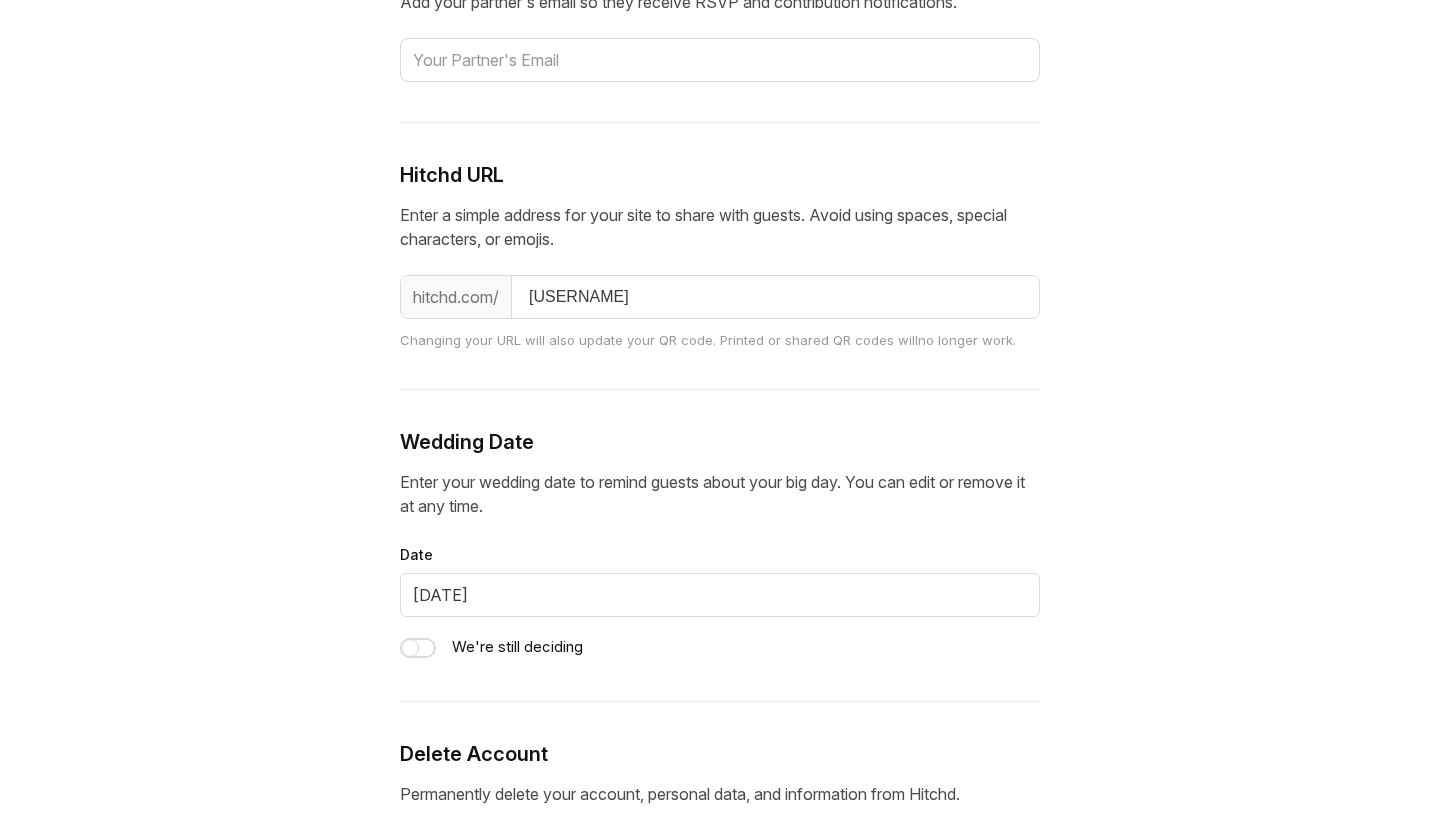 click on "Wedding Date" at bounding box center [720, 442] 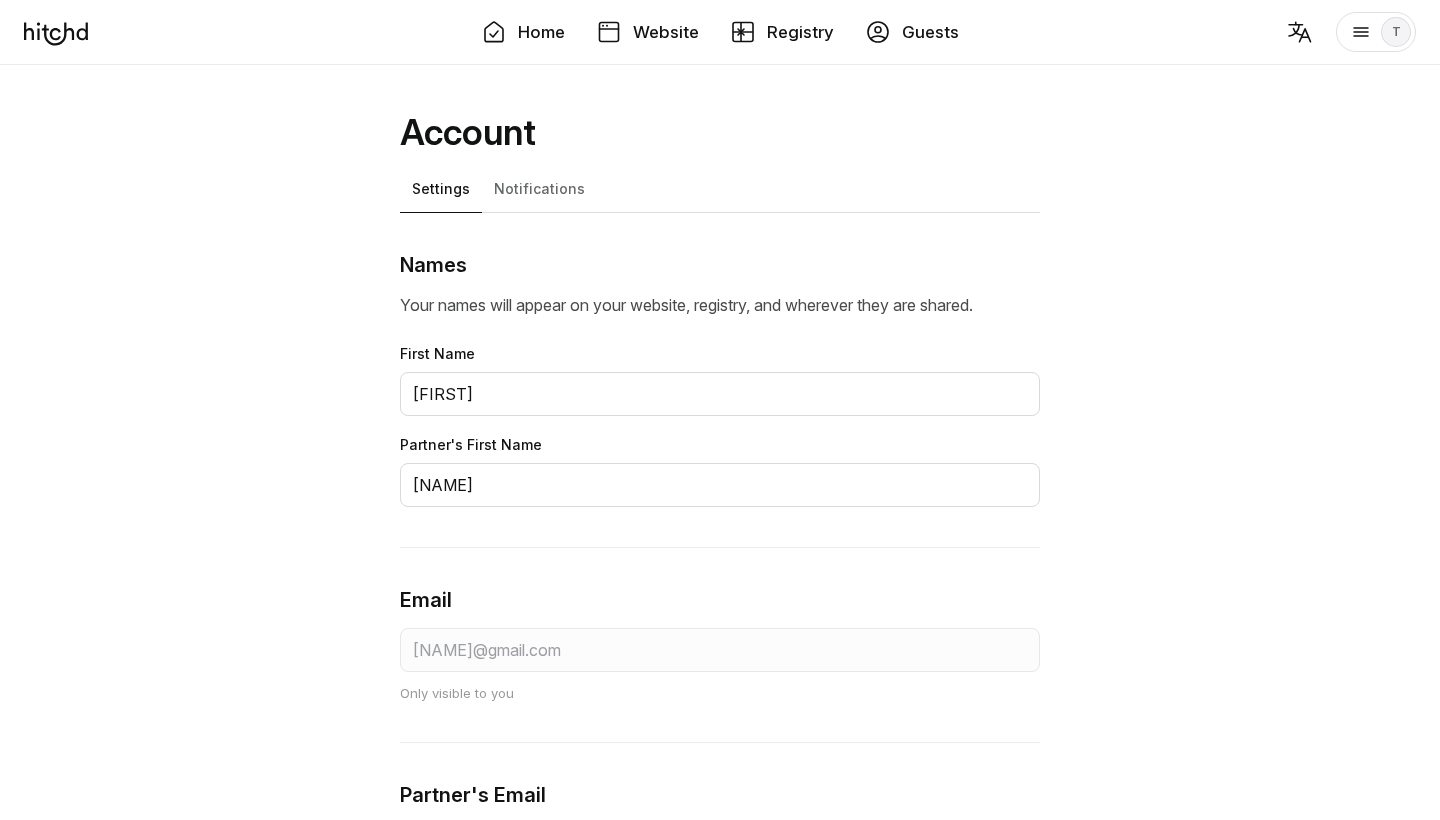 scroll, scrollTop: 0, scrollLeft: 0, axis: both 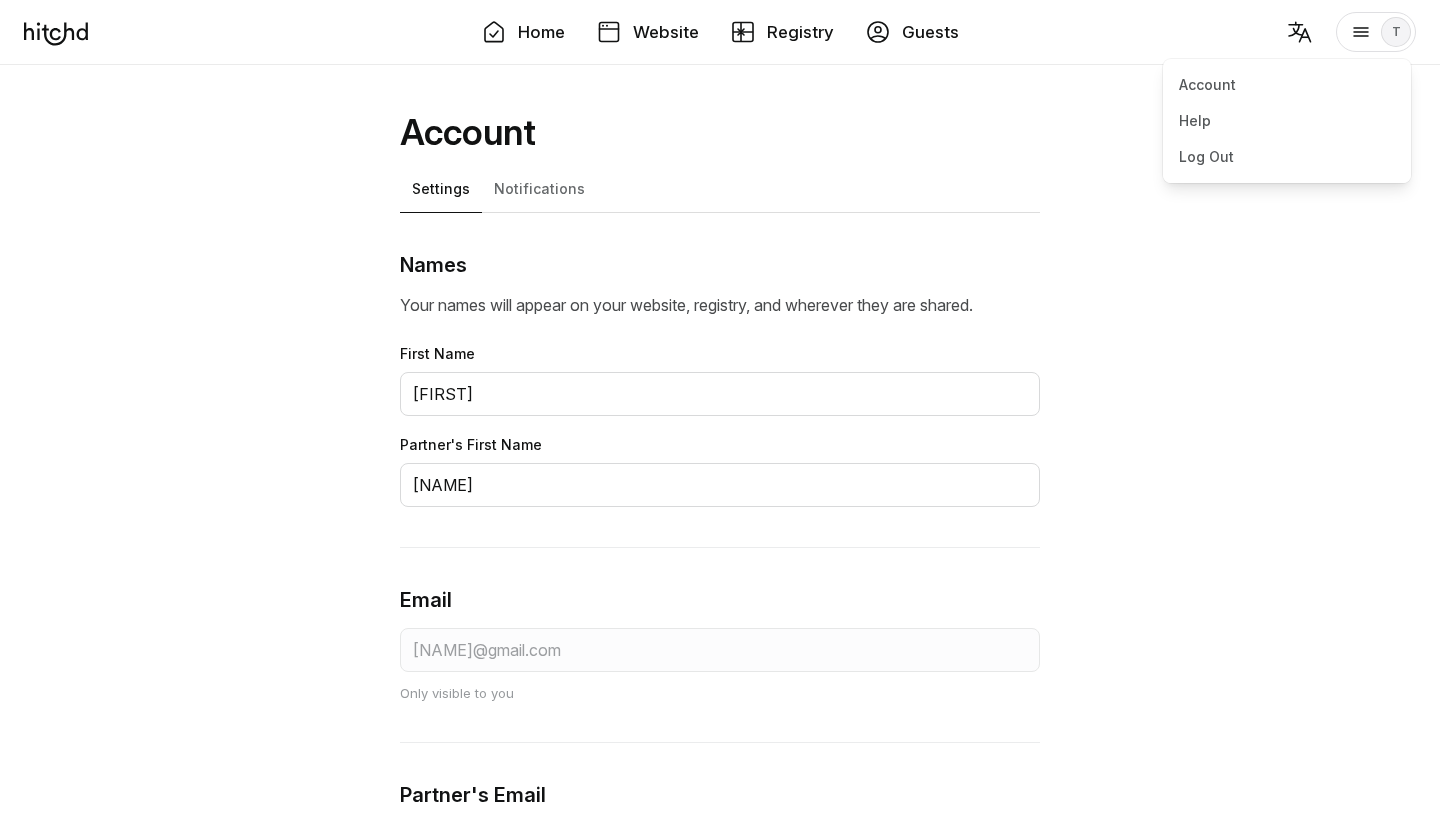click at bounding box center [1361, 32] 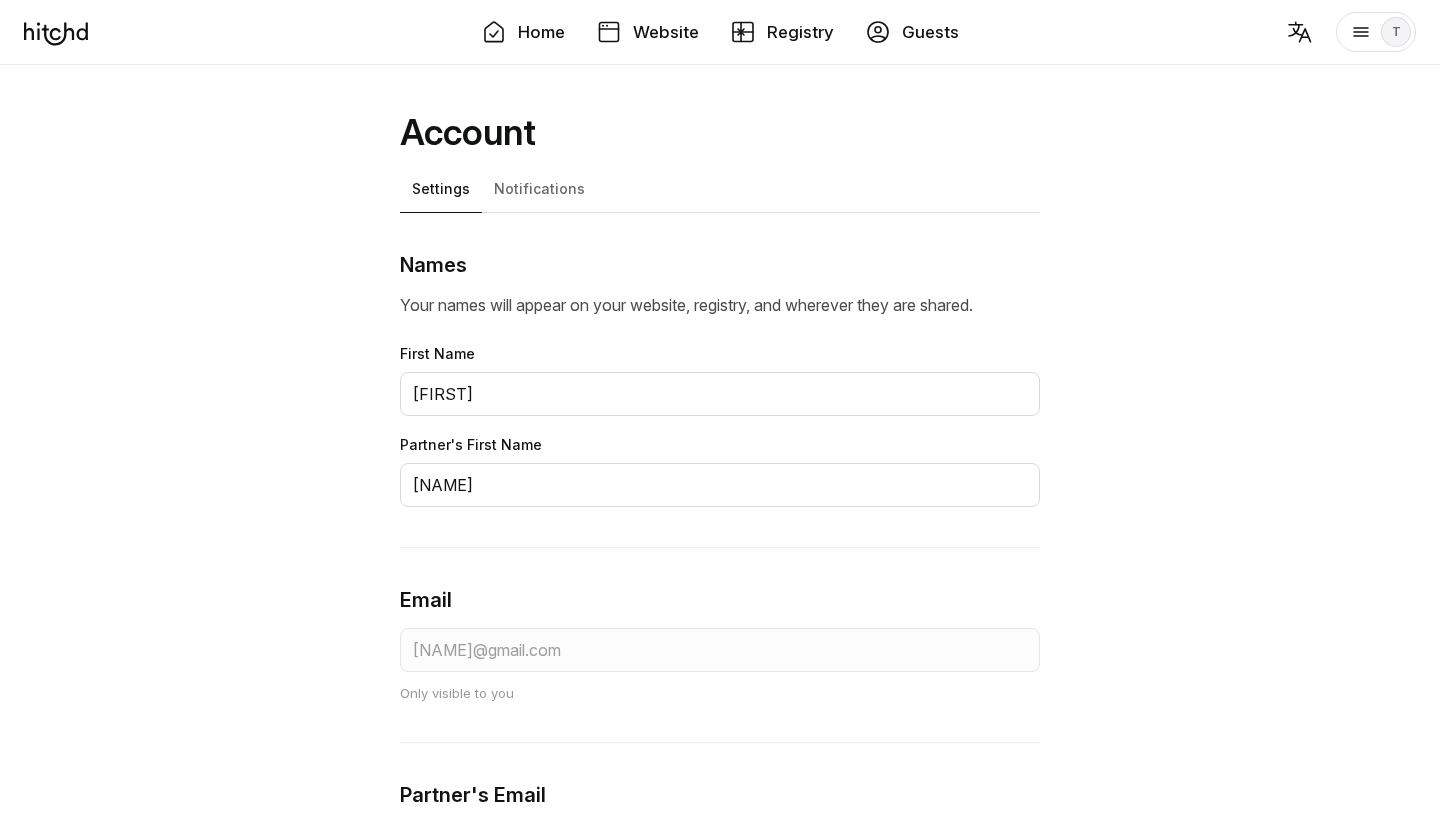 click on "Account
Settings
Notifications" at bounding box center (720, 162) 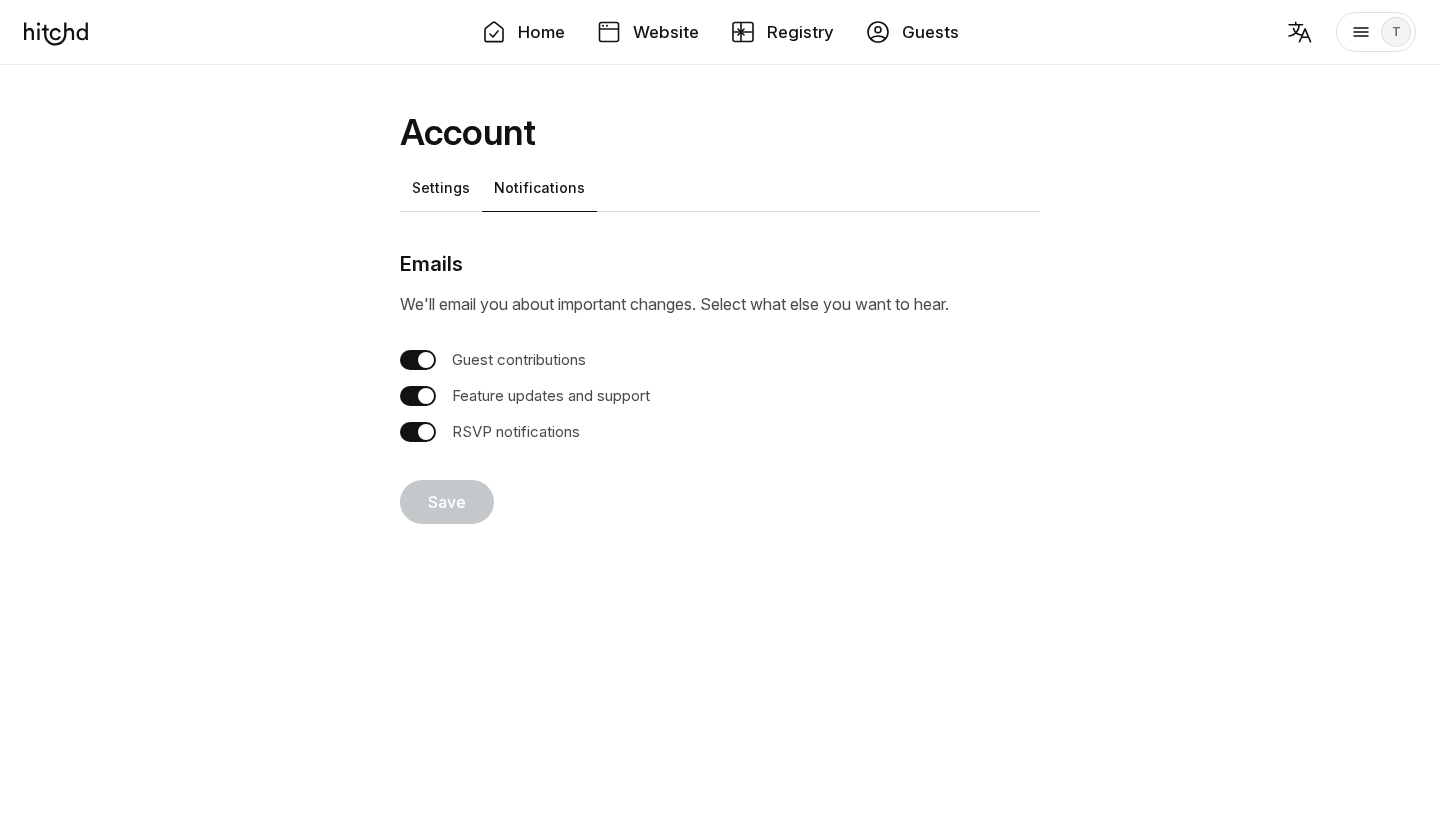 click on "Settings" at bounding box center (441, 184) 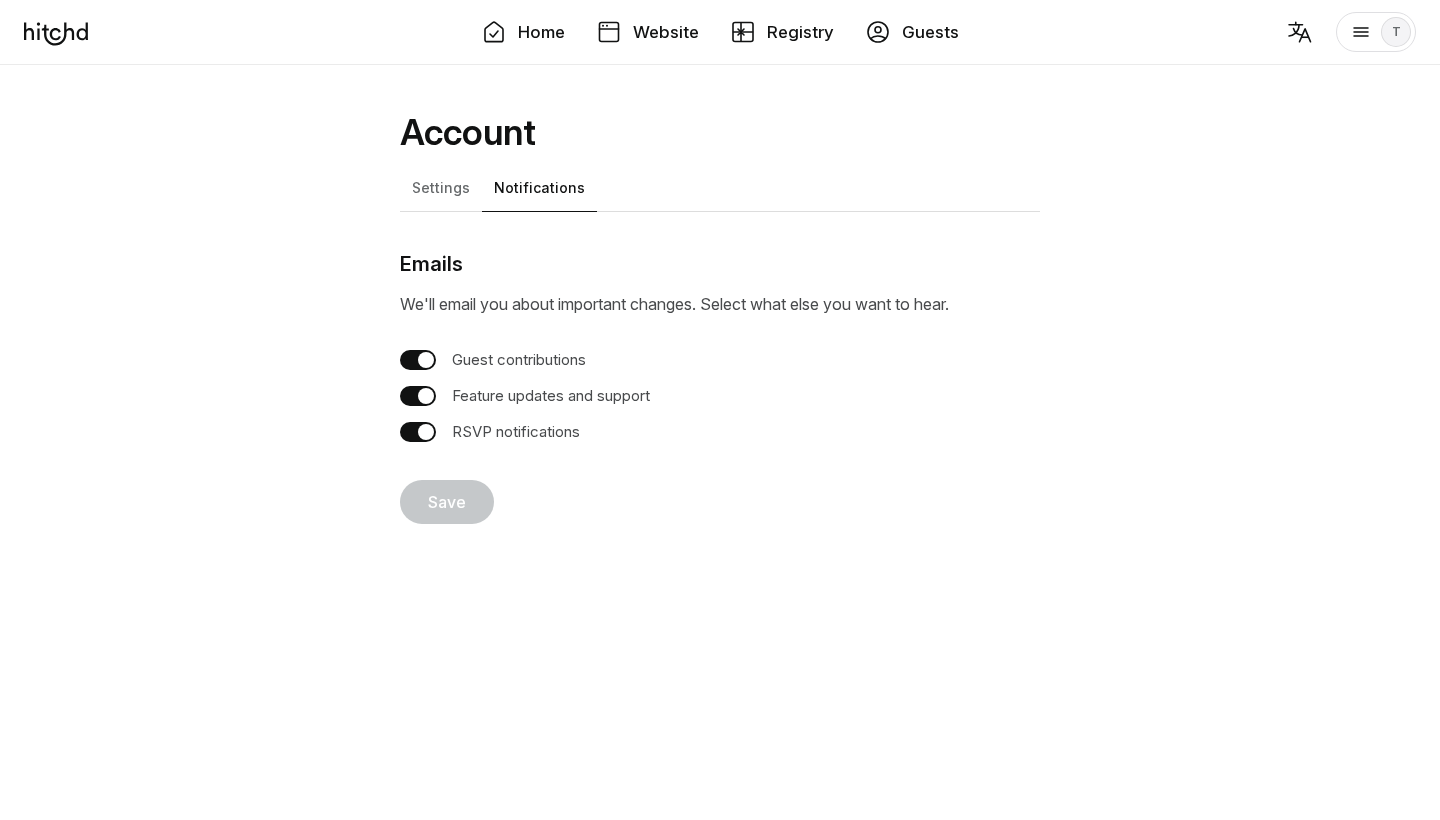 click on "Account
Settings
Notifications" at bounding box center [720, 162] 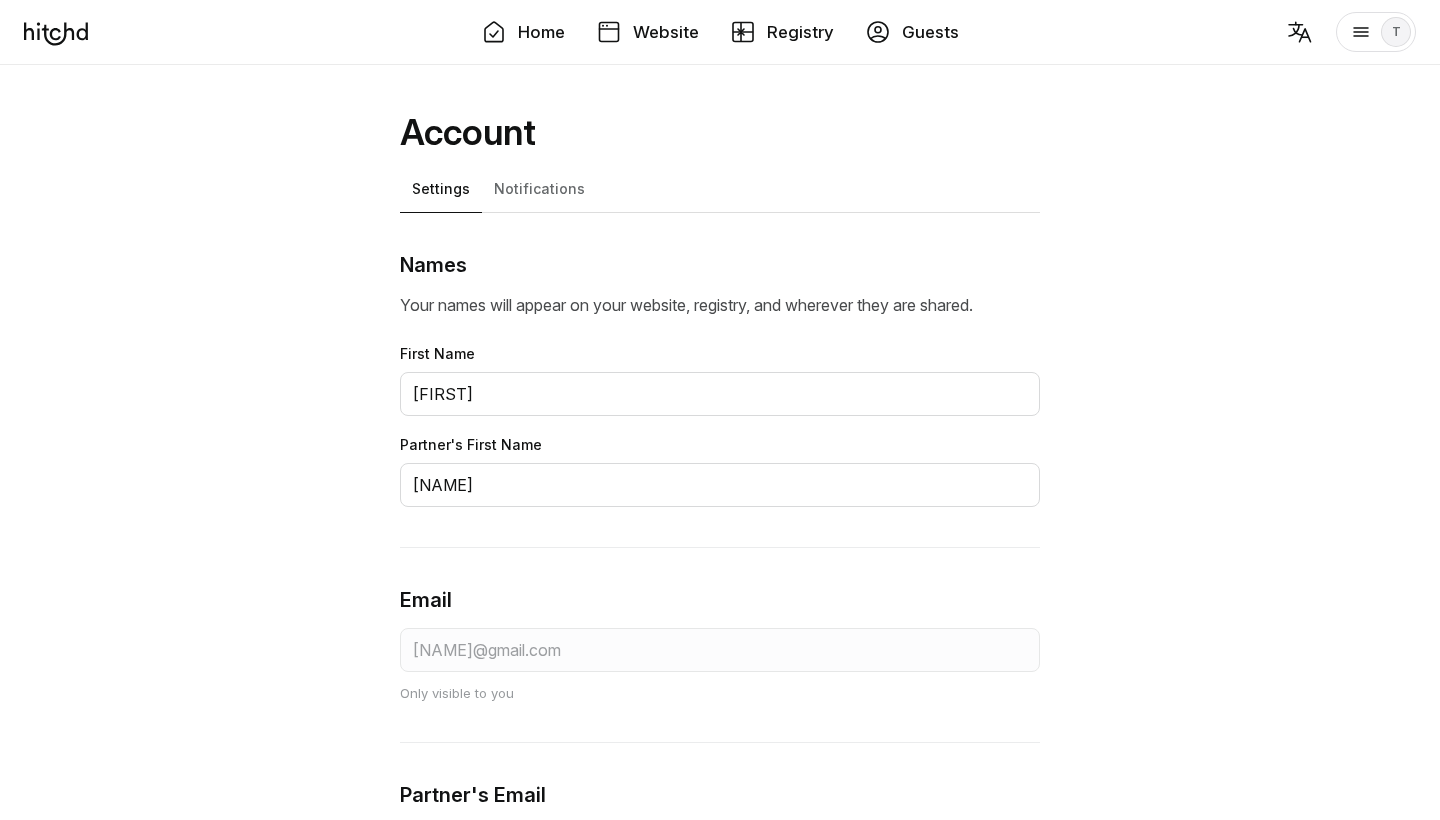 scroll, scrollTop: 0, scrollLeft: 0, axis: both 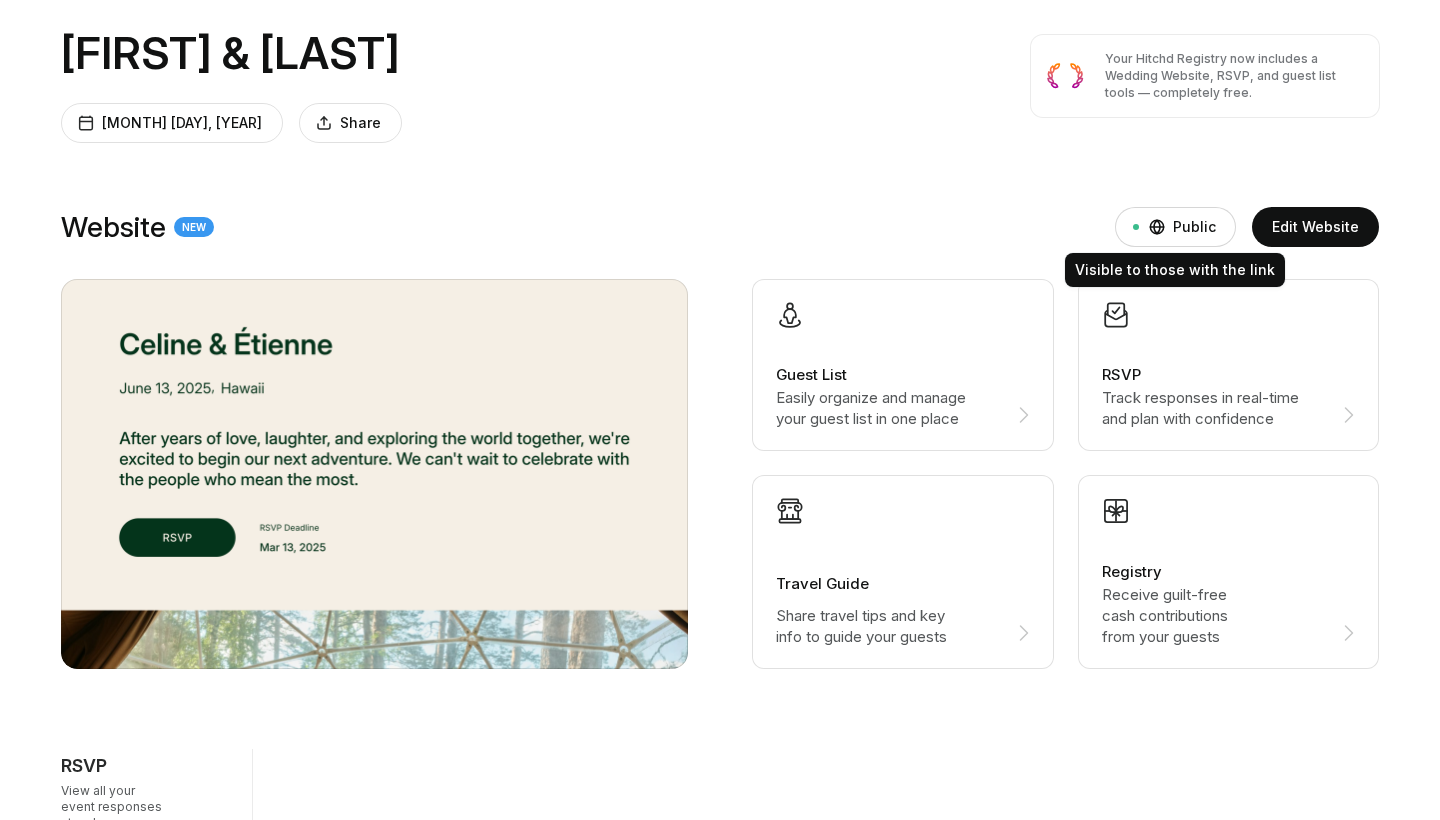 click on "Public" at bounding box center [1194, 227] 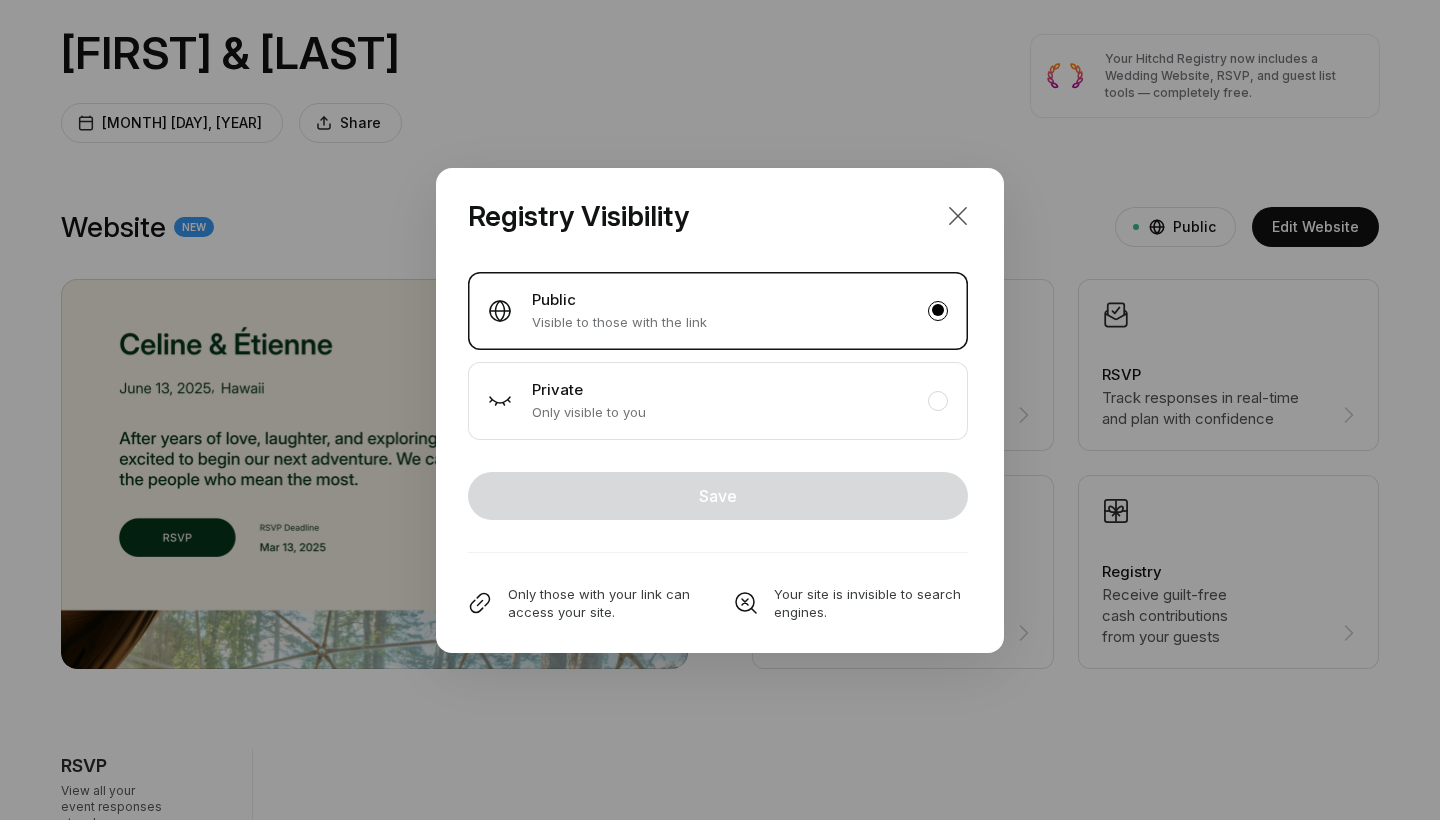 click at bounding box center (958, 216) 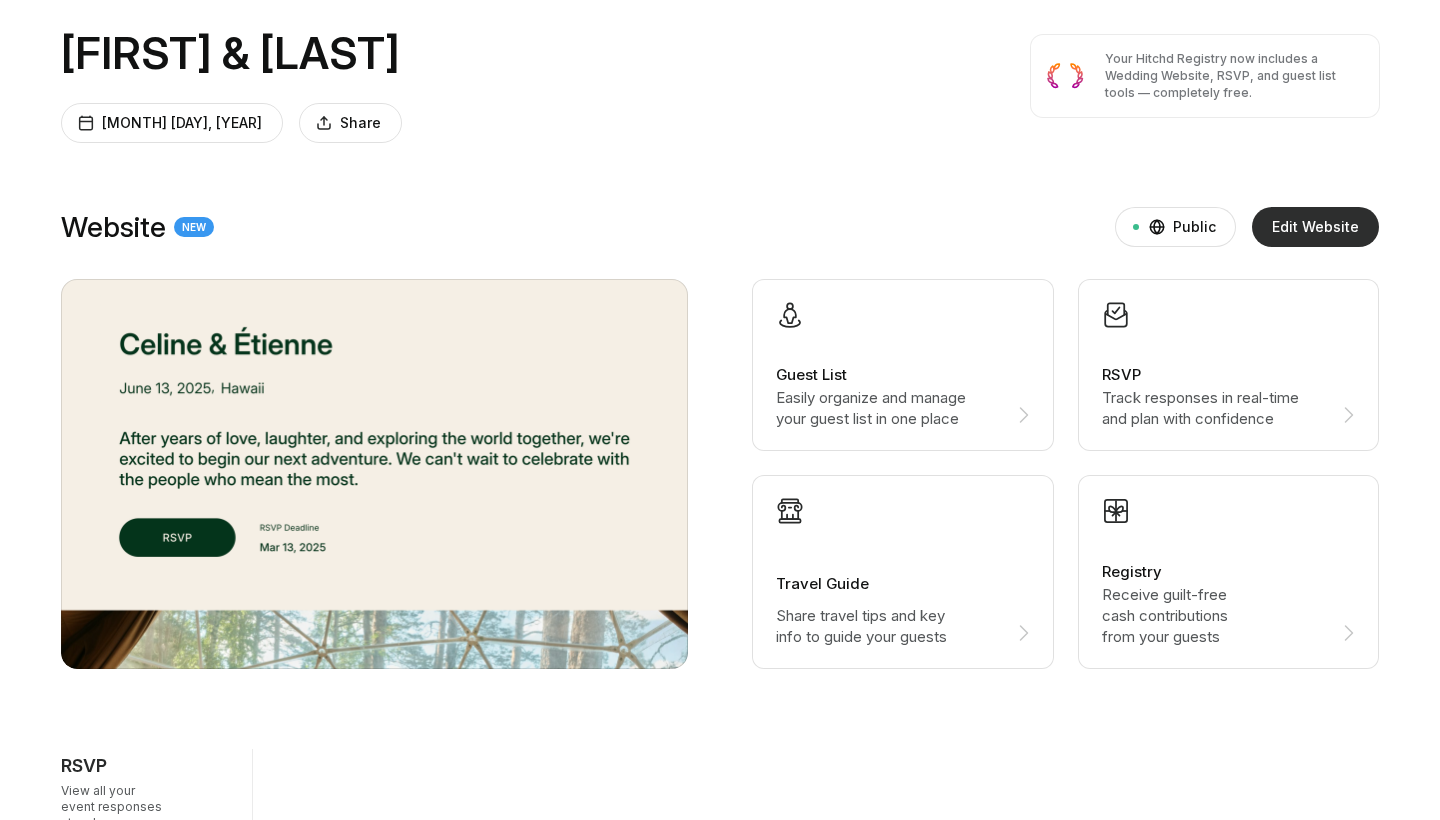 click on "Edit Website" at bounding box center [1315, 227] 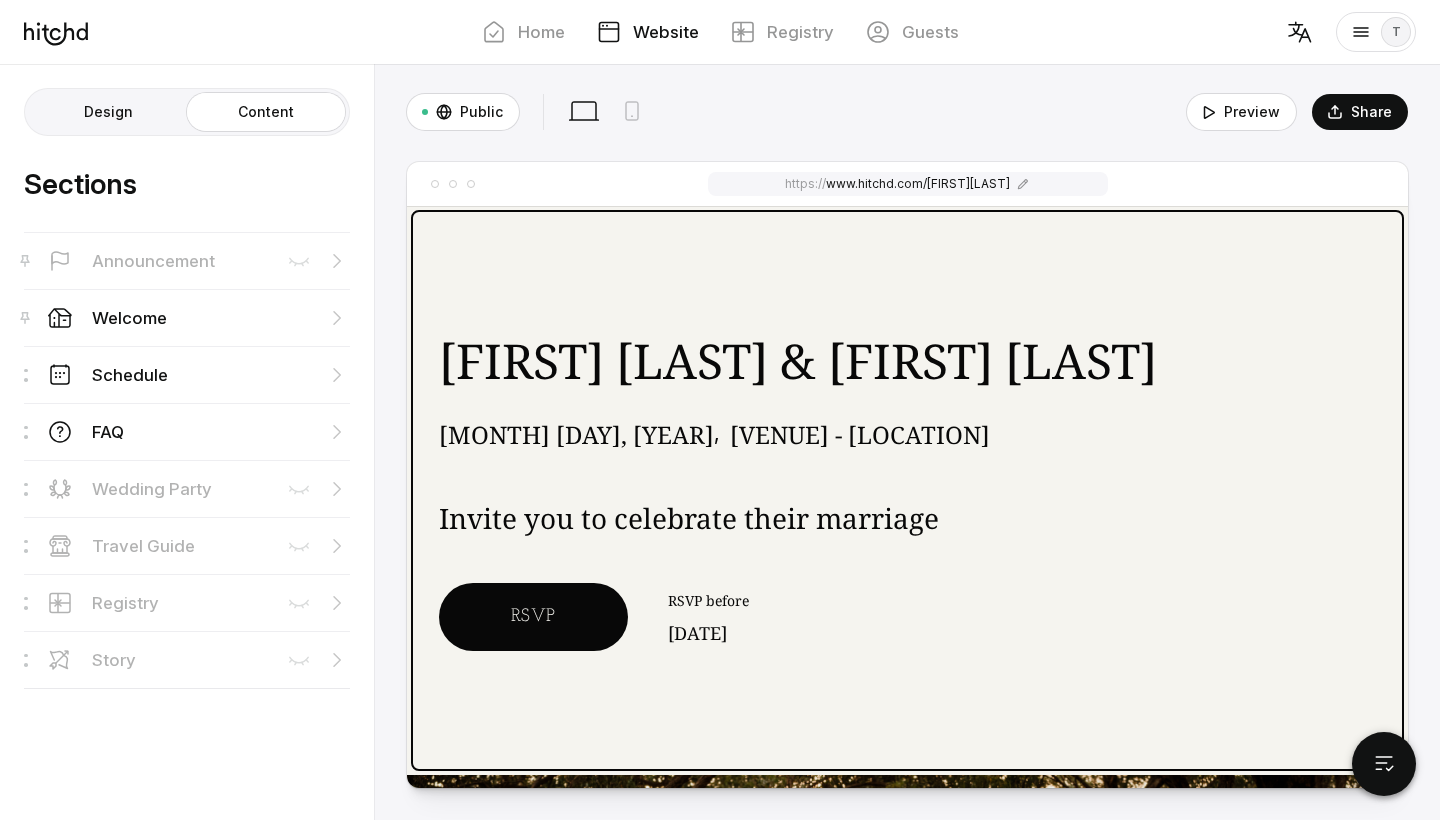 scroll, scrollTop: 0, scrollLeft: 0, axis: both 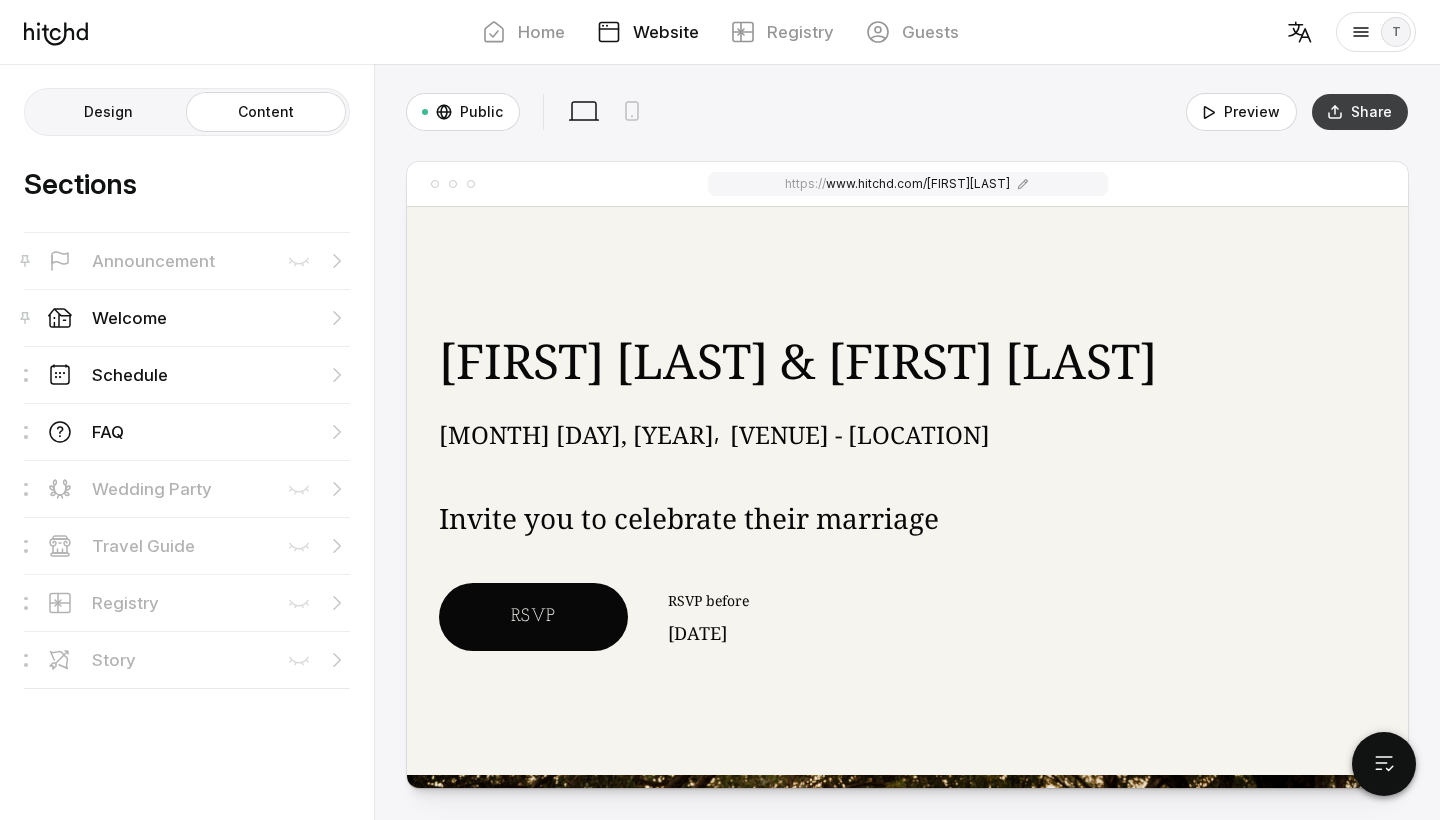 click on "Share" at bounding box center (1360, 112) 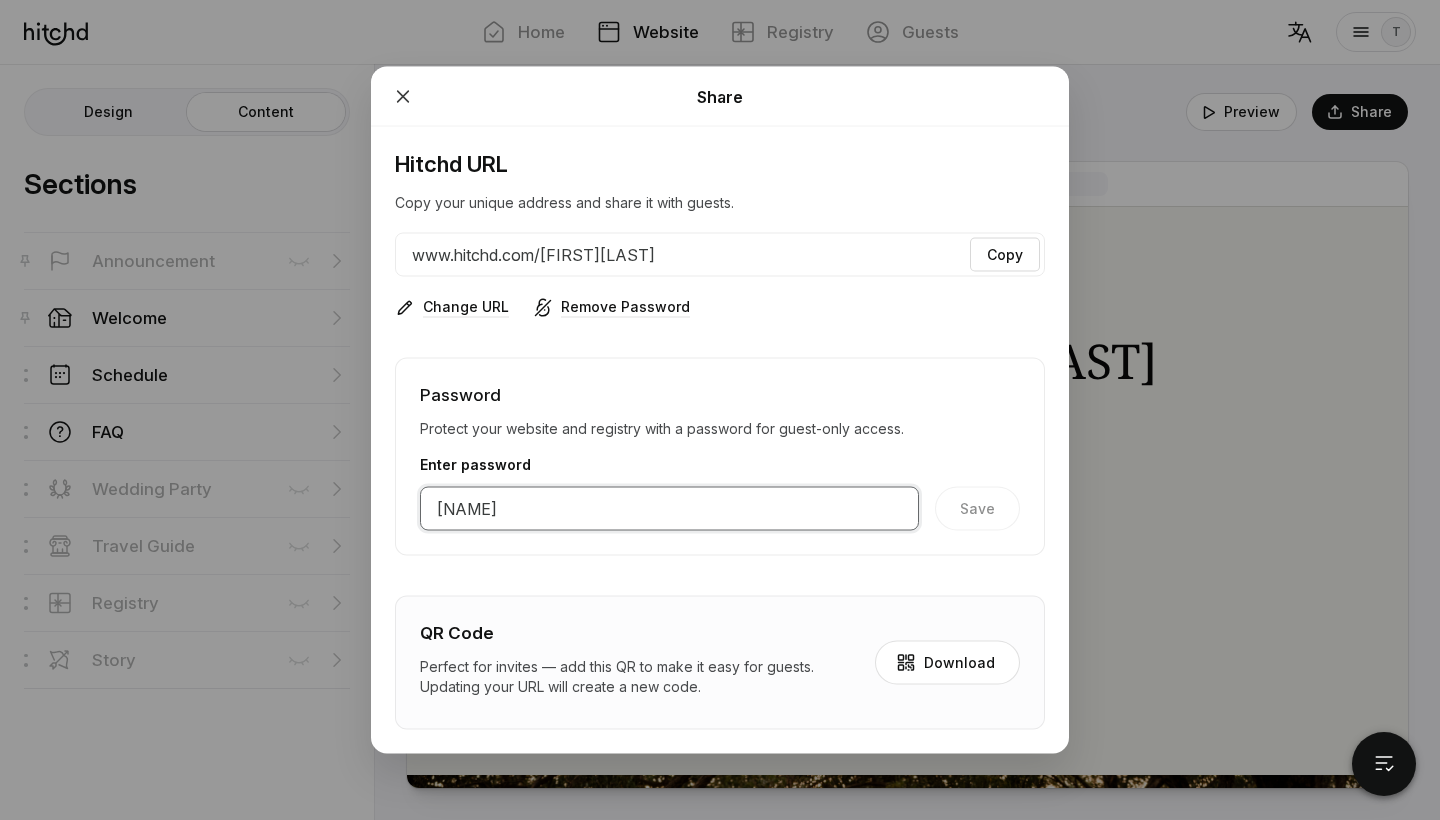 click on "[NAME]" at bounding box center (669, 509) 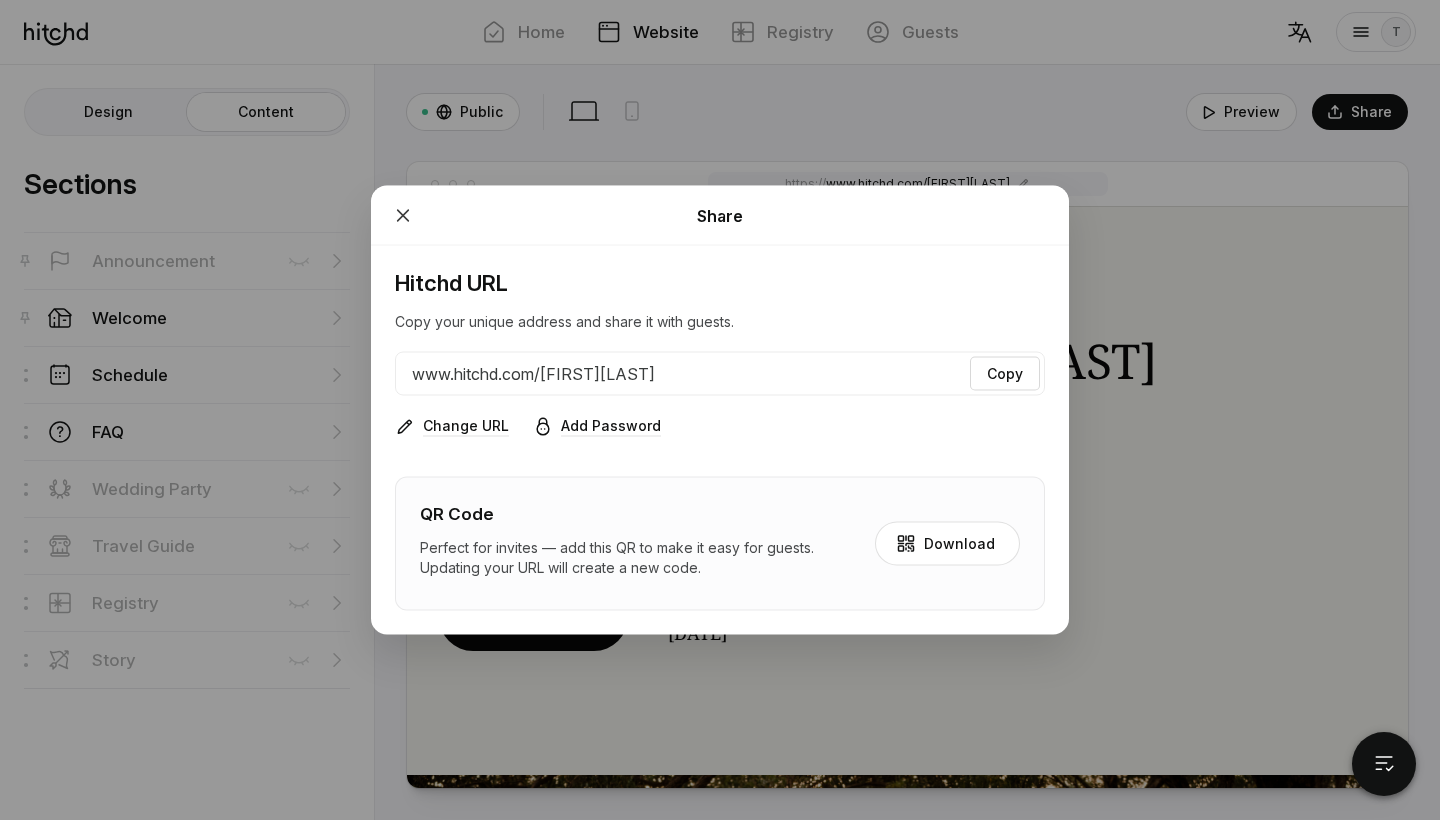 click on "Hitchd URL
Copy your unique address and share it with guests.
www.hitchd.com/[NAME]
Copy
Change URL
Add Password
QR Code
Perfect for invites — add this QR to make it easy for guests. Updating your URL will create a new code.
Download" at bounding box center [720, 440] 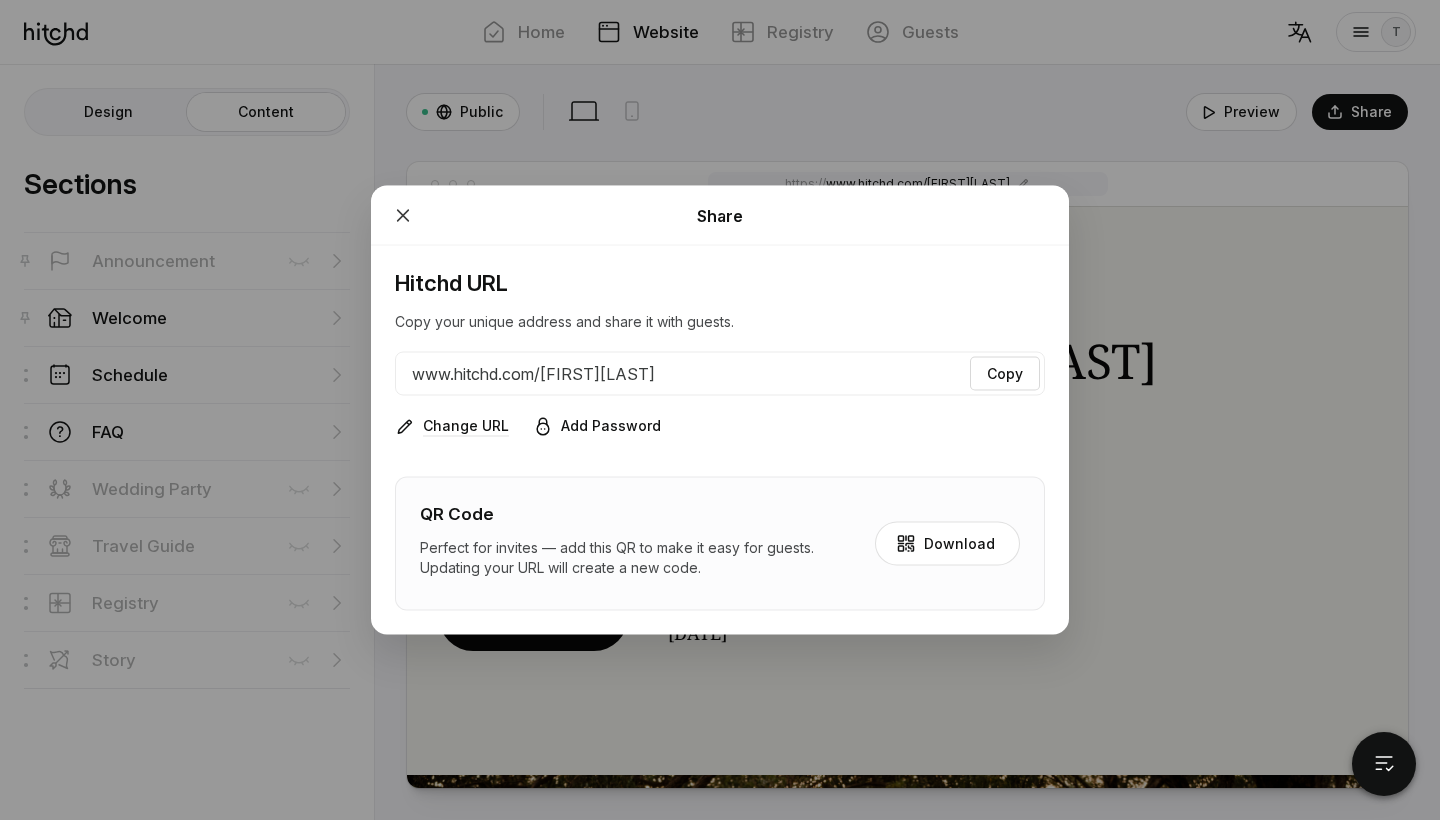 click on "Add Password" at bounding box center [466, 426] 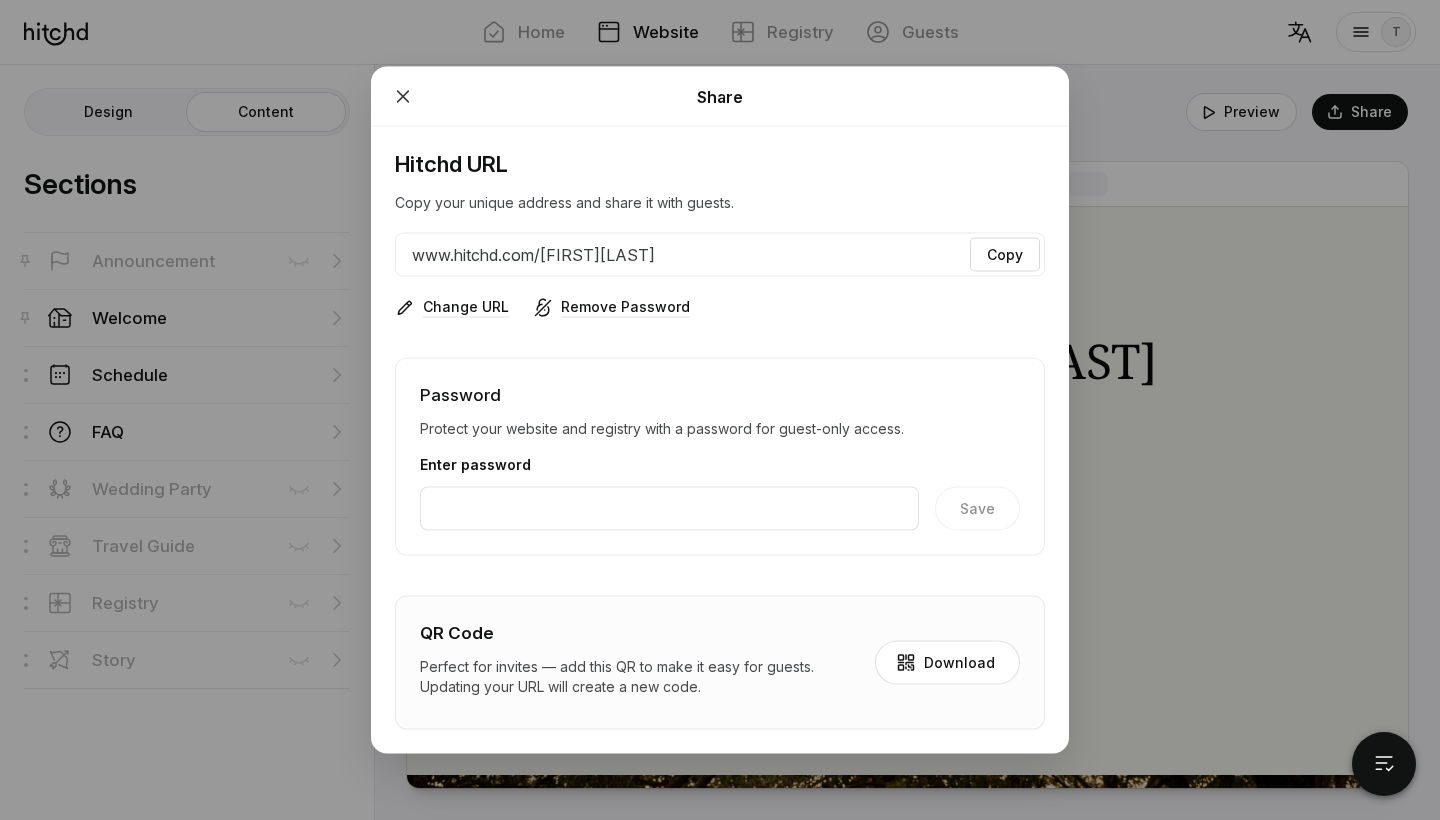 click on "Hitchd URL
Copy your unique address and share it with guests.
www.hitchd.com/[NAME]
Copy
Change URL
Remove Password
Password
Protect your website and registry with a password for guest-only access.
Enter password
Save
QR Code" at bounding box center [720, 440] 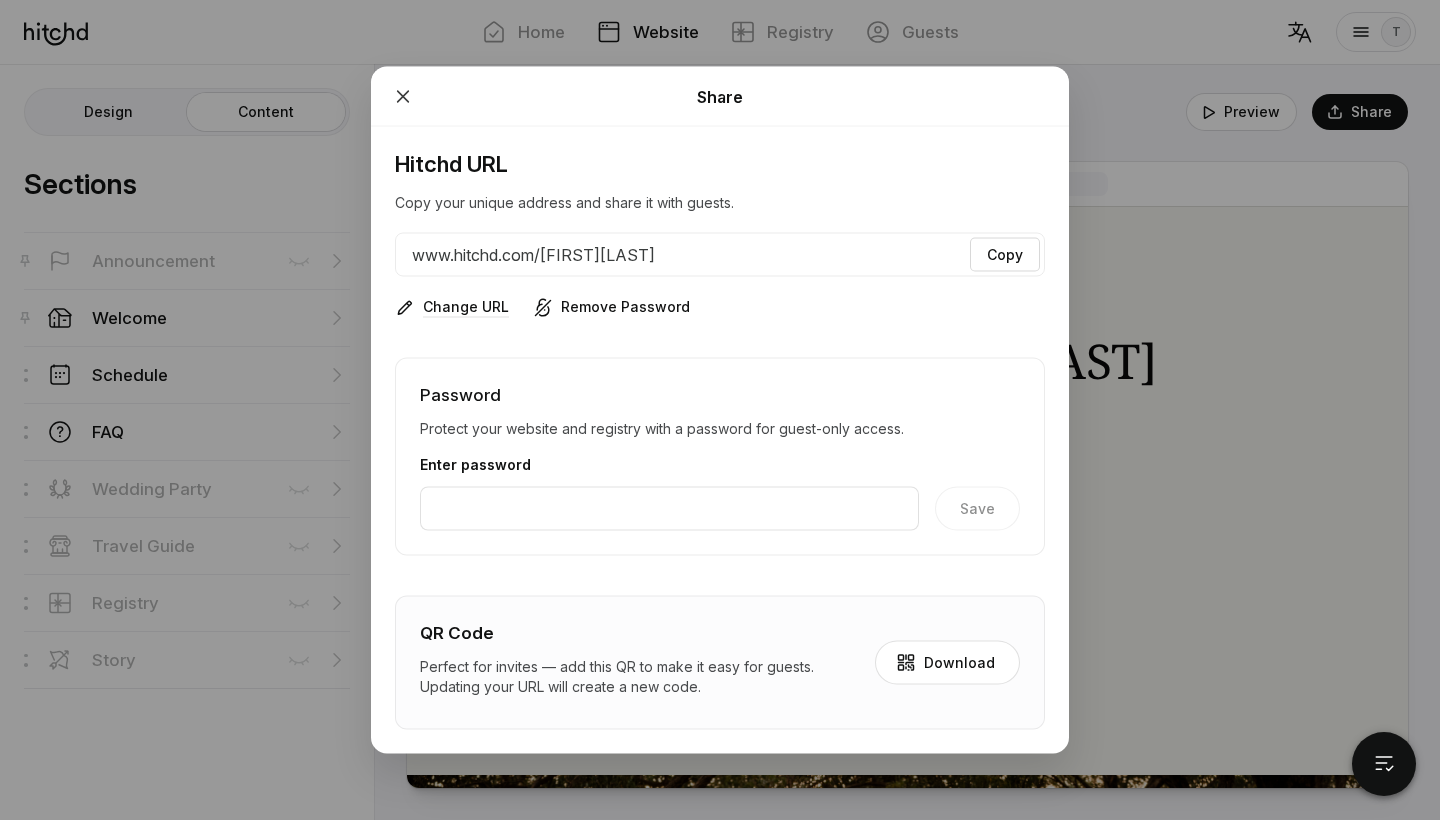 click on "Remove Password" at bounding box center (466, 307) 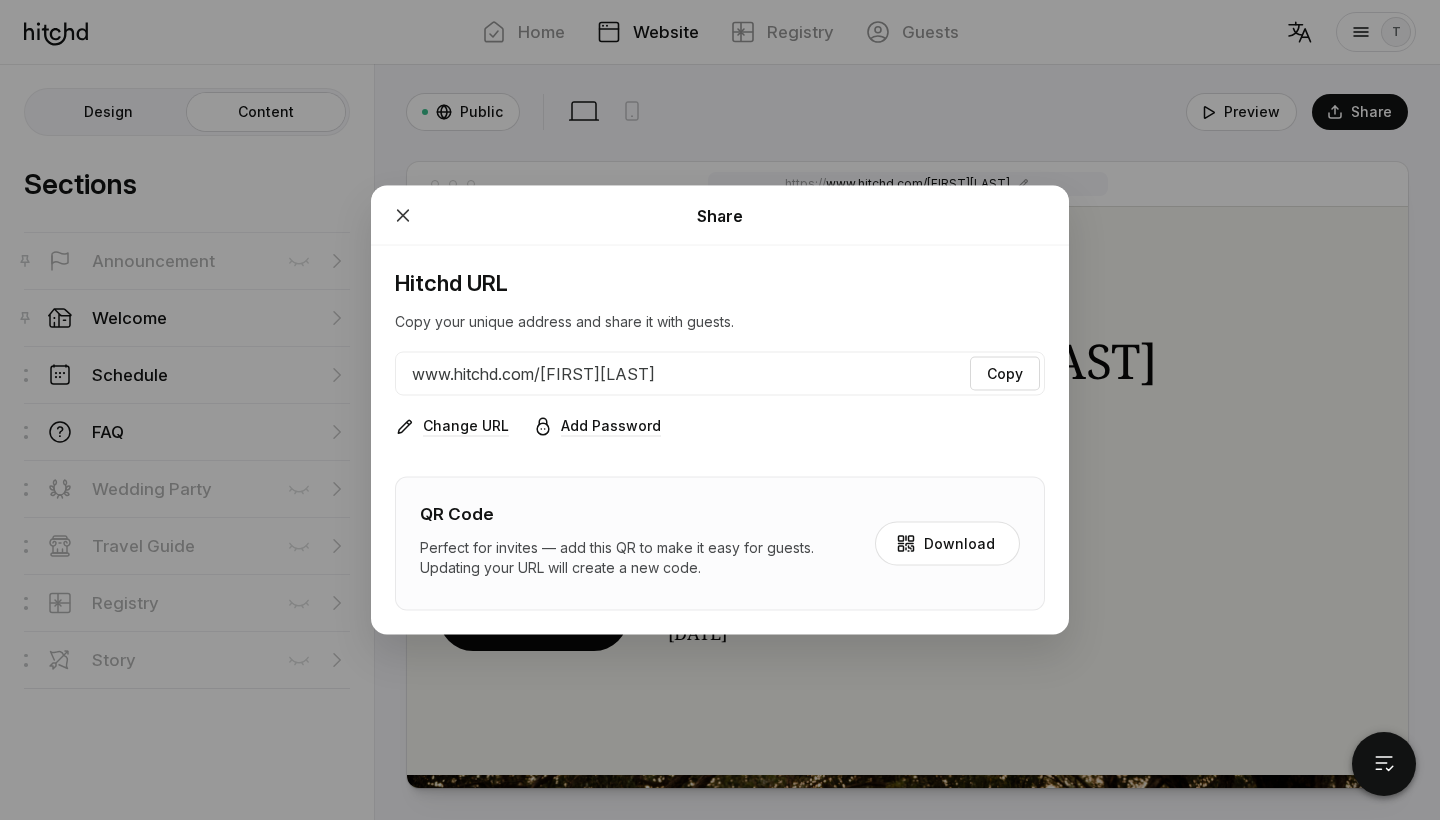 click at bounding box center (403, 215) 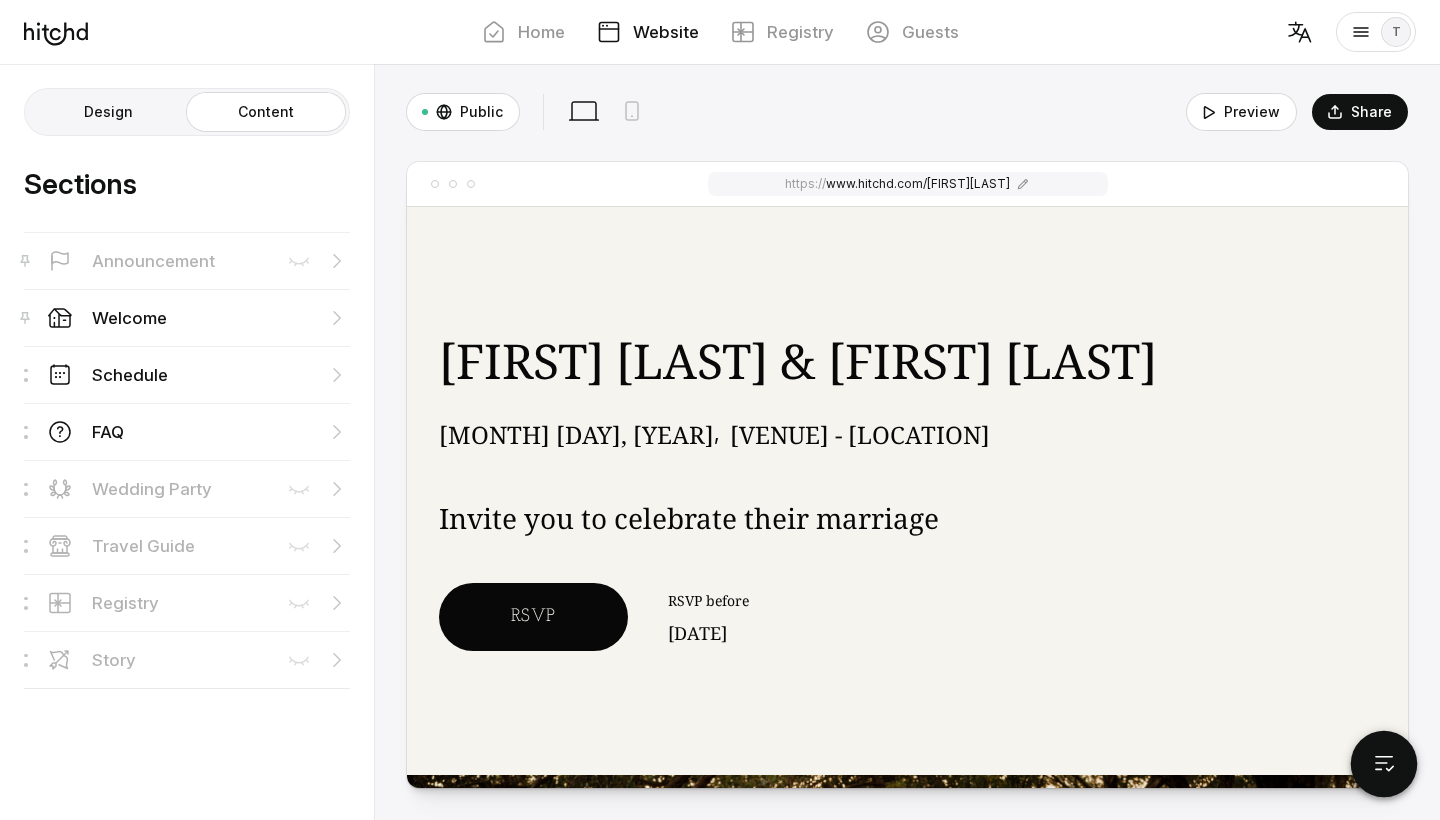 click at bounding box center [1384, 764] 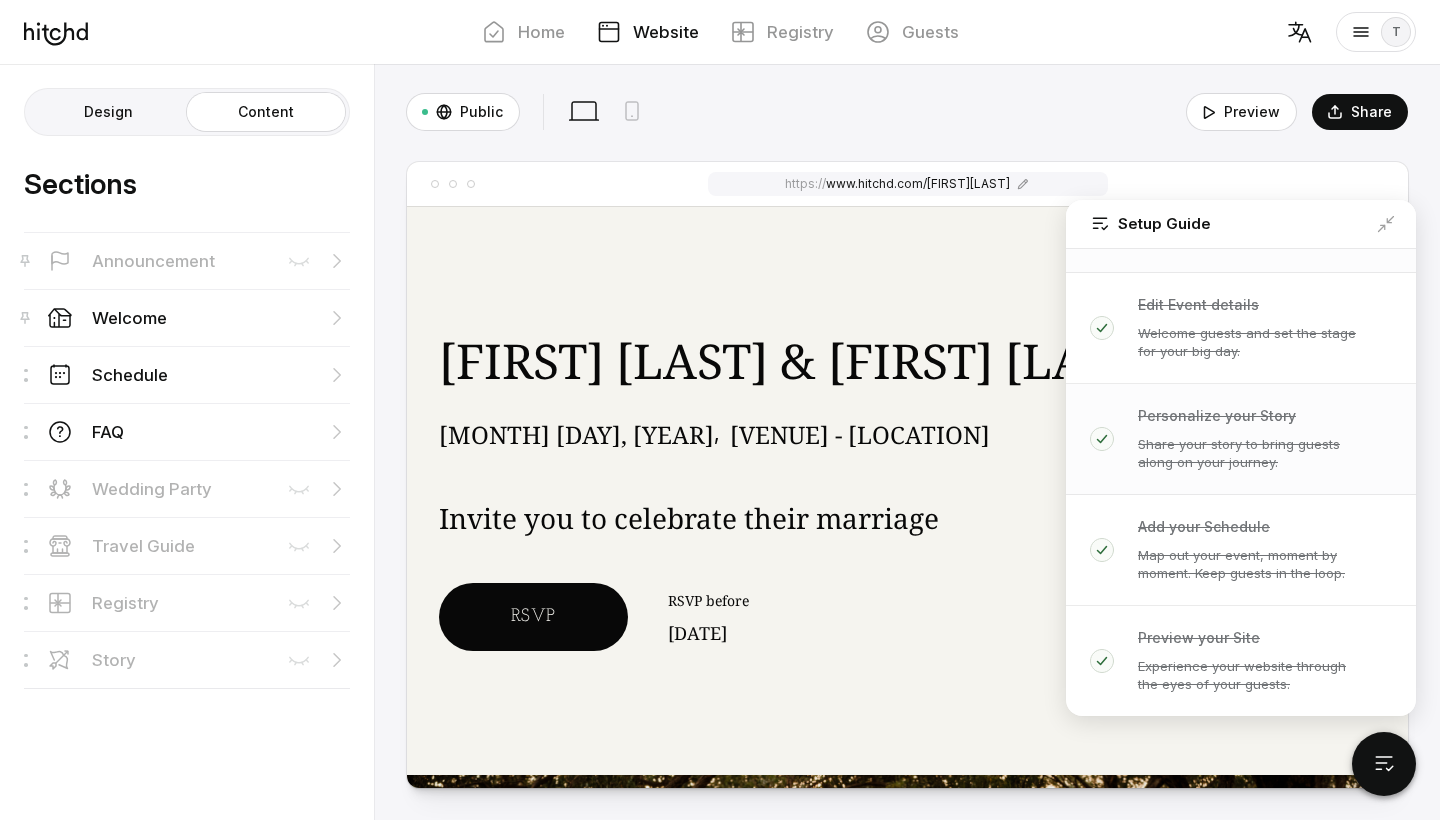 scroll, scrollTop: 101, scrollLeft: 0, axis: vertical 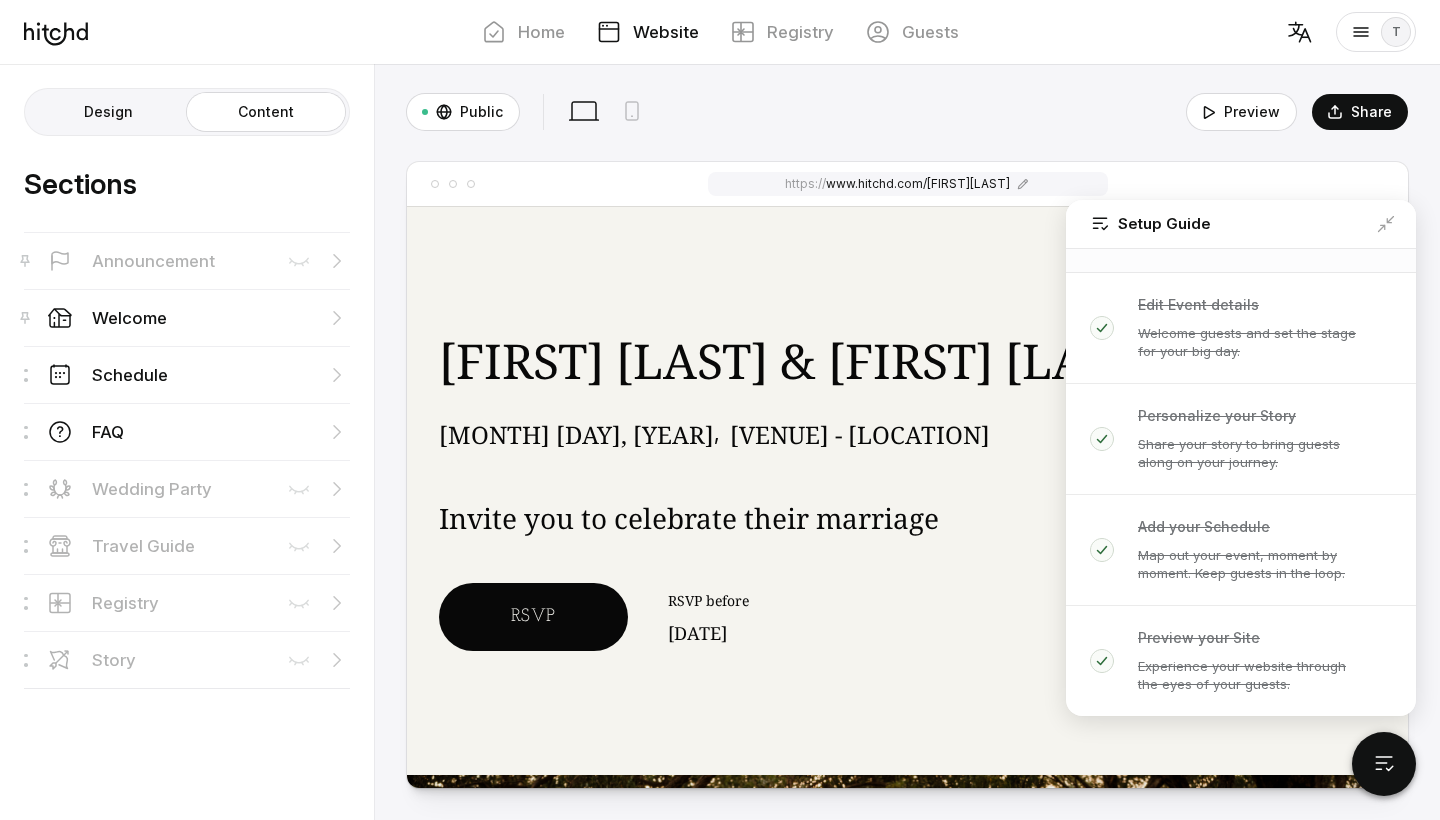 click on "Public
Visible to those with the link
Desktop View
Mobile View
Preview
Share" at bounding box center [907, 112] 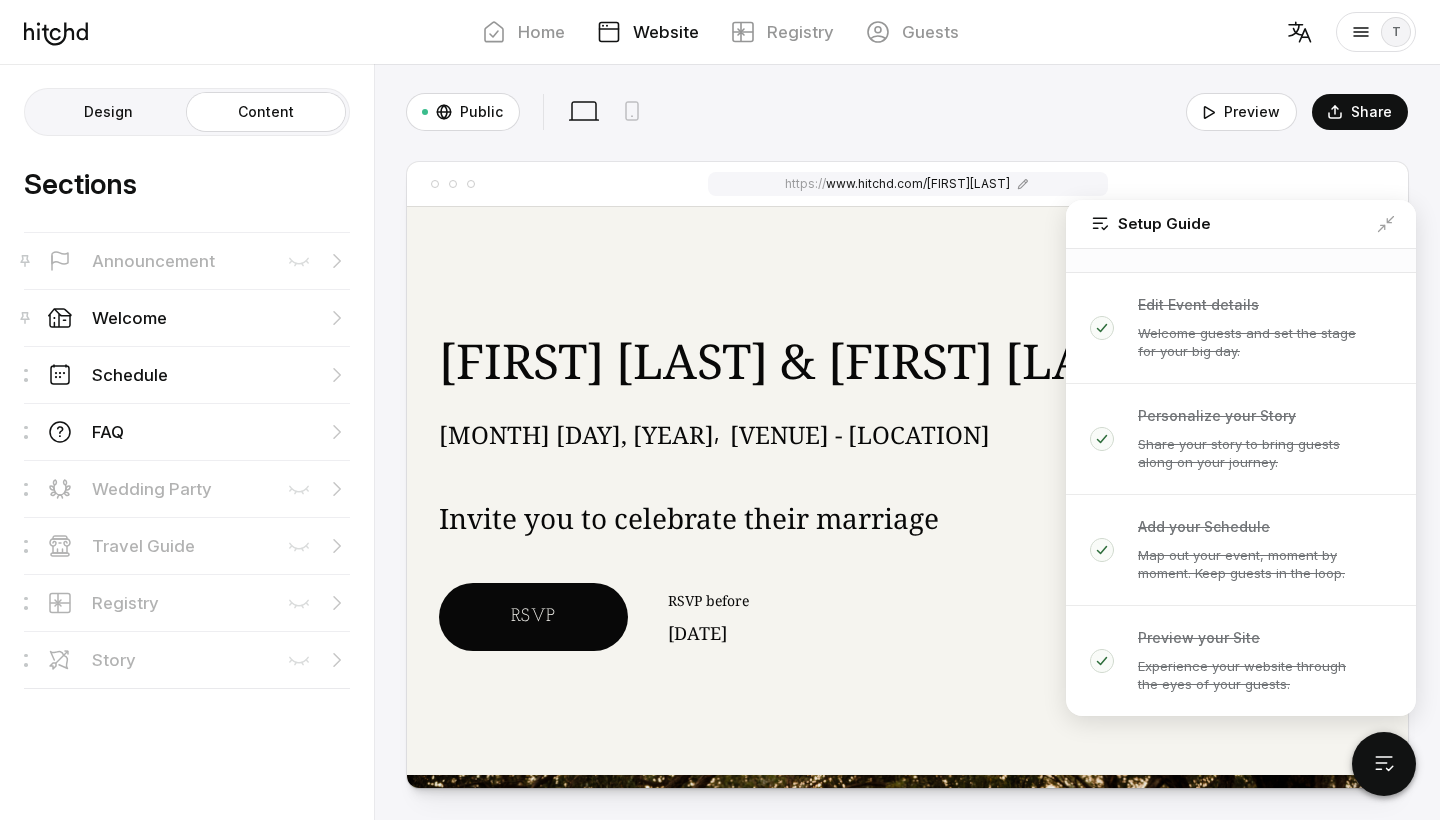 click on "https:// www.hitchd.com/[FIRST][LAST]
[FIRST] [LAST] & [FIRST] [LAST]
[DATE]
,
[VENUE] - [LOCATION]
Invite you to celebrate their marriage" at bounding box center (907, 475) 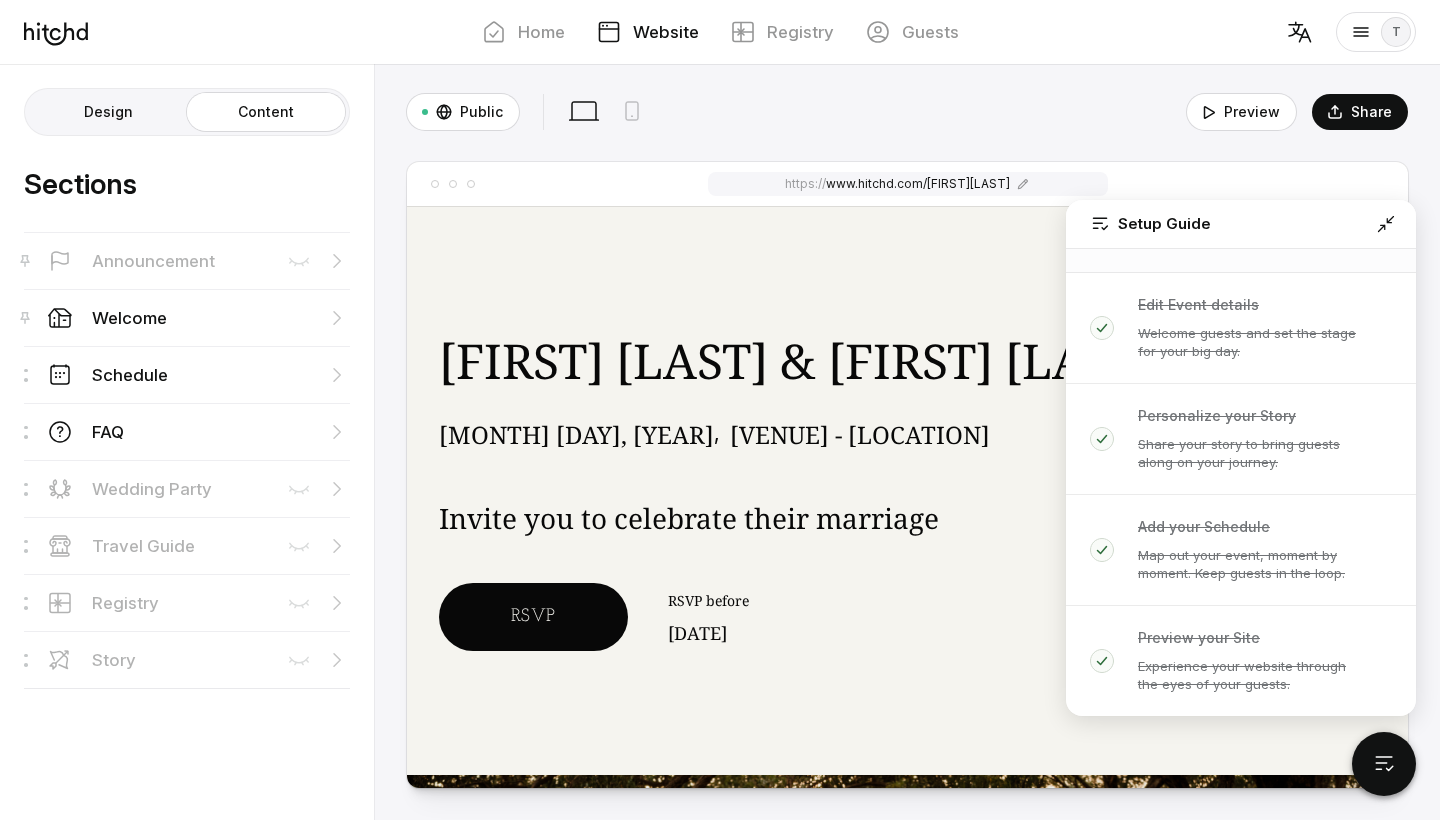 click at bounding box center [1386, 224] 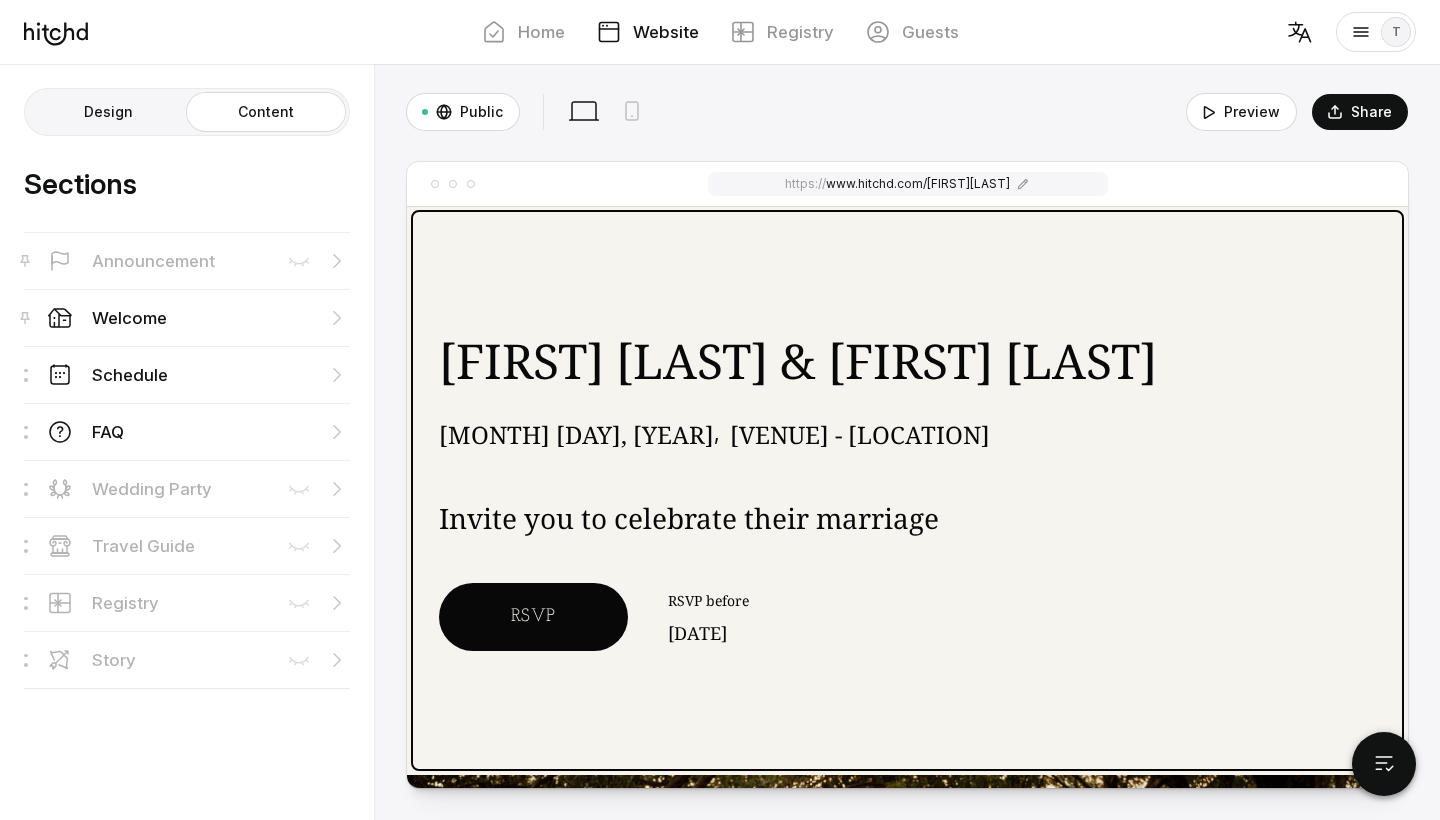 scroll, scrollTop: 0, scrollLeft: 0, axis: both 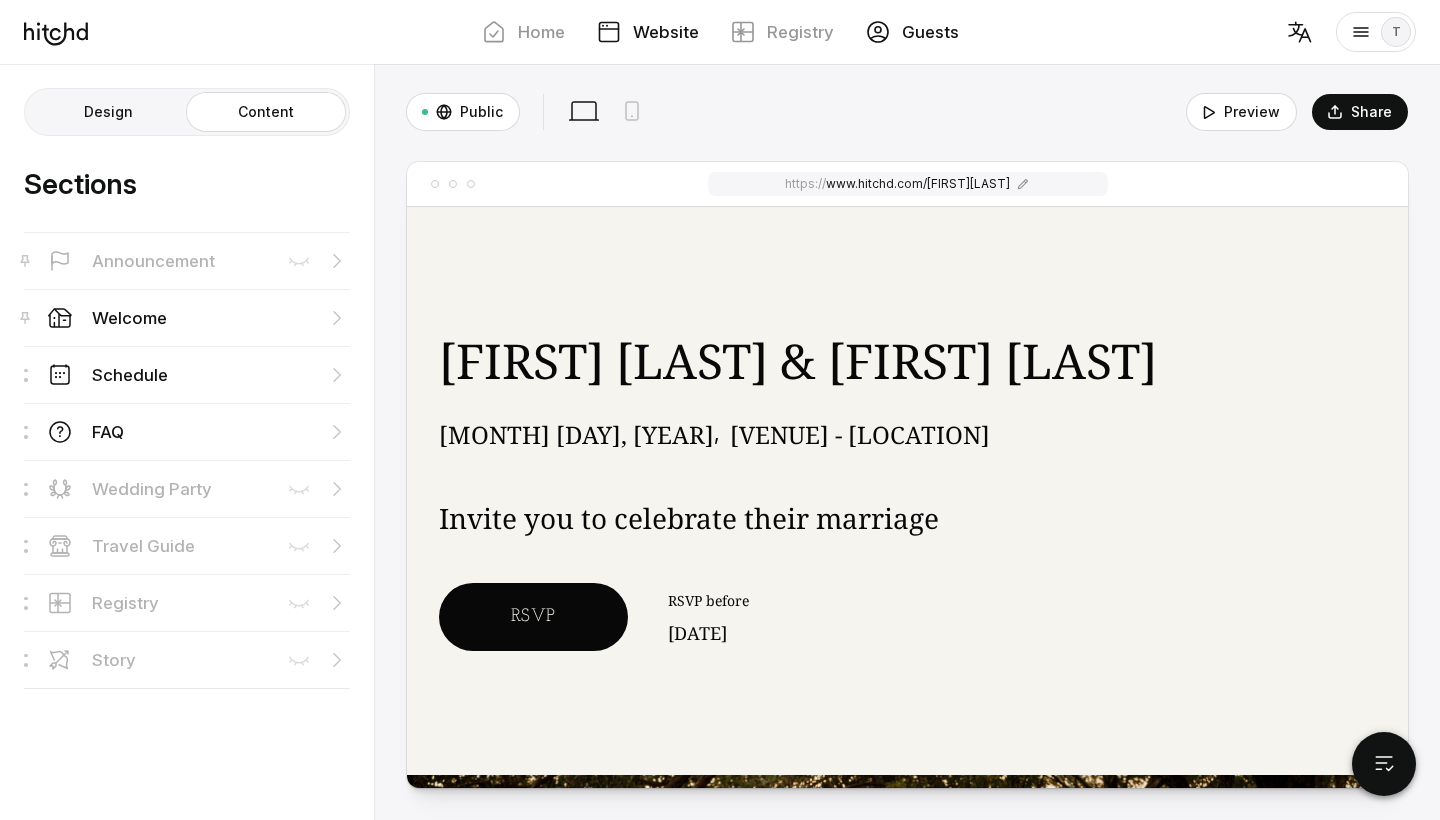 click on "Guests" at bounding box center (930, 32) 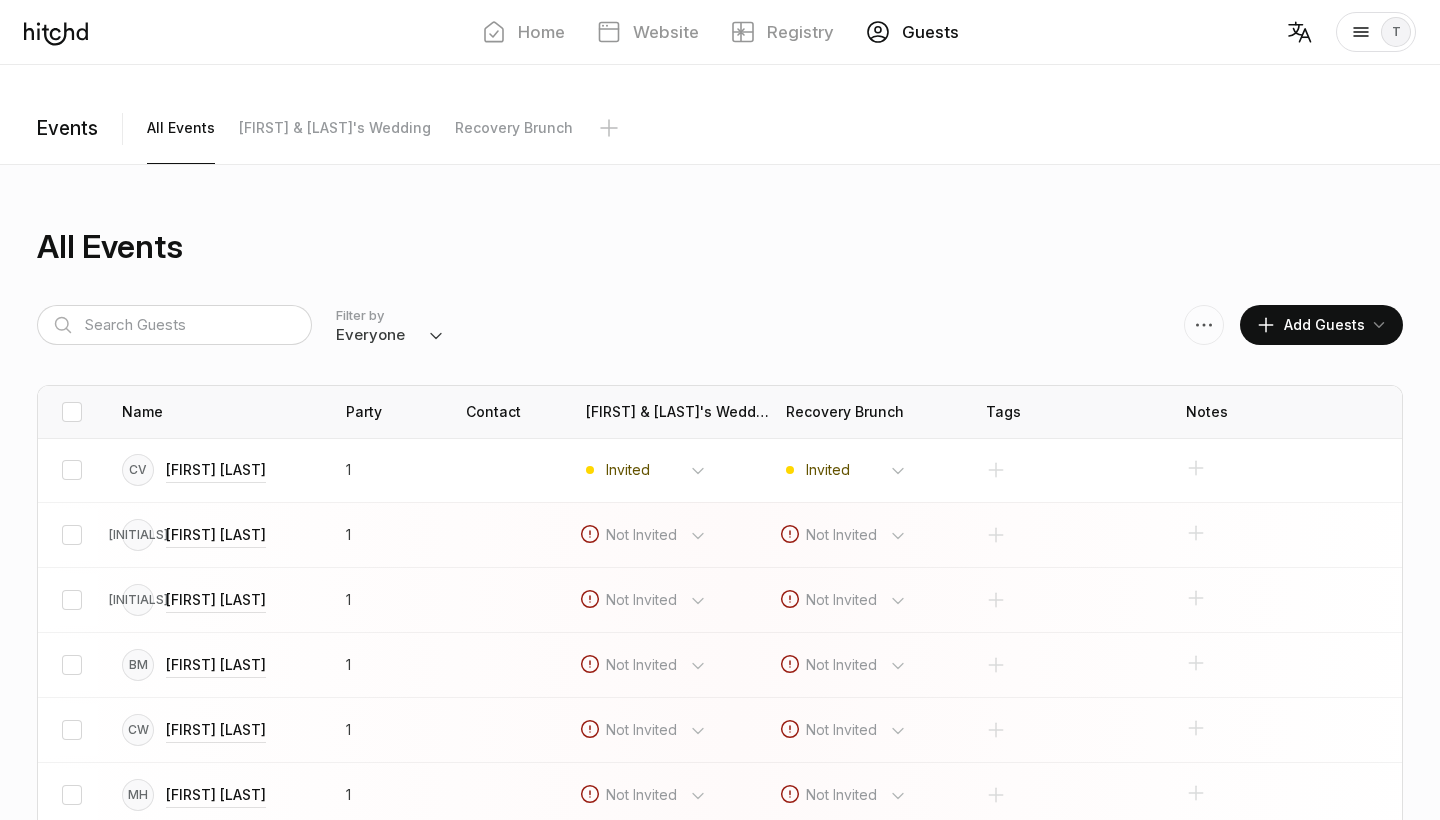 click on "Filter by
Everyone
Attending
Declined
Awaiting
Not Invited
Add Guests" at bounding box center (720, 325) 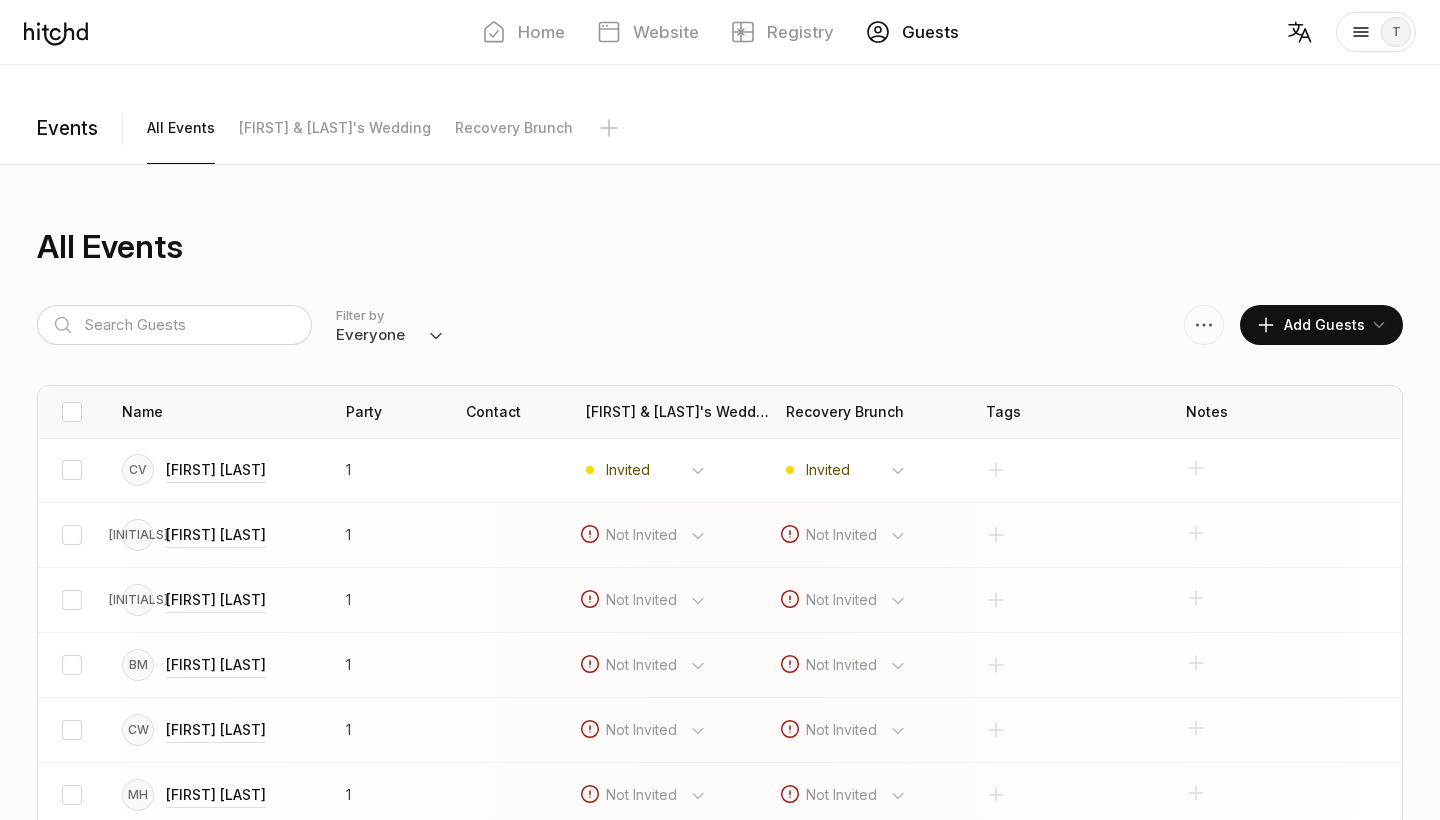 click on "All Events" at bounding box center (720, 247) 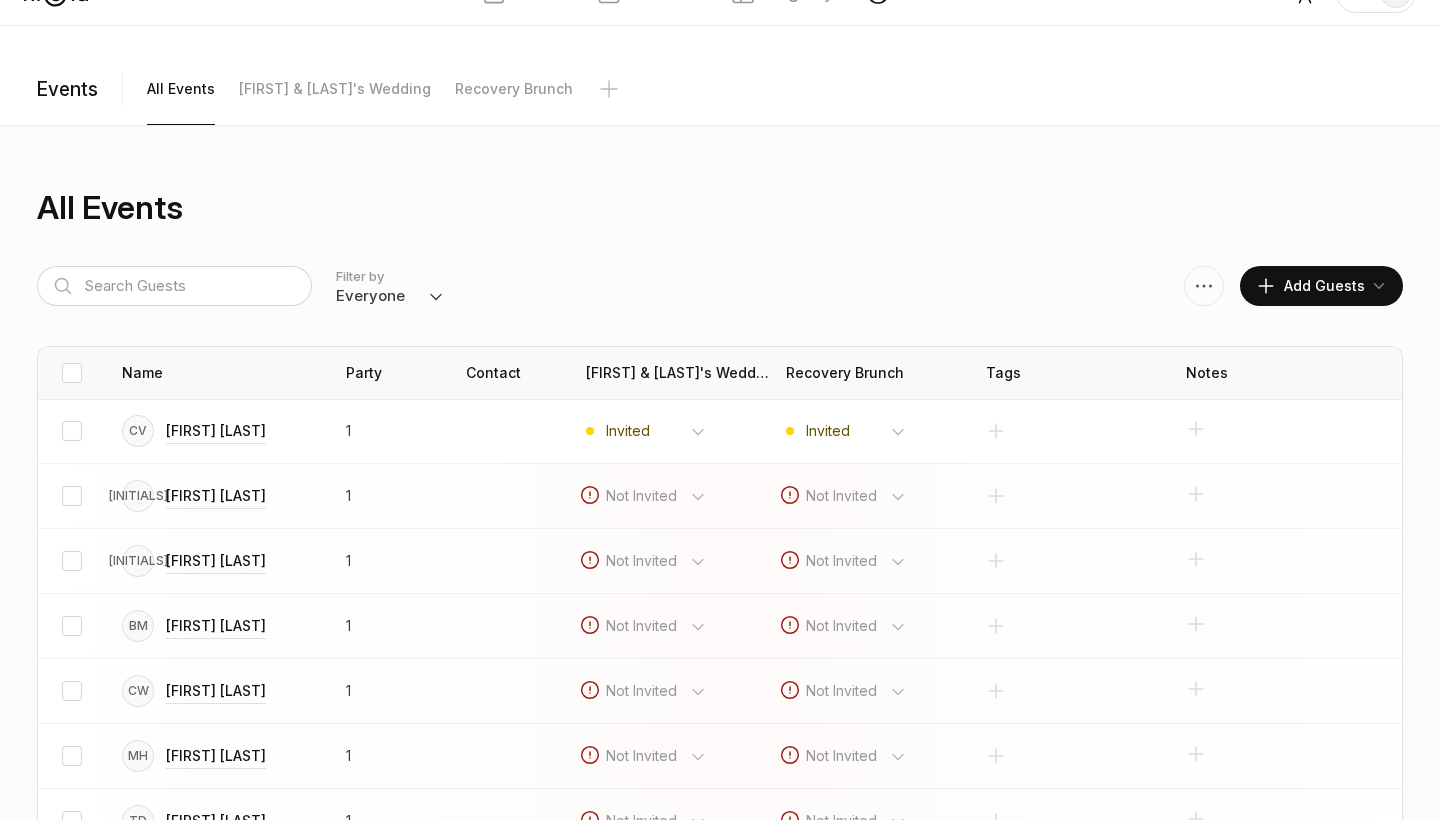scroll, scrollTop: 25, scrollLeft: 0, axis: vertical 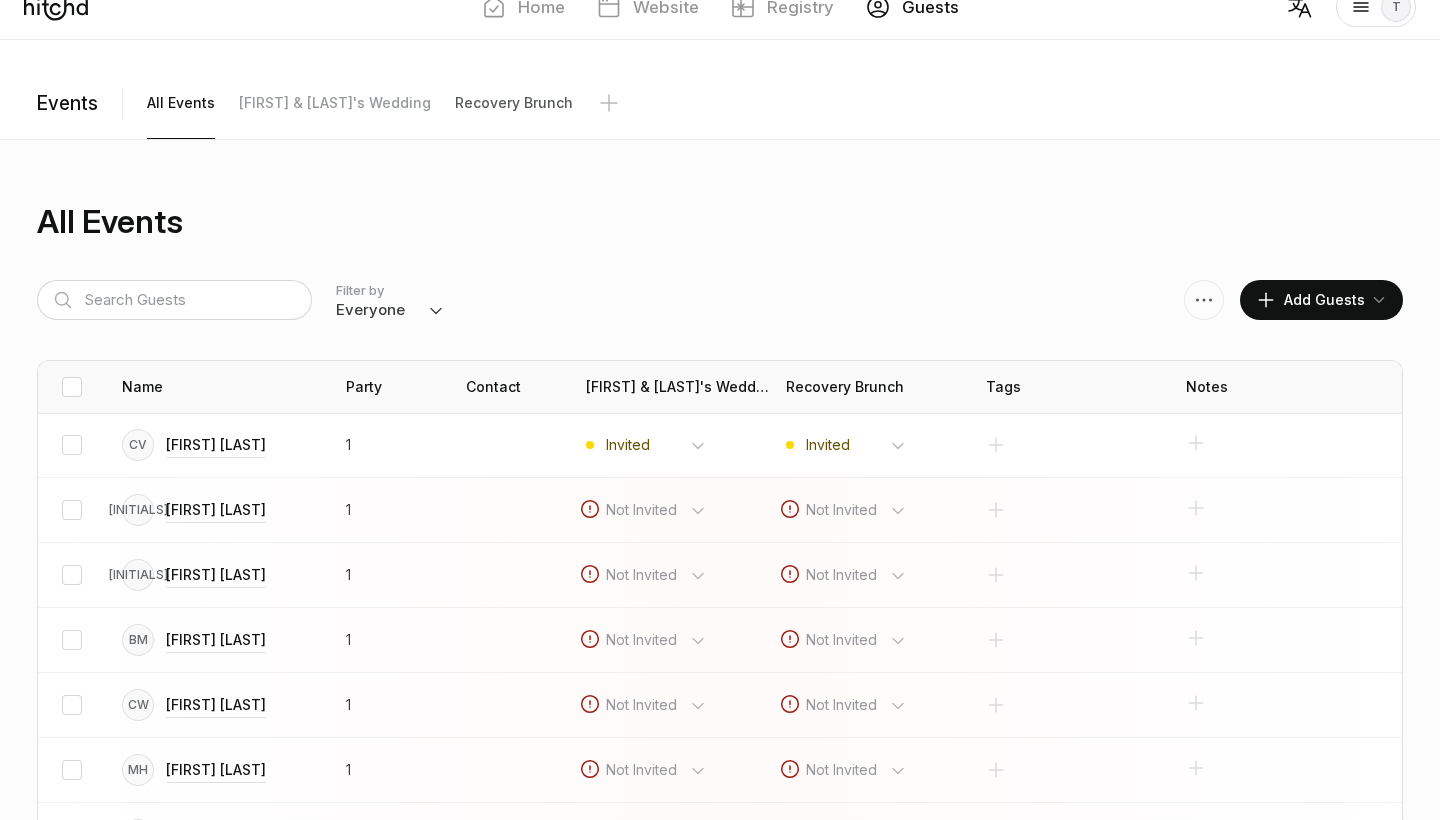 click on "Recovery Brunch" at bounding box center [181, 103] 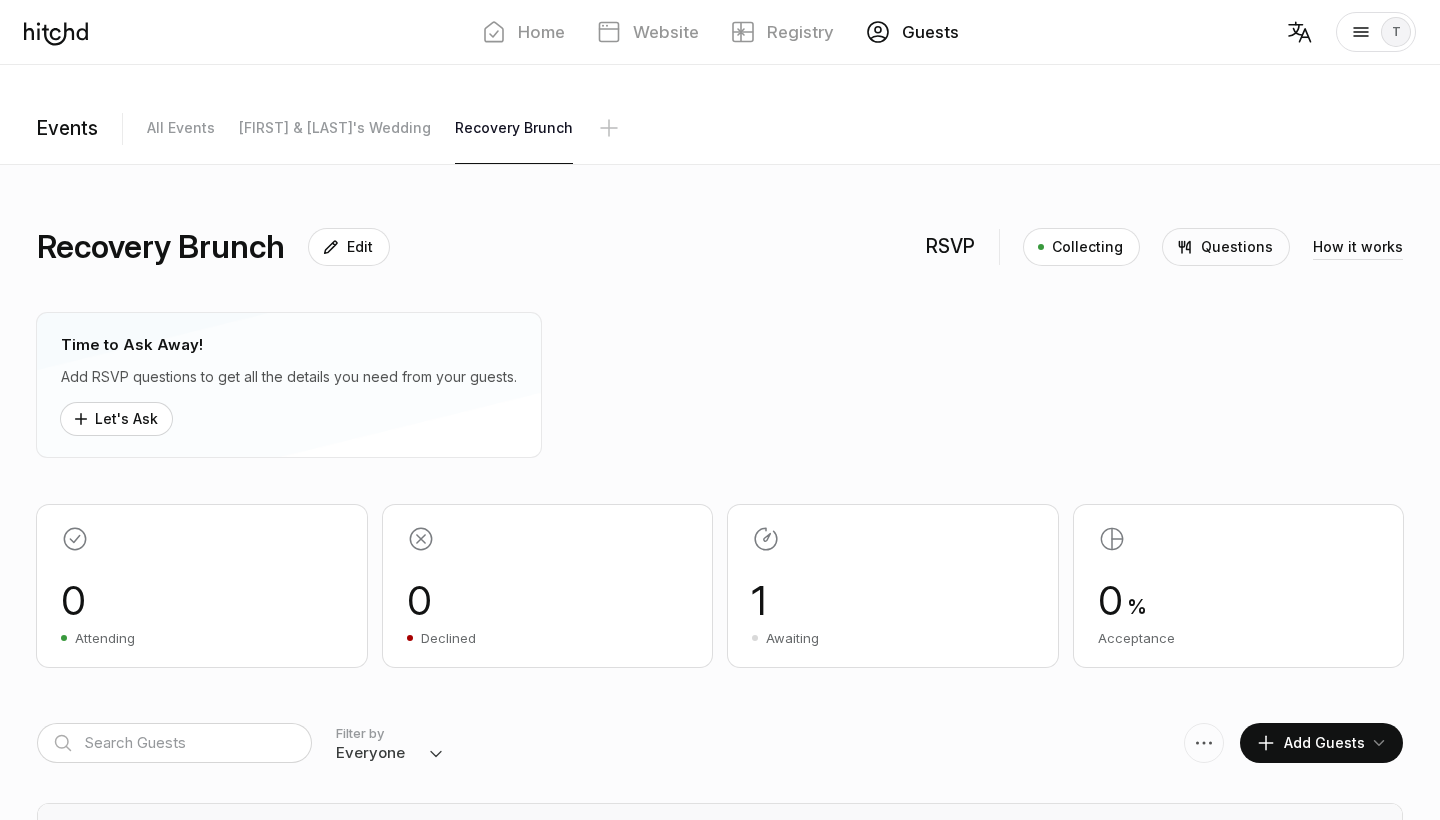 scroll, scrollTop: 0, scrollLeft: 0, axis: both 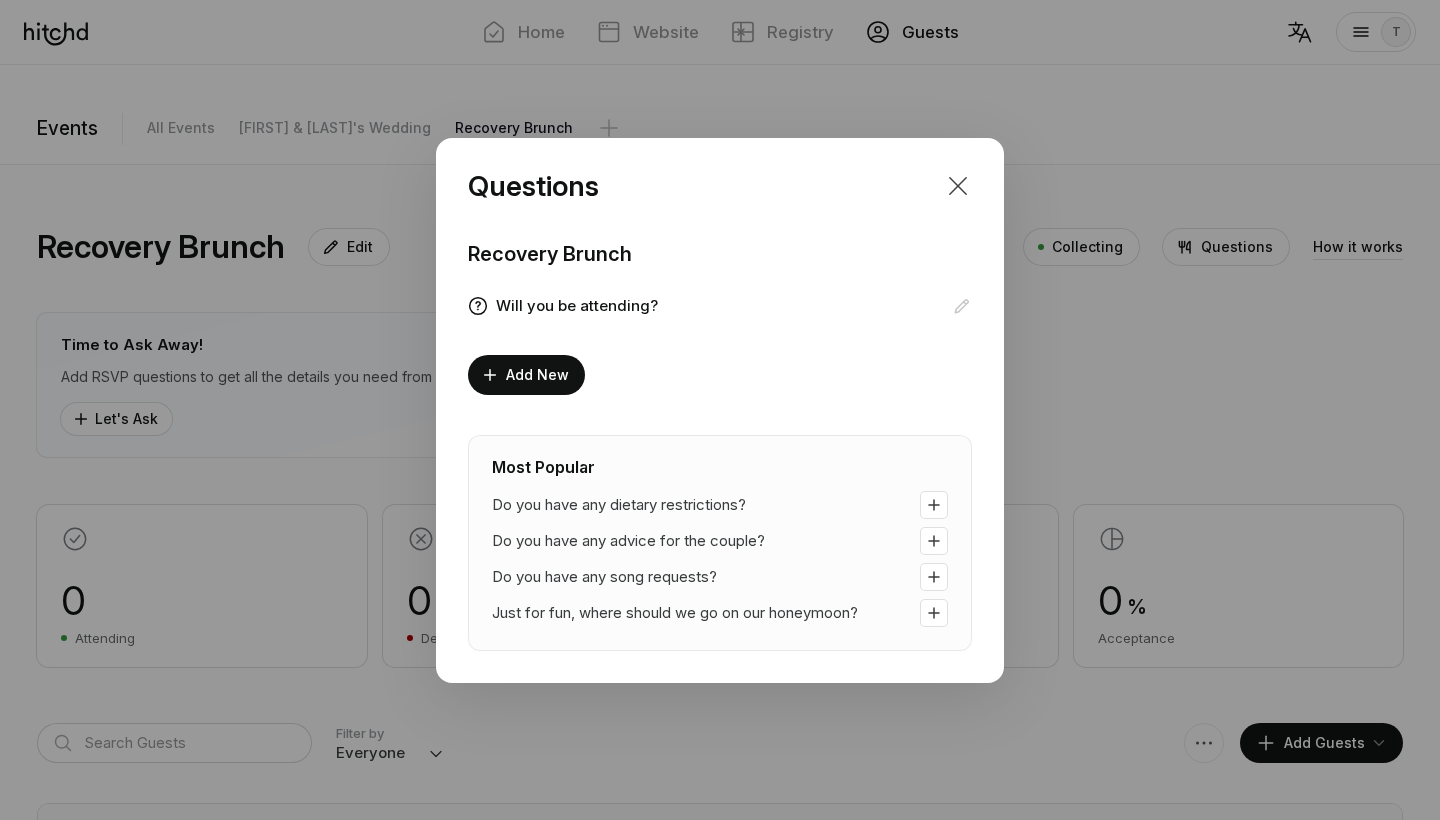 click at bounding box center (958, 186) 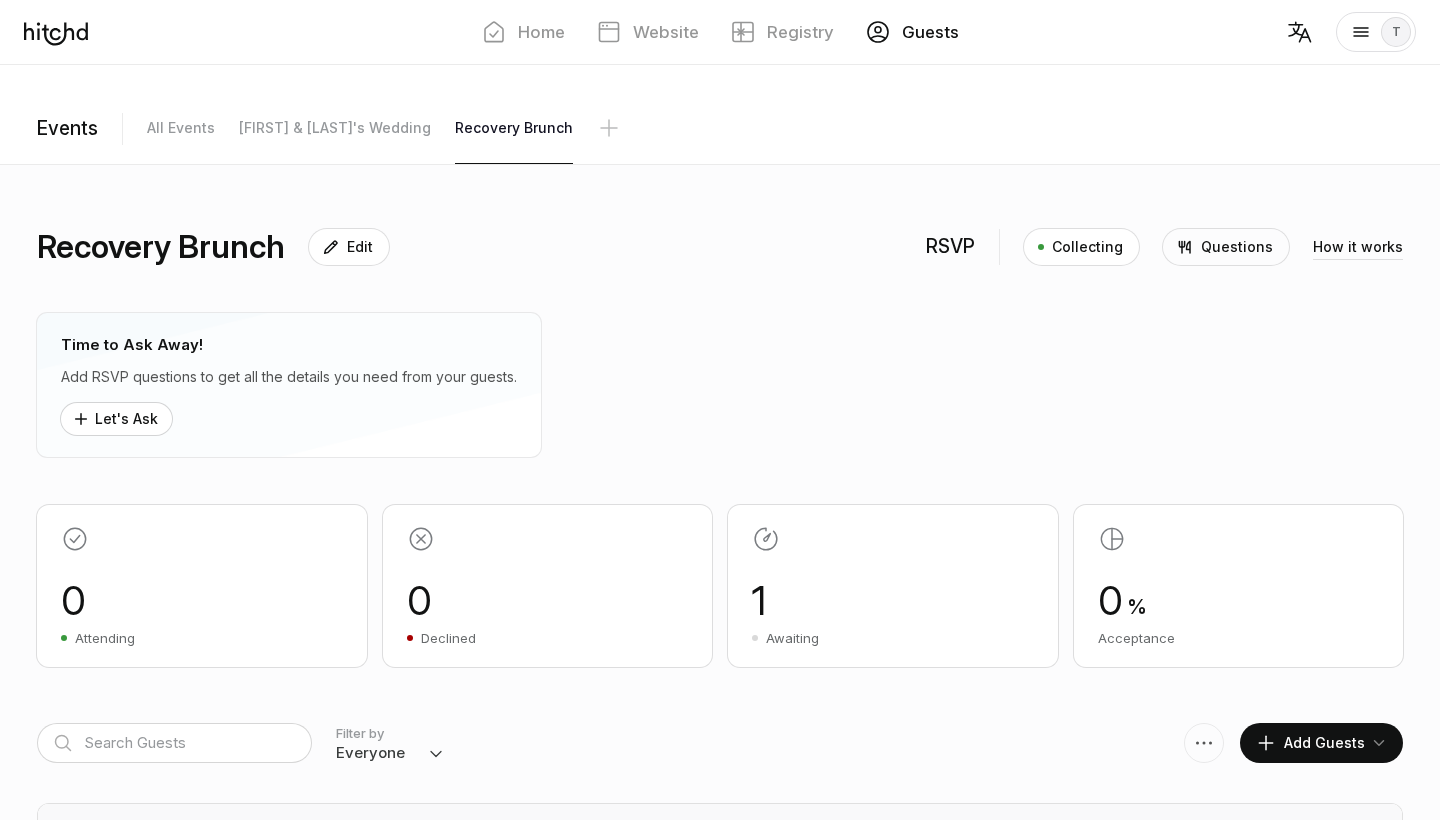click on "Let's Ask" at bounding box center (116, 419) 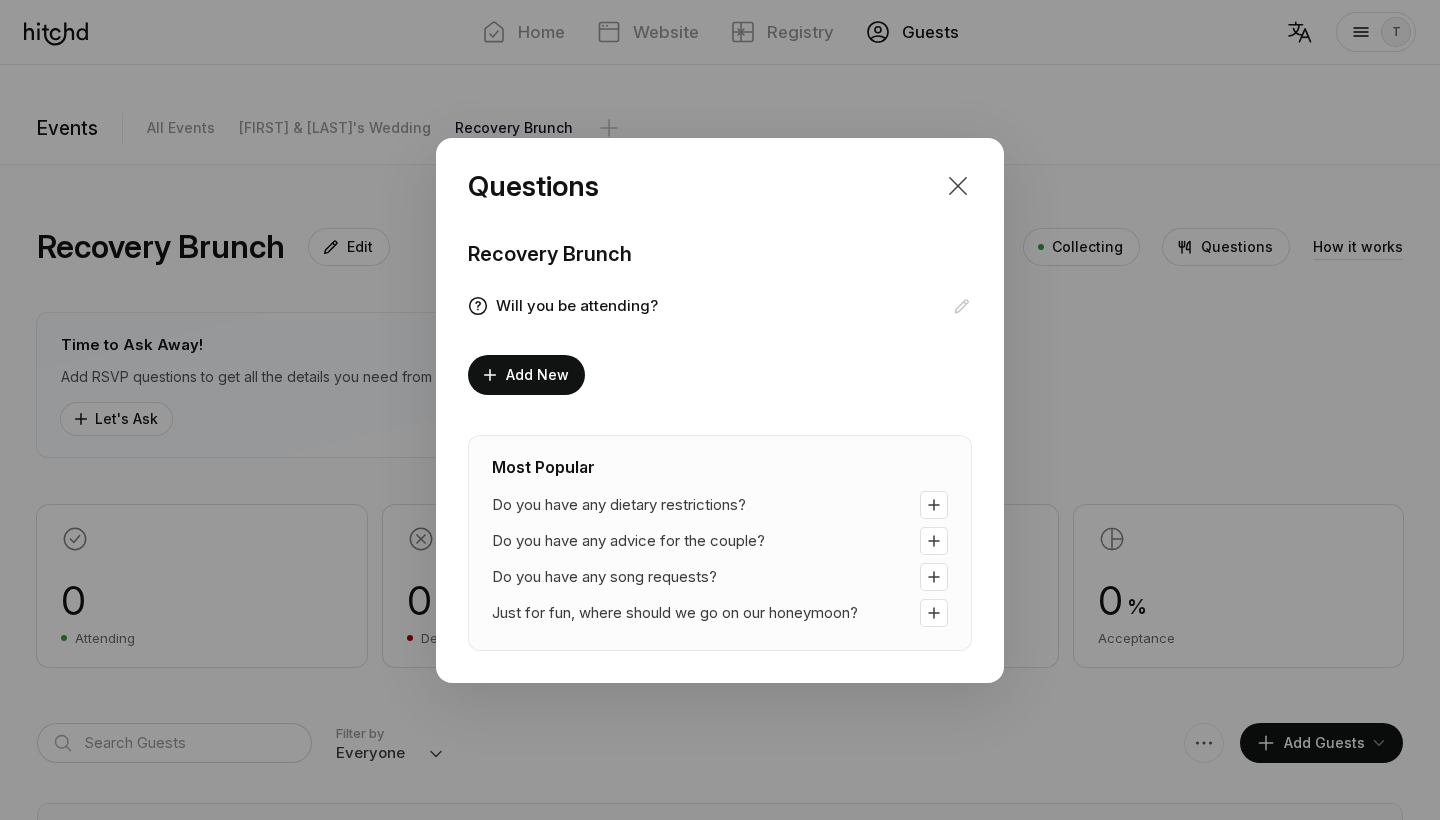 click at bounding box center (958, 186) 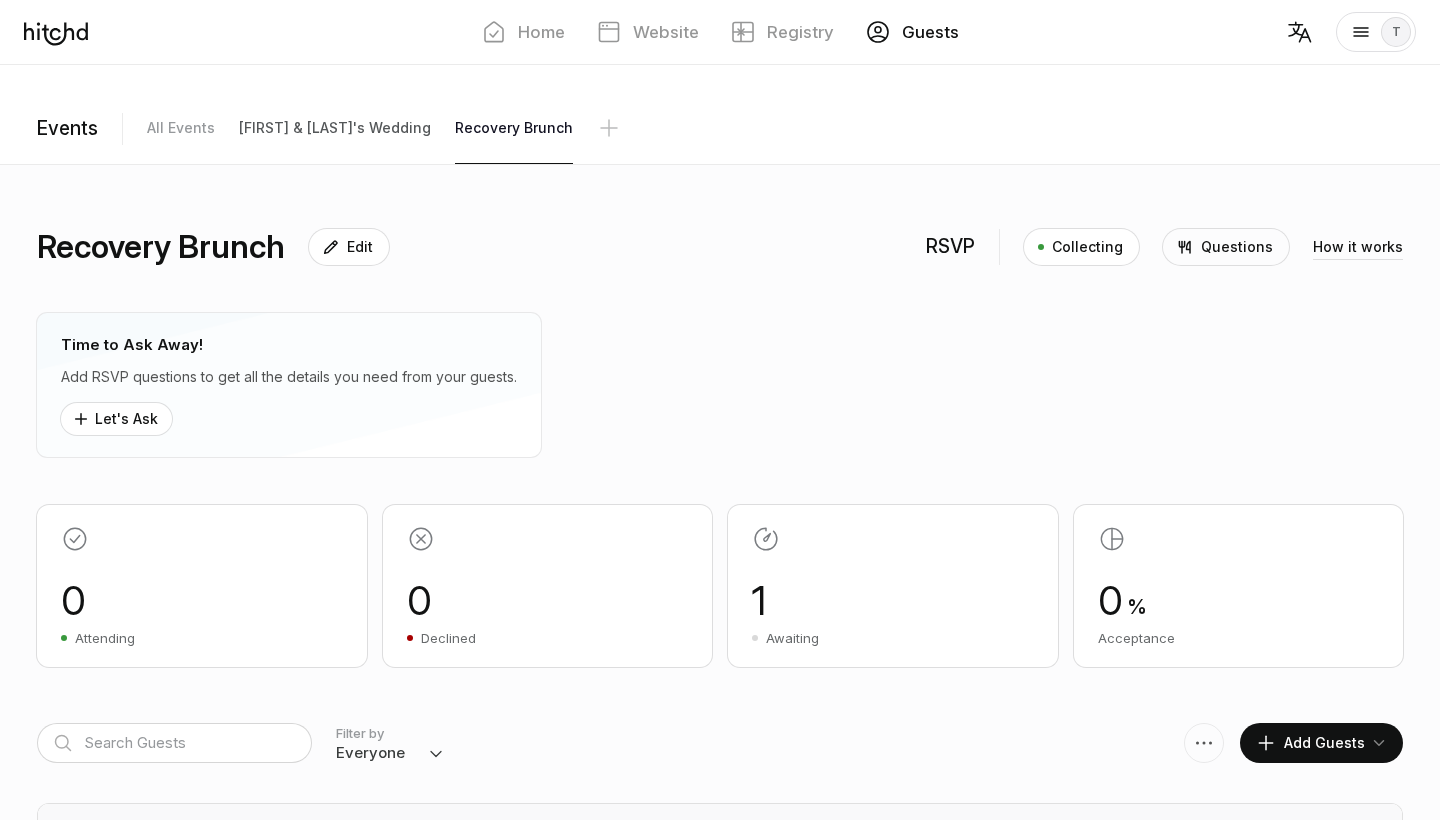 scroll, scrollTop: 0, scrollLeft: 0, axis: both 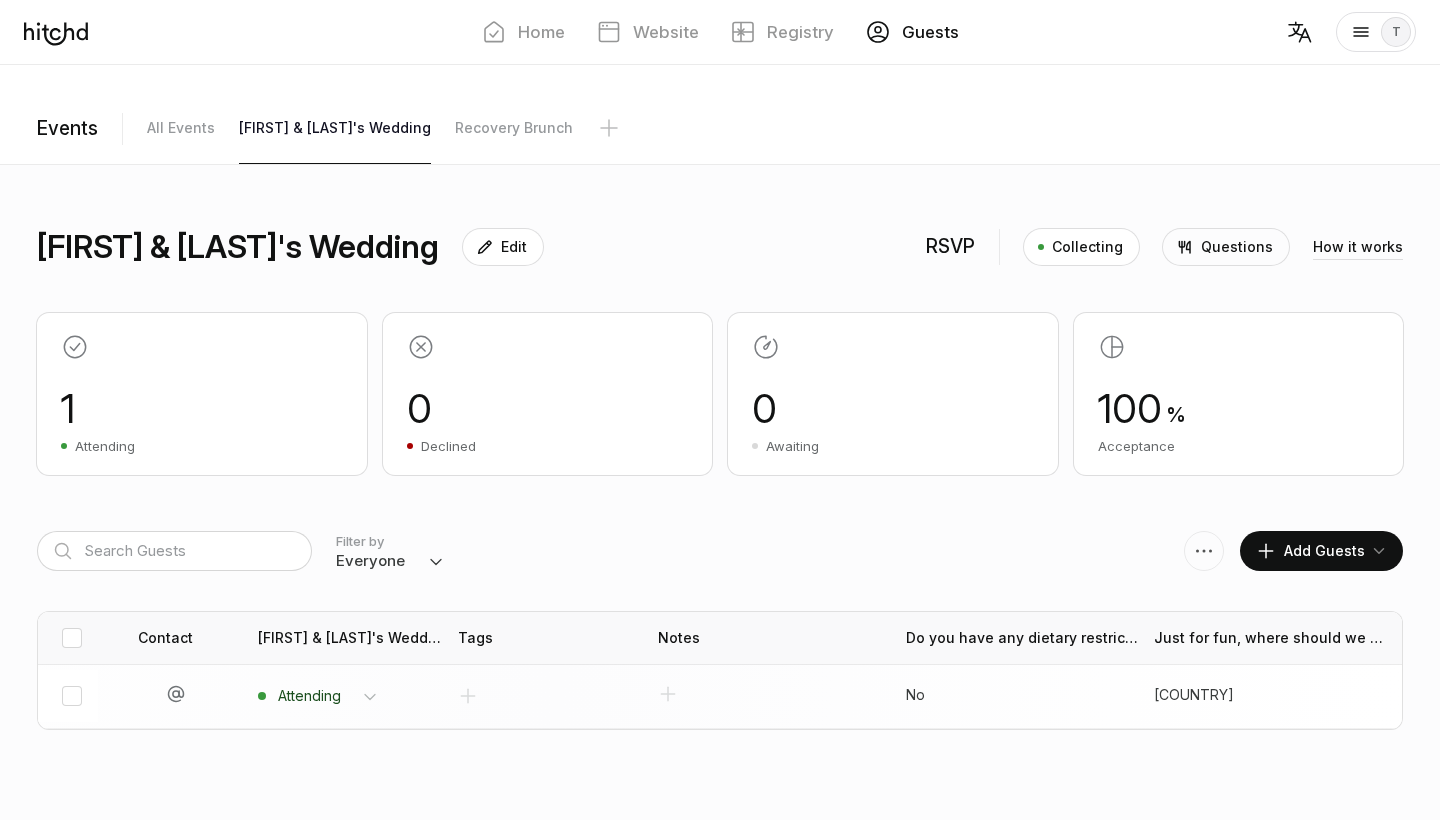 click on "[COUNTRY]" at bounding box center (1022, 695) 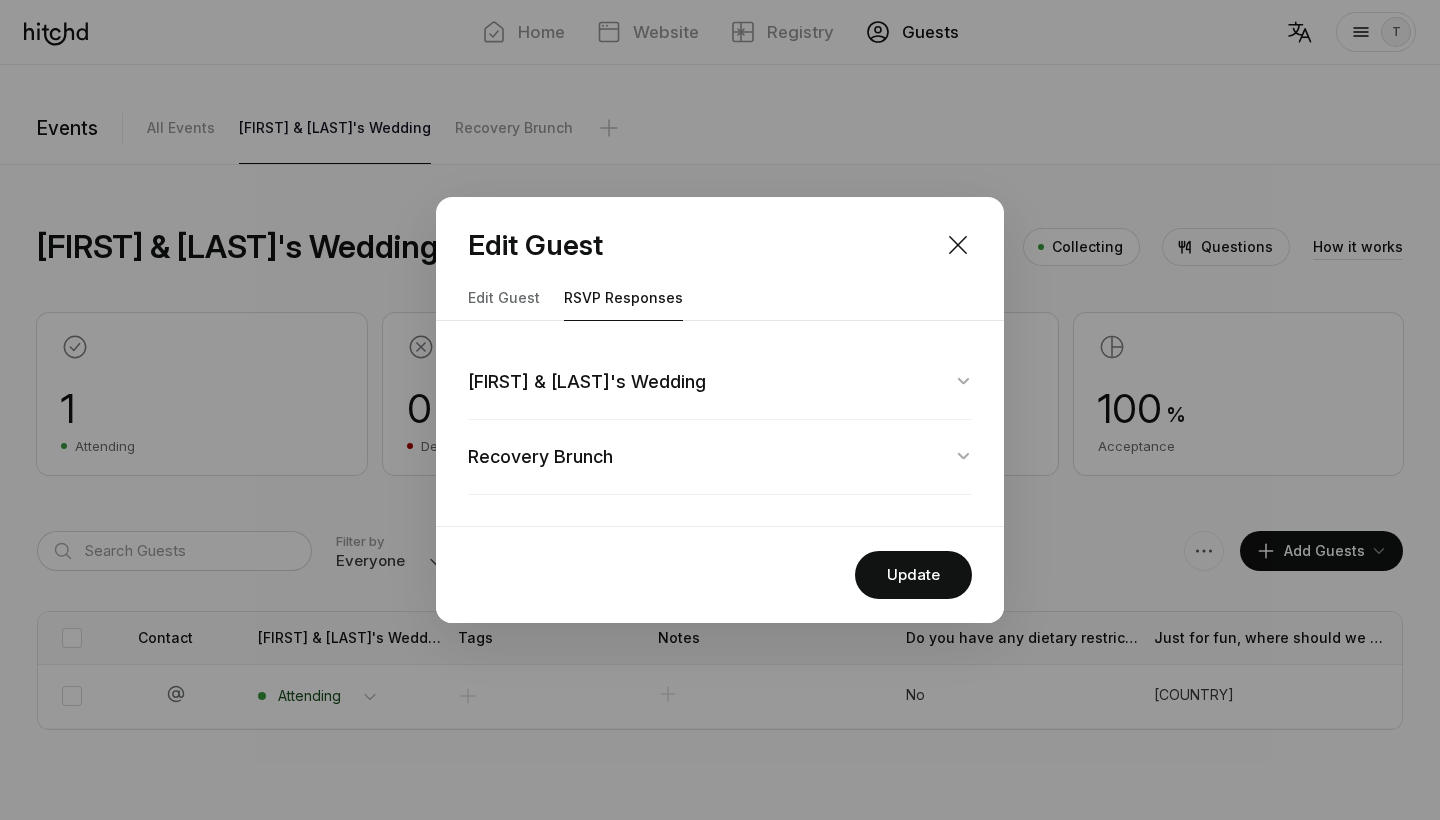 scroll, scrollTop: 0, scrollLeft: 0, axis: both 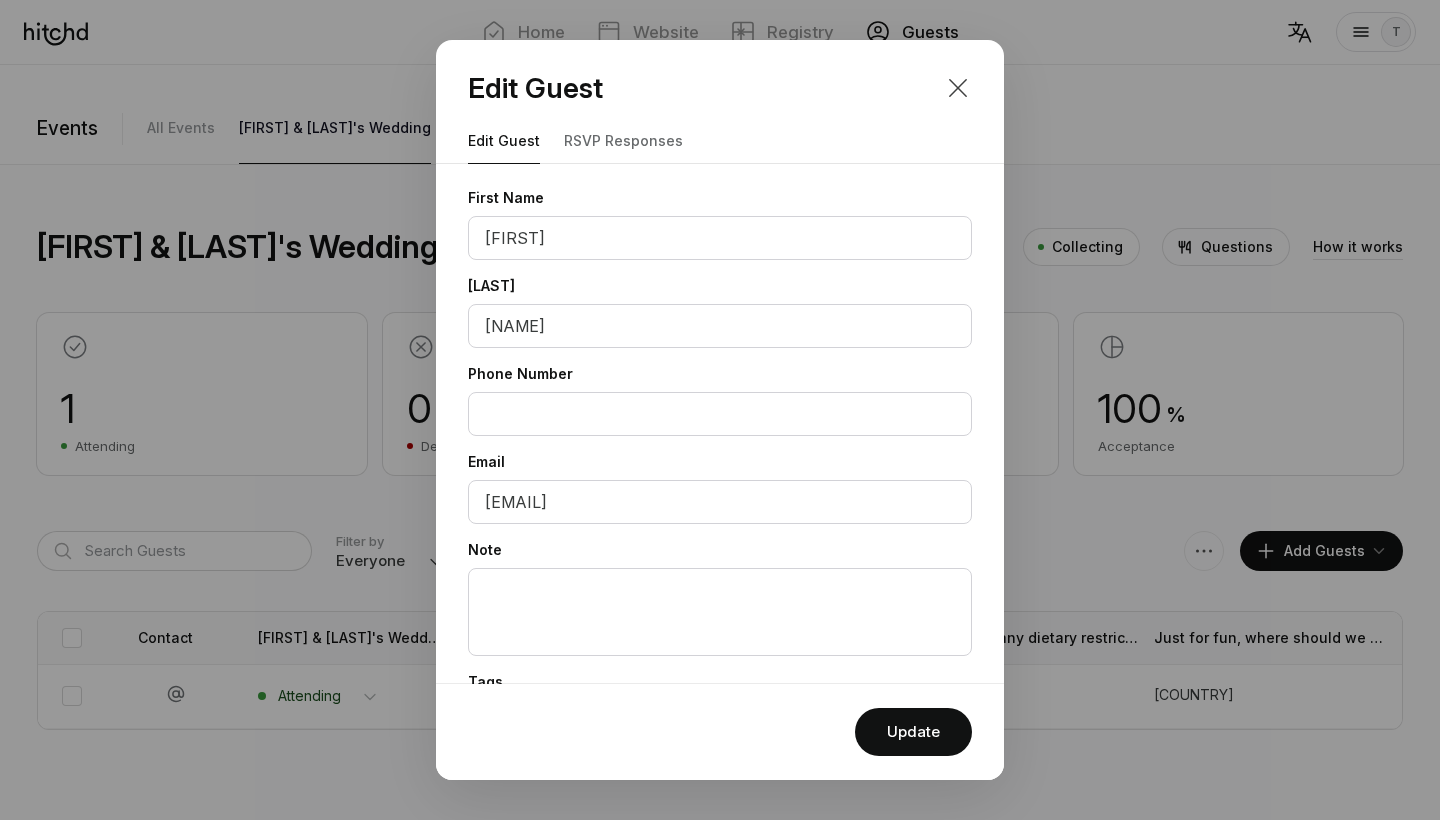 click at bounding box center (958, 88) 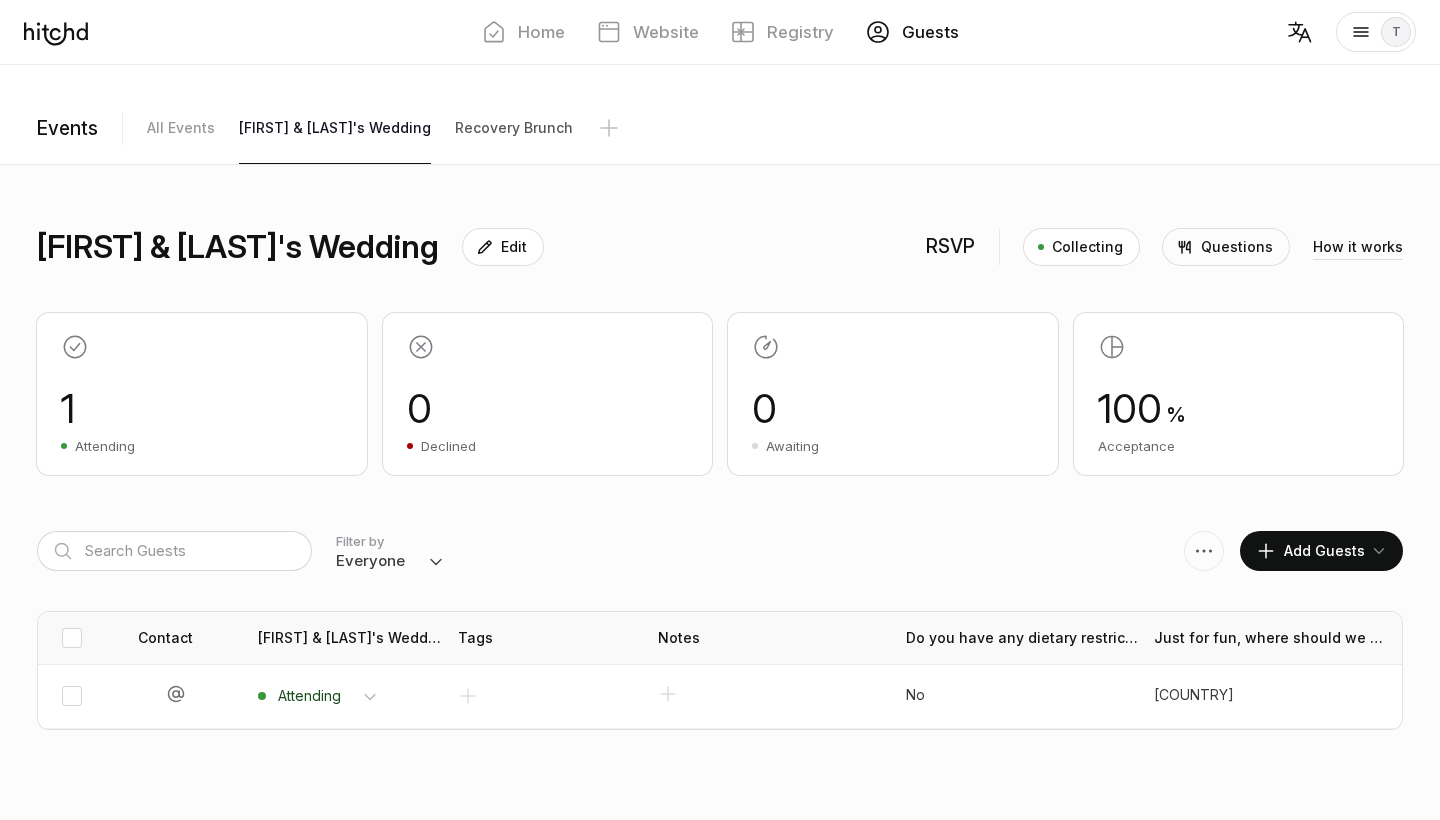 click on "Recovery Brunch" at bounding box center [181, 128] 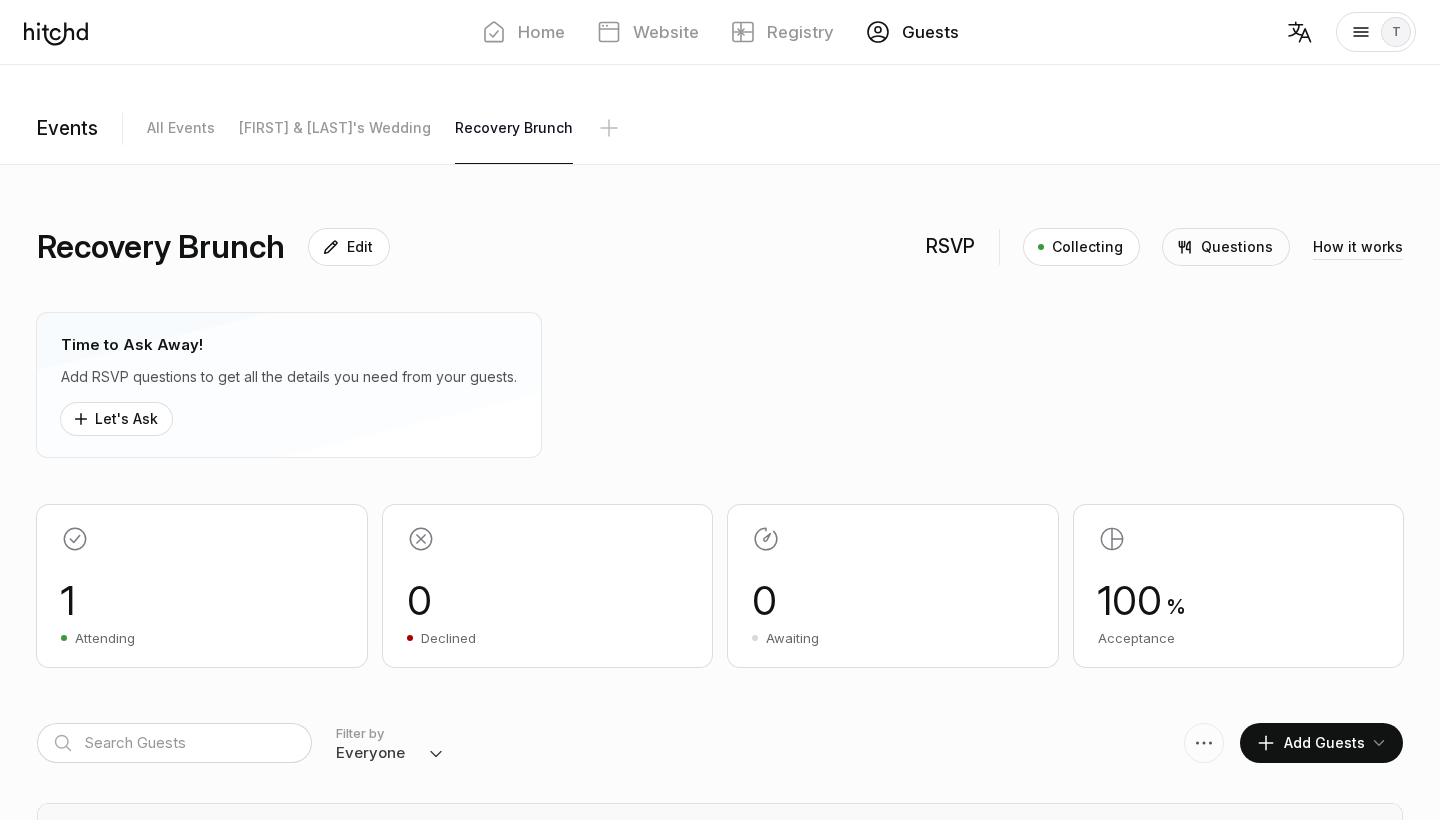 scroll, scrollTop: 0, scrollLeft: 0, axis: both 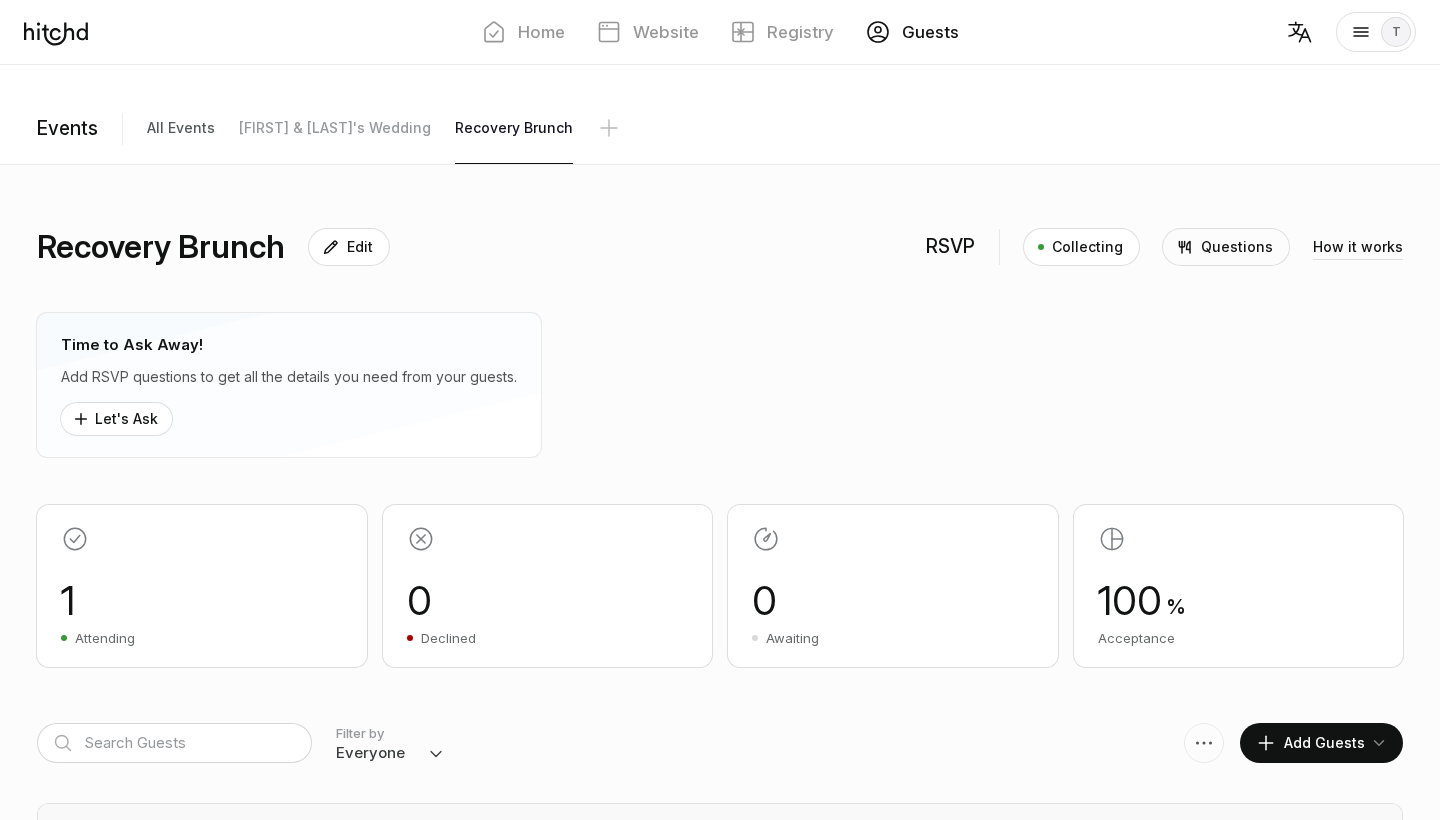 click on "All Events" at bounding box center (181, 128) 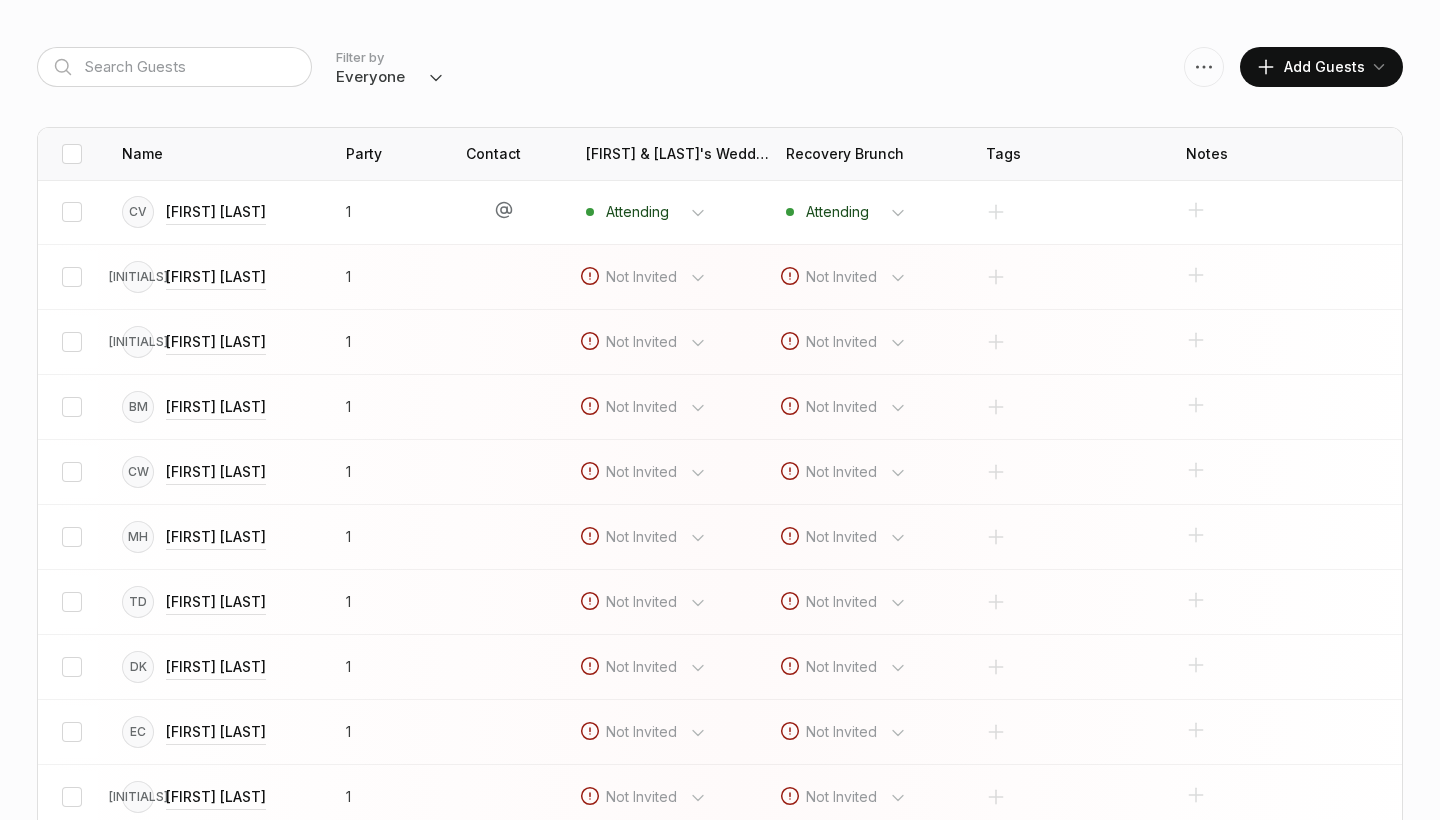 scroll, scrollTop: 261, scrollLeft: 0, axis: vertical 